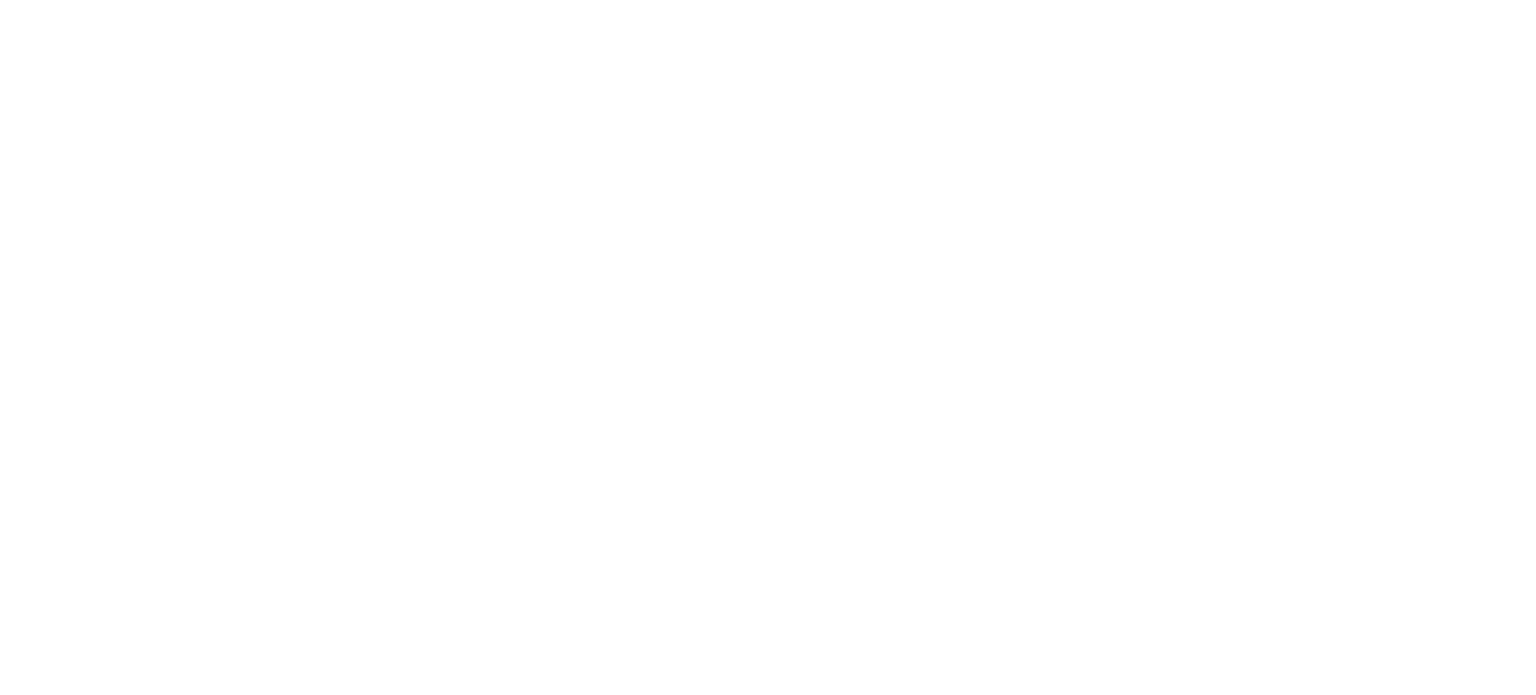 scroll, scrollTop: 0, scrollLeft: 0, axis: both 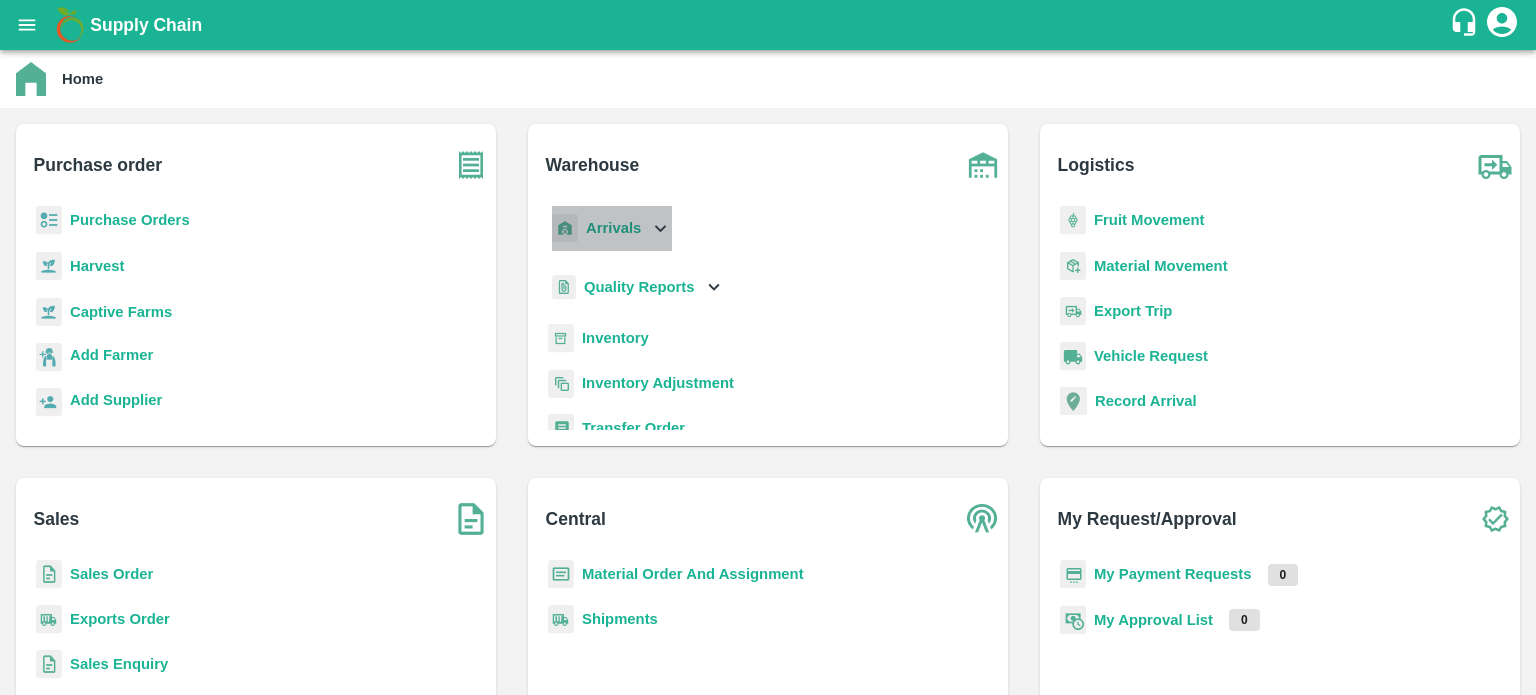 click 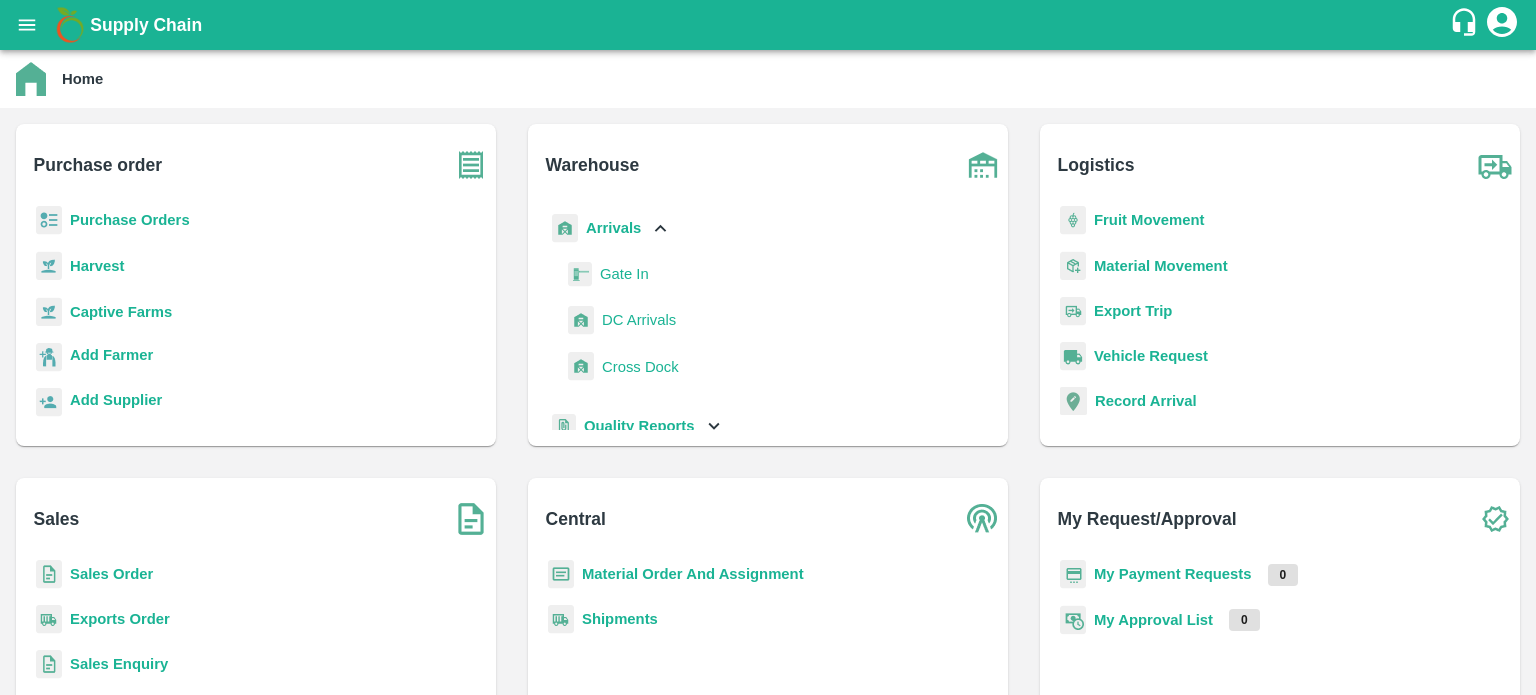 click on "DC Arrivals" at bounding box center (639, 320) 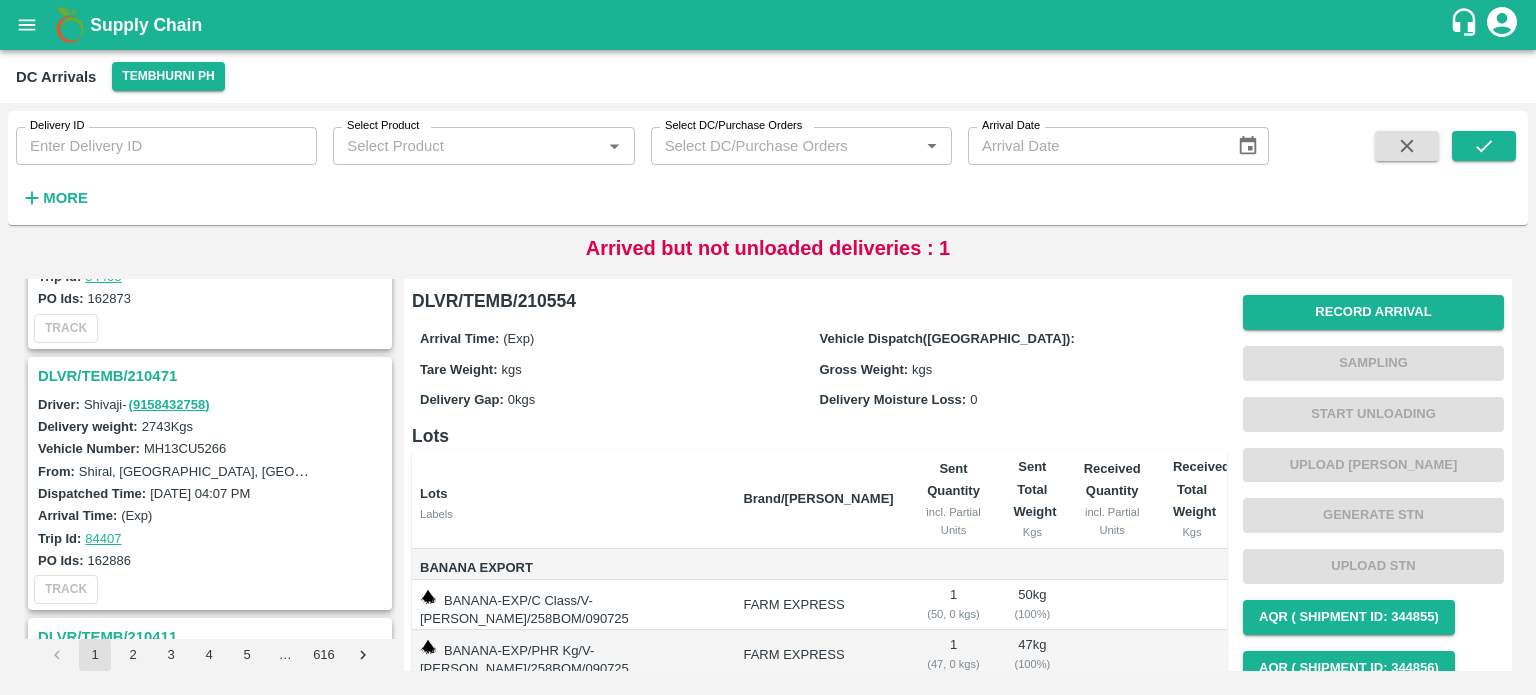 scroll, scrollTop: 4372, scrollLeft: 0, axis: vertical 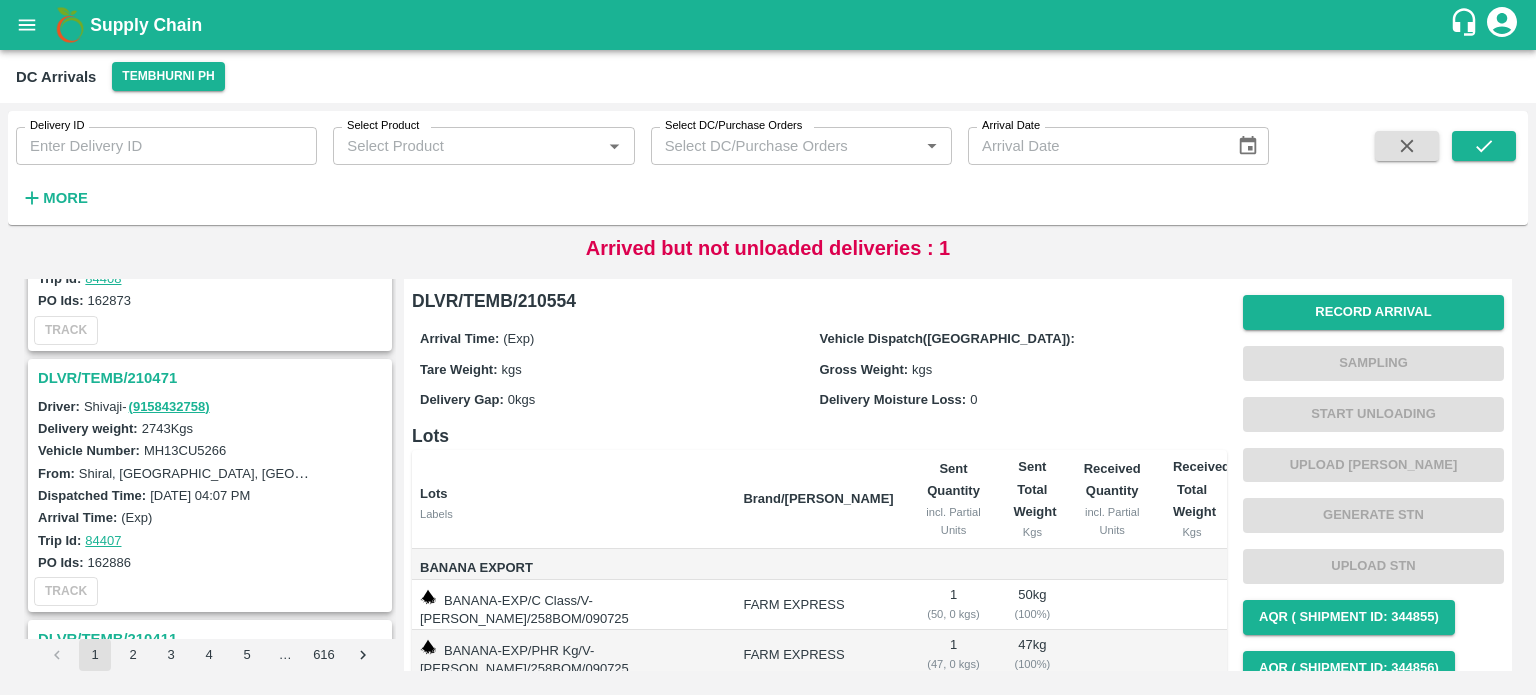 click on "DLVR/TEMB/210471" at bounding box center [213, 378] 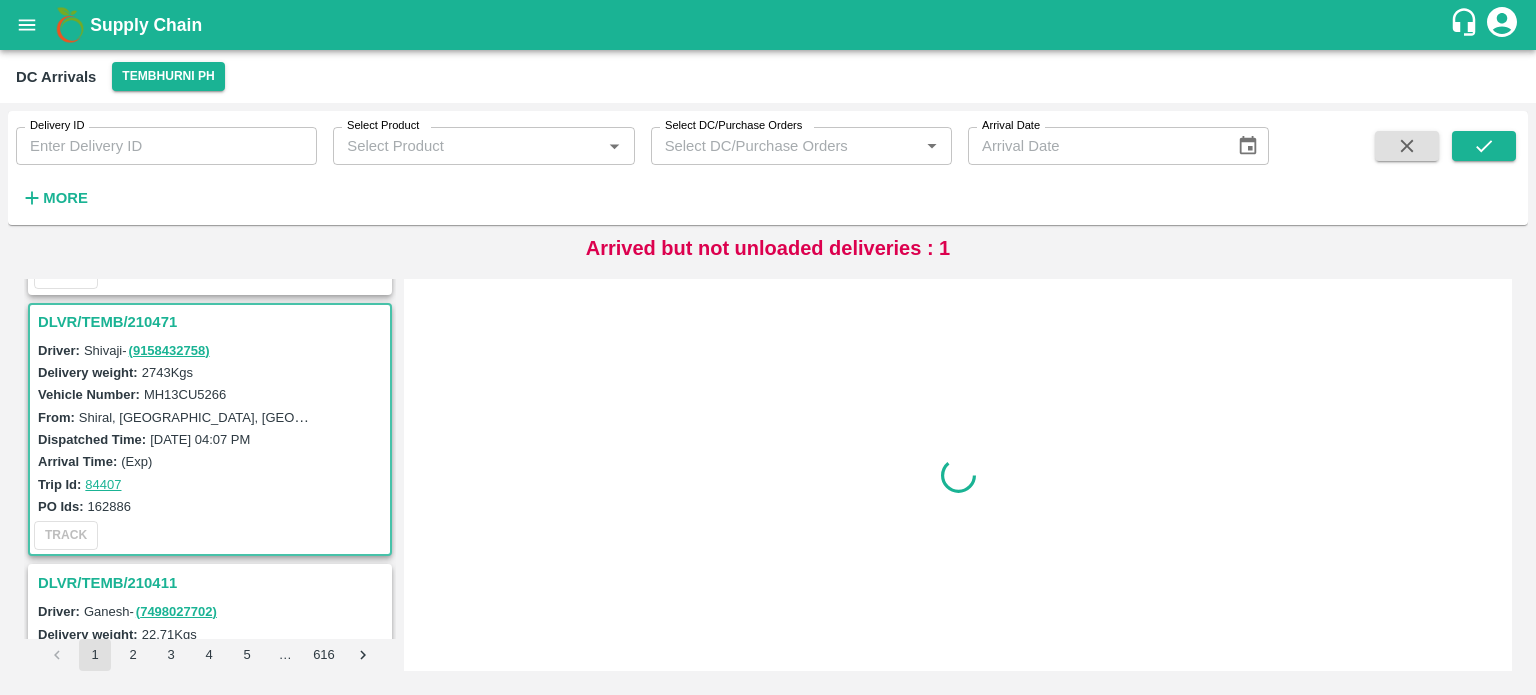 scroll, scrollTop: 4432, scrollLeft: 0, axis: vertical 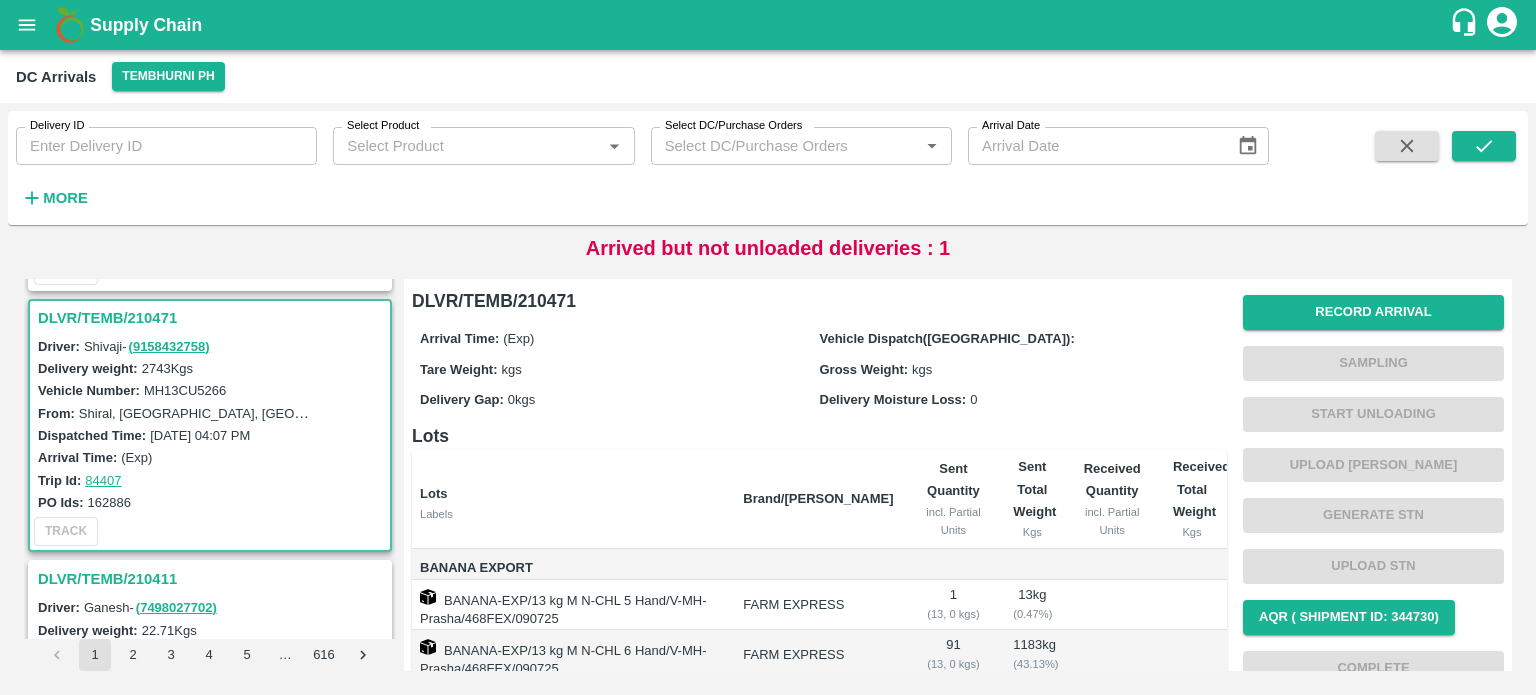 click on "MH13CU5266" at bounding box center [185, 390] 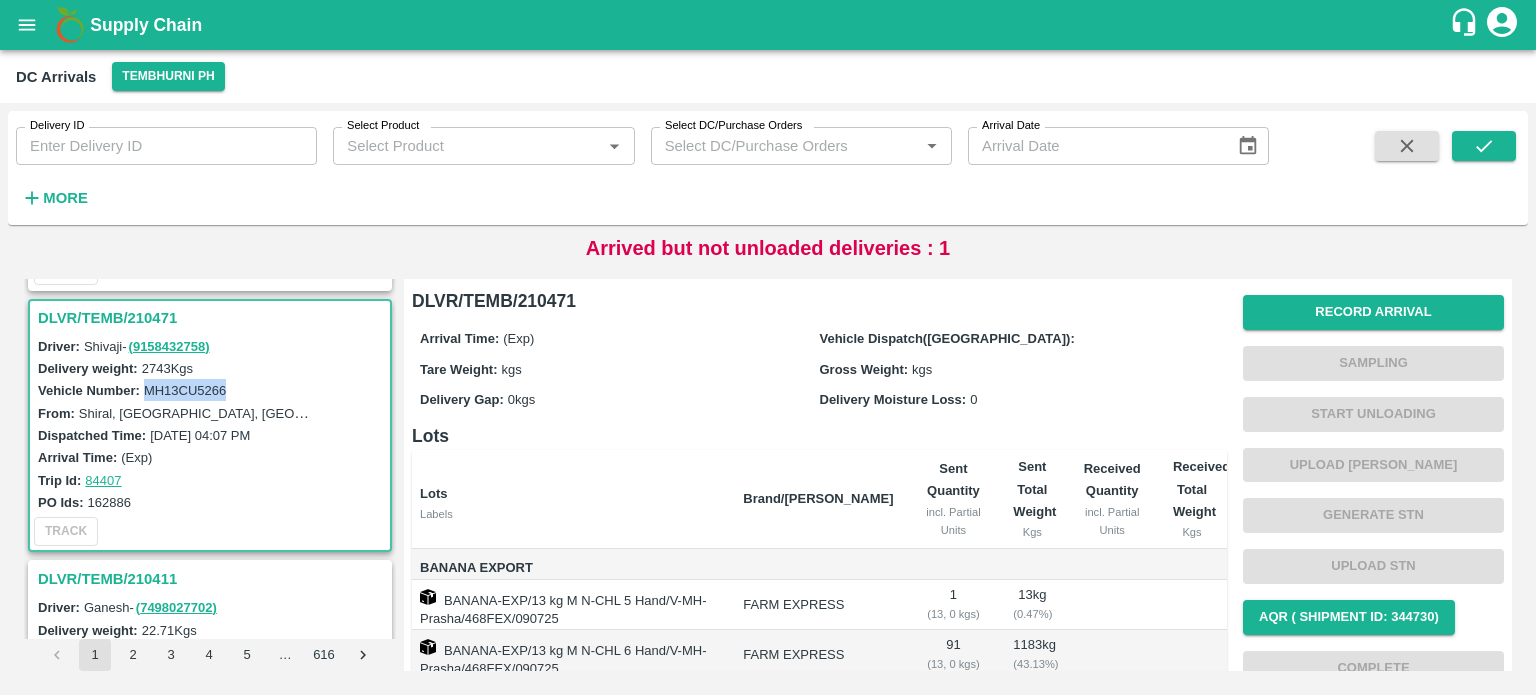 click on "MH13CU5266" at bounding box center (185, 390) 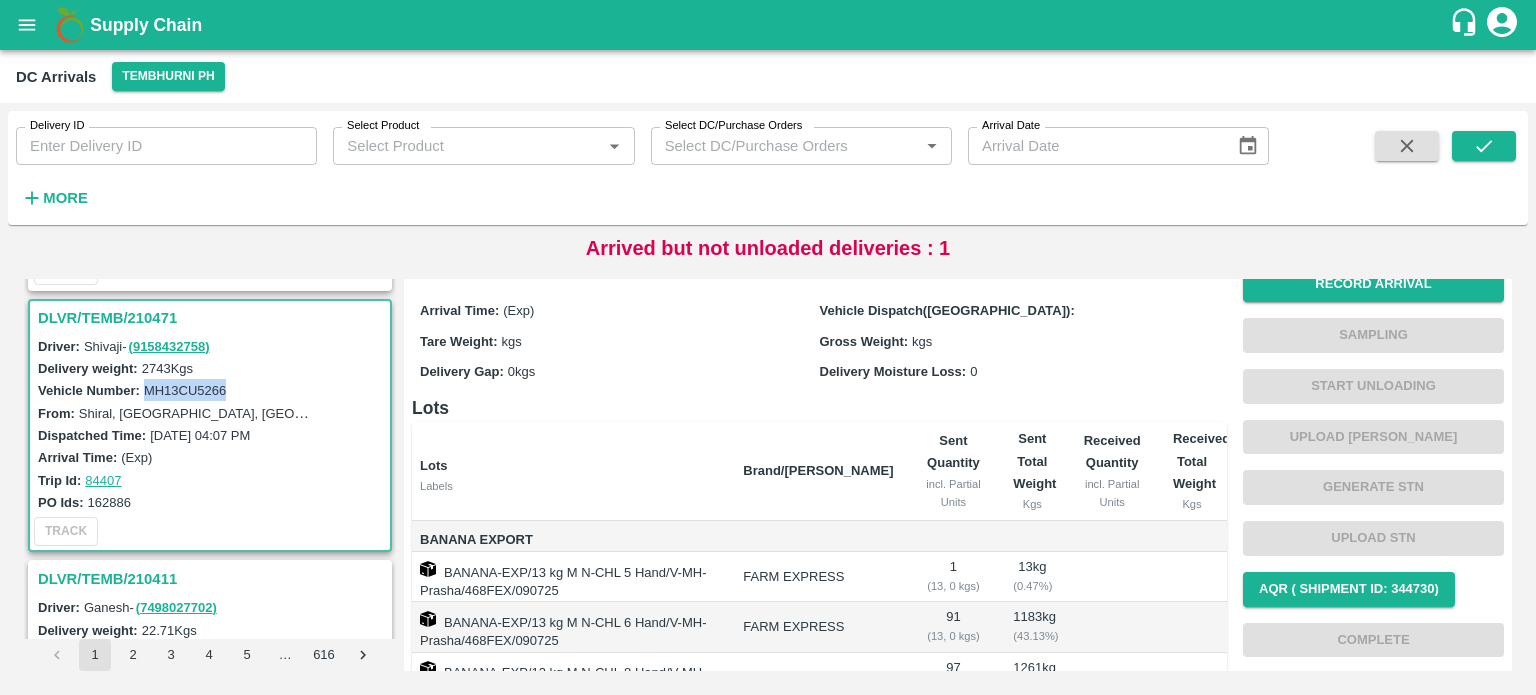 scroll, scrollTop: 0, scrollLeft: 0, axis: both 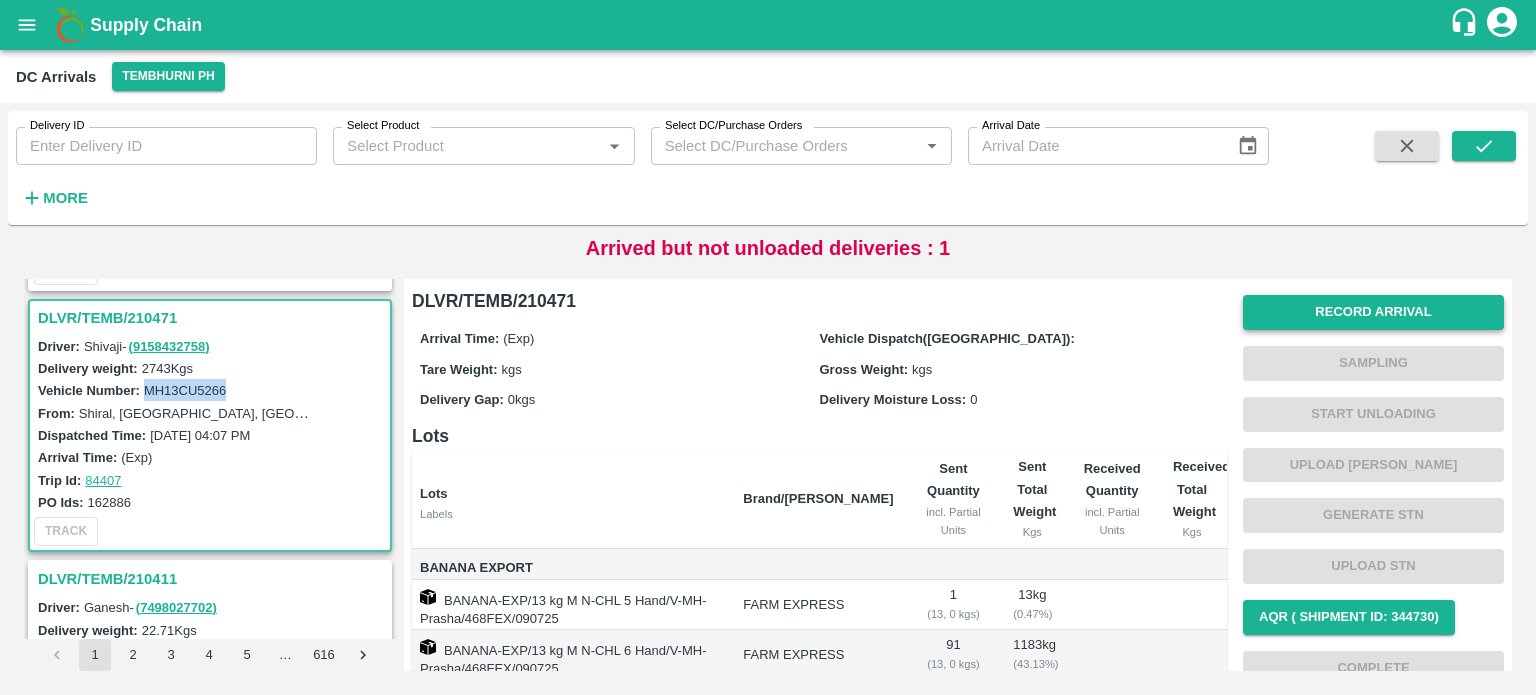 click on "Record Arrival" at bounding box center (1373, 312) 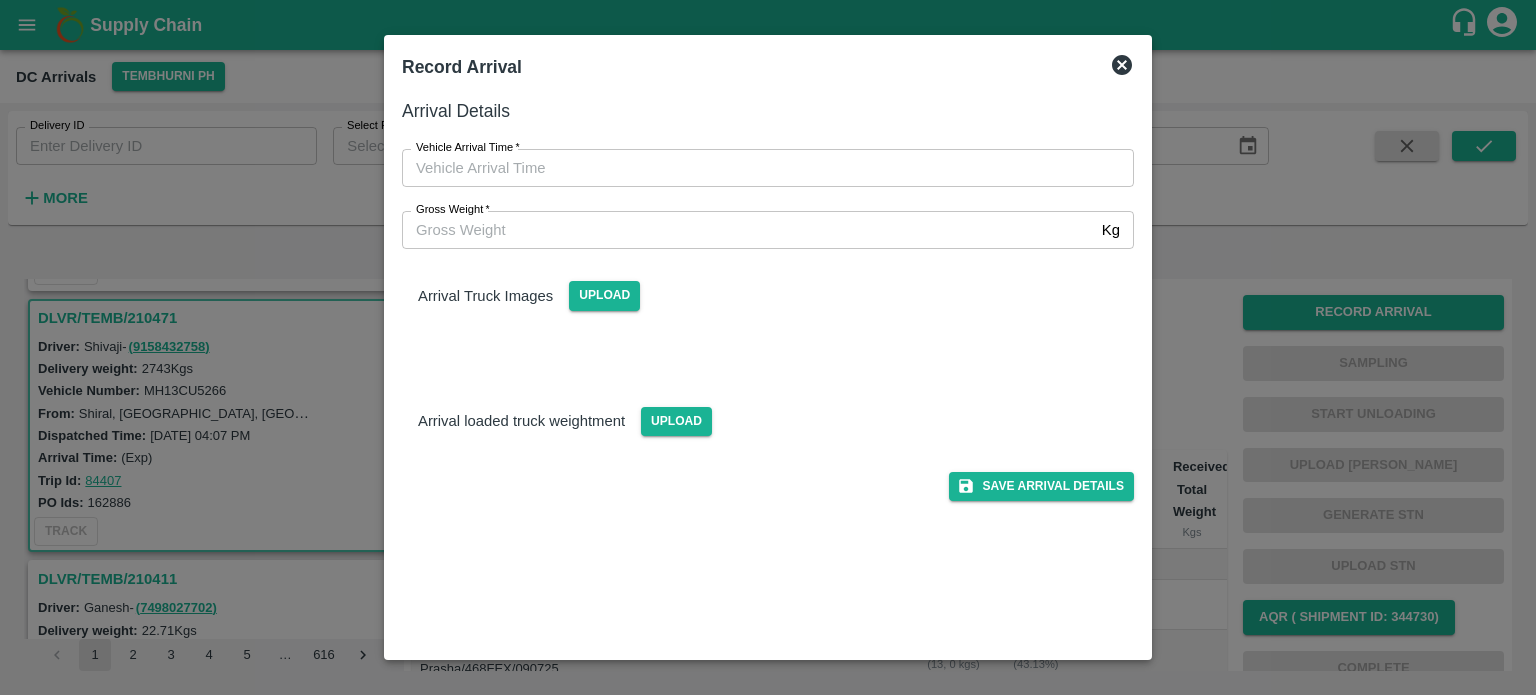 type on "DD/MM/YYYY hh:mm aa" 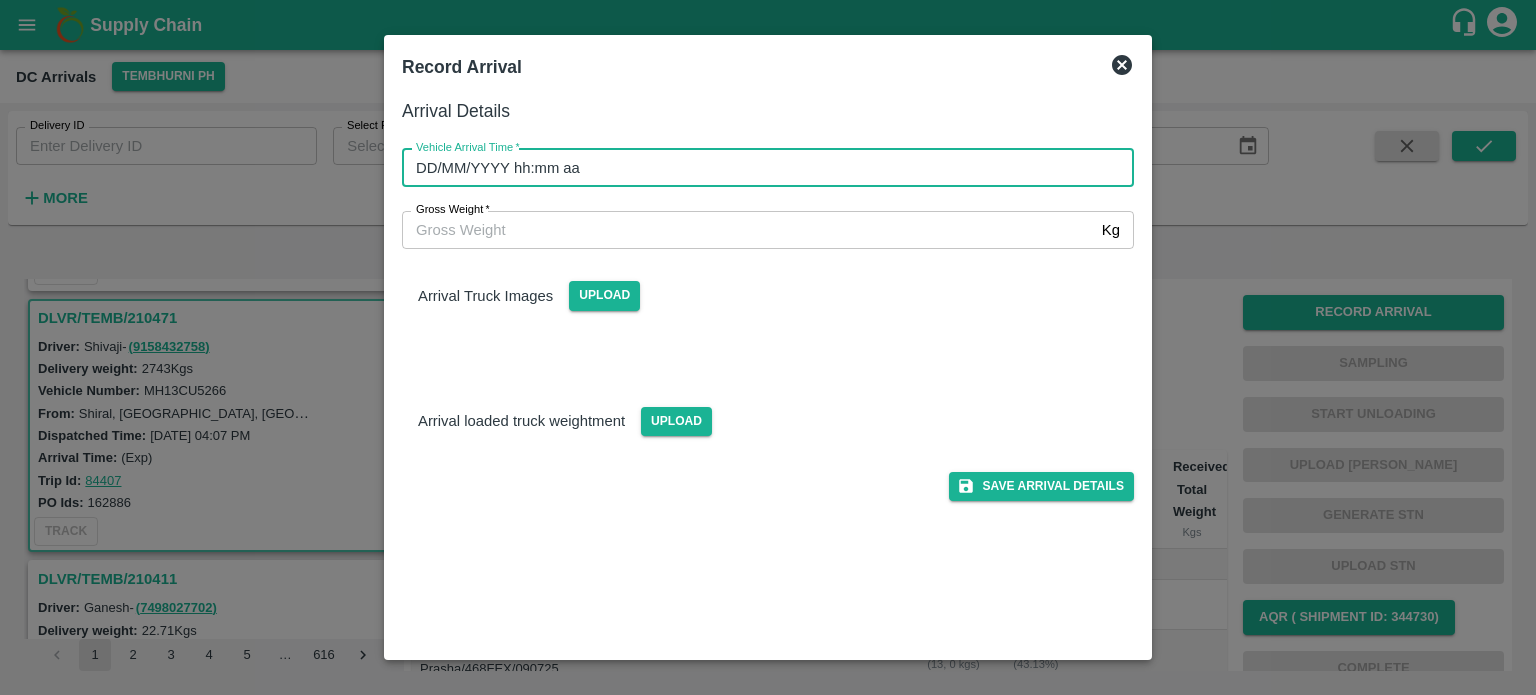 click on "DD/MM/YYYY hh:mm aa" at bounding box center (761, 168) 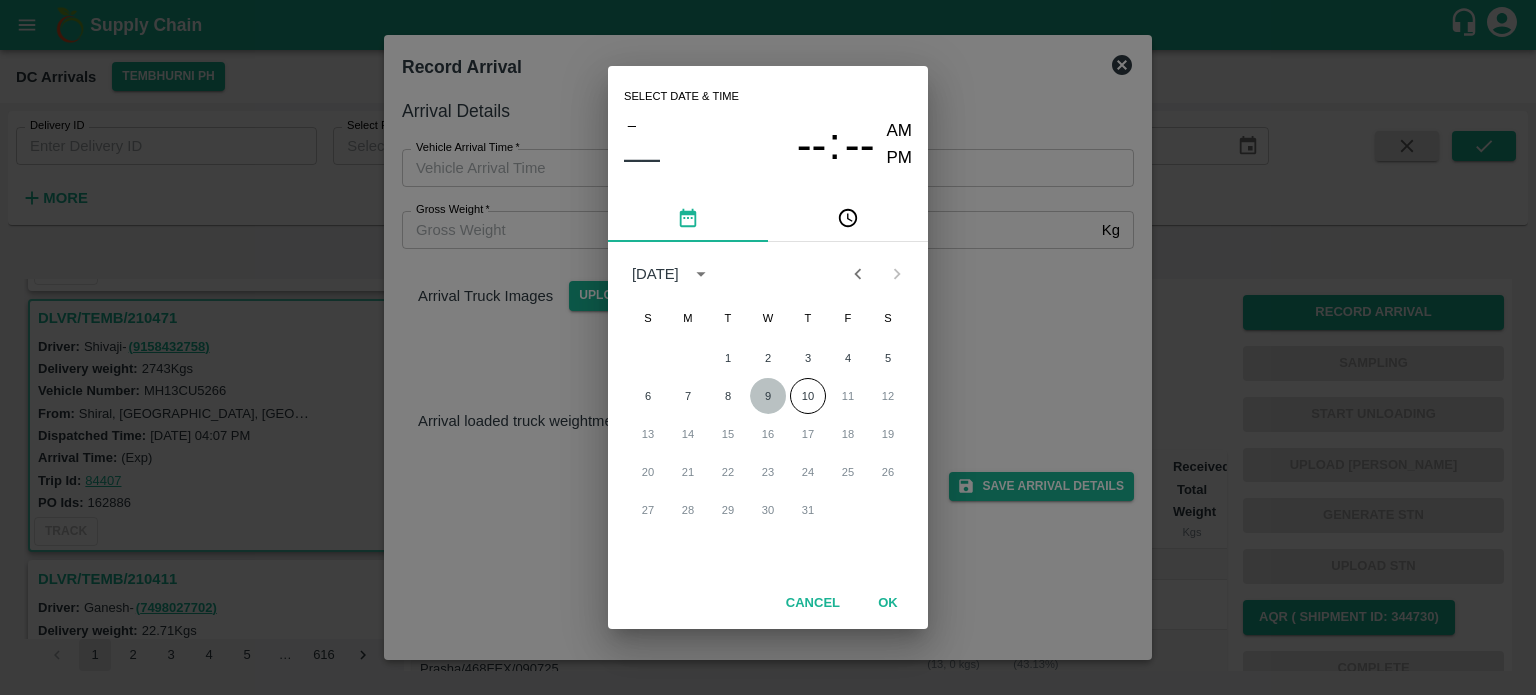click on "9" at bounding box center (768, 396) 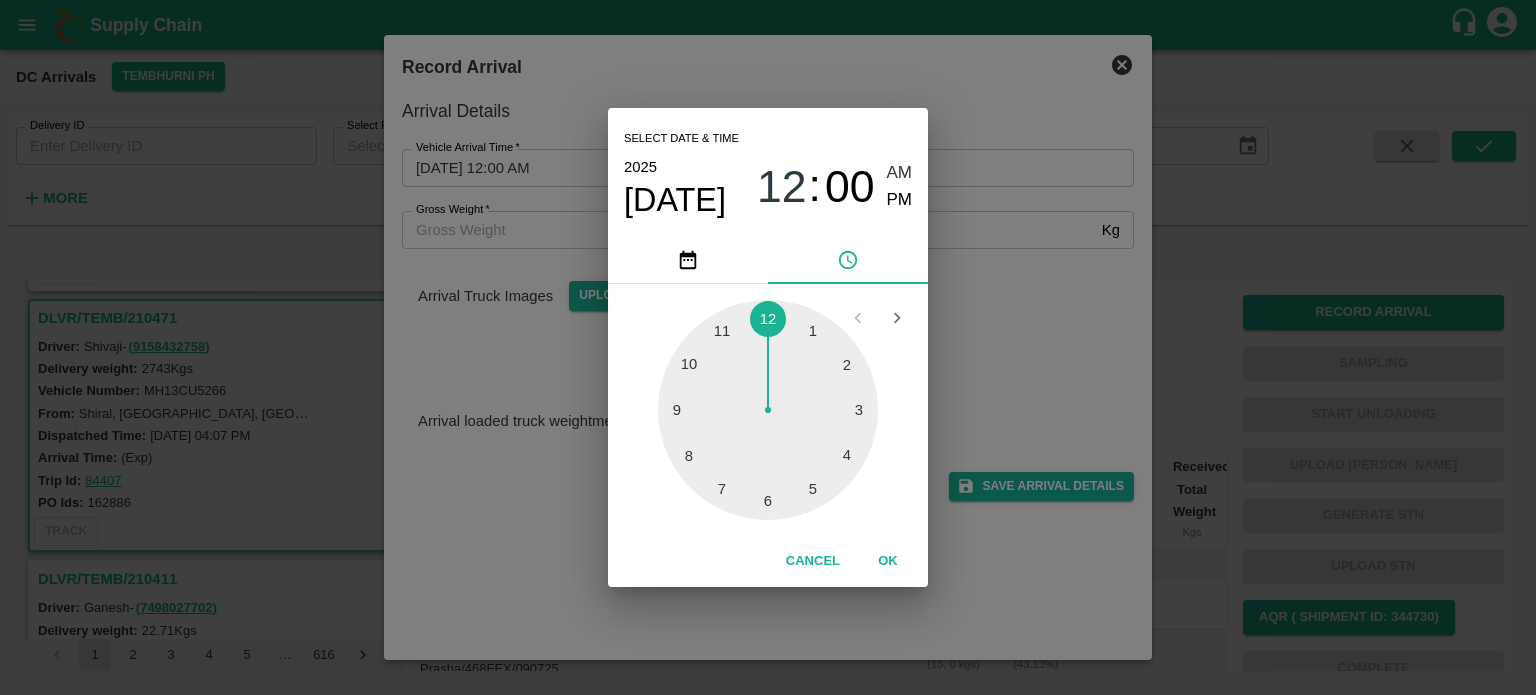 click at bounding box center [768, 410] 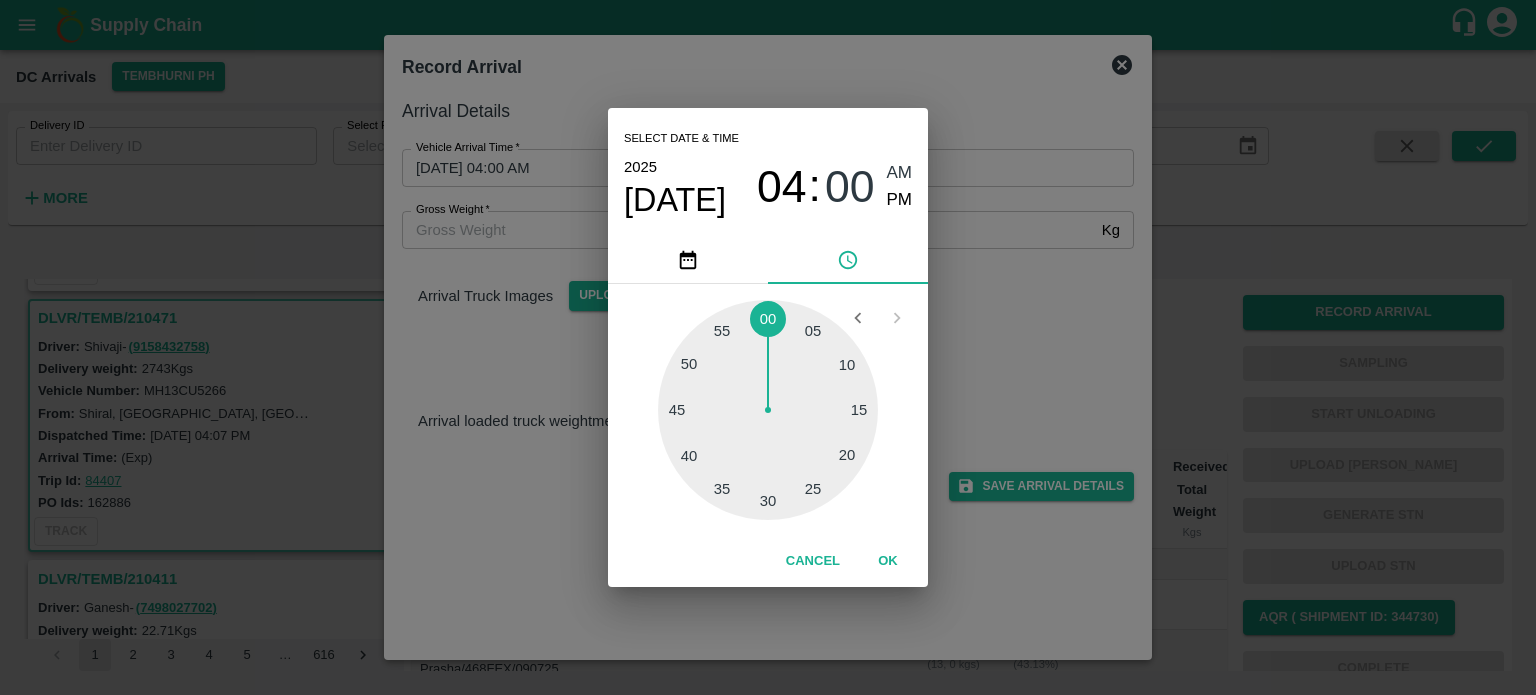 click at bounding box center (768, 410) 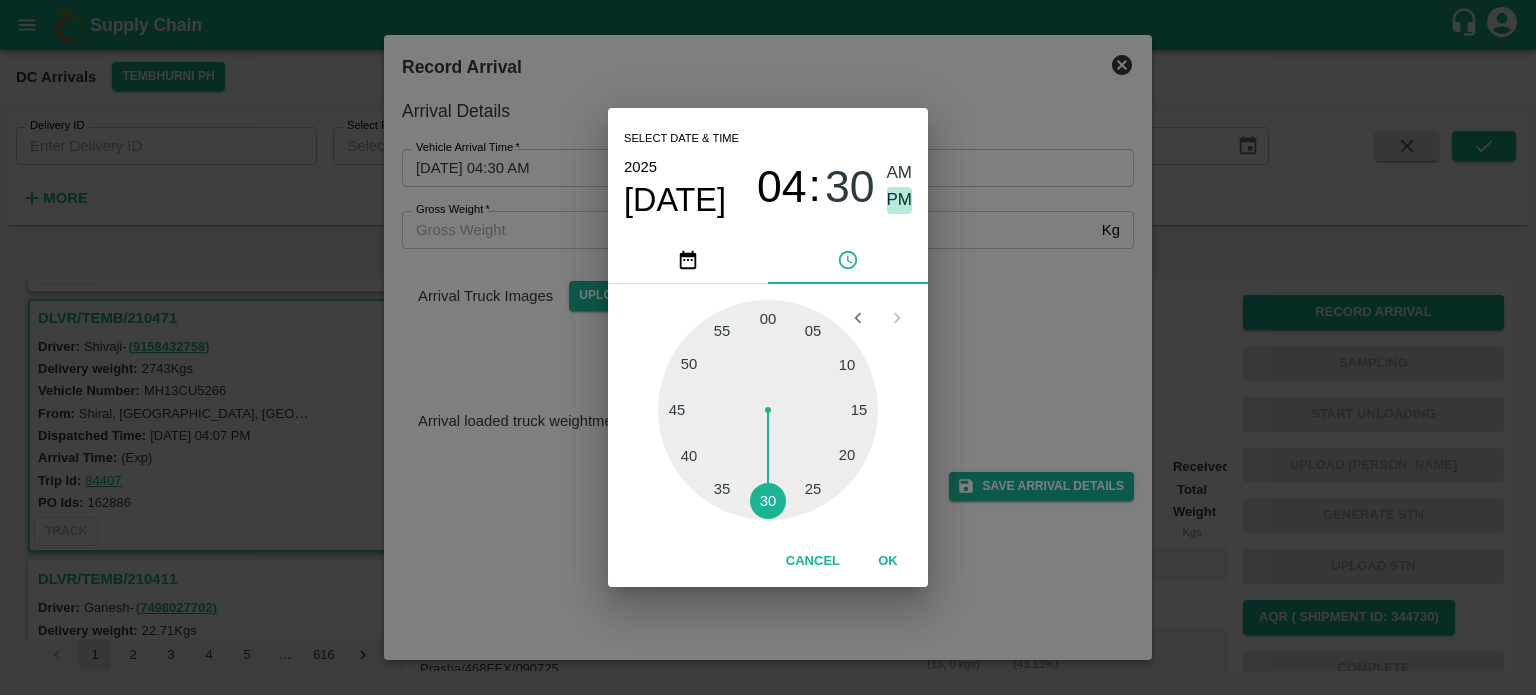 click on "PM" at bounding box center (900, 200) 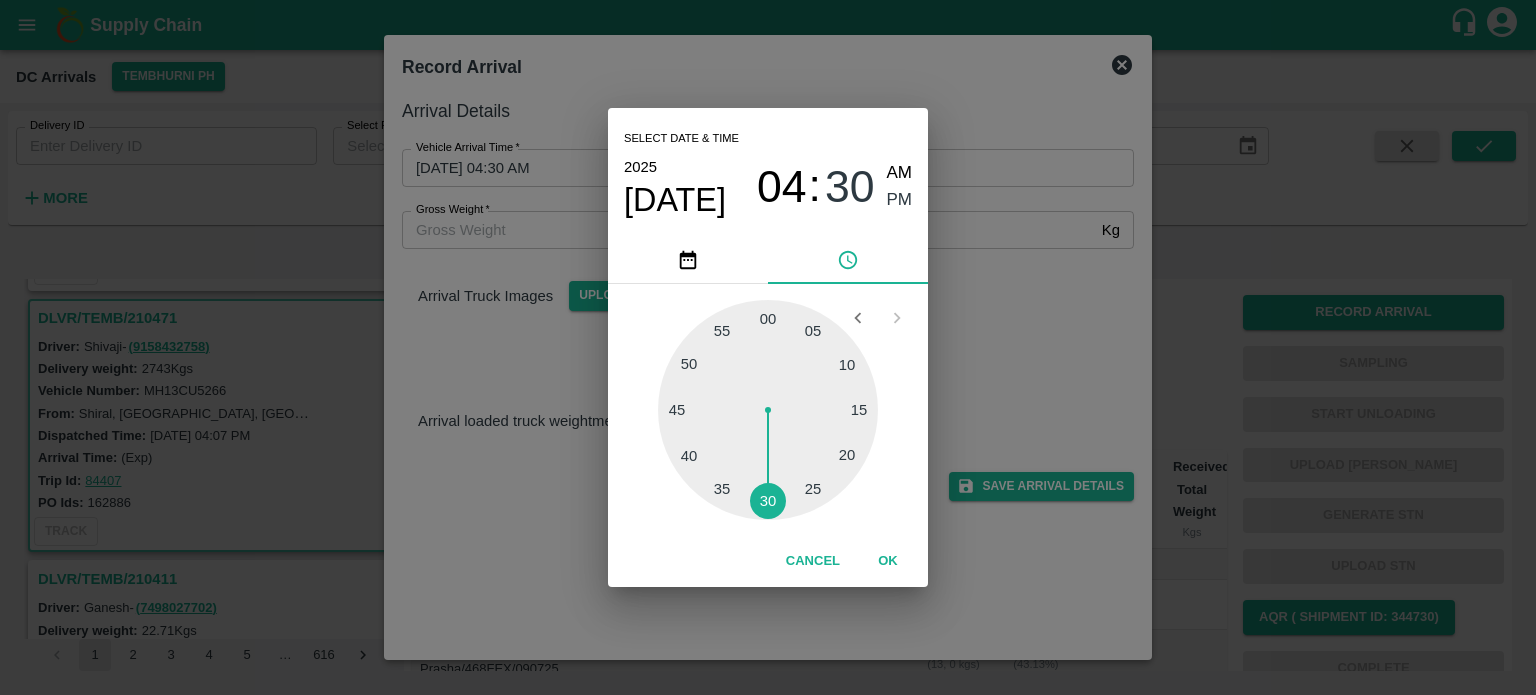 type on "[DATE] 04:30 PM" 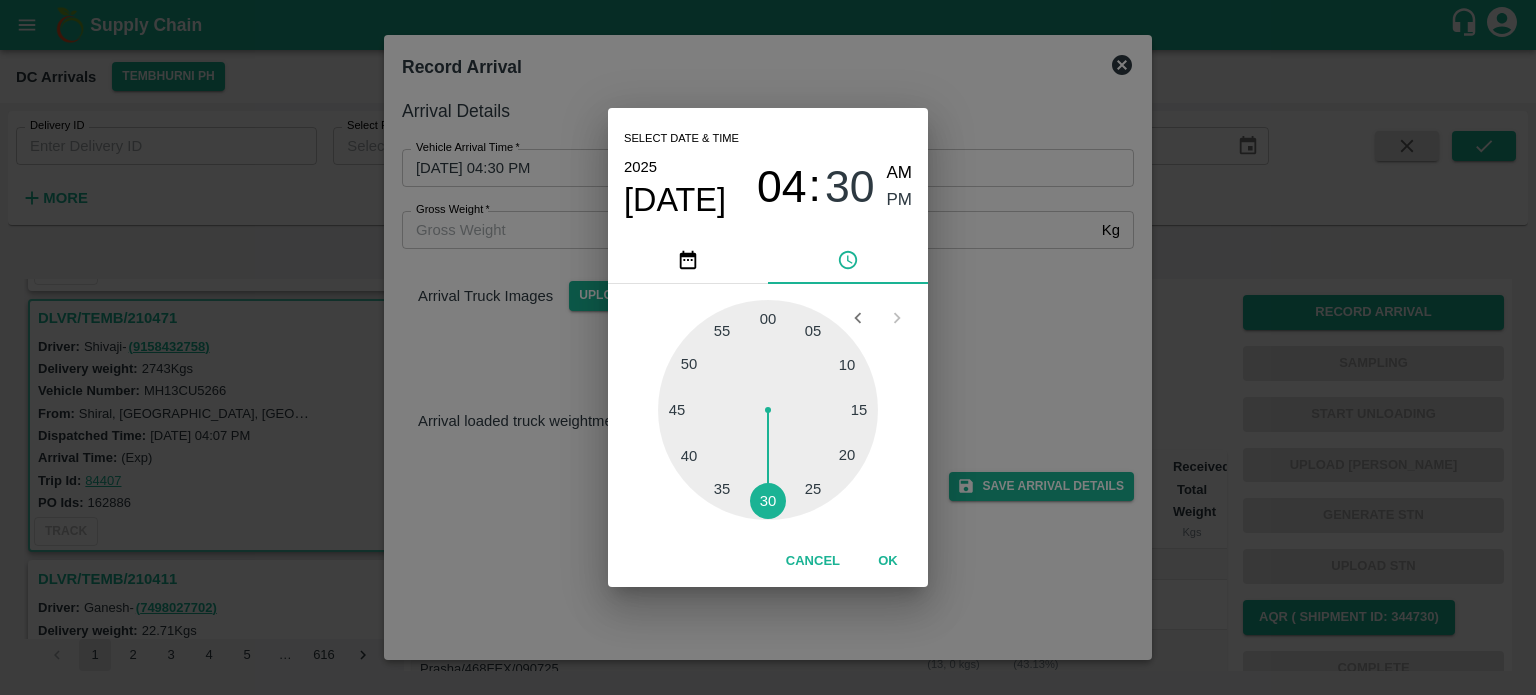 click on "Select date & time [DATE] 04 : 30 AM PM 05 10 15 20 25 30 35 40 45 50 55 00 Cancel OK" at bounding box center [768, 347] 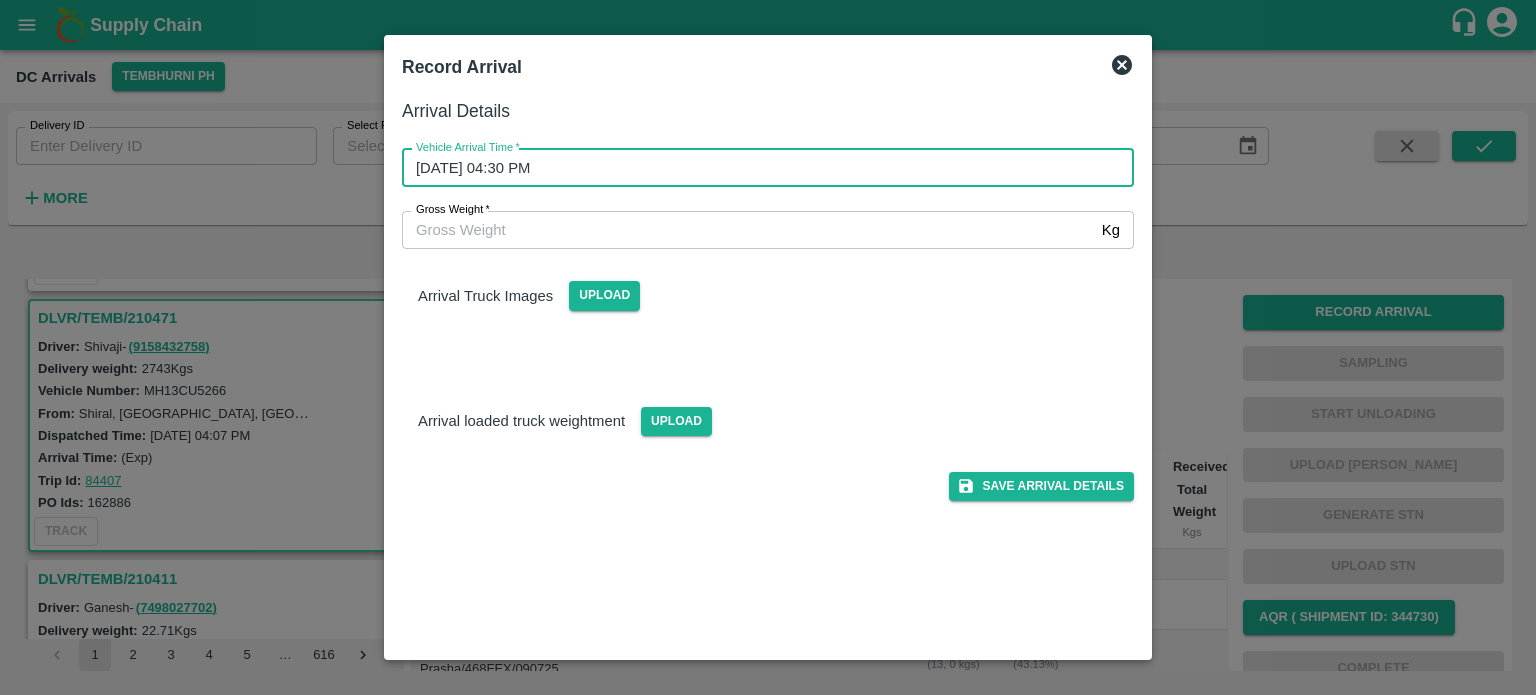 click on "Gross Weight   *" at bounding box center (748, 230) 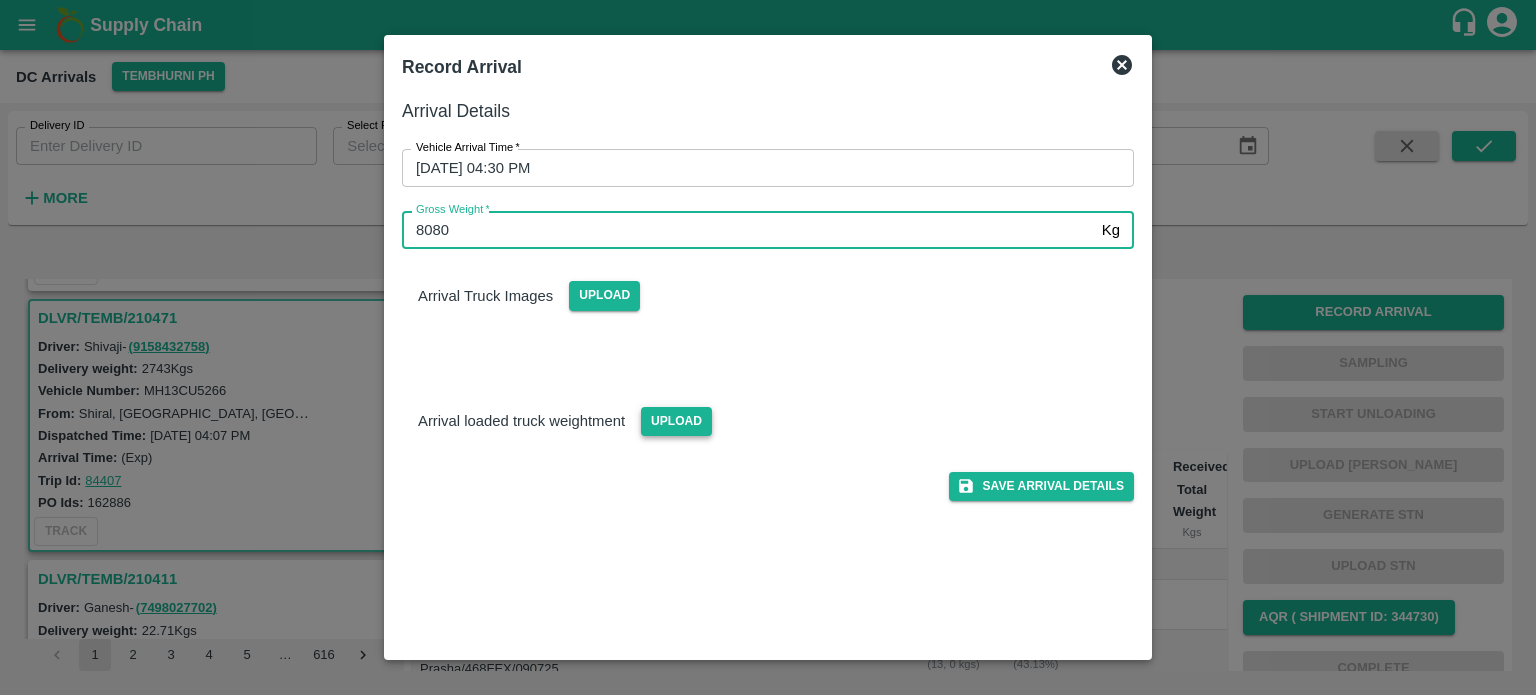 type on "8080" 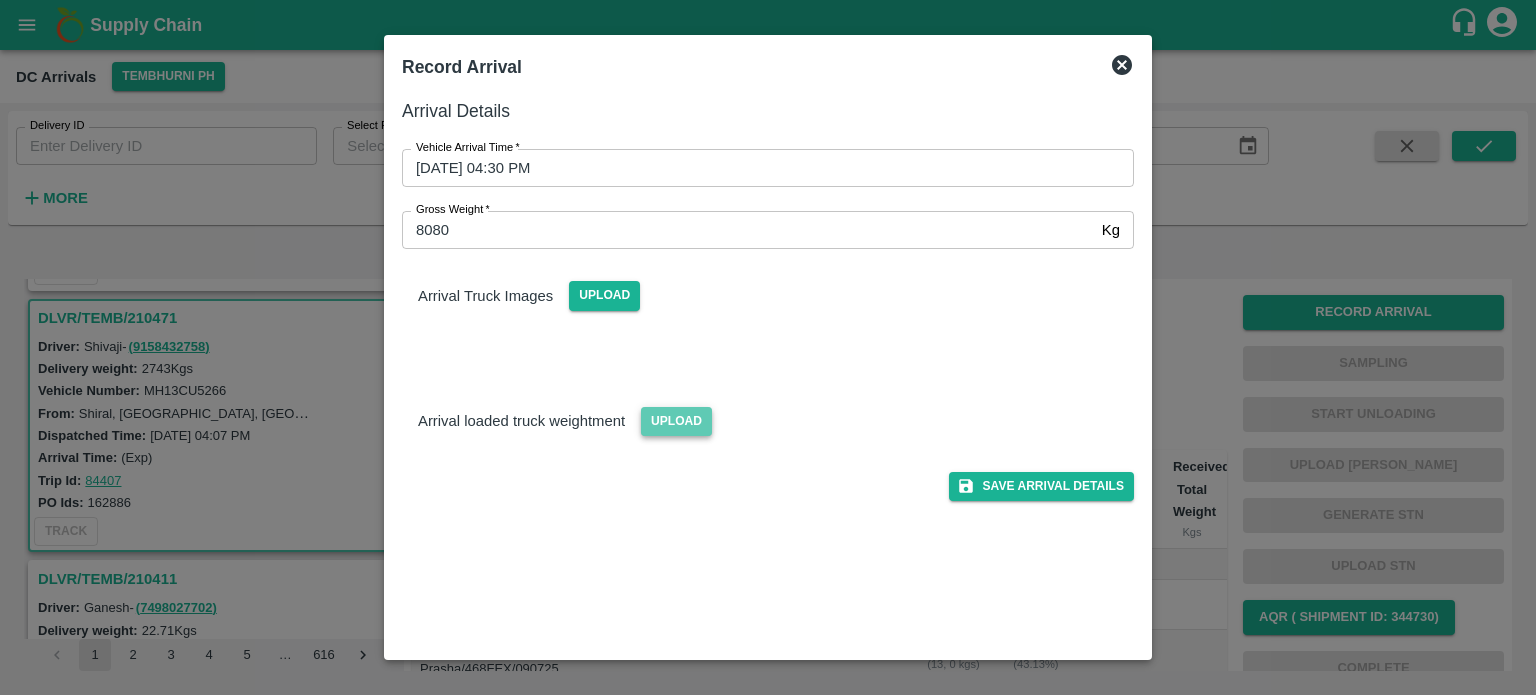 click on "Upload" at bounding box center (676, 421) 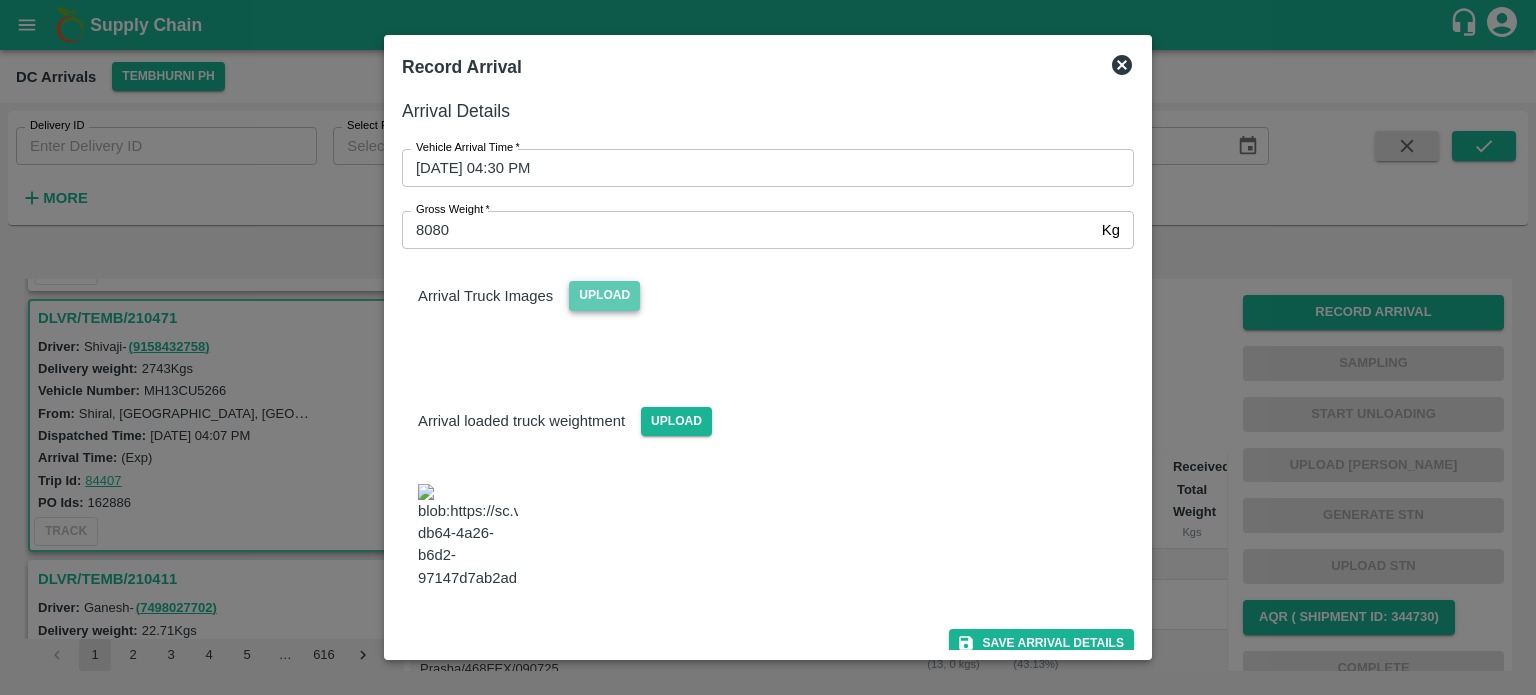 click on "Upload" at bounding box center (604, 295) 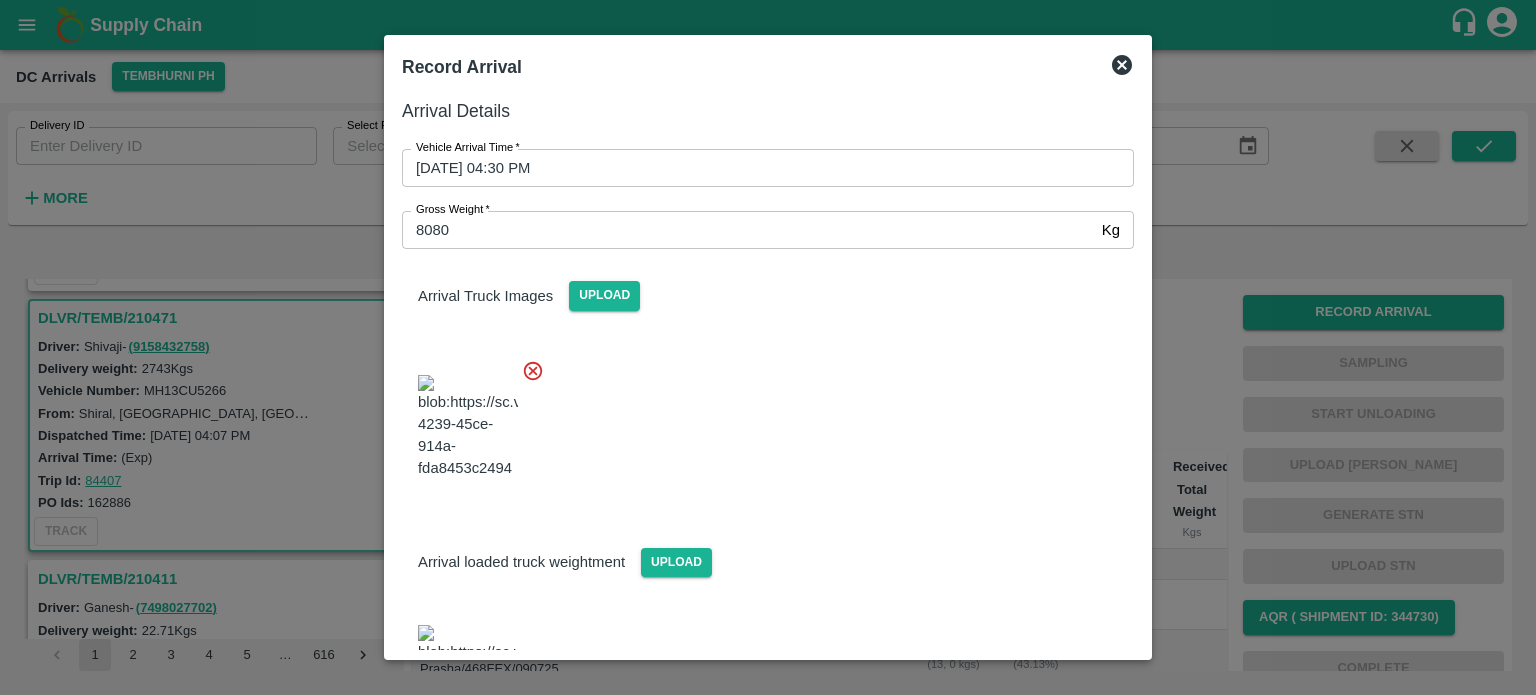 click at bounding box center (760, 421) 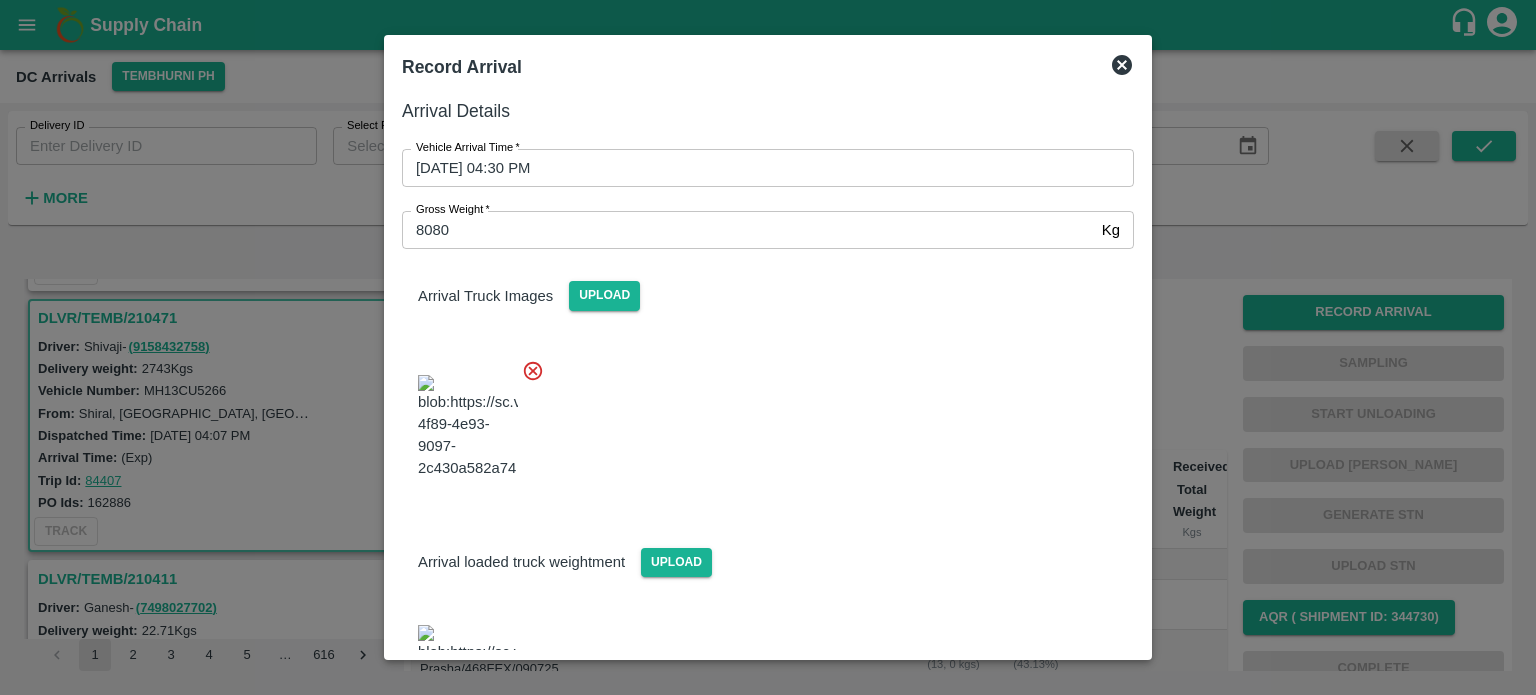 scroll, scrollTop: 220, scrollLeft: 0, axis: vertical 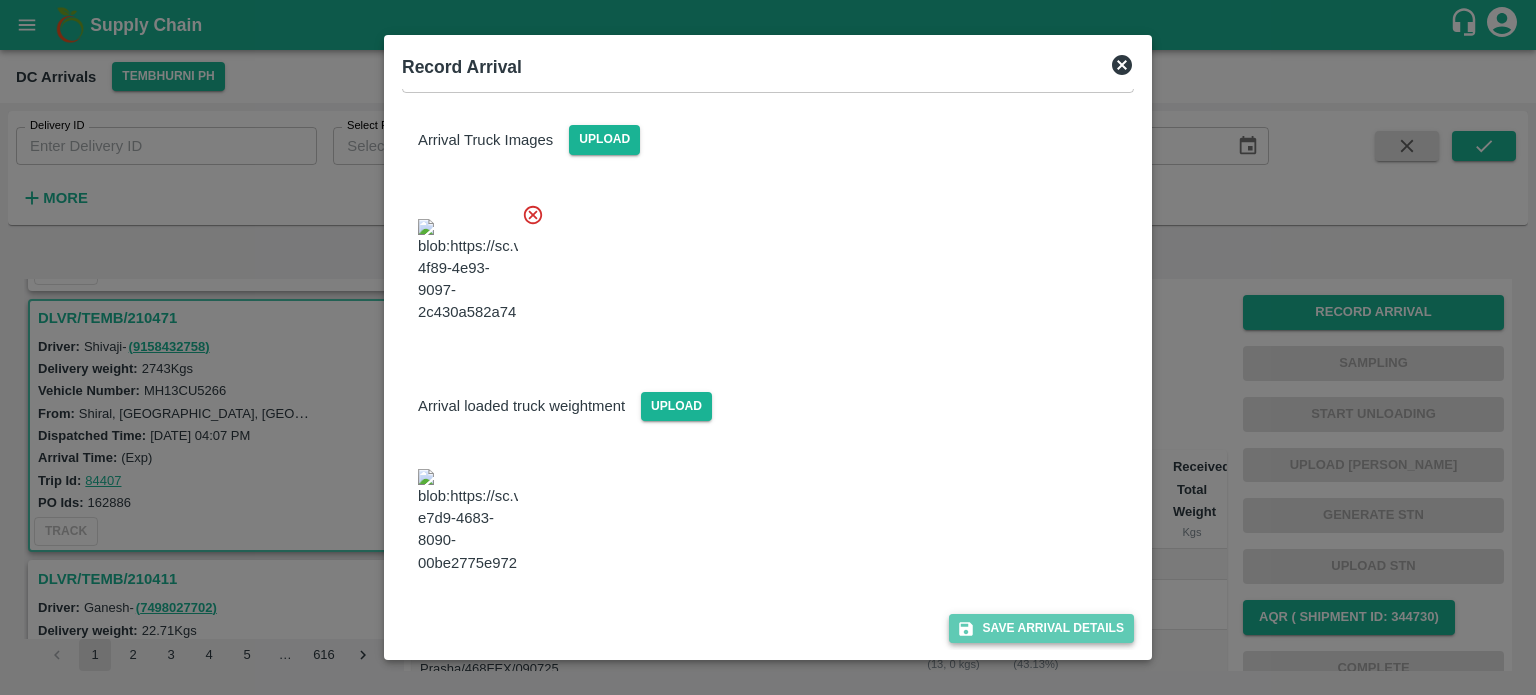 click on "Save Arrival Details" at bounding box center [1041, 628] 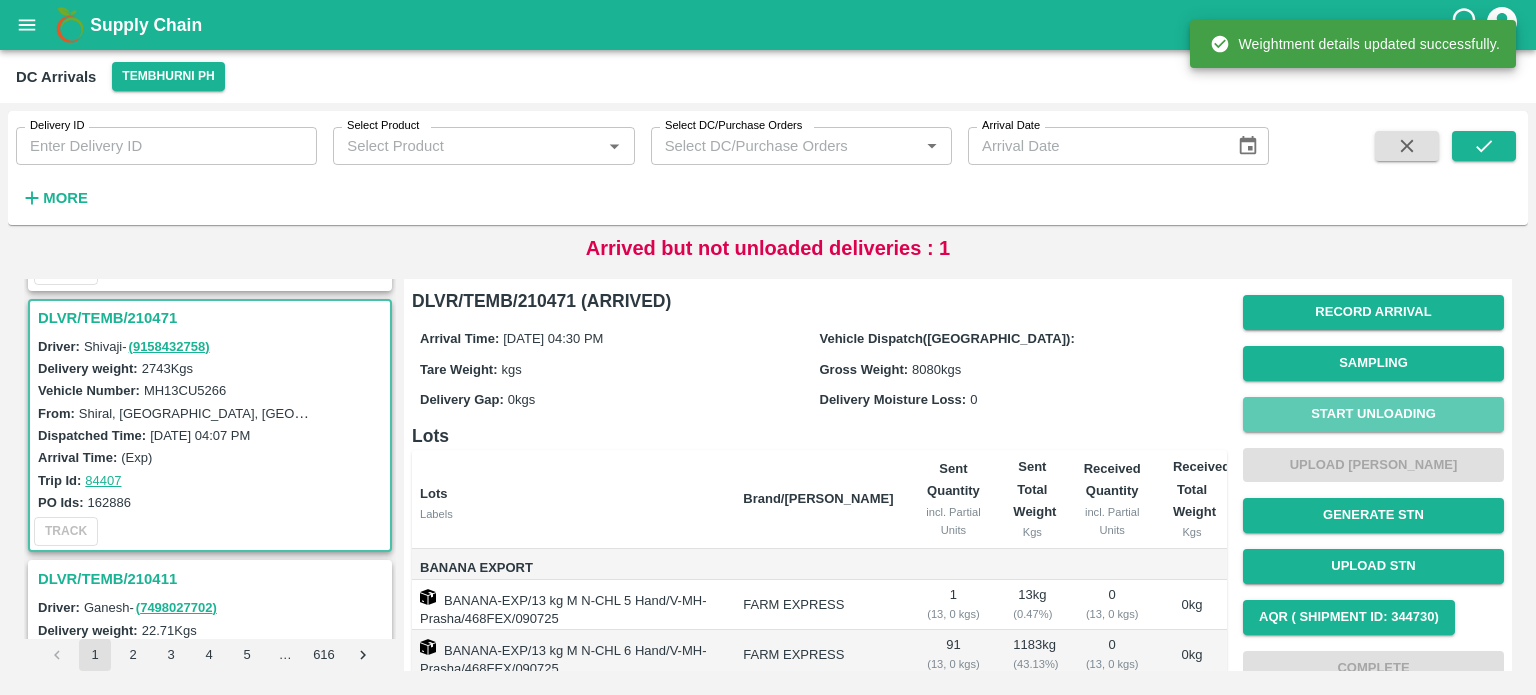 click on "Start Unloading" at bounding box center (1373, 414) 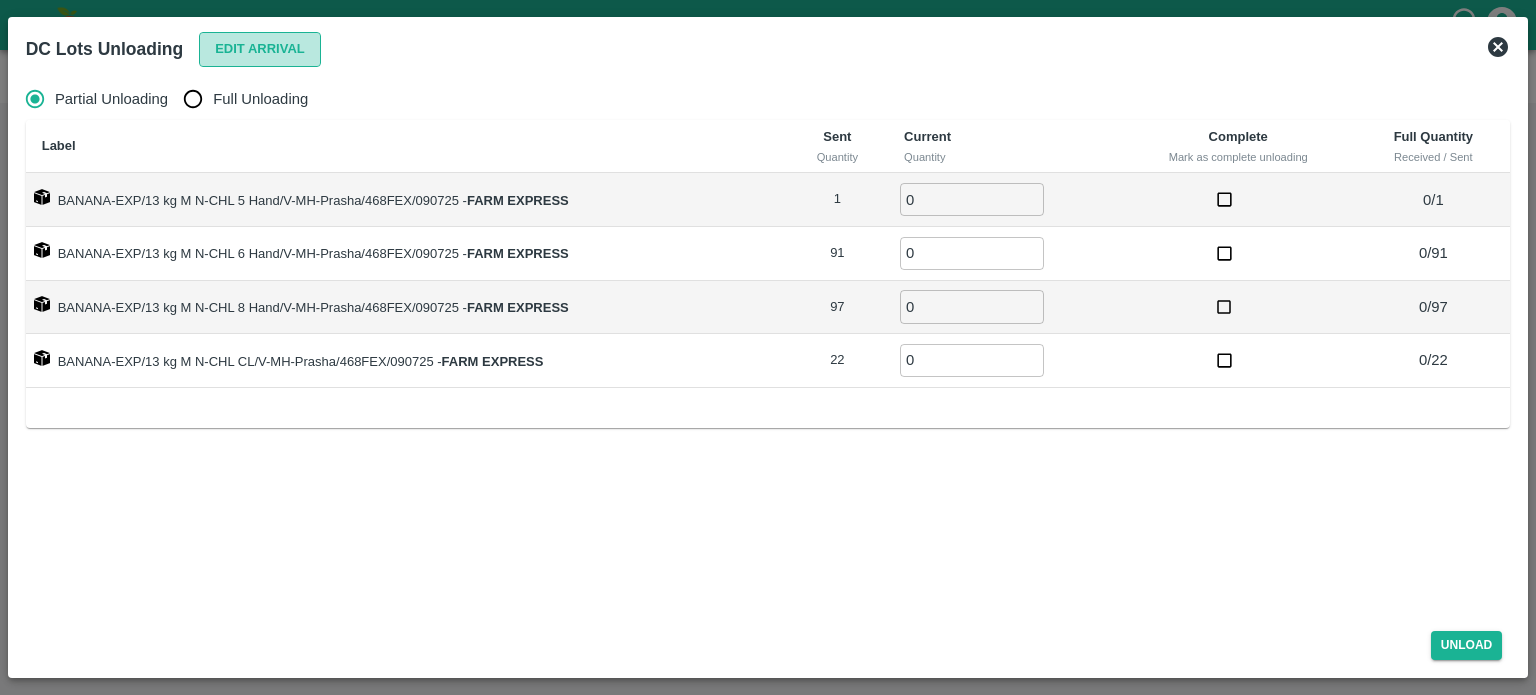 click on "Edit Arrival" at bounding box center [260, 49] 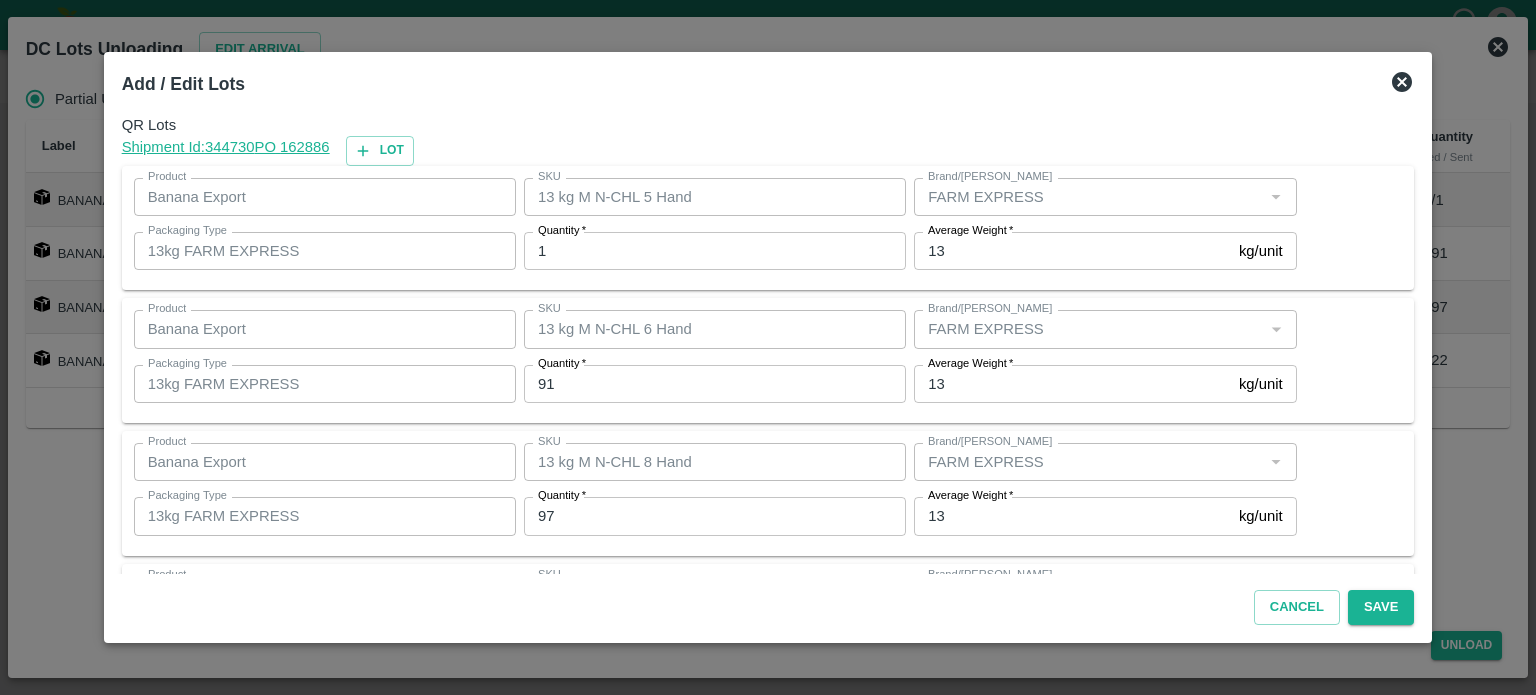click on "1" at bounding box center [715, 251] 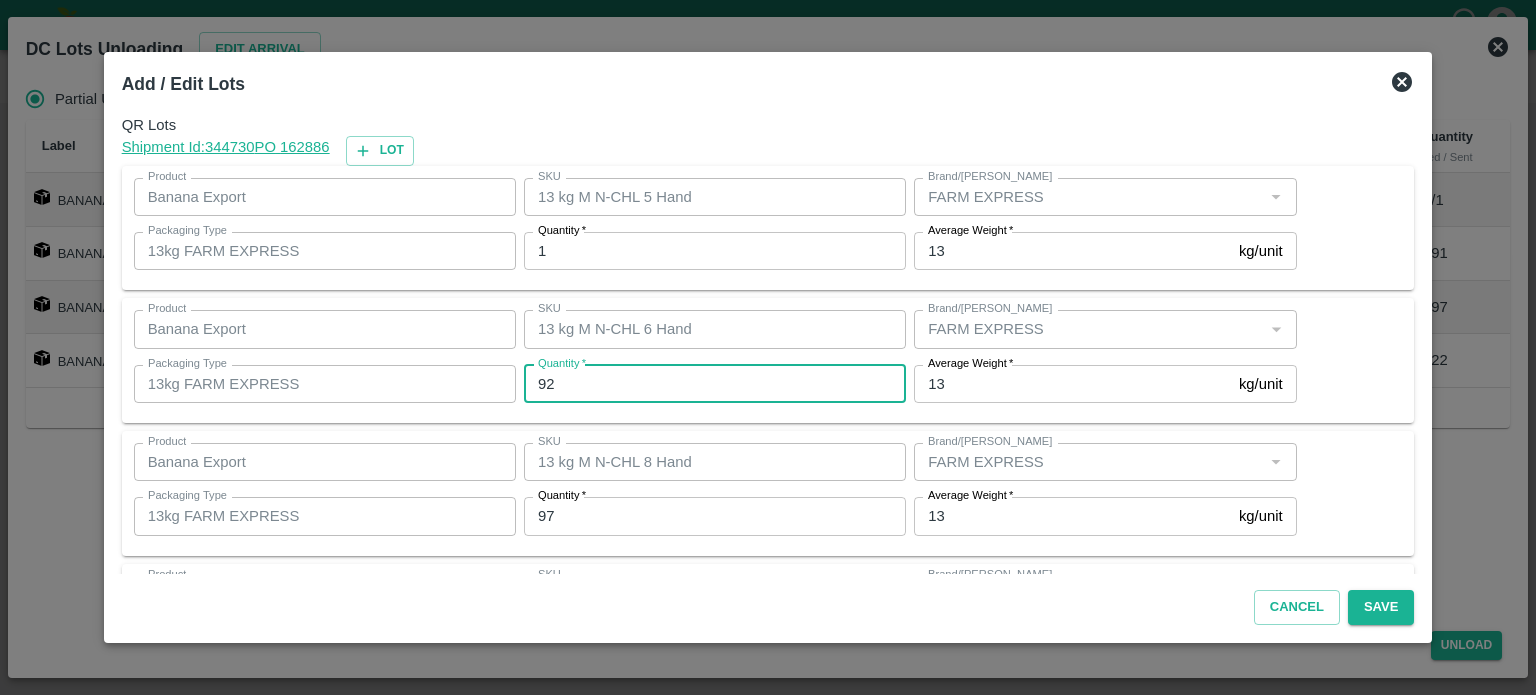 type on "92" 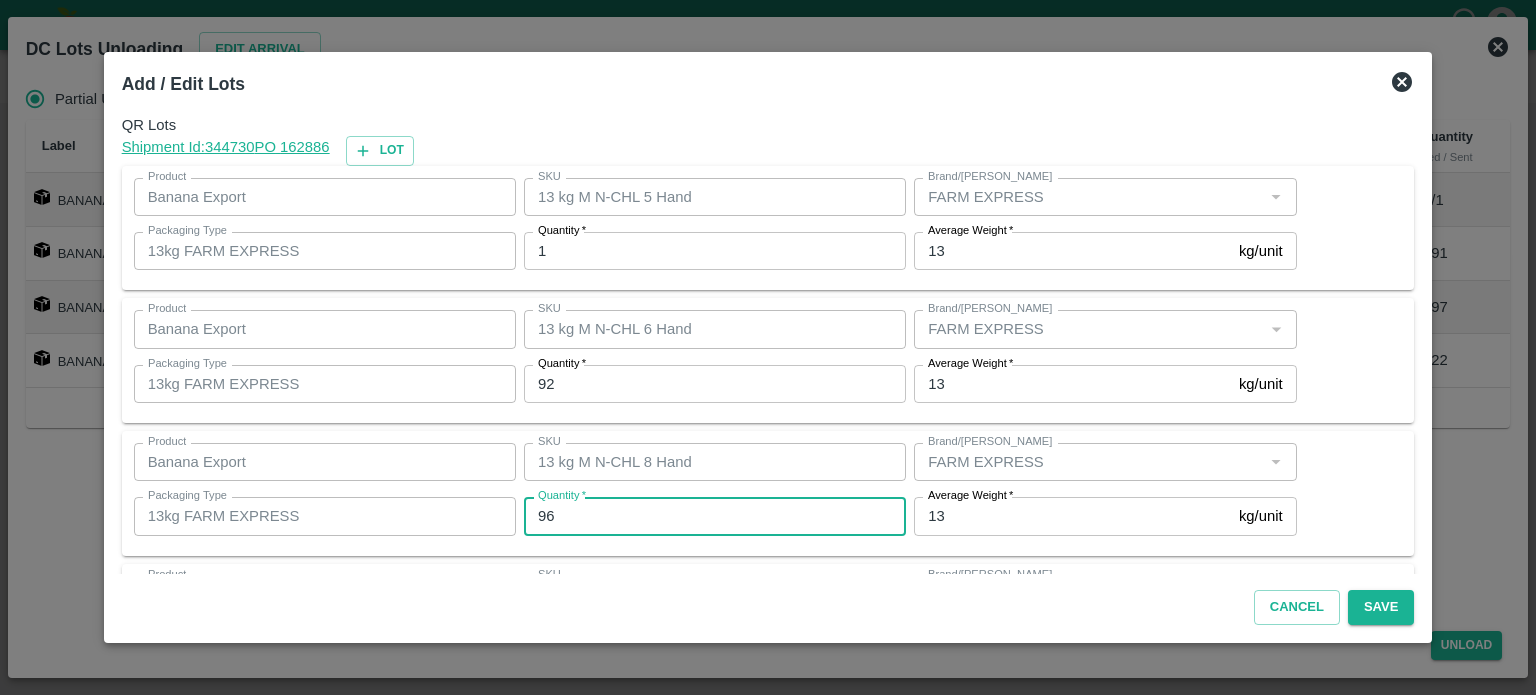 type on "96" 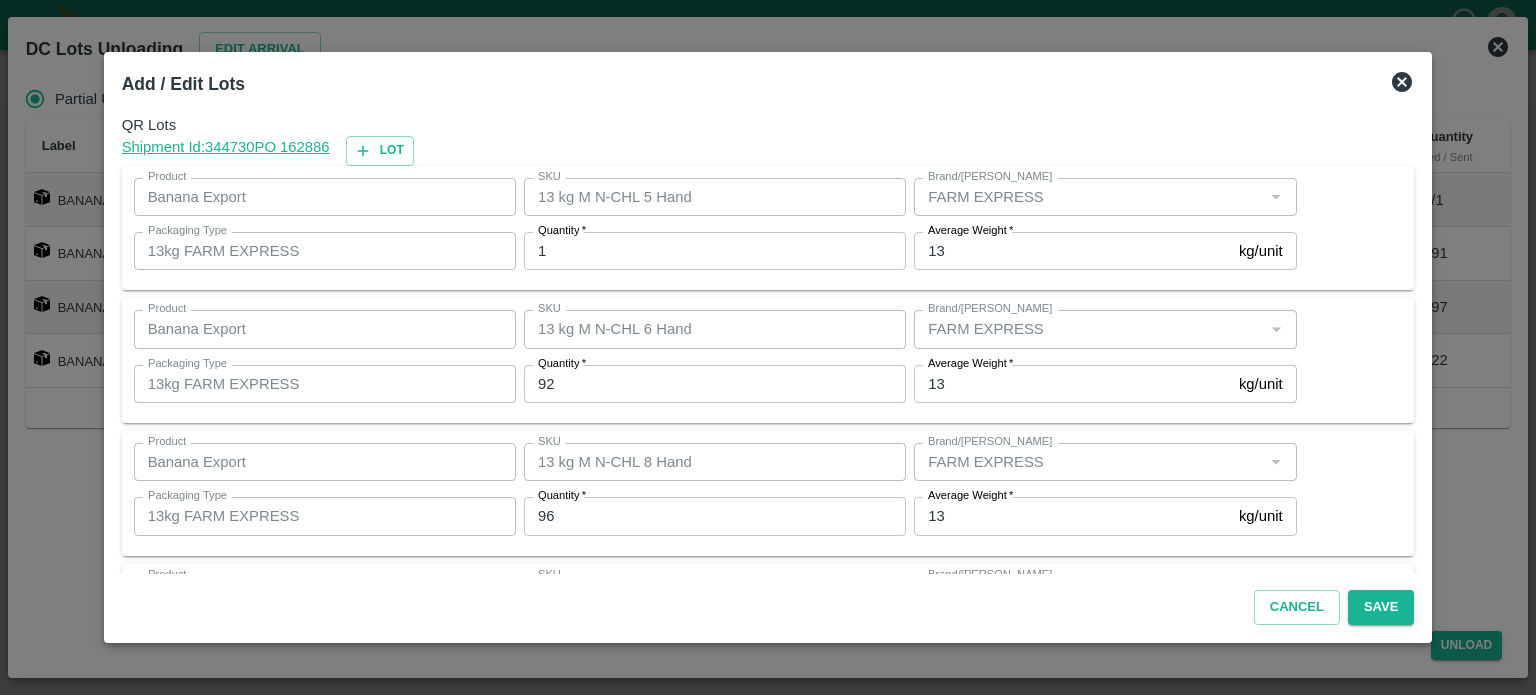 scroll, scrollTop: 129, scrollLeft: 0, axis: vertical 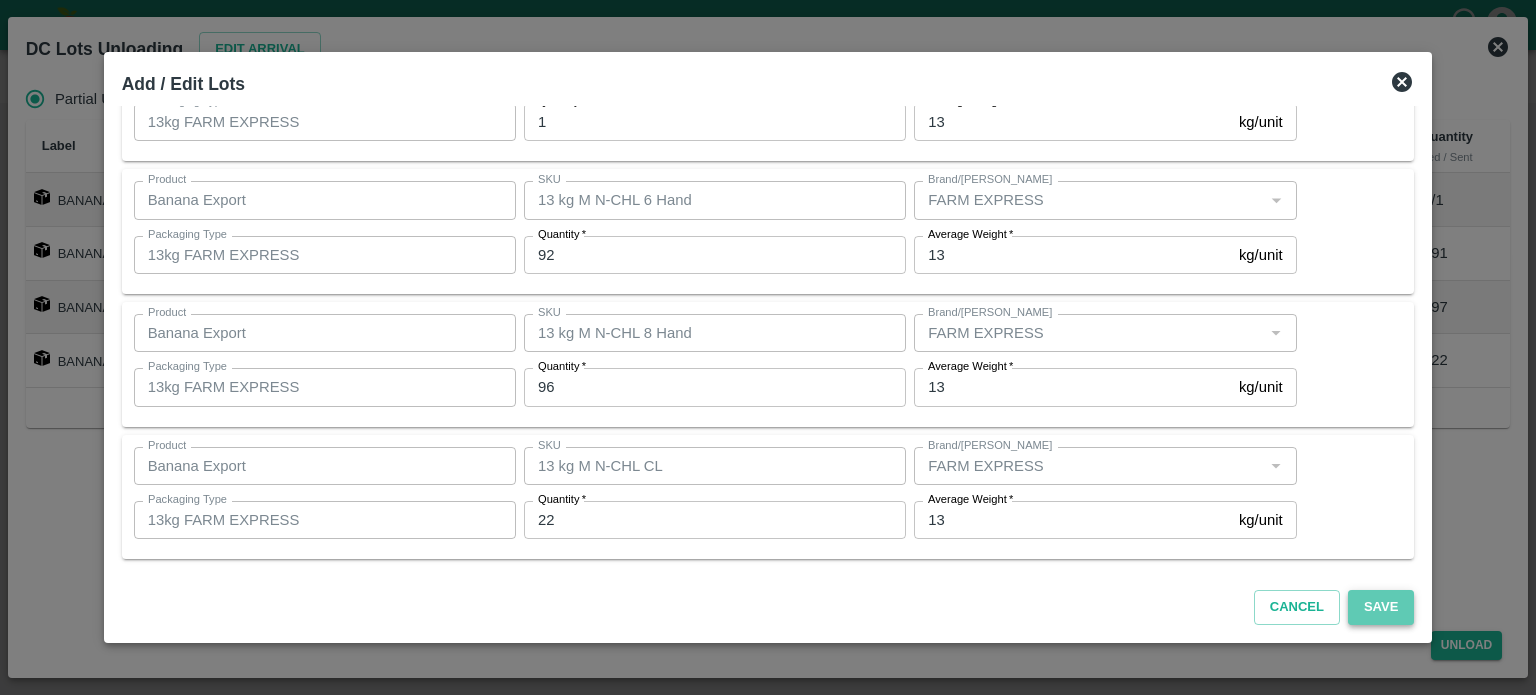 click on "Save" at bounding box center [1381, 607] 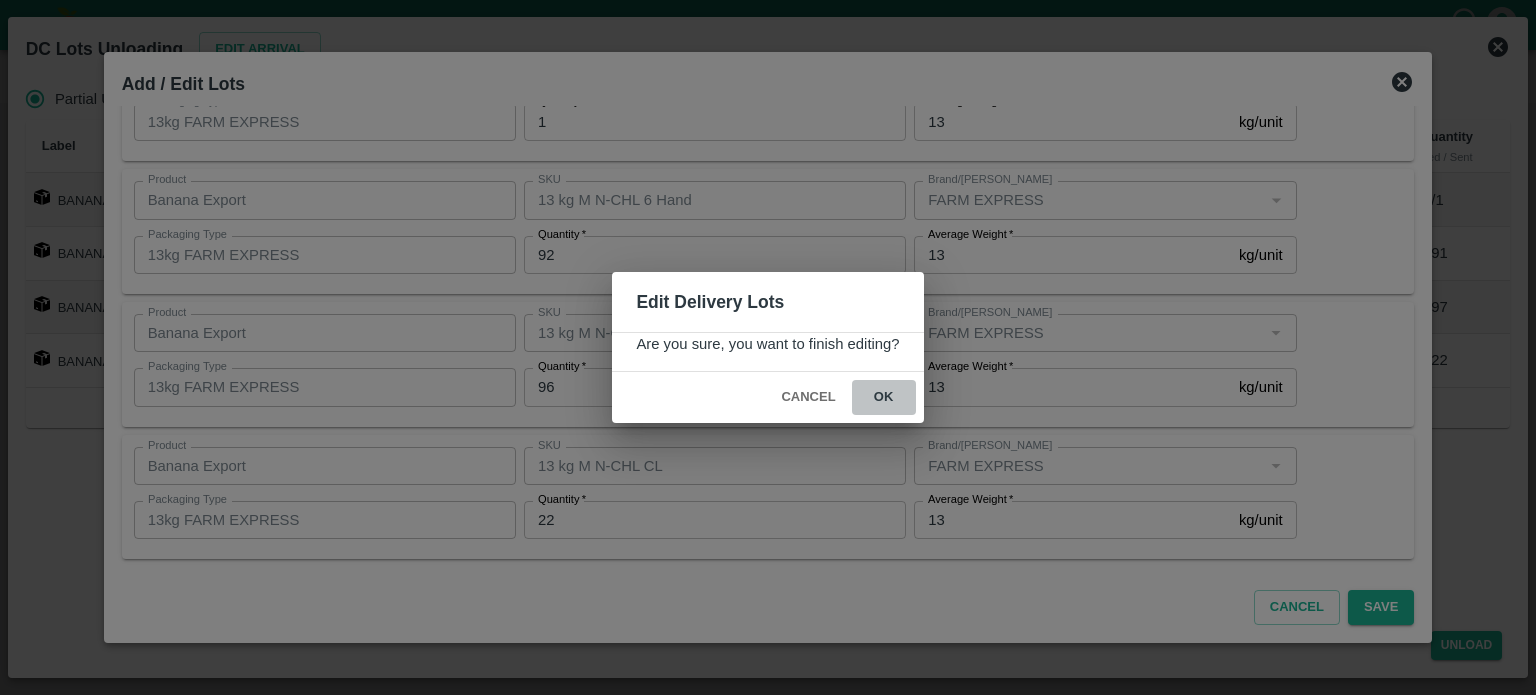 click on "ok" at bounding box center (884, 397) 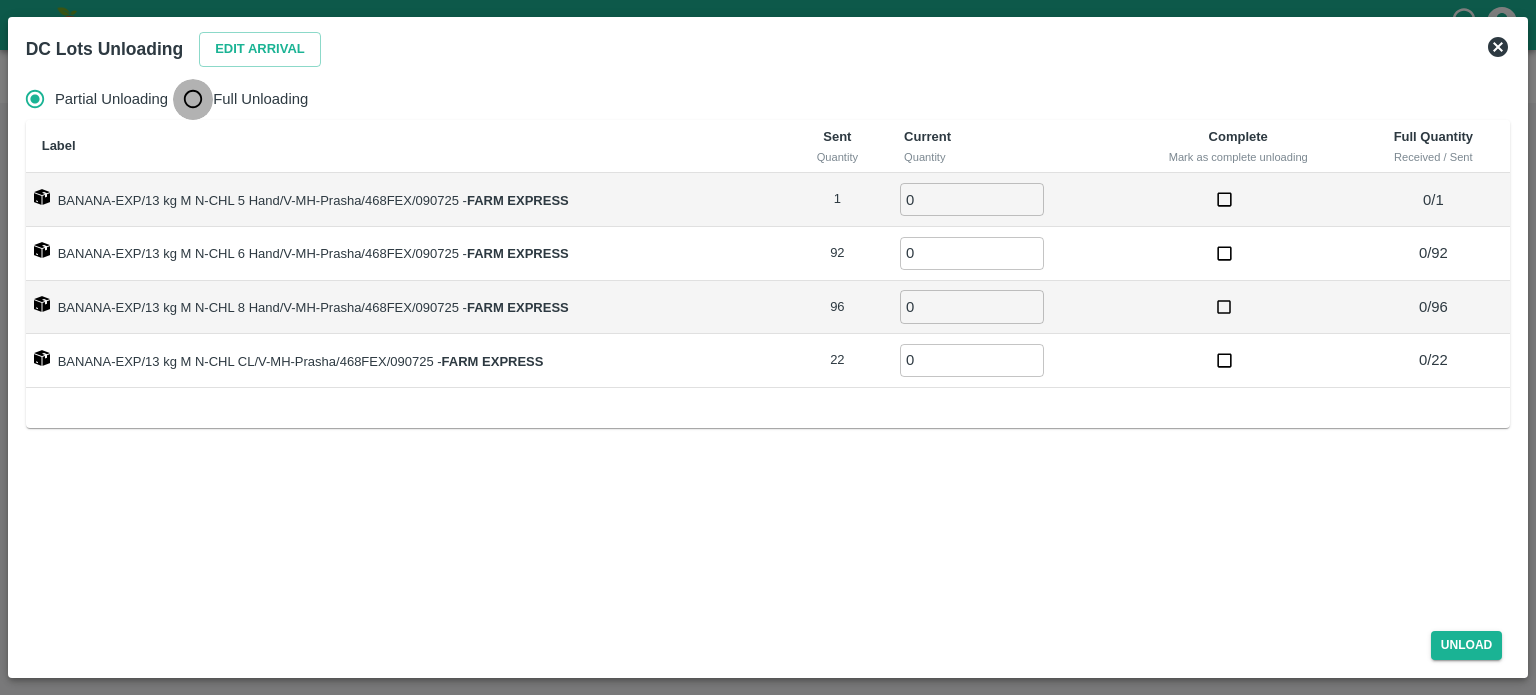 click on "Full Unloading" at bounding box center (193, 99) 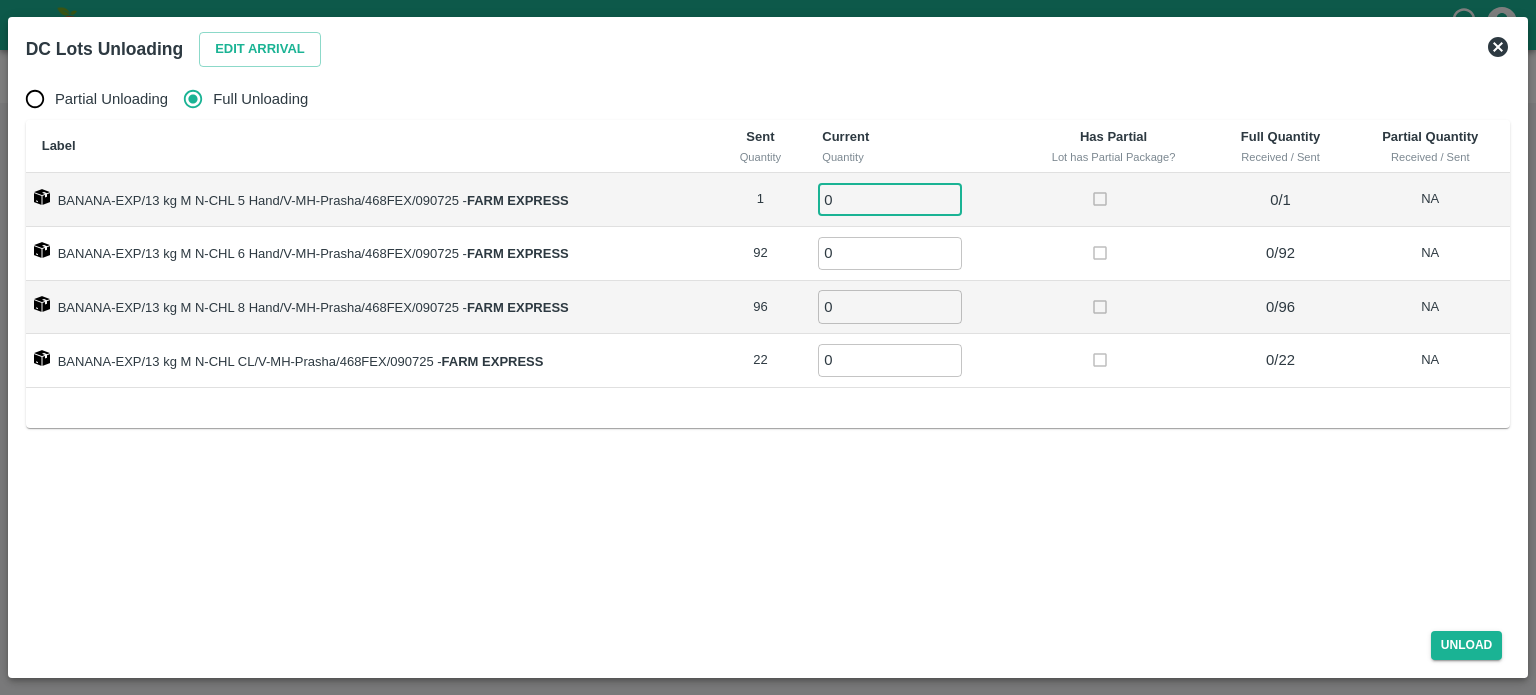 click on "0" at bounding box center (890, 199) 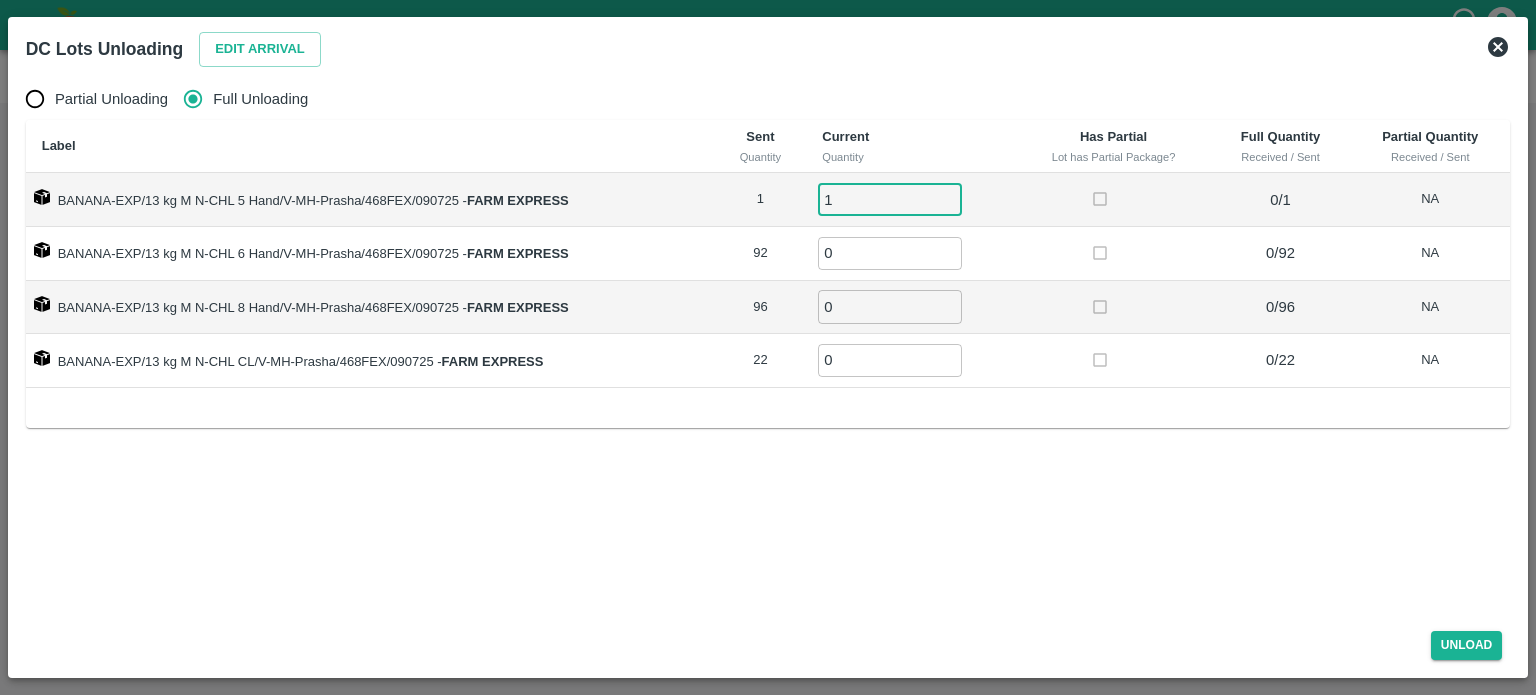 type on "1" 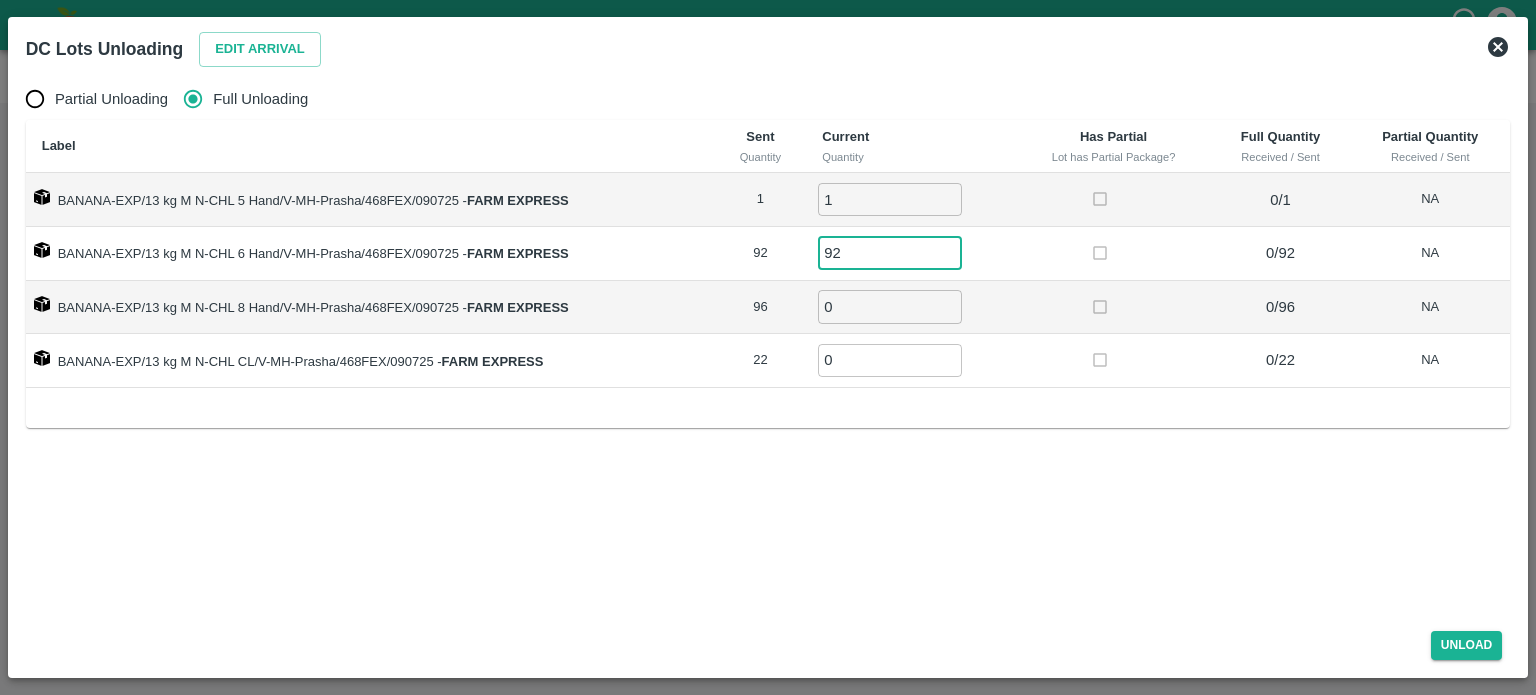 type on "92" 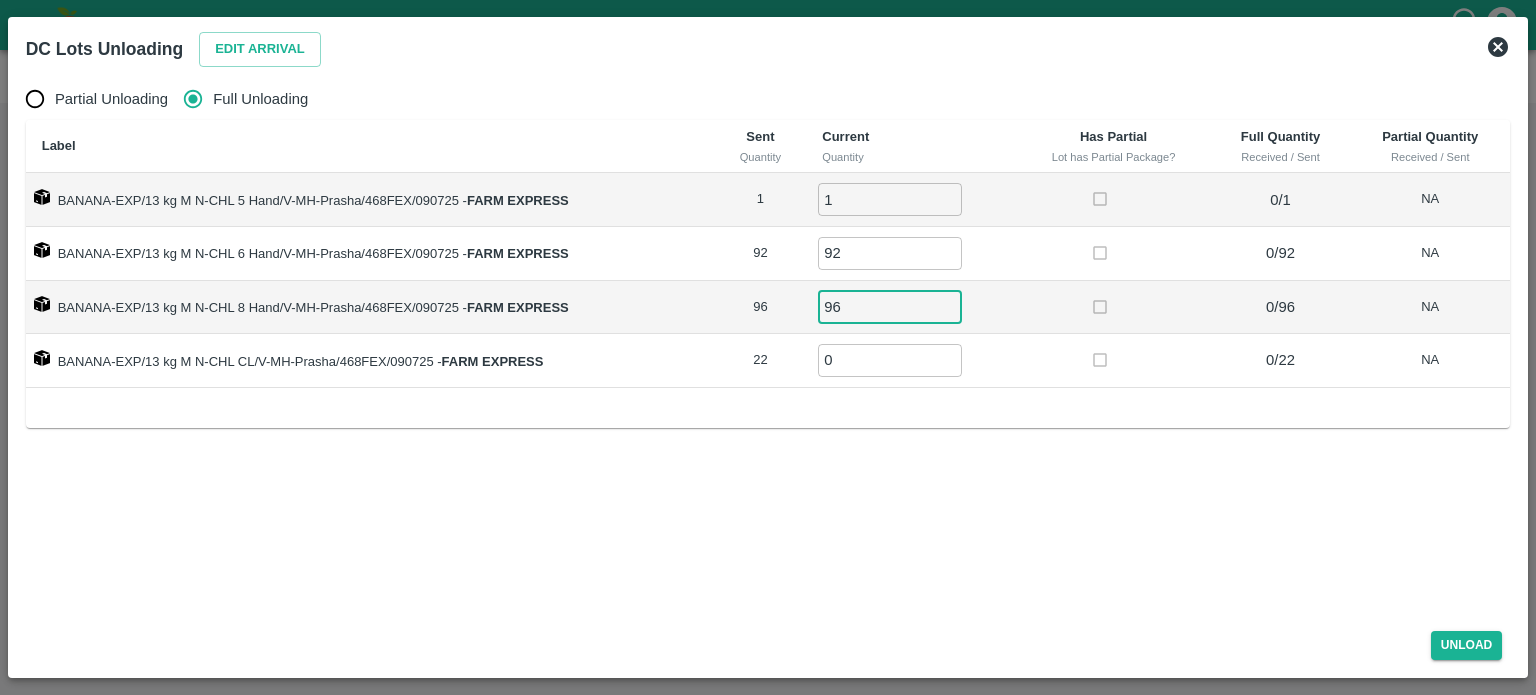 type on "96" 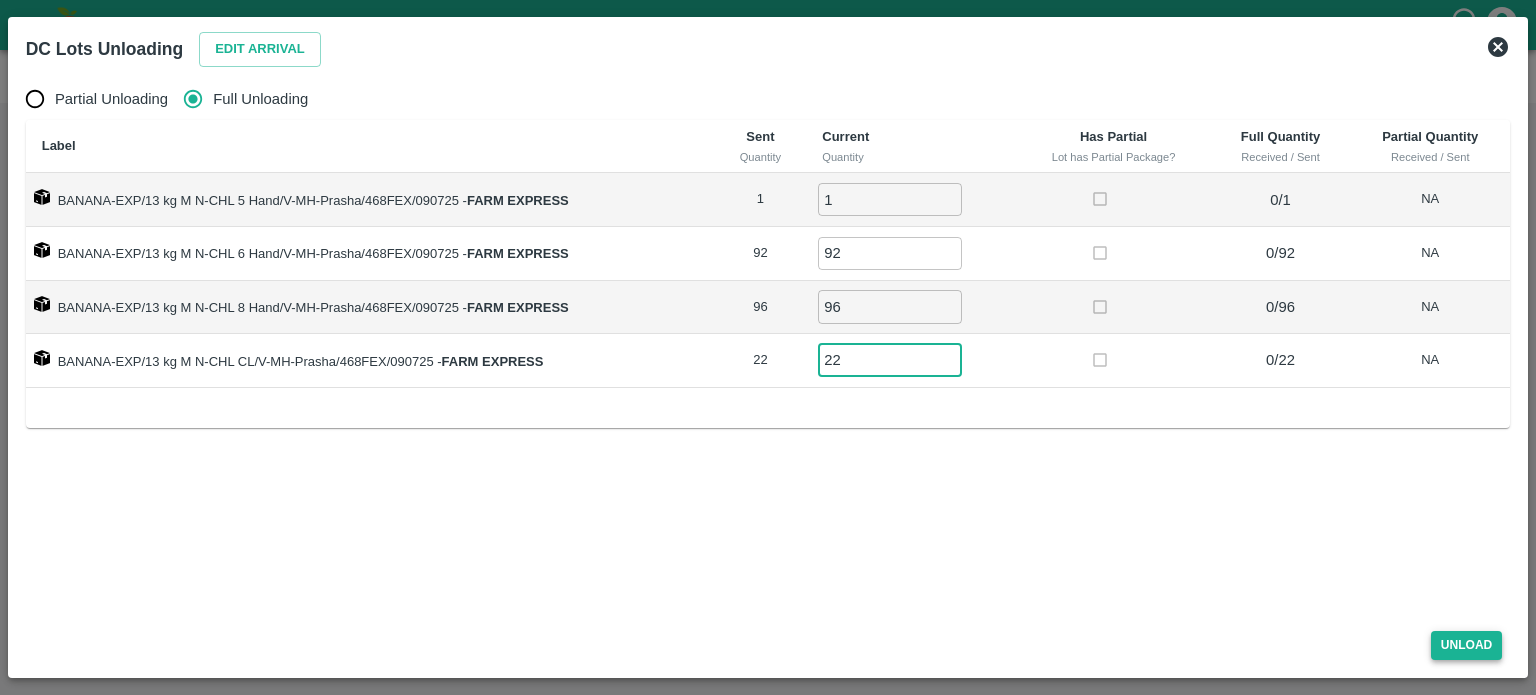 type on "22" 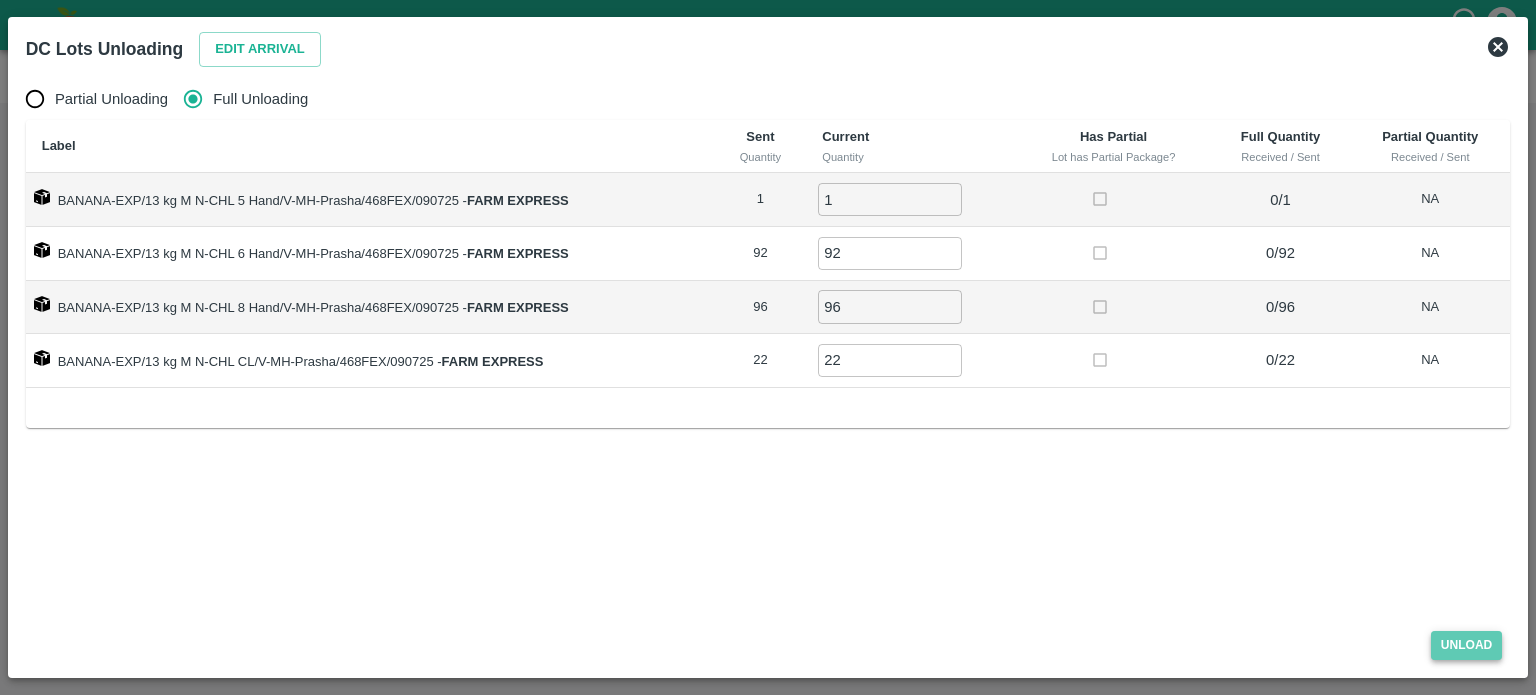 click on "Unload" at bounding box center [1467, 645] 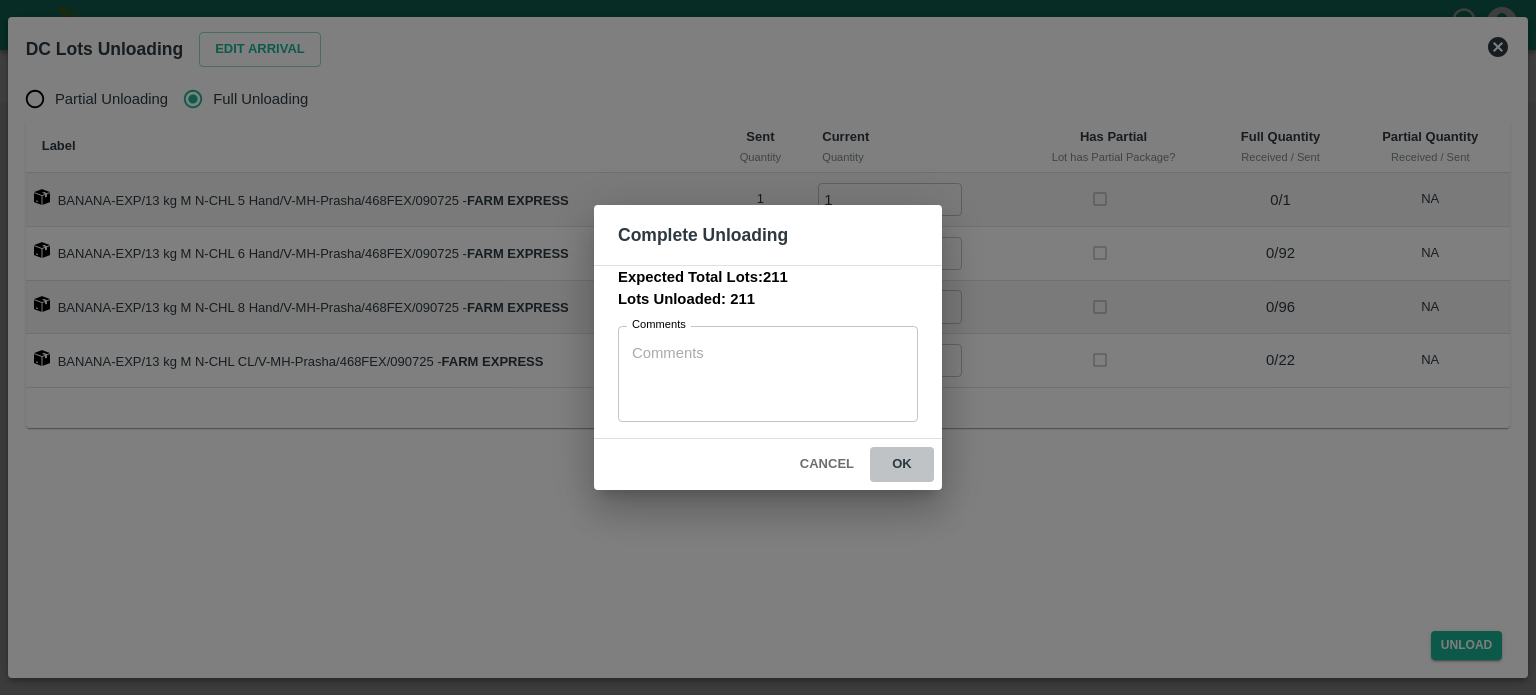 click on "ok" at bounding box center (902, 464) 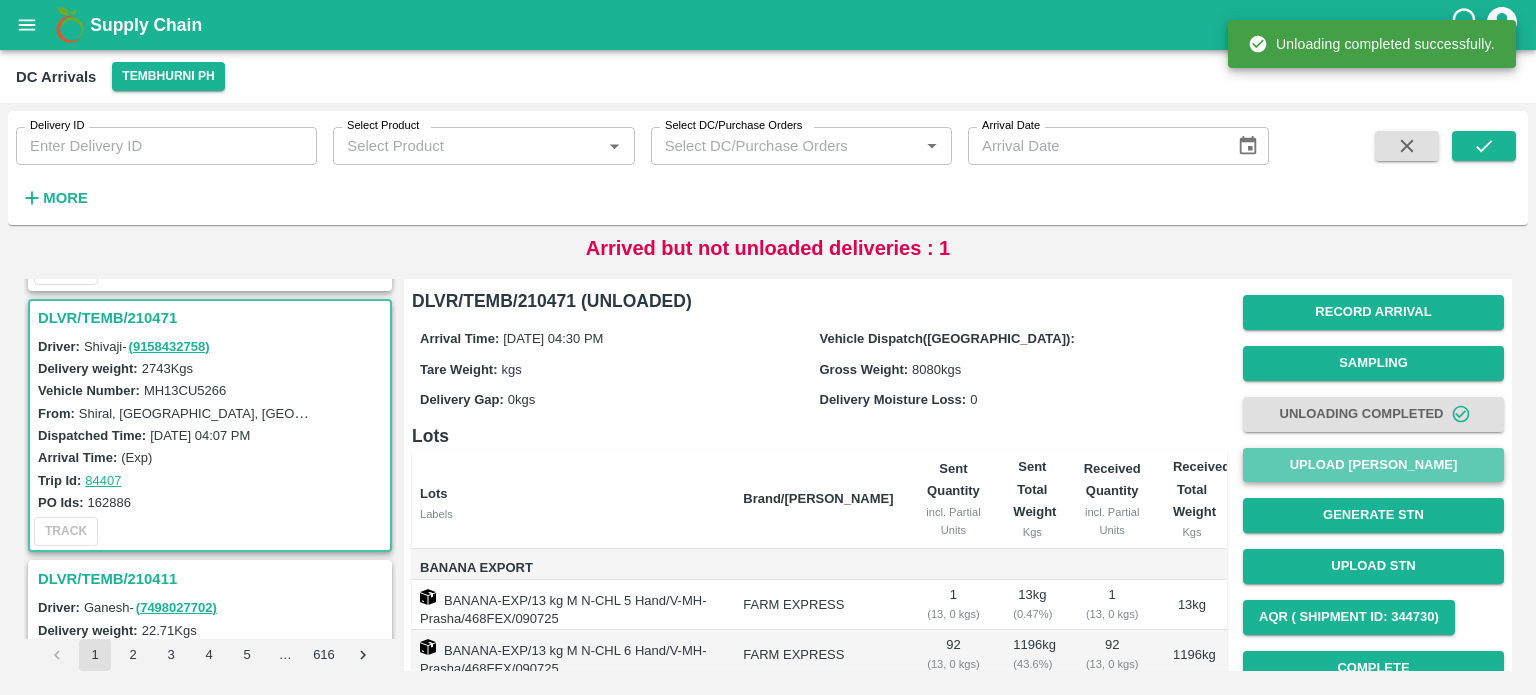 click on "Upload [PERSON_NAME]" at bounding box center (1373, 465) 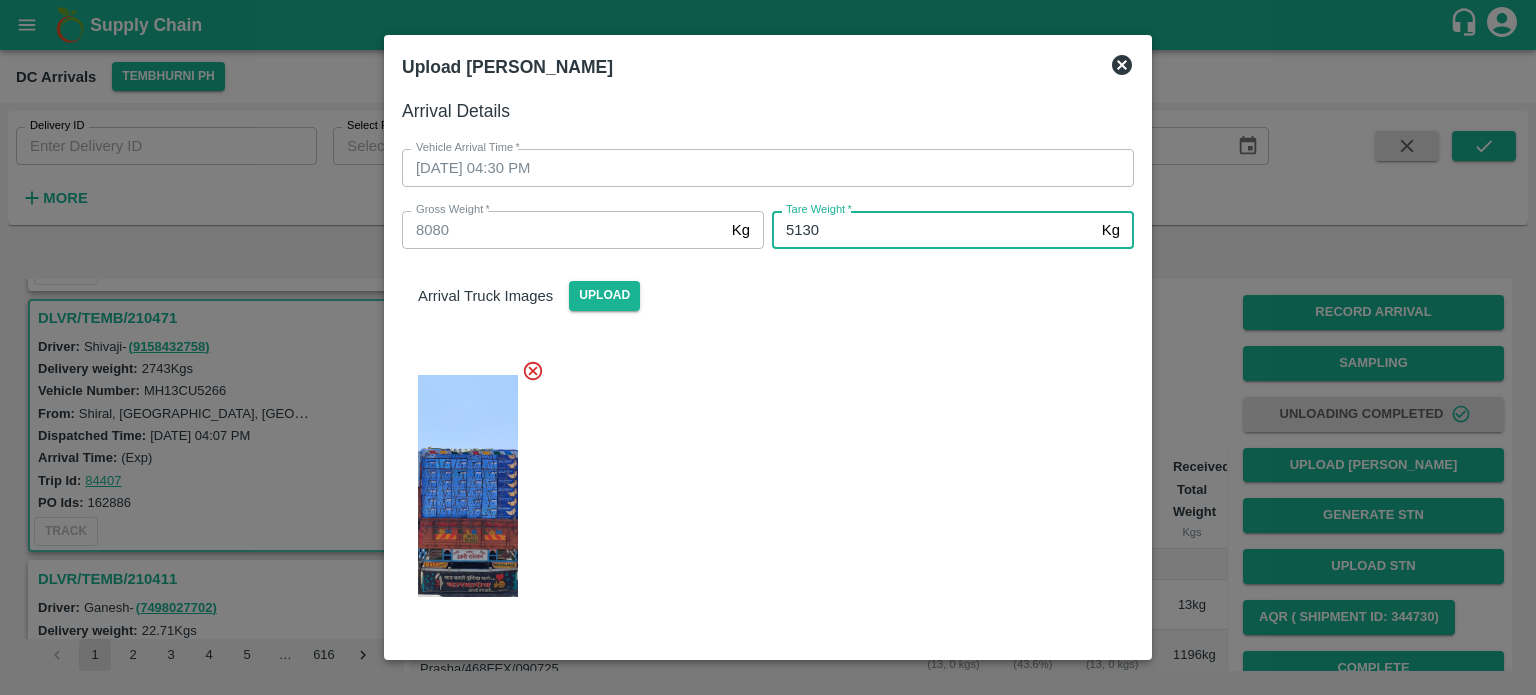 type on "5130" 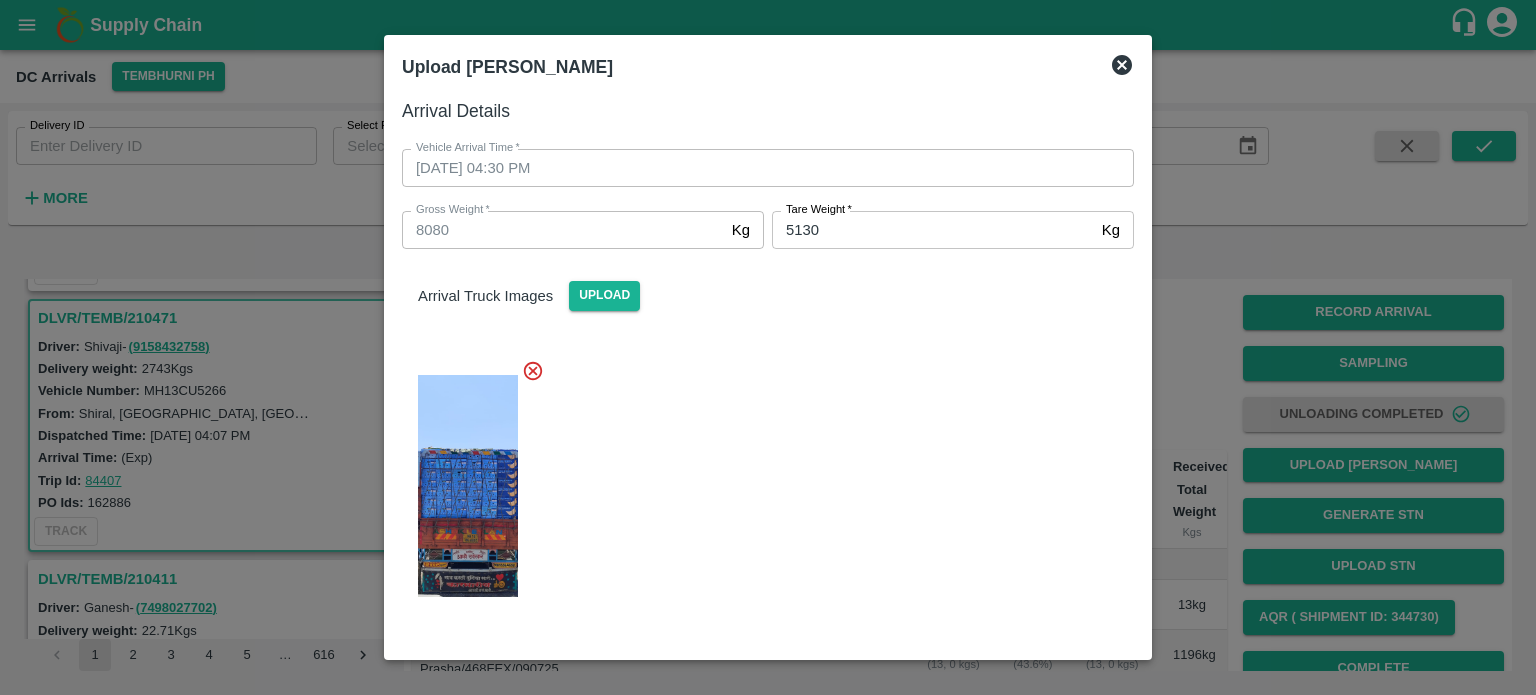 click at bounding box center (760, 480) 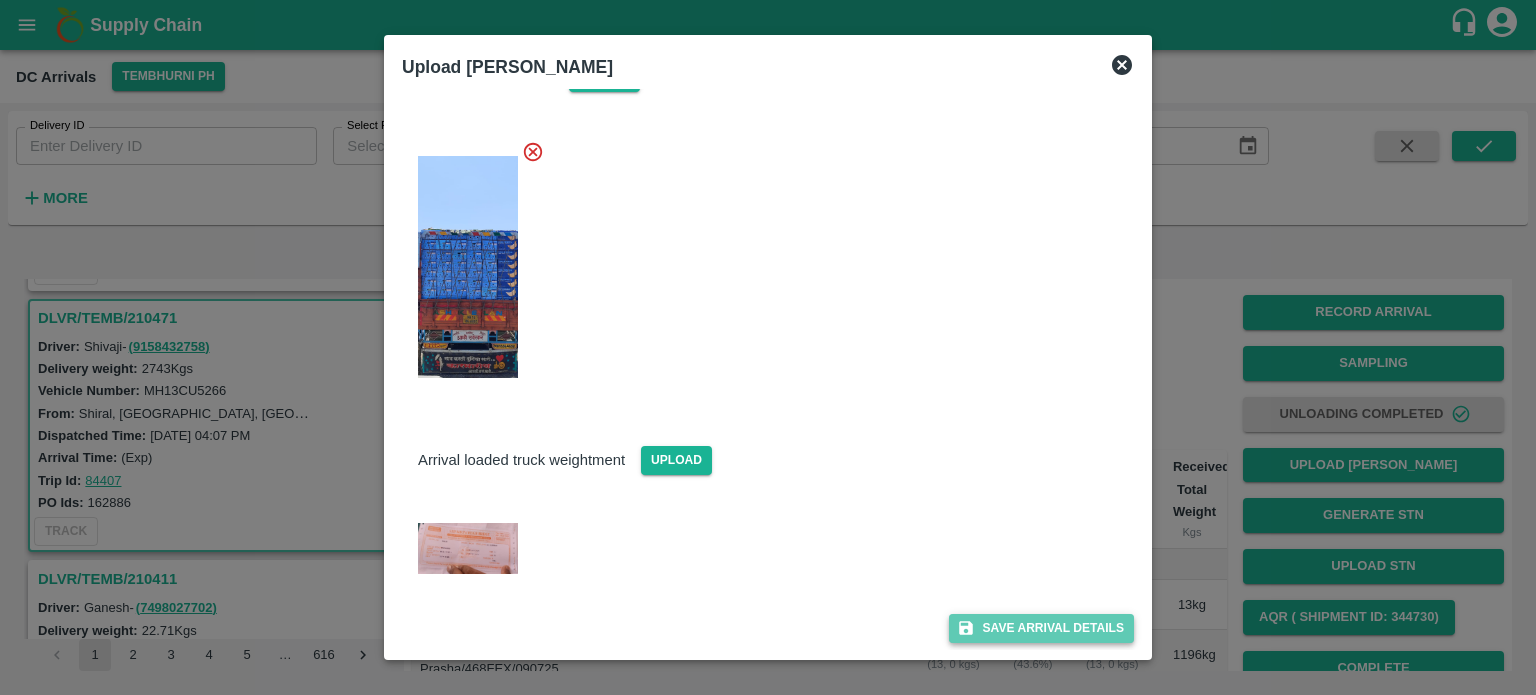 click on "Save Arrival Details" at bounding box center [1041, 628] 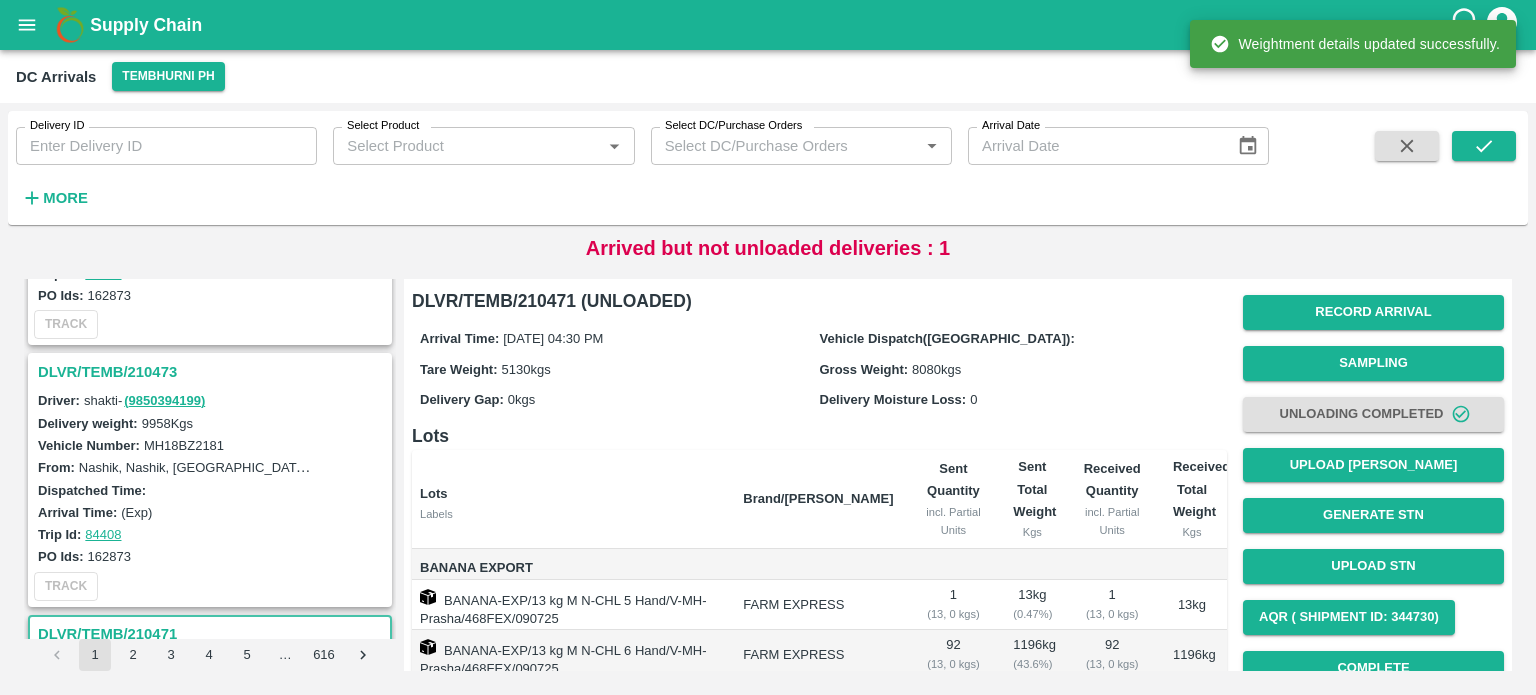 scroll, scrollTop: 4096, scrollLeft: 0, axis: vertical 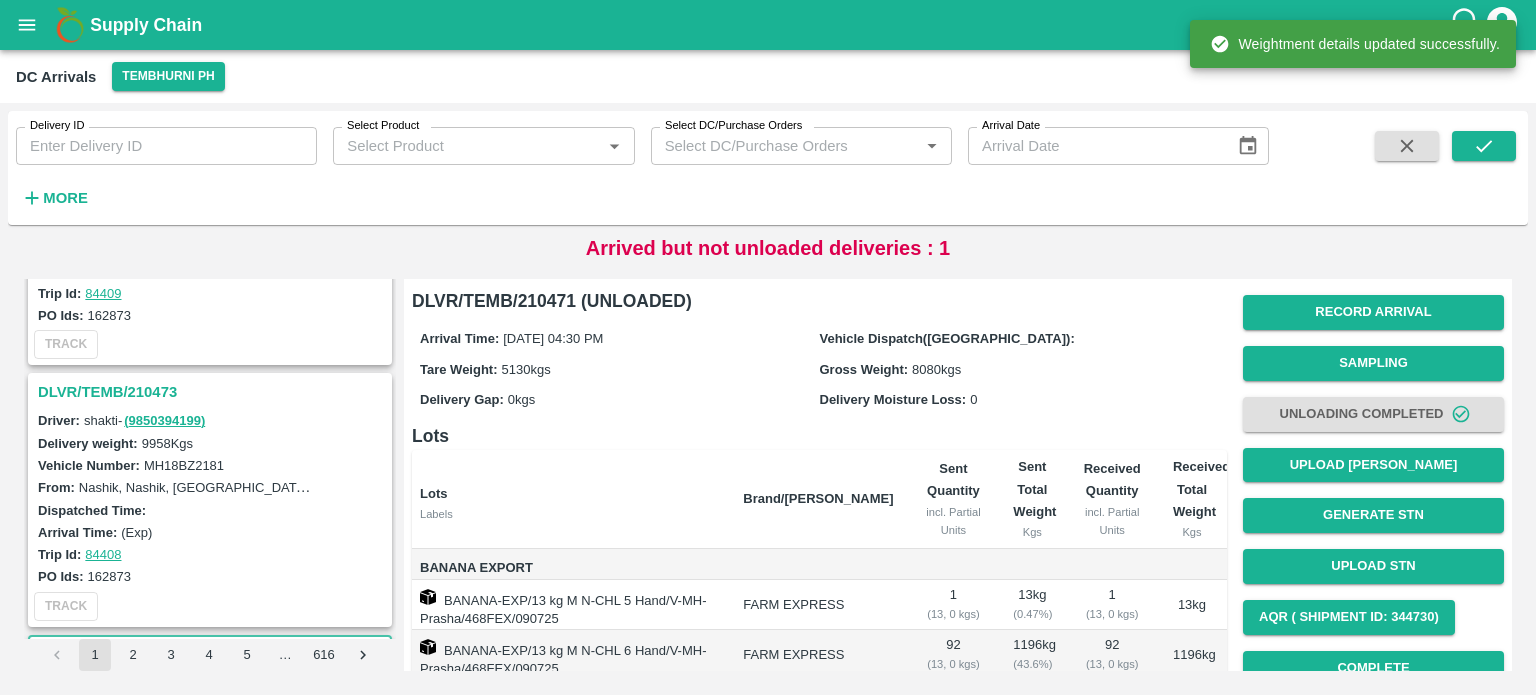 click on "DLVR/TEMB/210473" at bounding box center [213, 392] 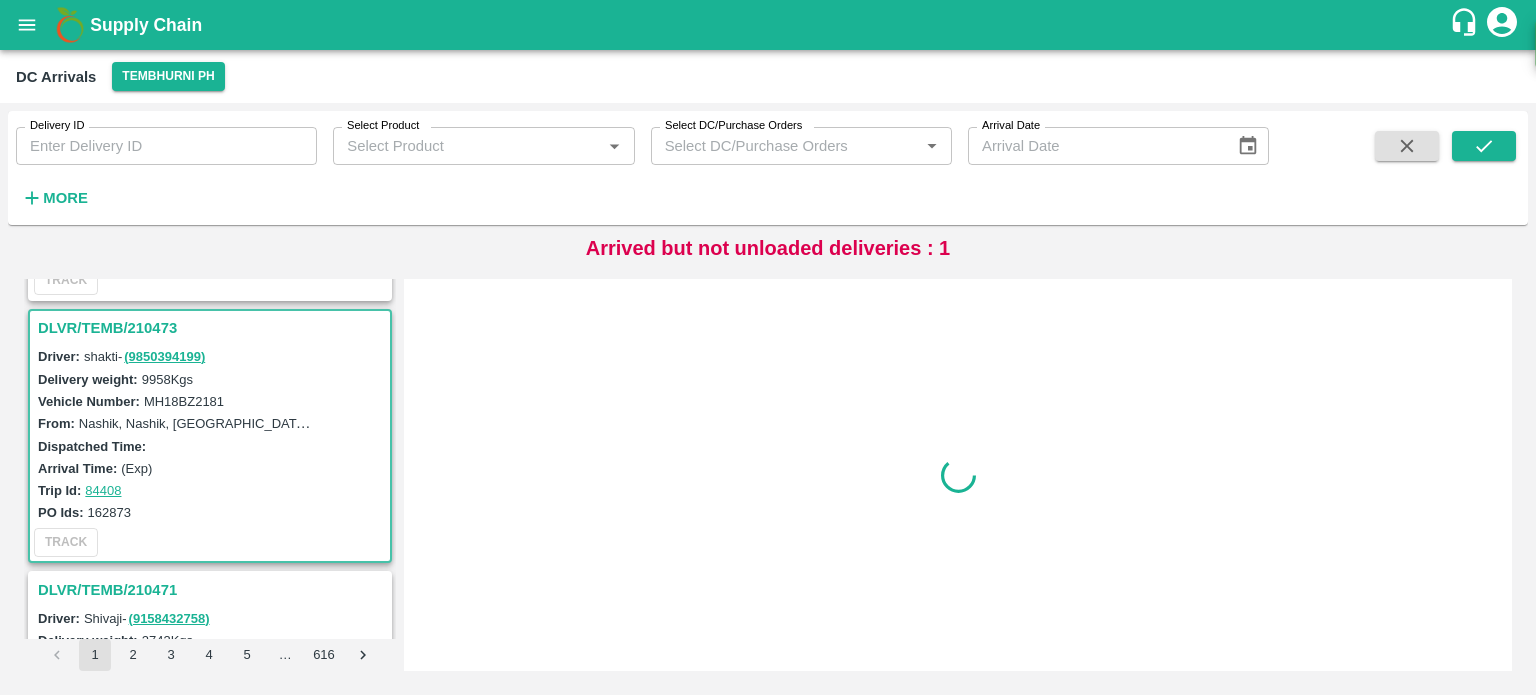 scroll, scrollTop: 4172, scrollLeft: 0, axis: vertical 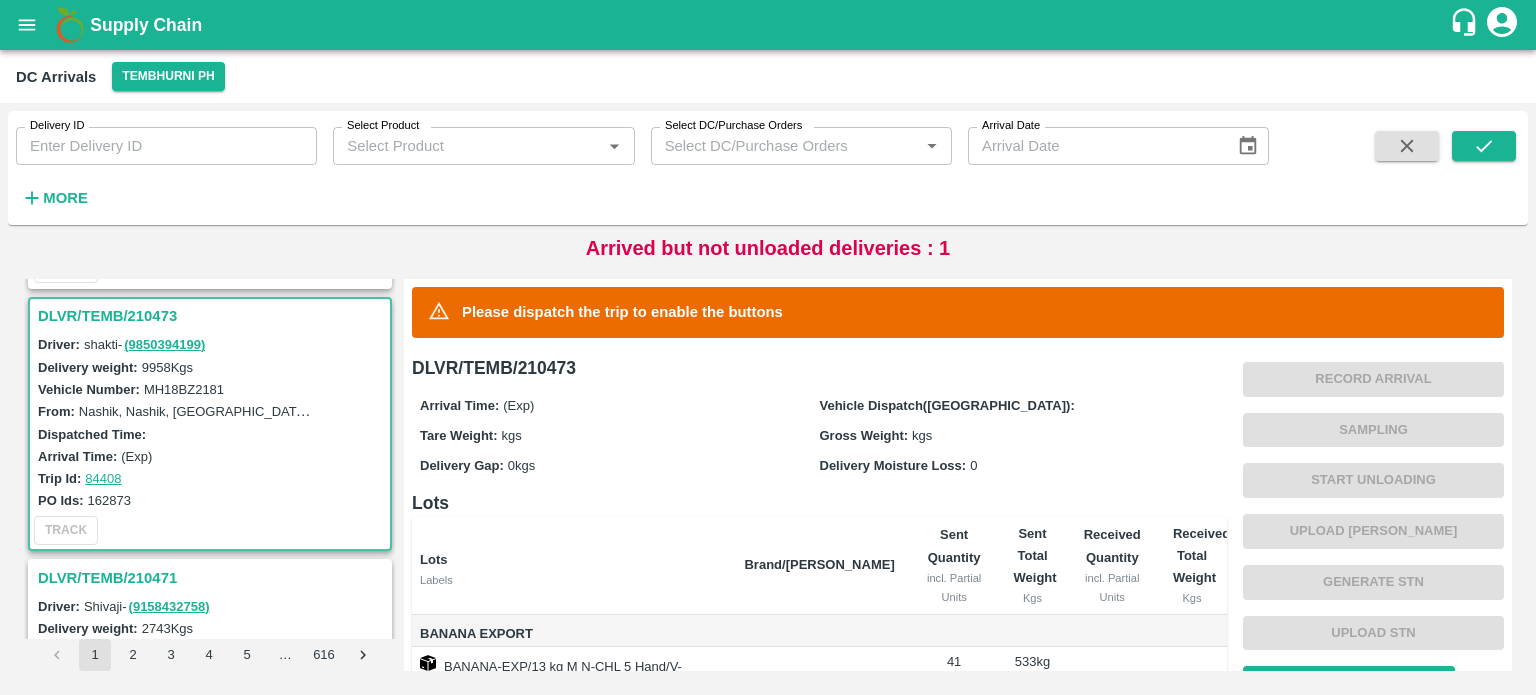 click on "MH18BZ2181" at bounding box center [184, 389] 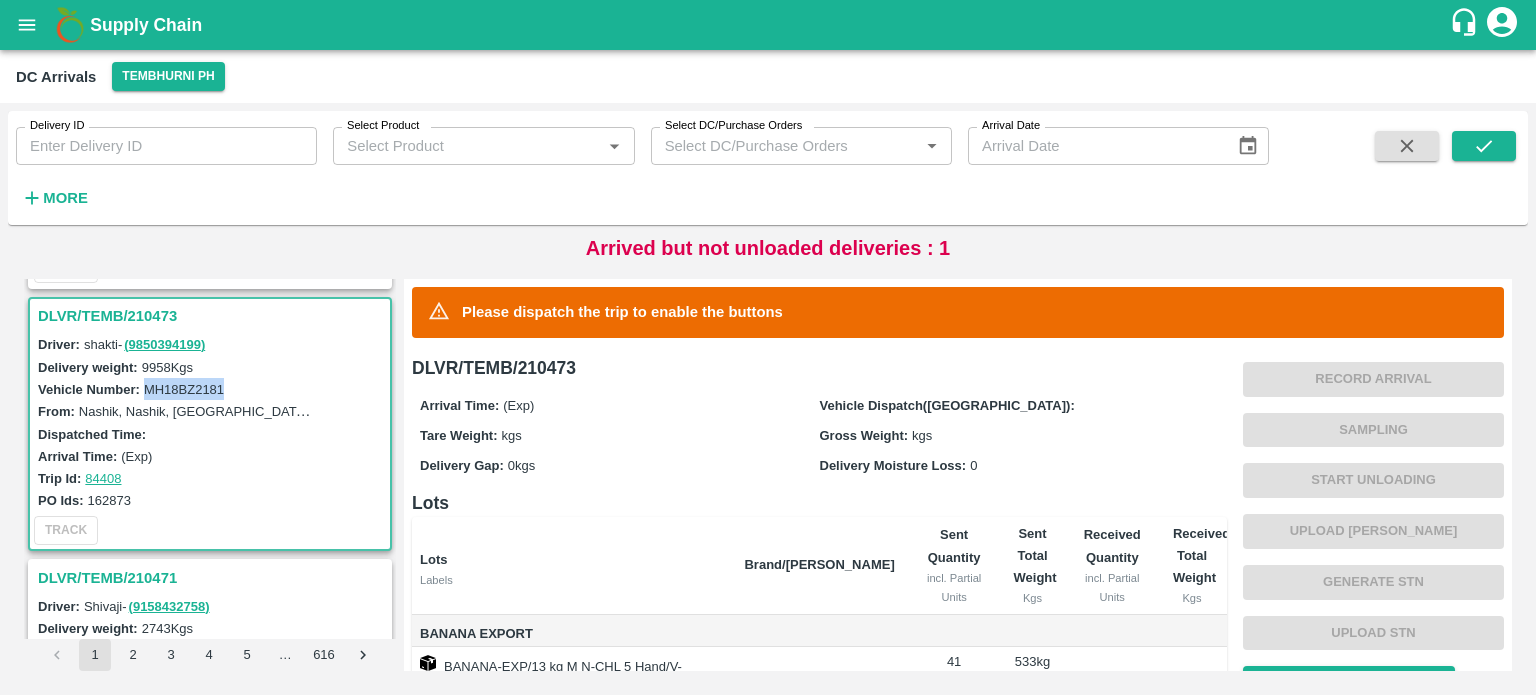 click on "MH18BZ2181" at bounding box center (184, 389) 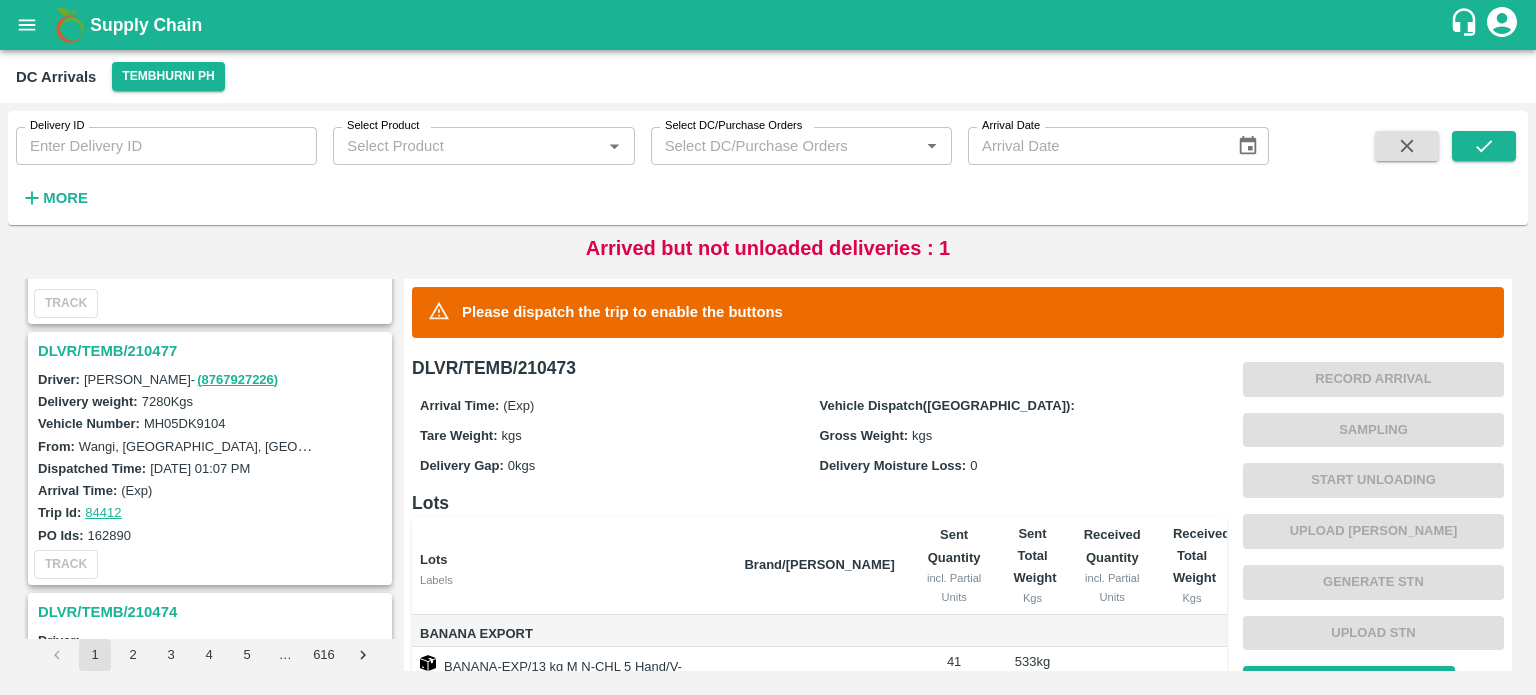 scroll, scrollTop: 3570, scrollLeft: 0, axis: vertical 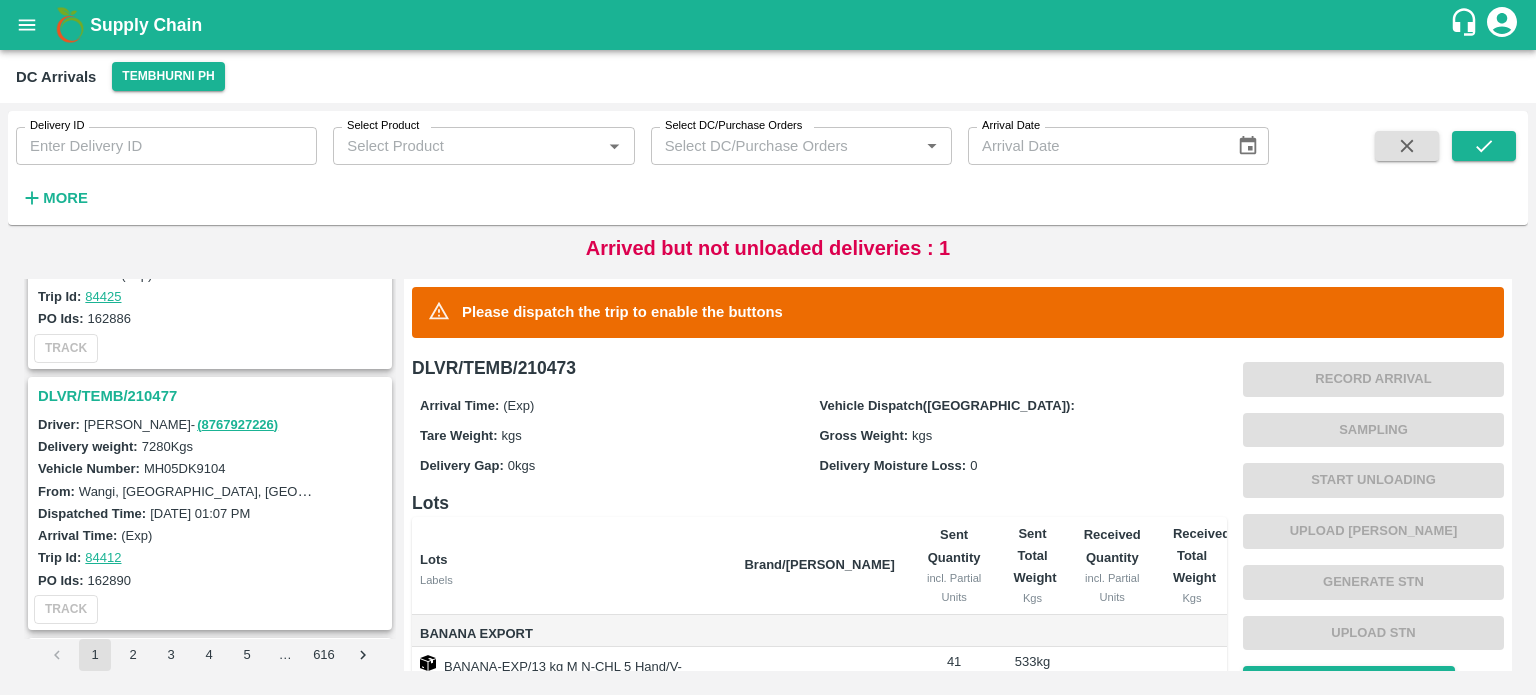 click on "DLVR/TEMB/210477" at bounding box center [213, 396] 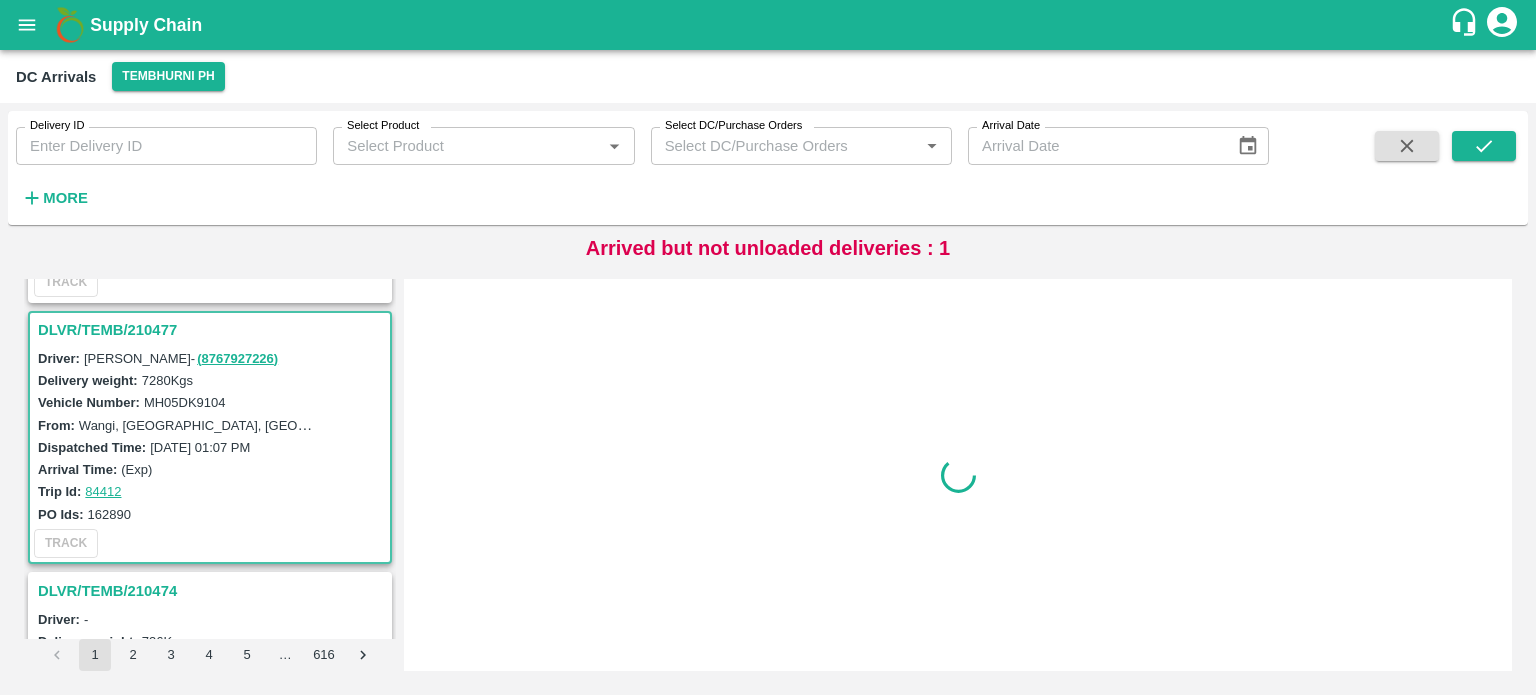 scroll, scrollTop: 3651, scrollLeft: 0, axis: vertical 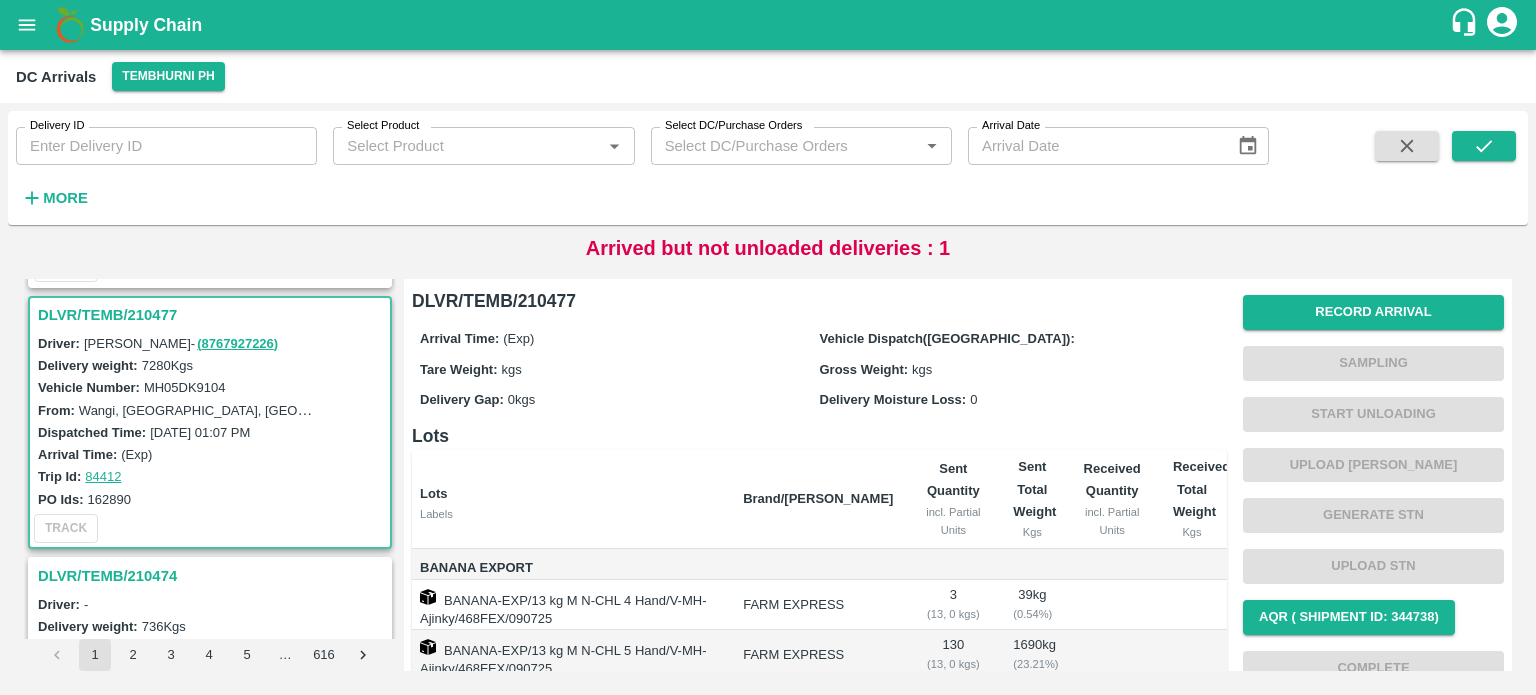 click on "MH05DK9104" at bounding box center [185, 387] 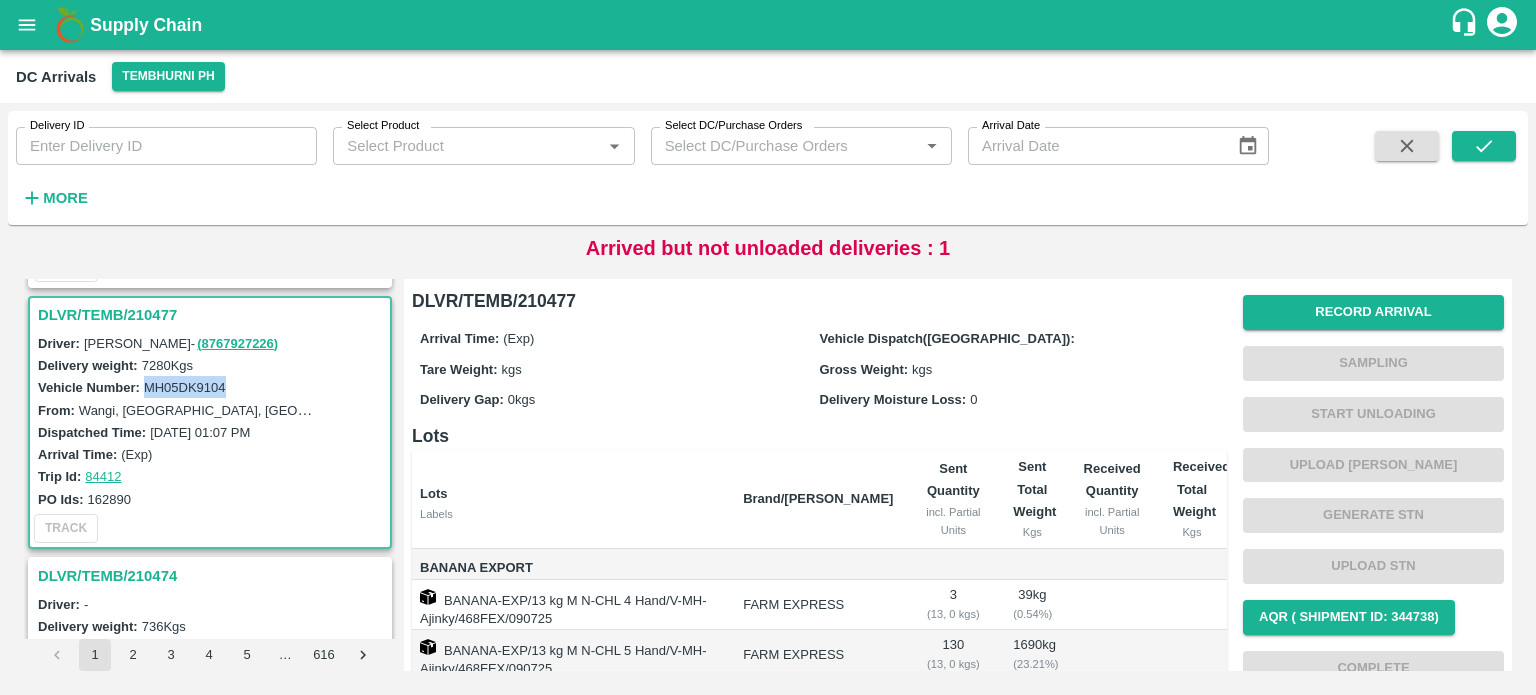 click on "MH05DK9104" at bounding box center (185, 387) 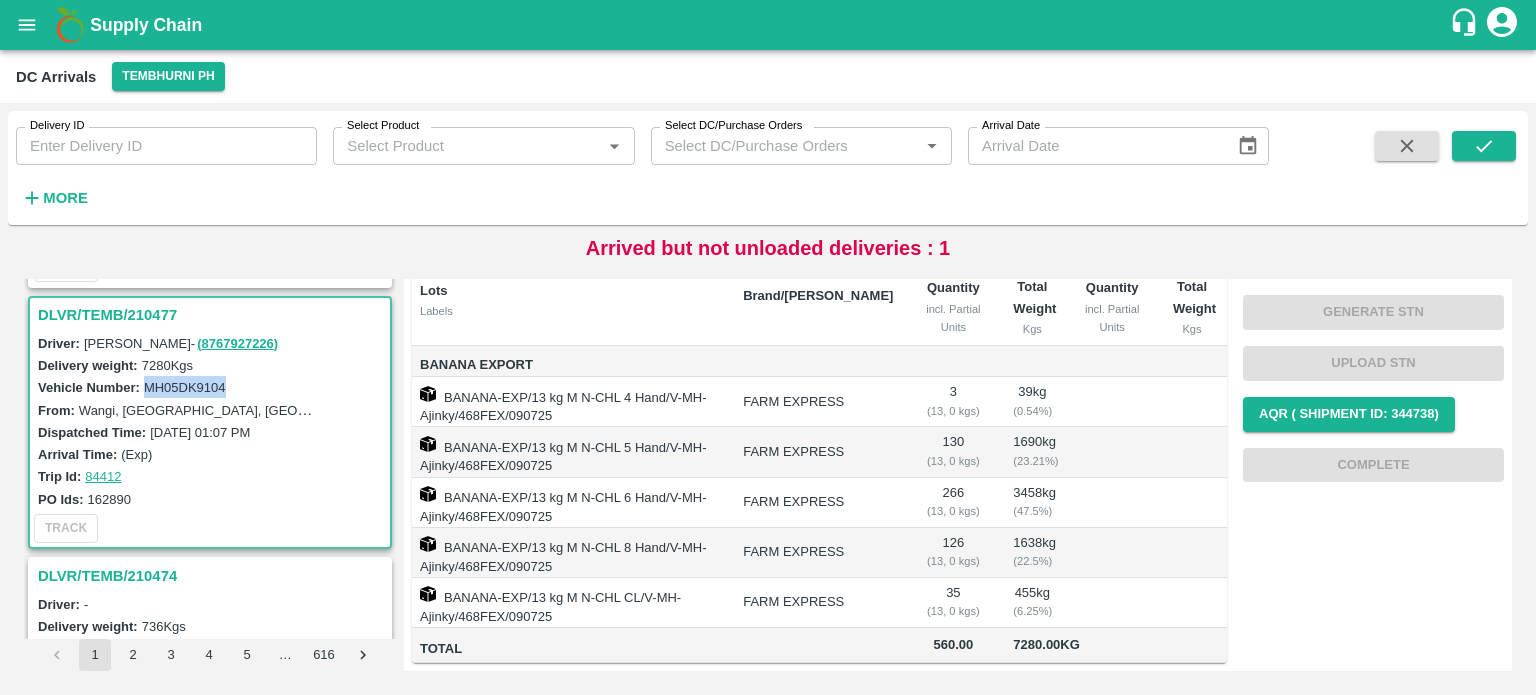 scroll, scrollTop: 0, scrollLeft: 0, axis: both 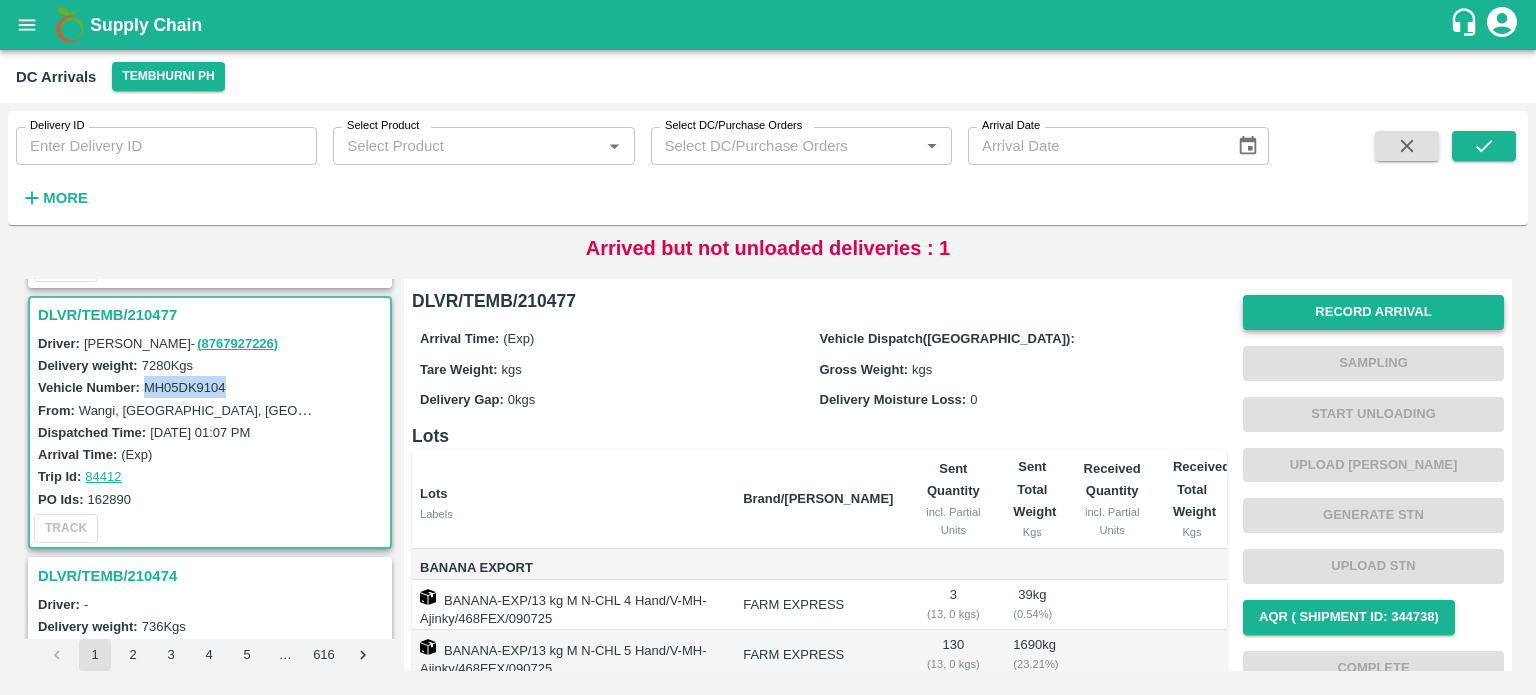 click on "Record Arrival" at bounding box center [1373, 312] 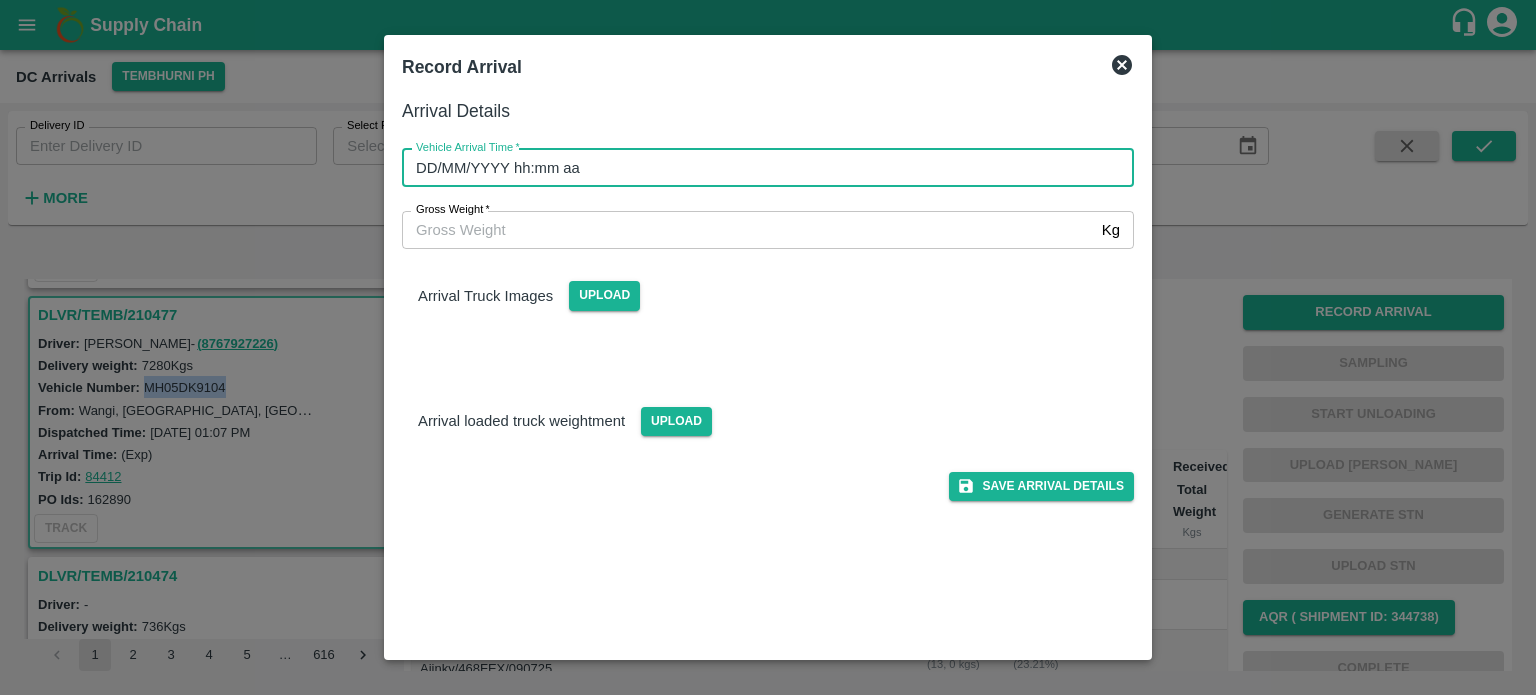 type on "DD/MM/YYYY hh:mm aa" 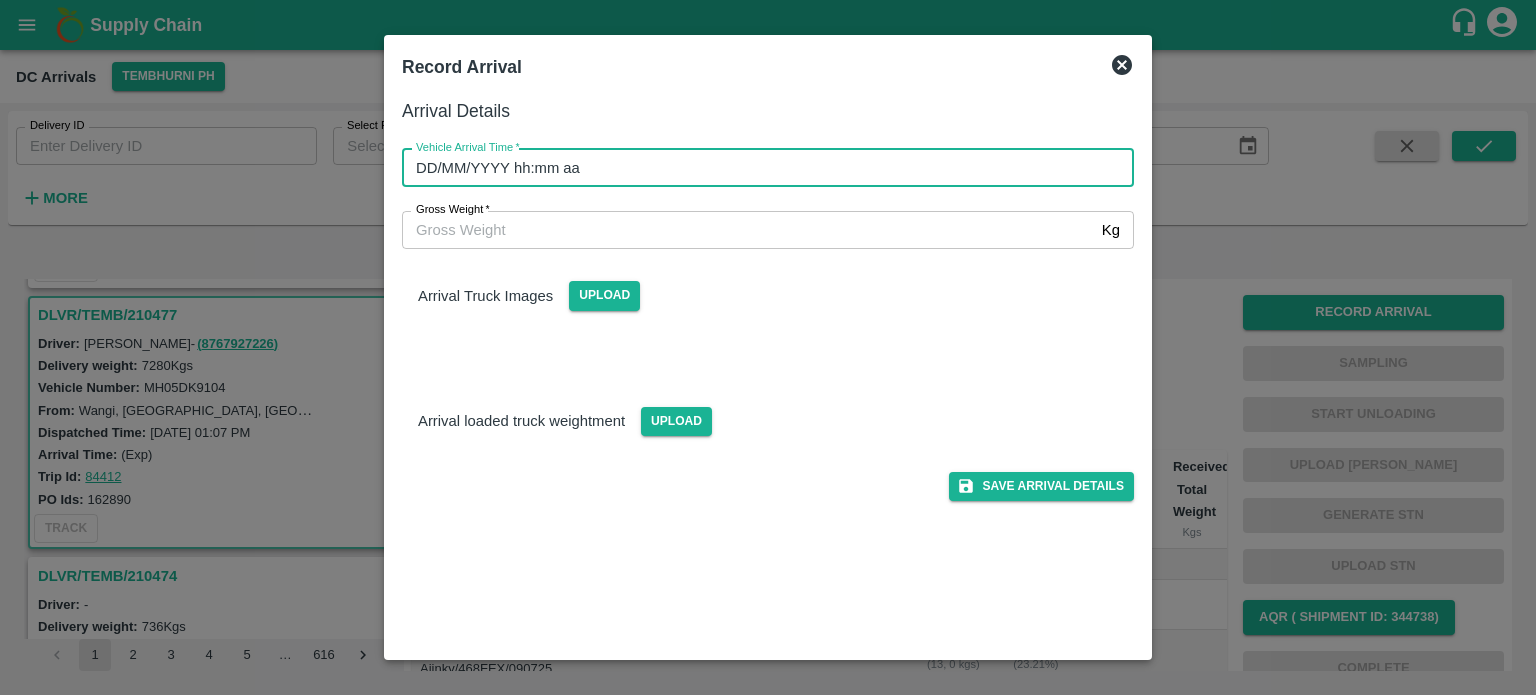 click on "DD/MM/YYYY hh:mm aa" at bounding box center (761, 168) 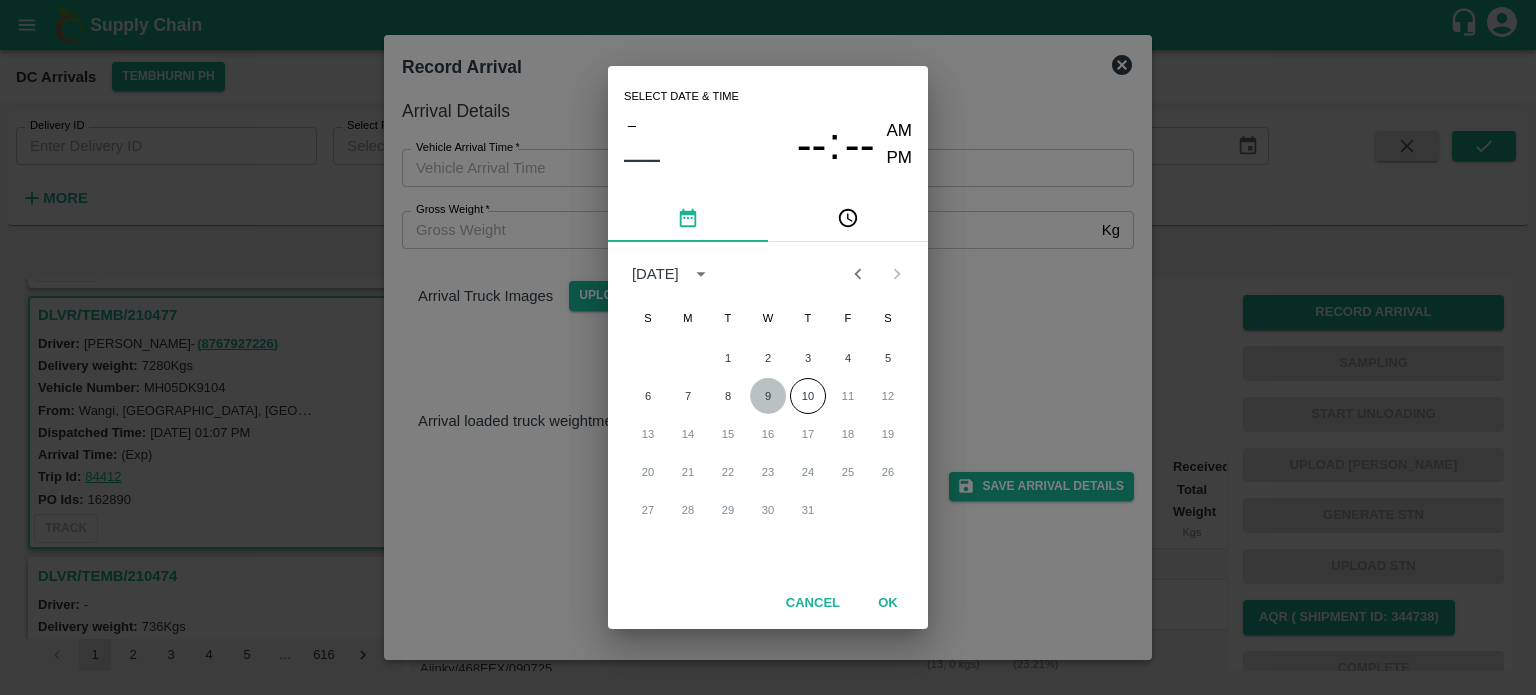 click on "9" at bounding box center (768, 396) 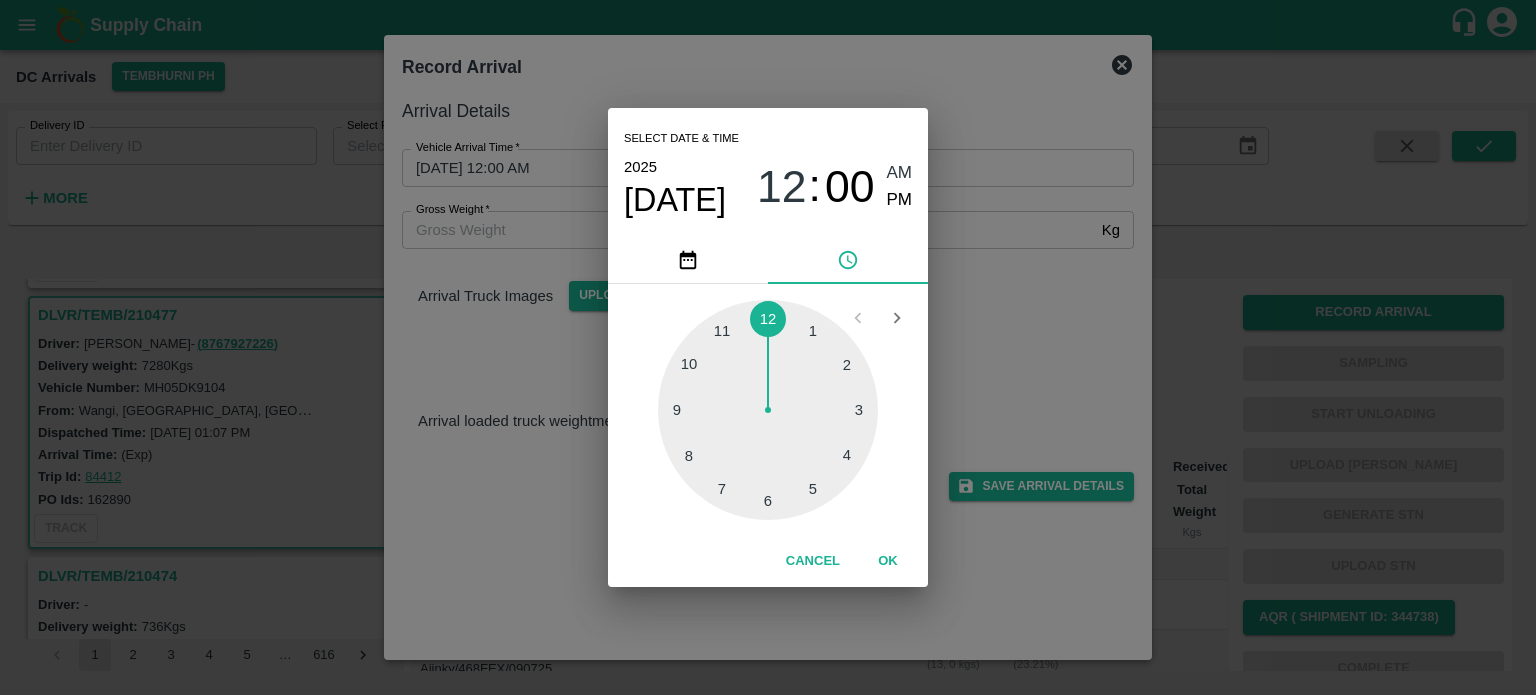 click at bounding box center [768, 410] 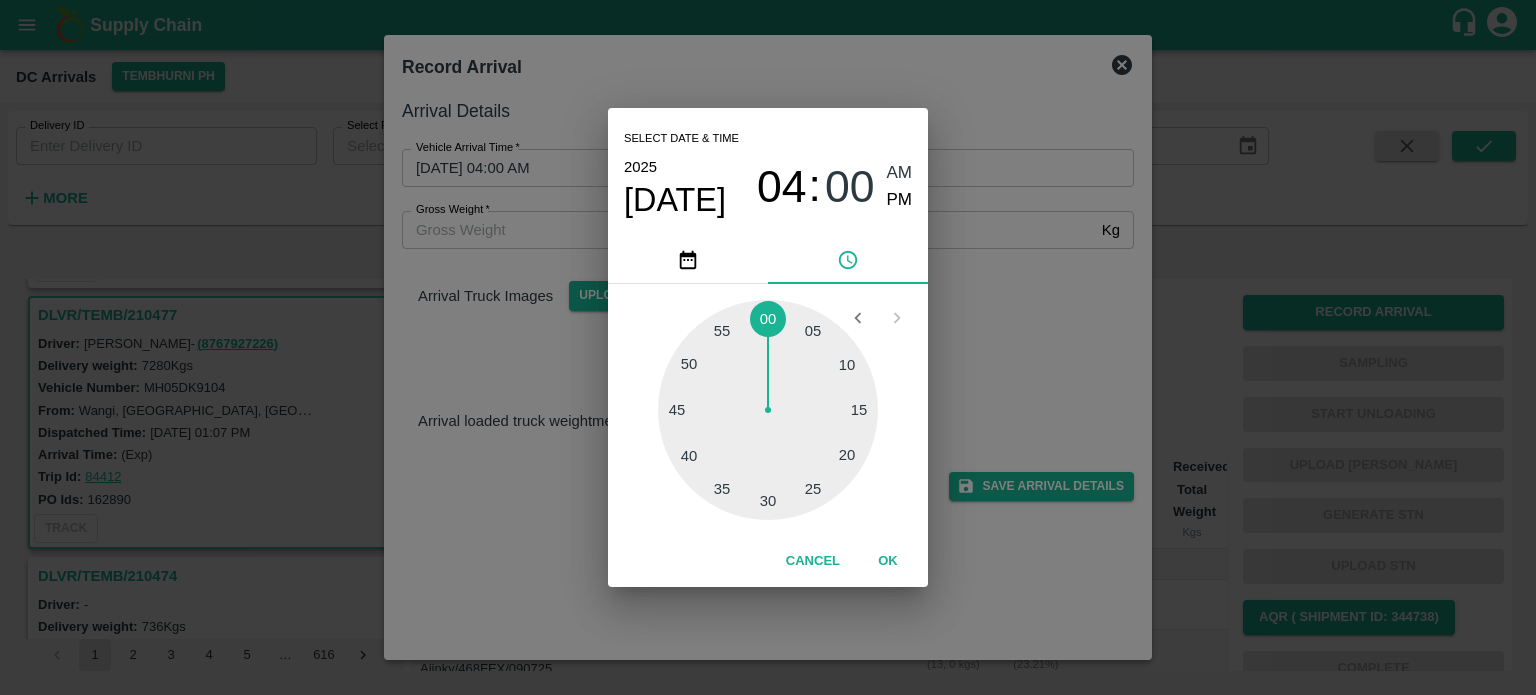 click at bounding box center [768, 410] 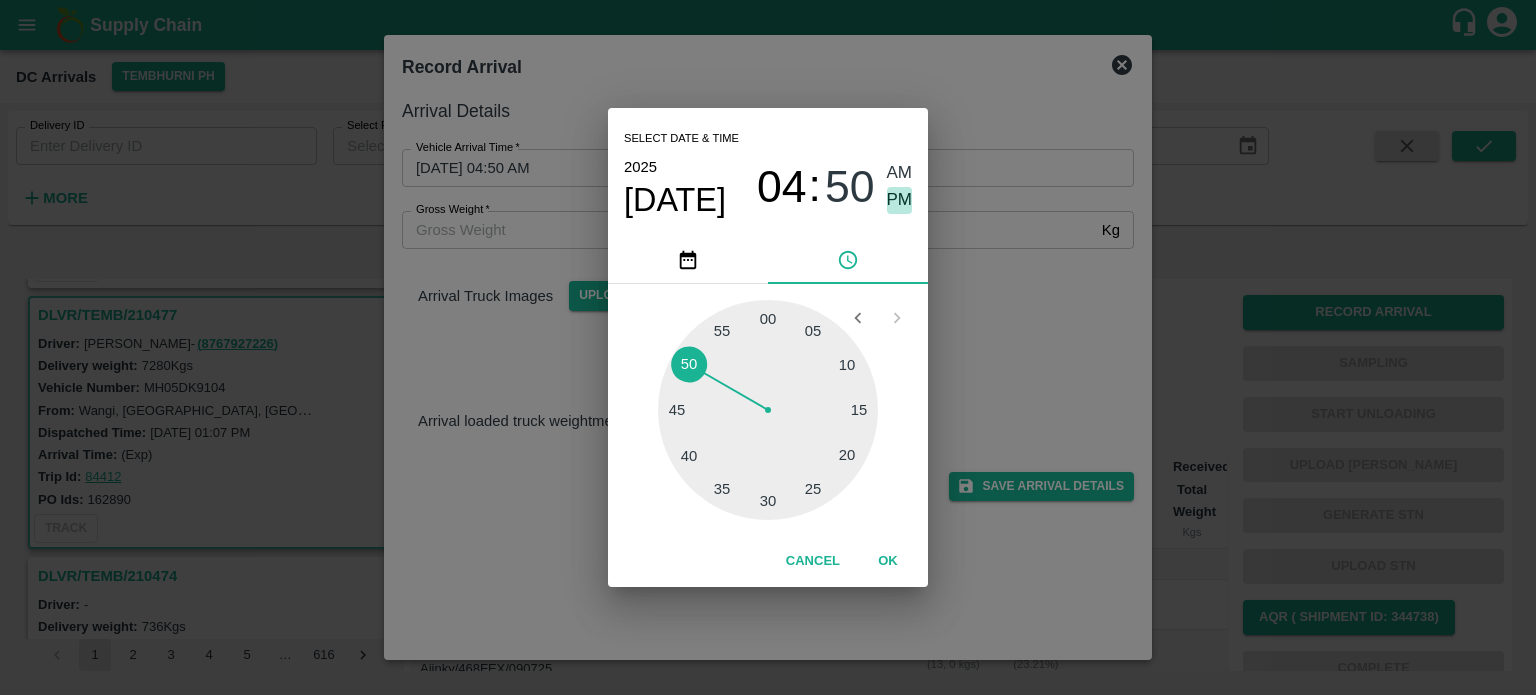 click on "PM" at bounding box center (900, 200) 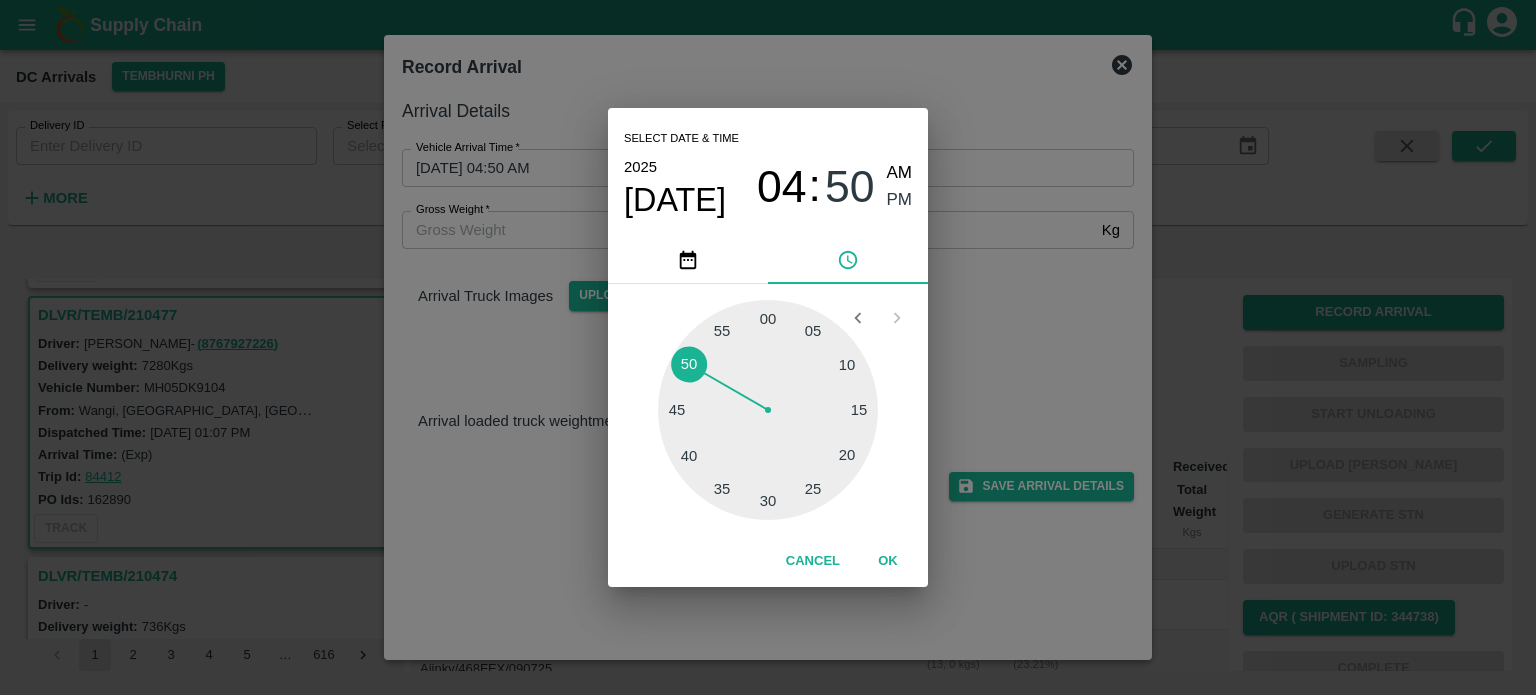 type on "[DATE] 04:50 PM" 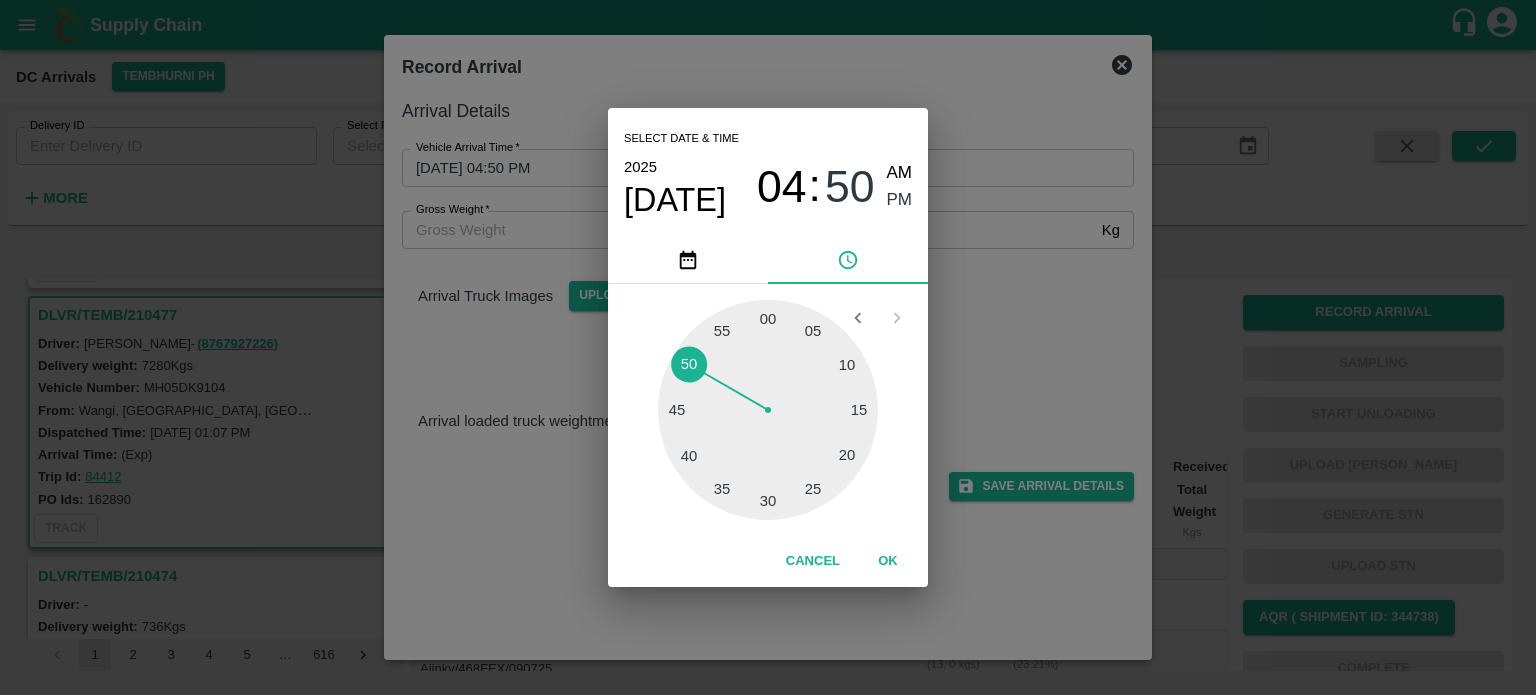 click on "Select date & time [DATE] 04 : 50 AM PM 05 10 15 20 25 30 35 40 45 50 55 00 Cancel OK" at bounding box center [768, 347] 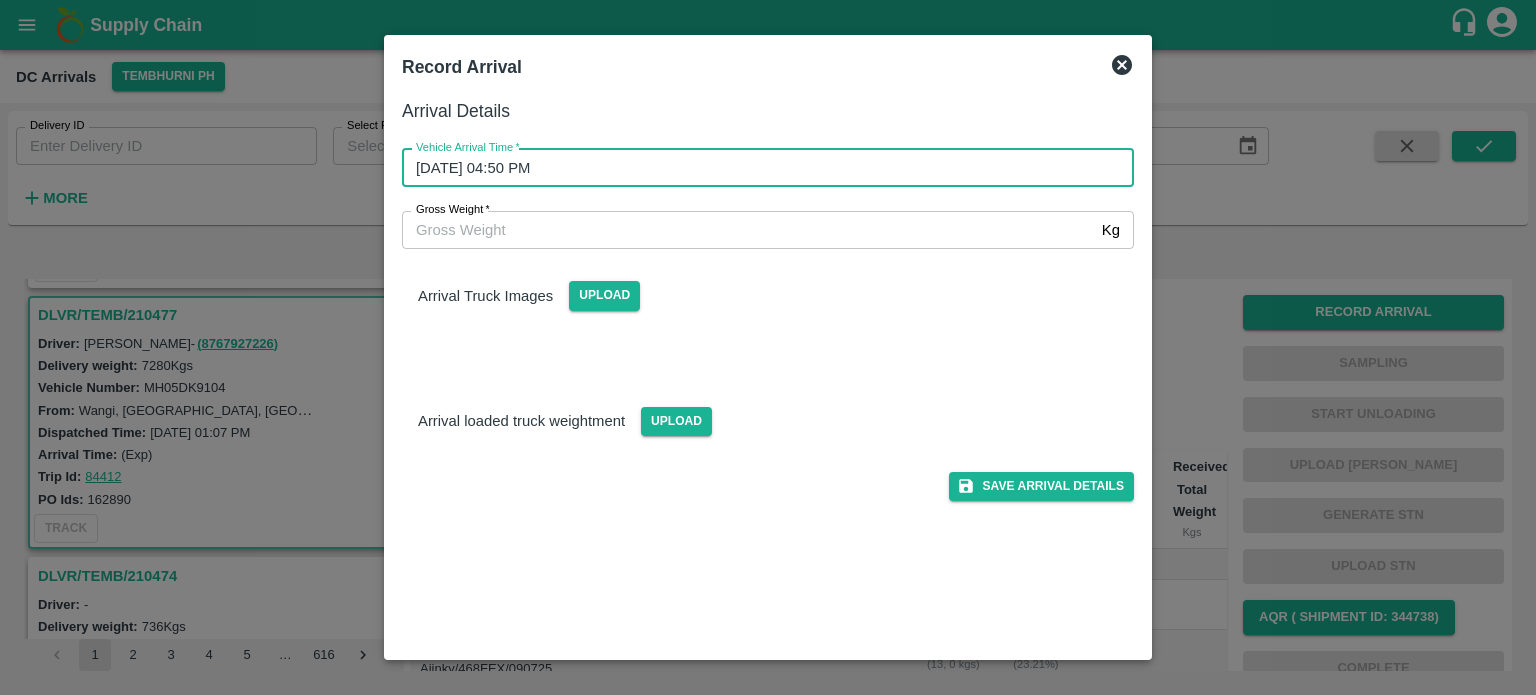 click on "Gross Weight   *" at bounding box center [748, 230] 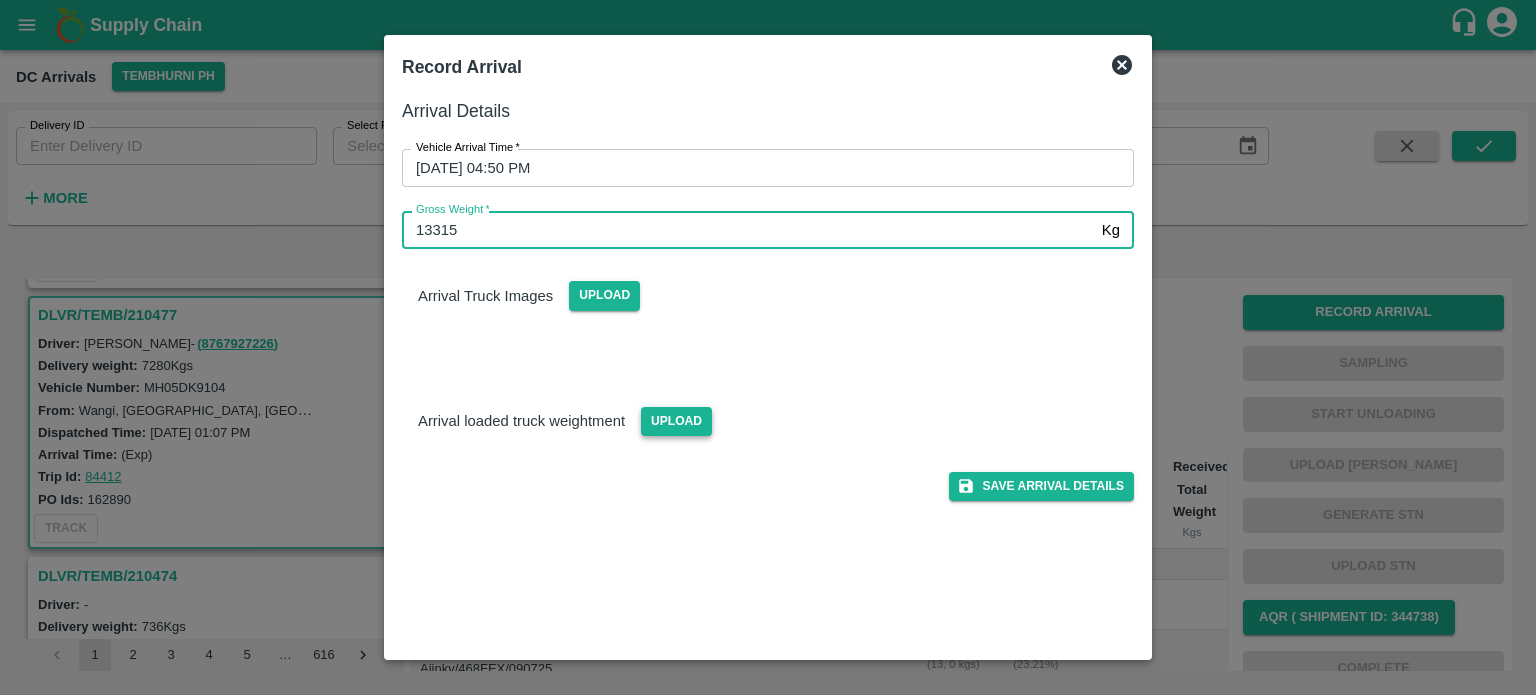 type on "13315" 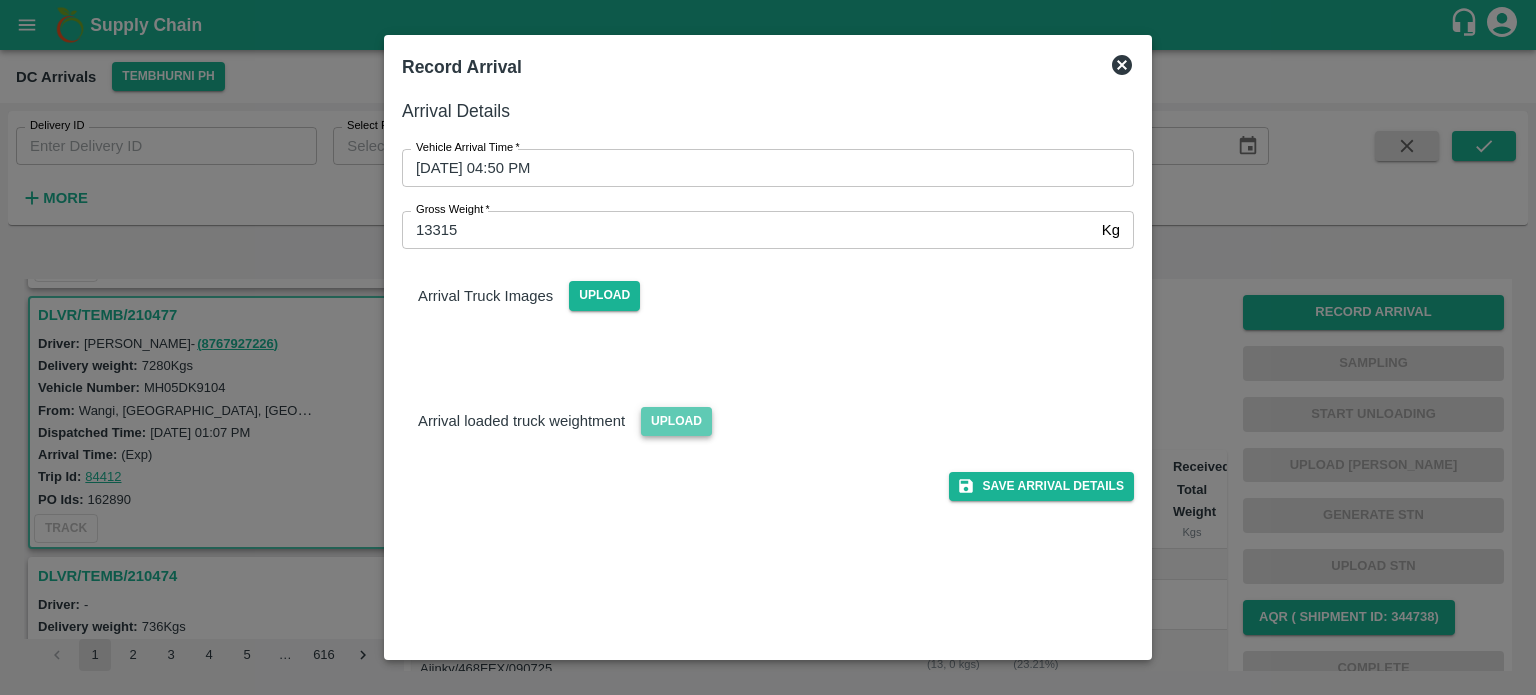 click on "Upload" at bounding box center (676, 421) 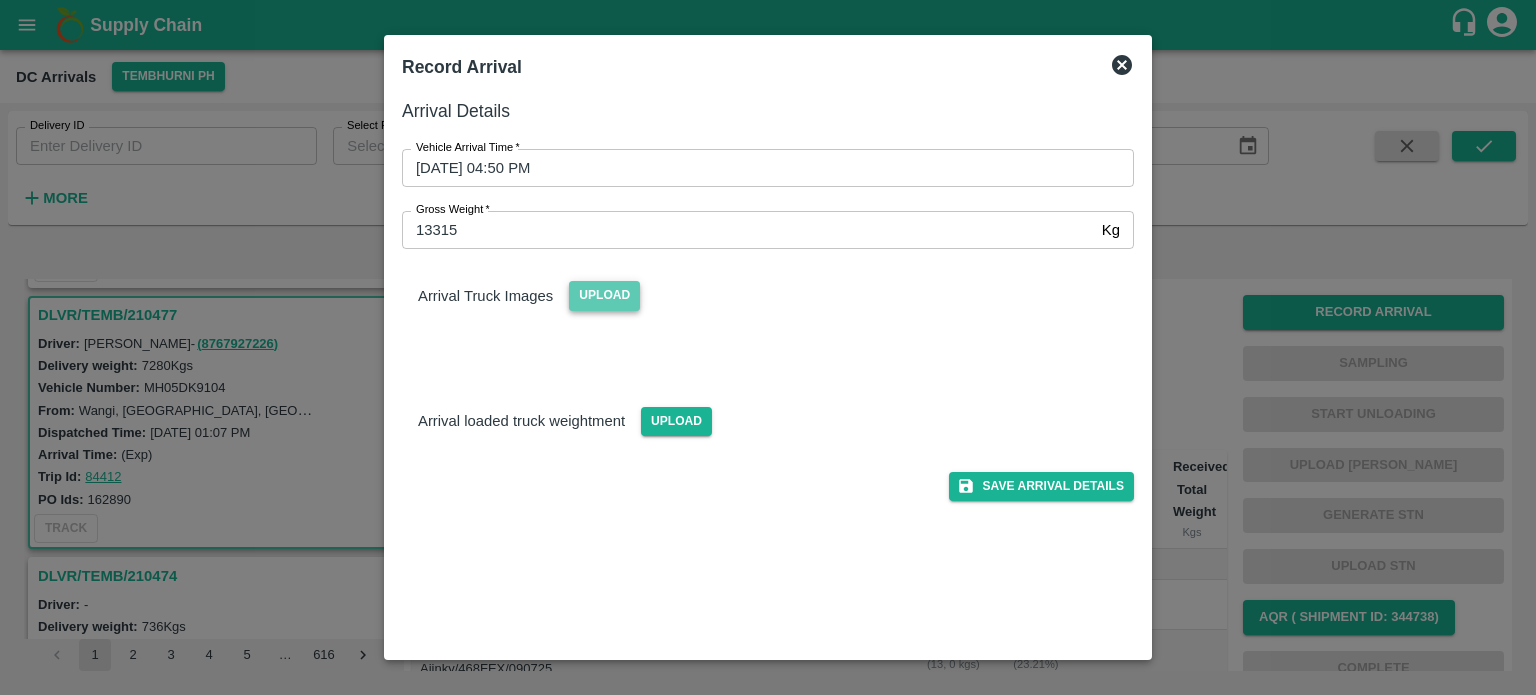 click on "Upload" at bounding box center [604, 295] 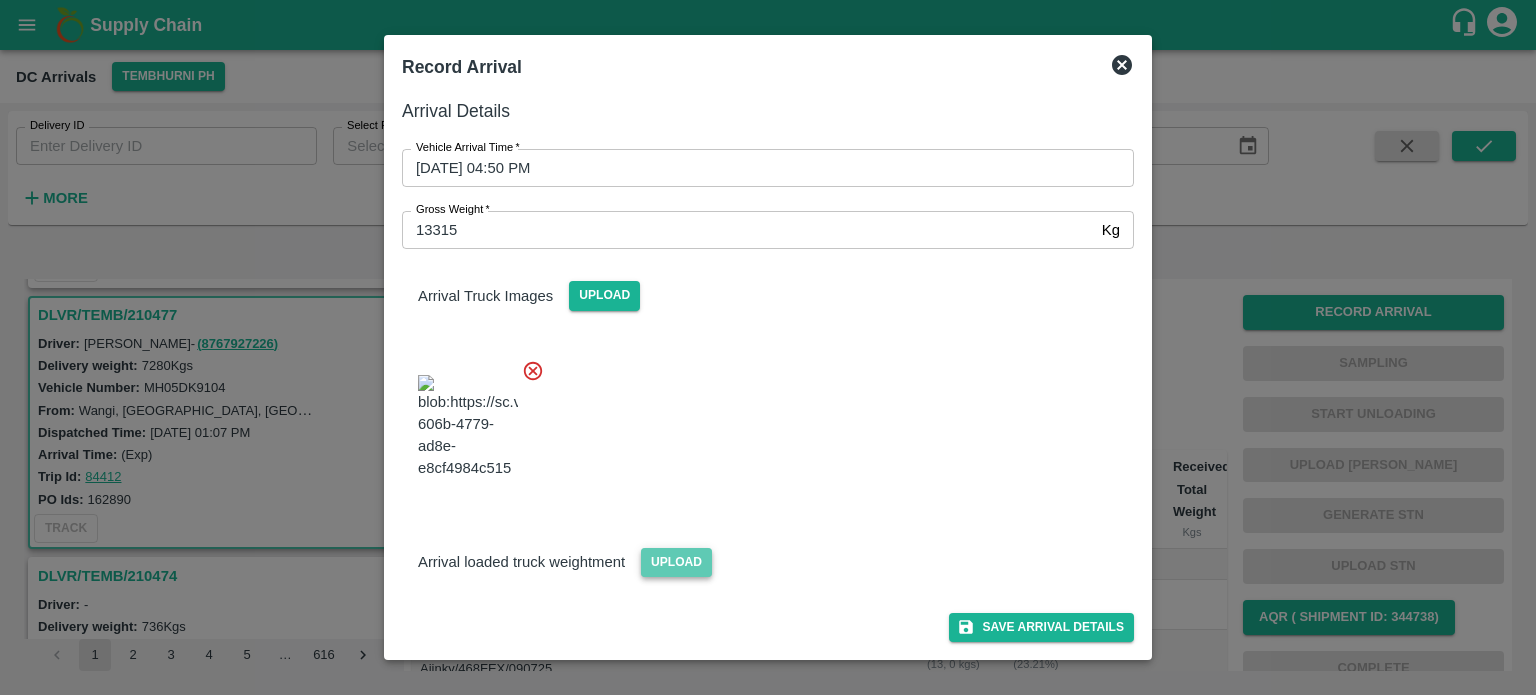 click on "Upload" at bounding box center (676, 562) 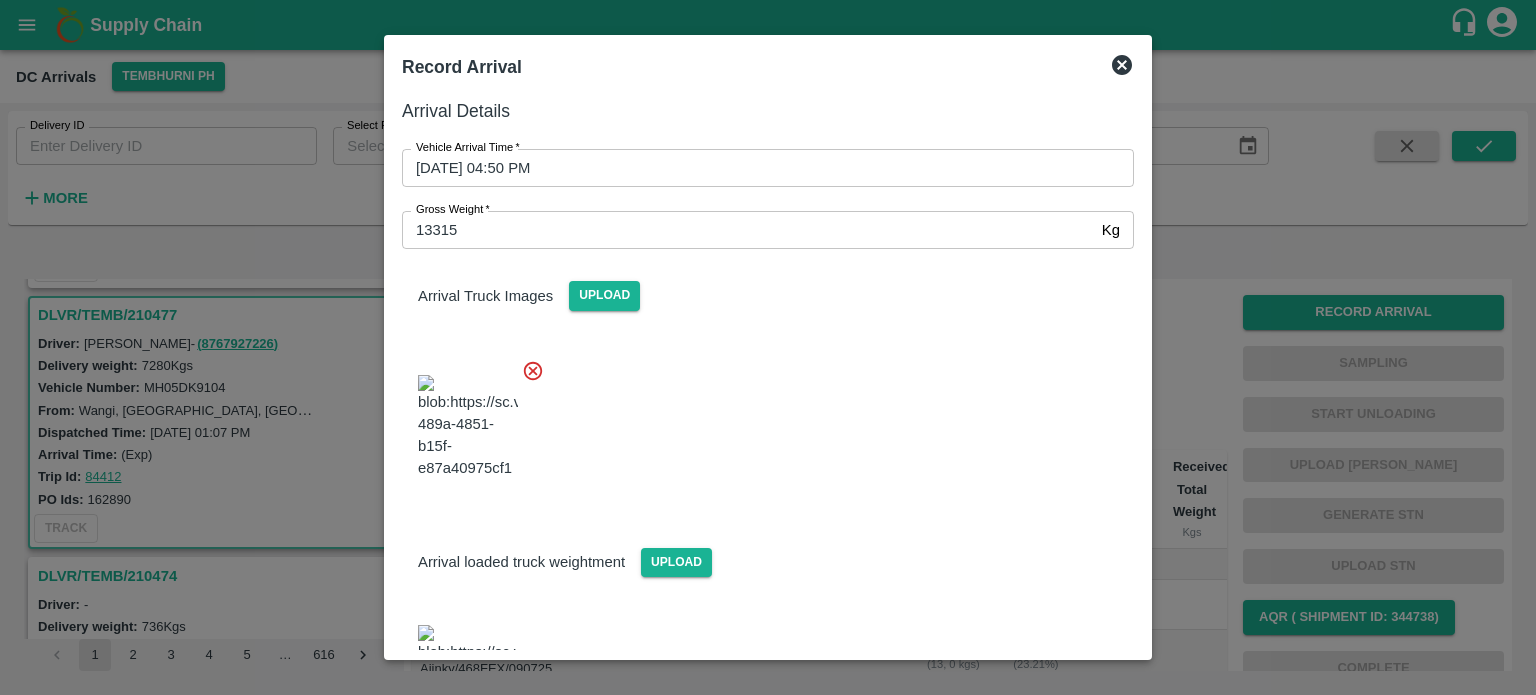 click at bounding box center [760, 421] 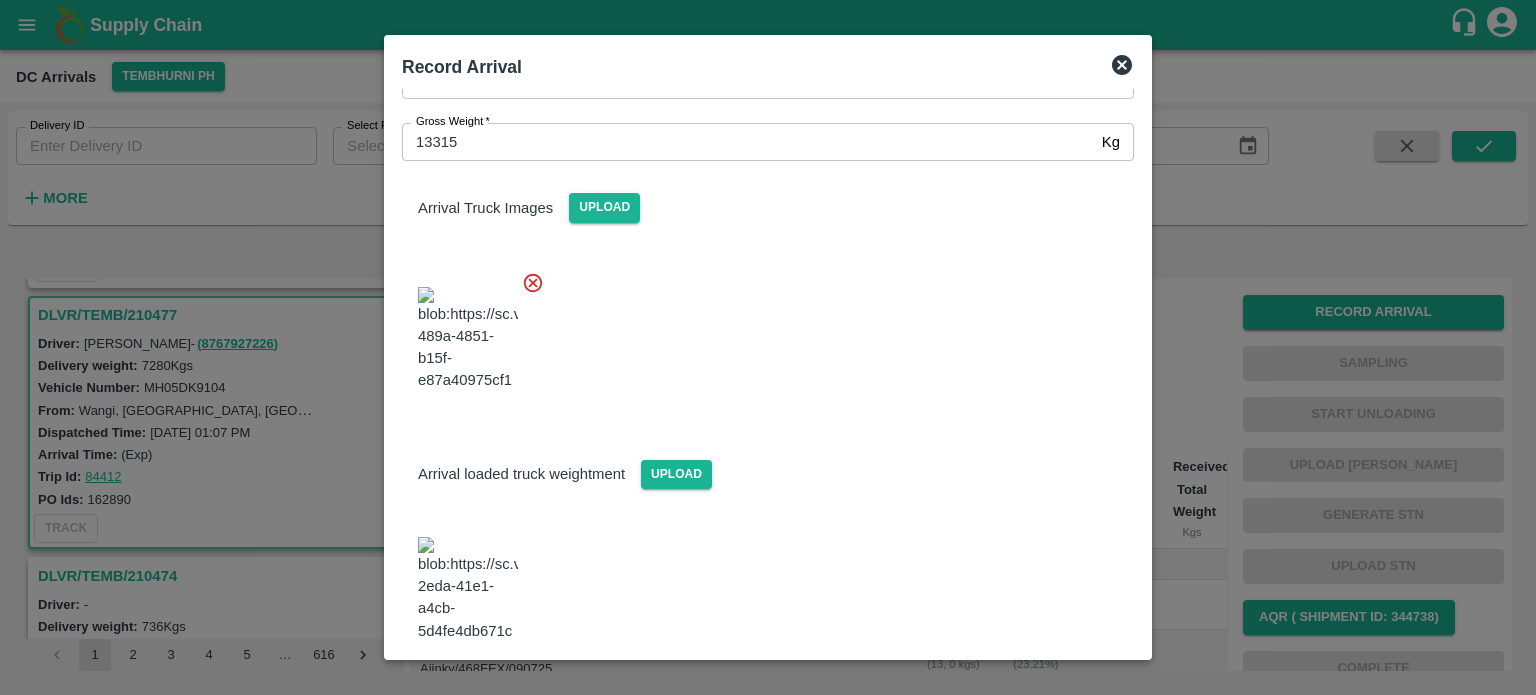 click on "Save Arrival Details" at bounding box center [1041, 696] 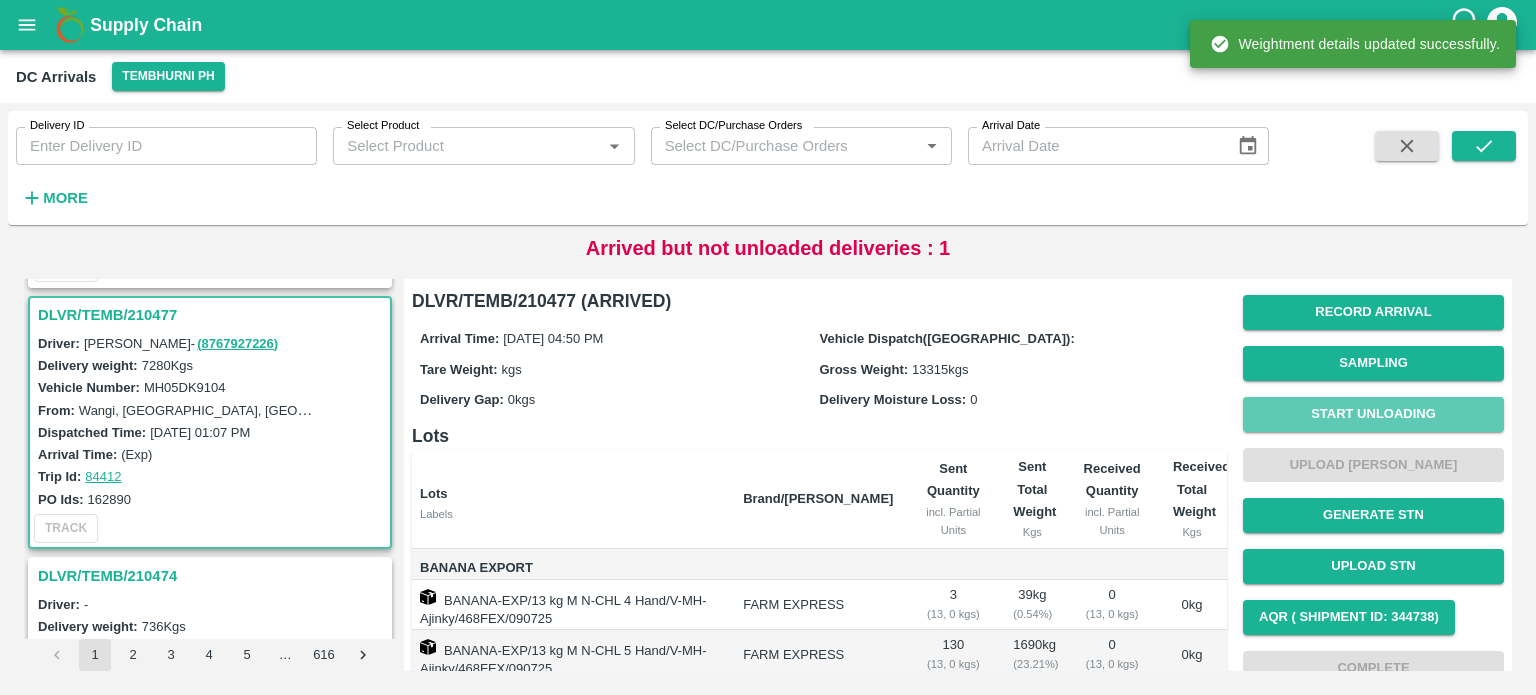 click on "Start Unloading" at bounding box center [1373, 414] 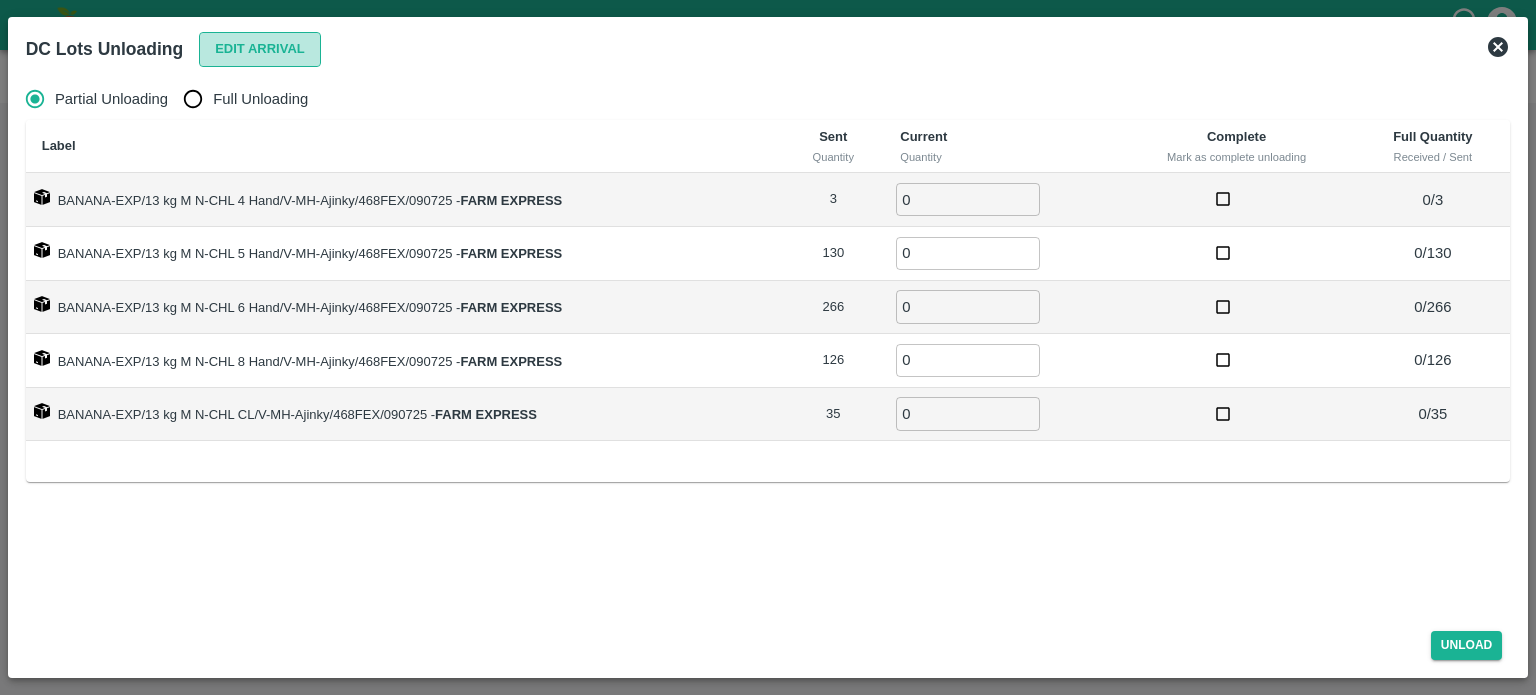 click on "Edit Arrival" at bounding box center (260, 49) 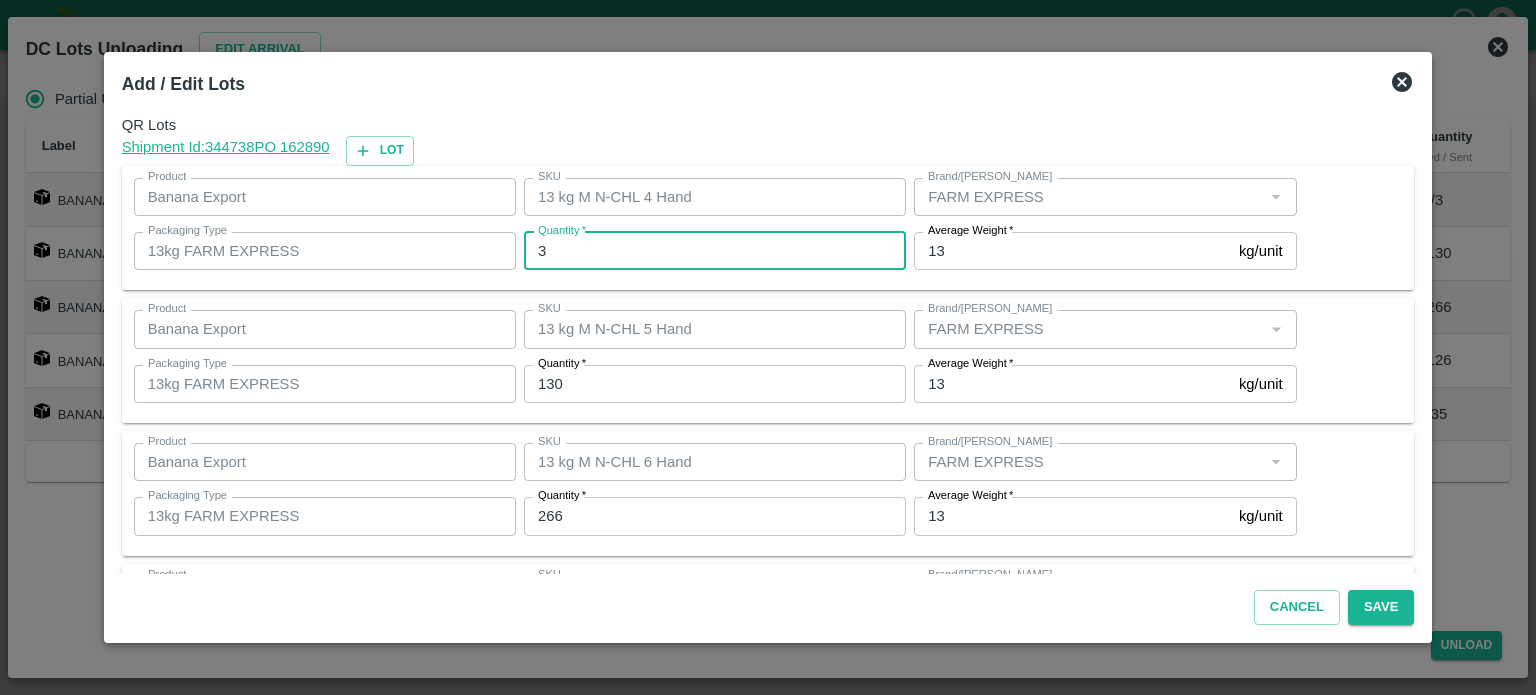 click on "3" at bounding box center [715, 251] 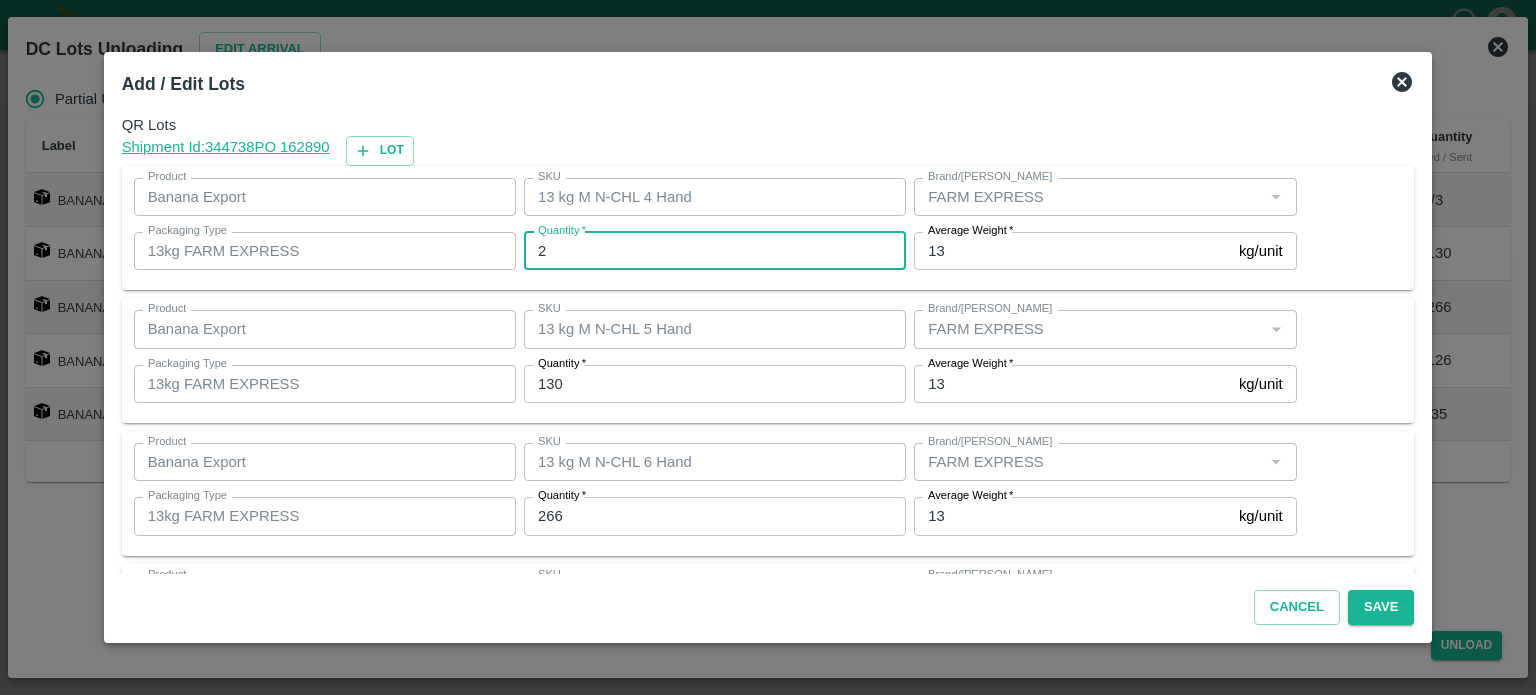 type on "2" 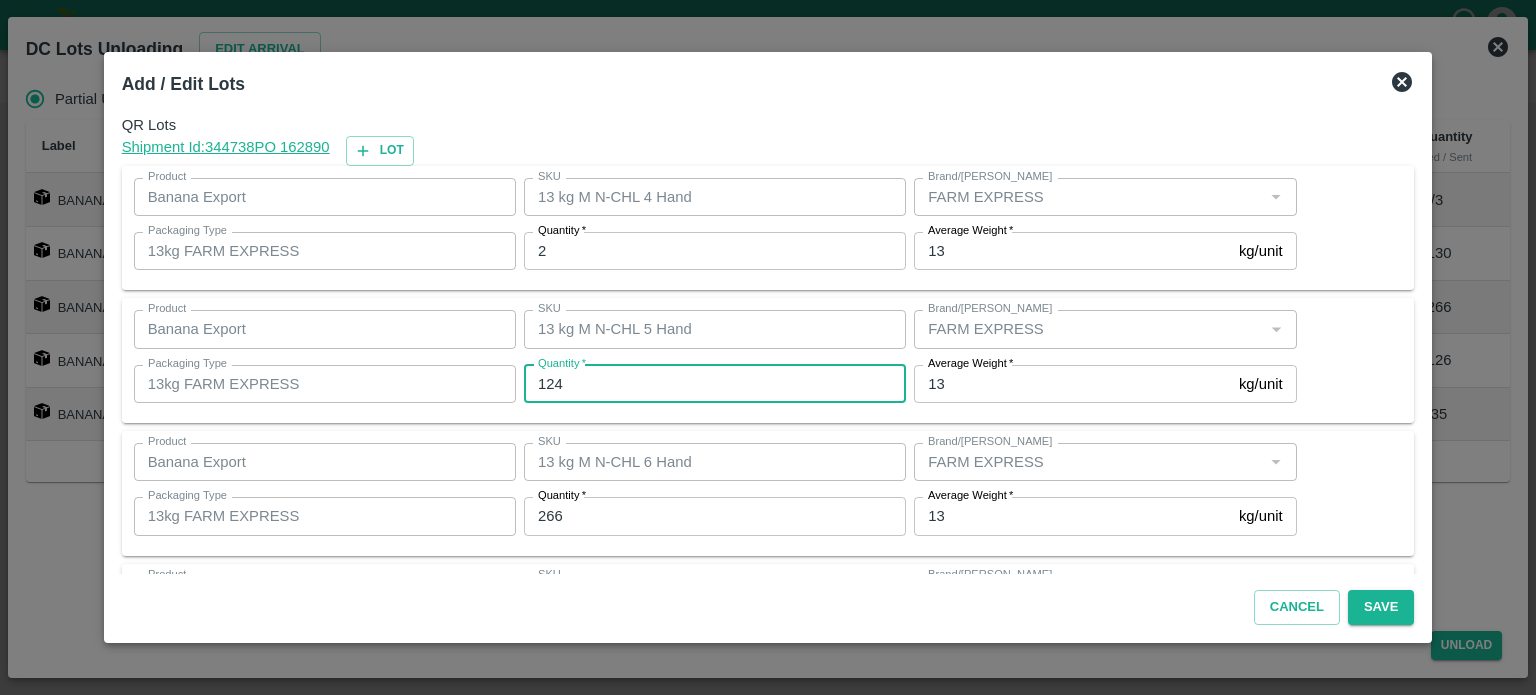 type on "124" 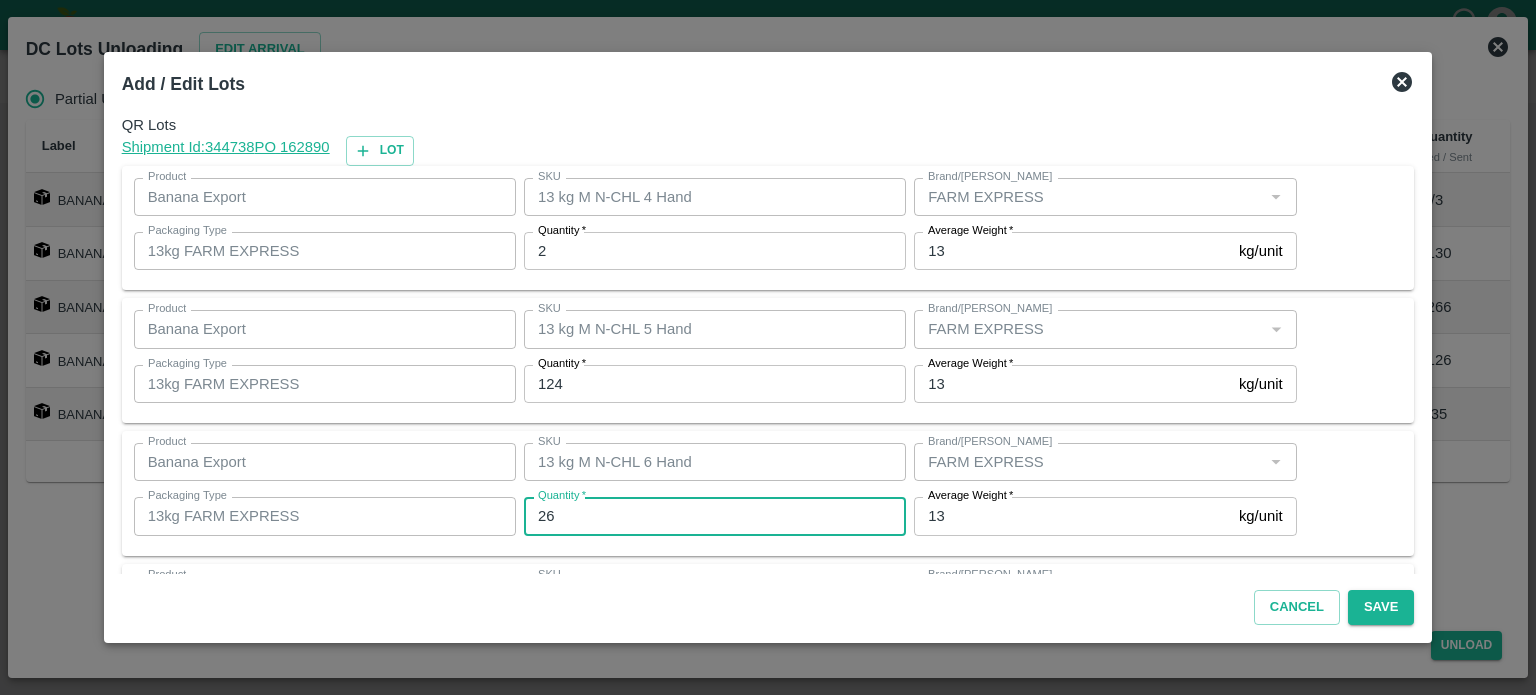 type on "266" 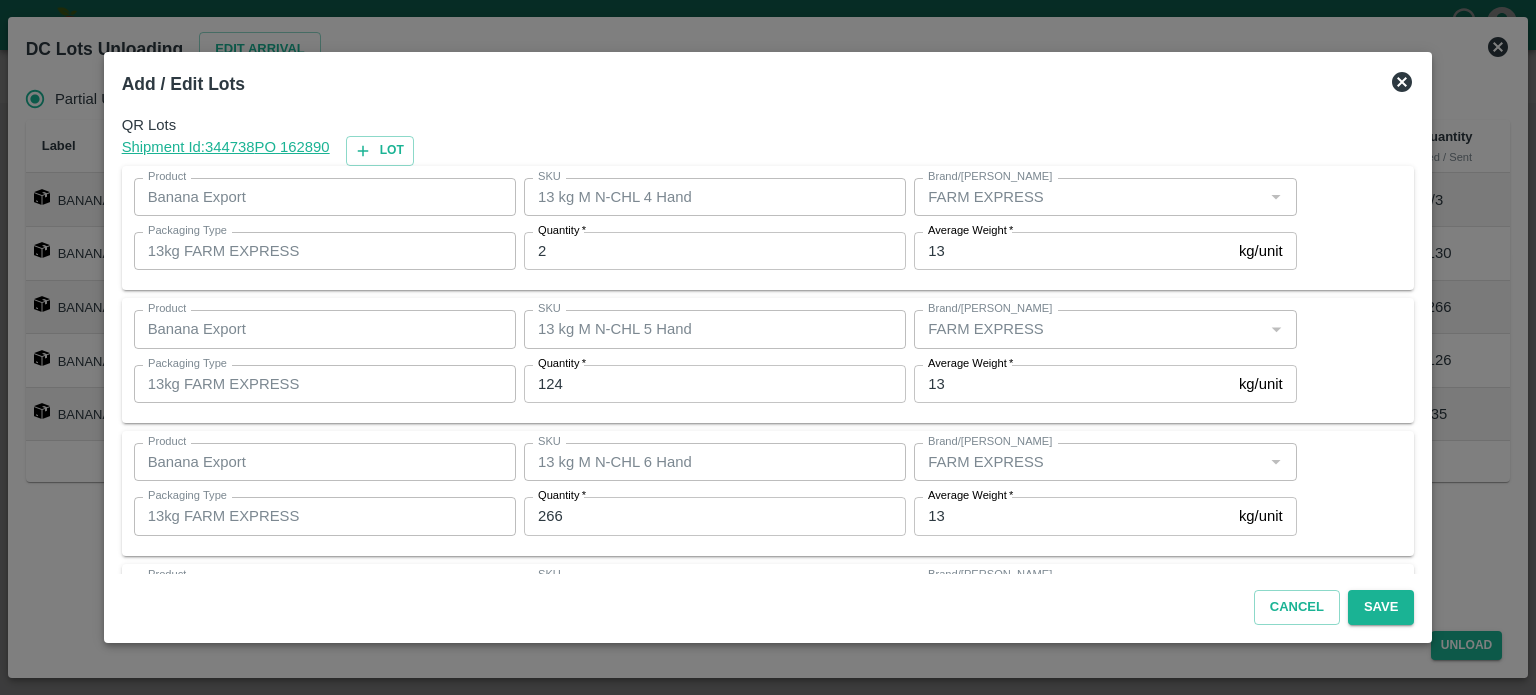 scroll, scrollTop: 262, scrollLeft: 0, axis: vertical 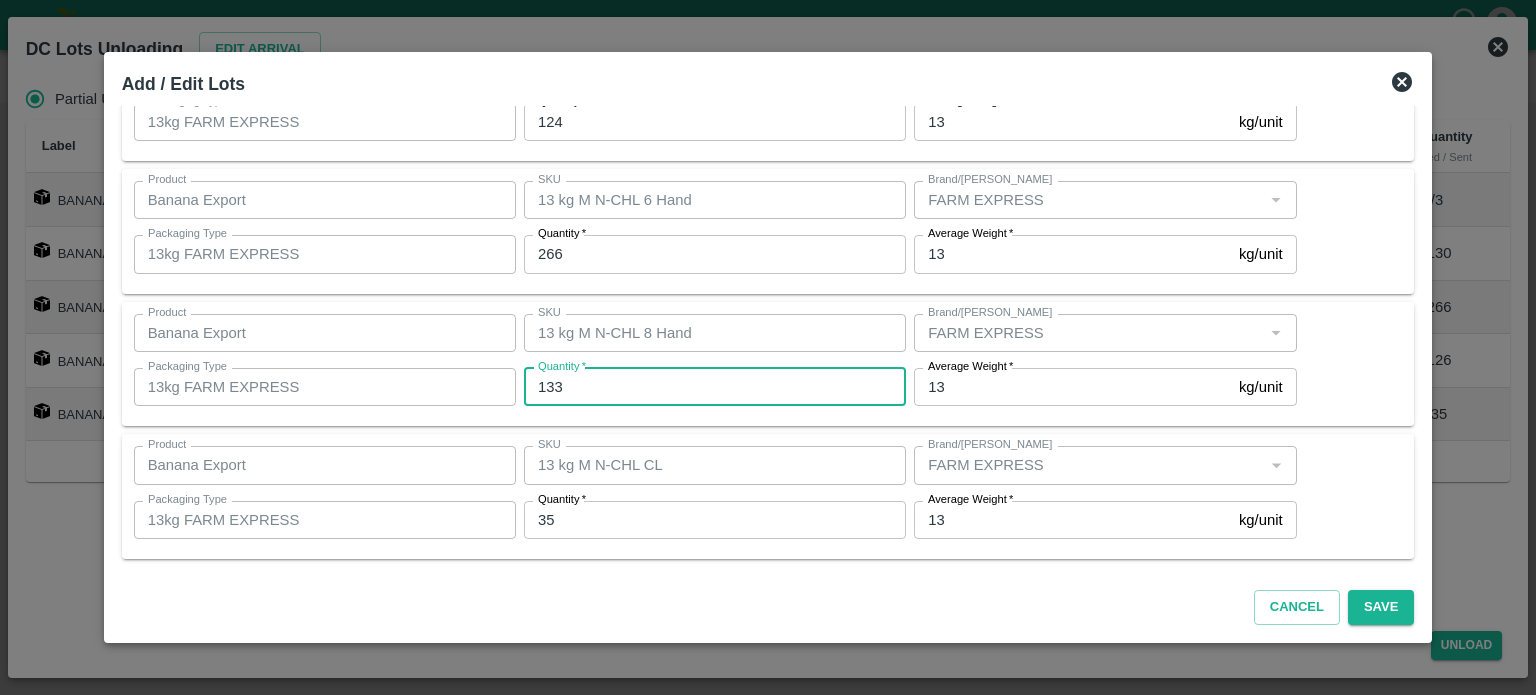 type on "133" 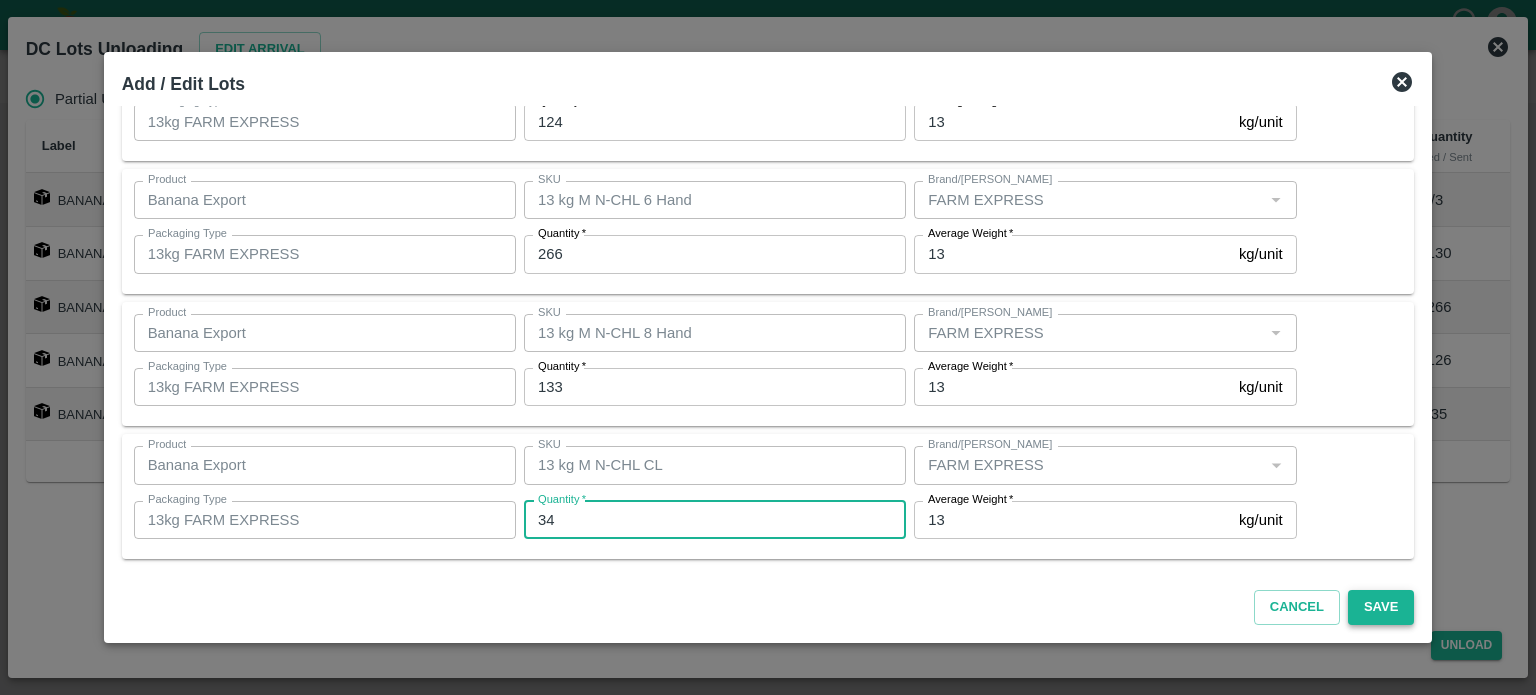 type on "34" 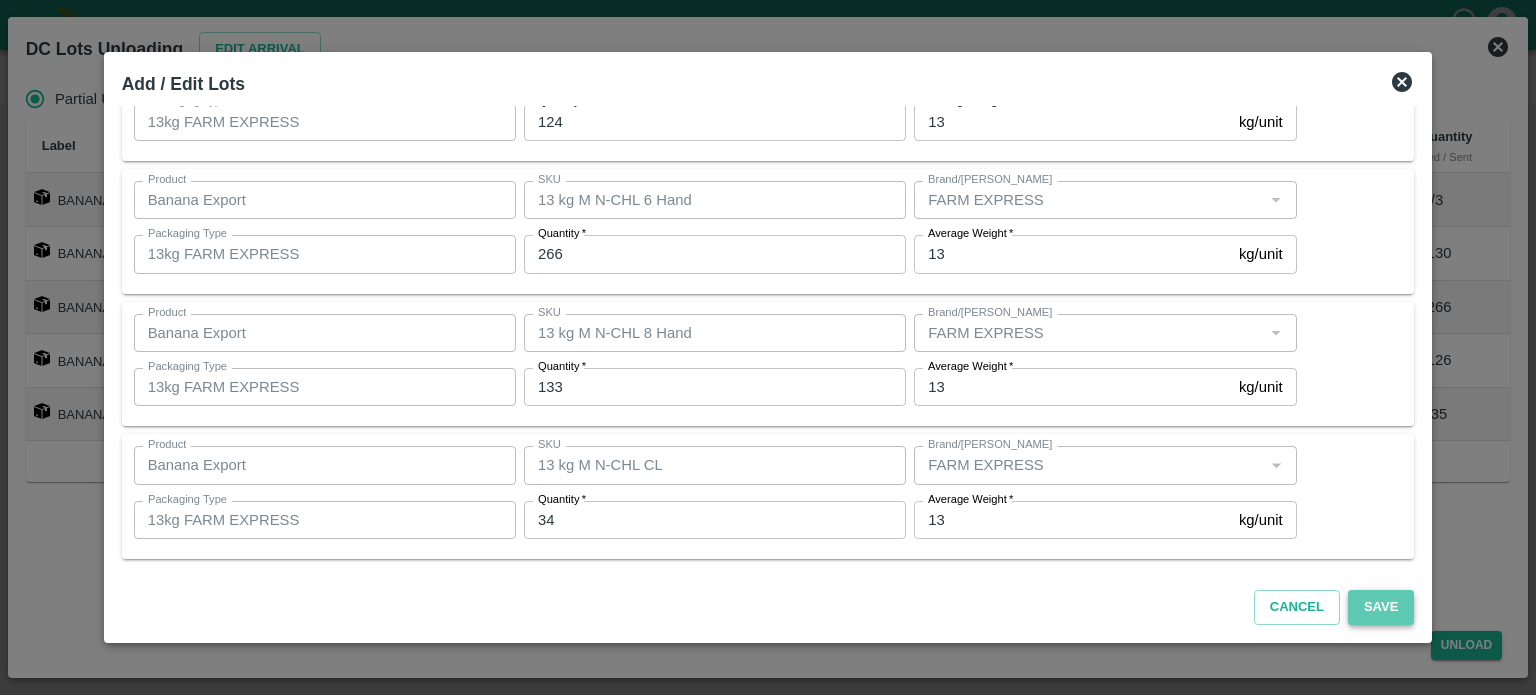 click on "Save" at bounding box center (1381, 607) 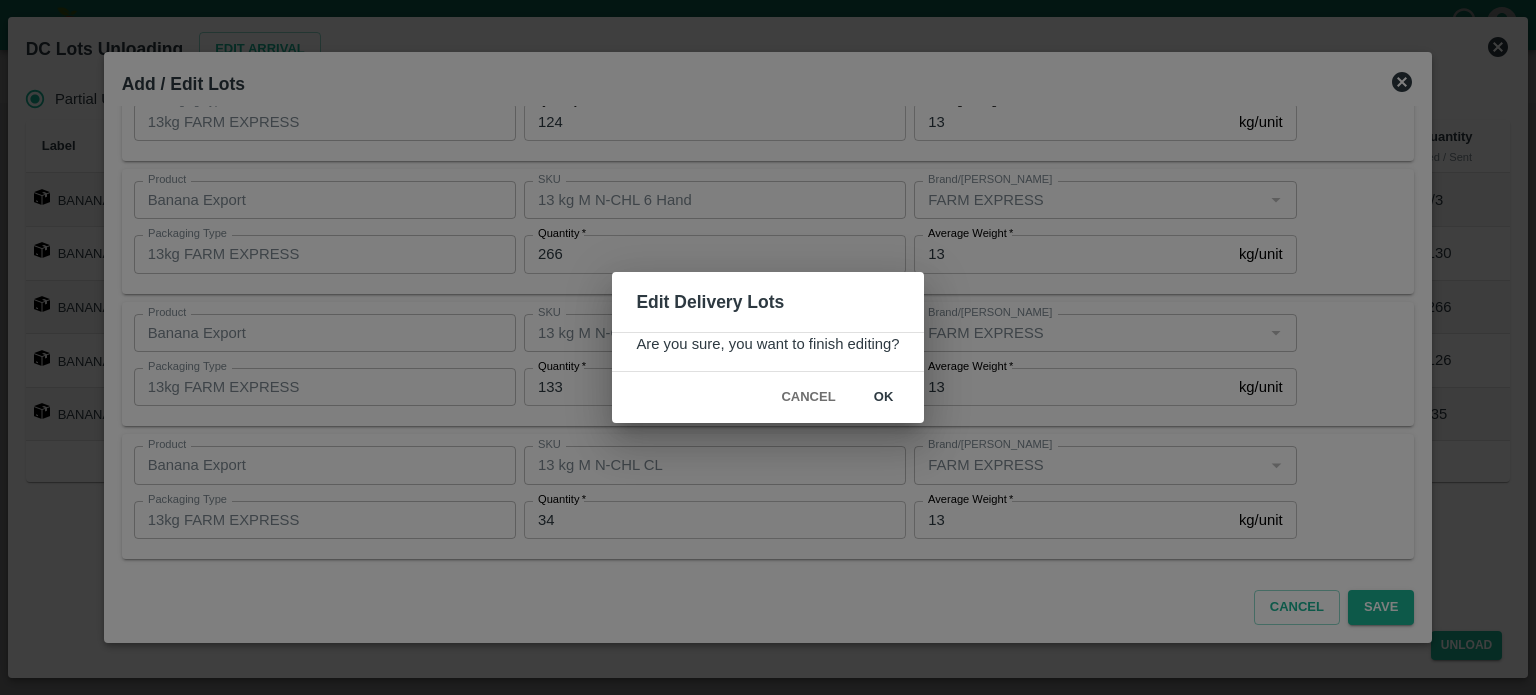 click on "ok" at bounding box center [884, 397] 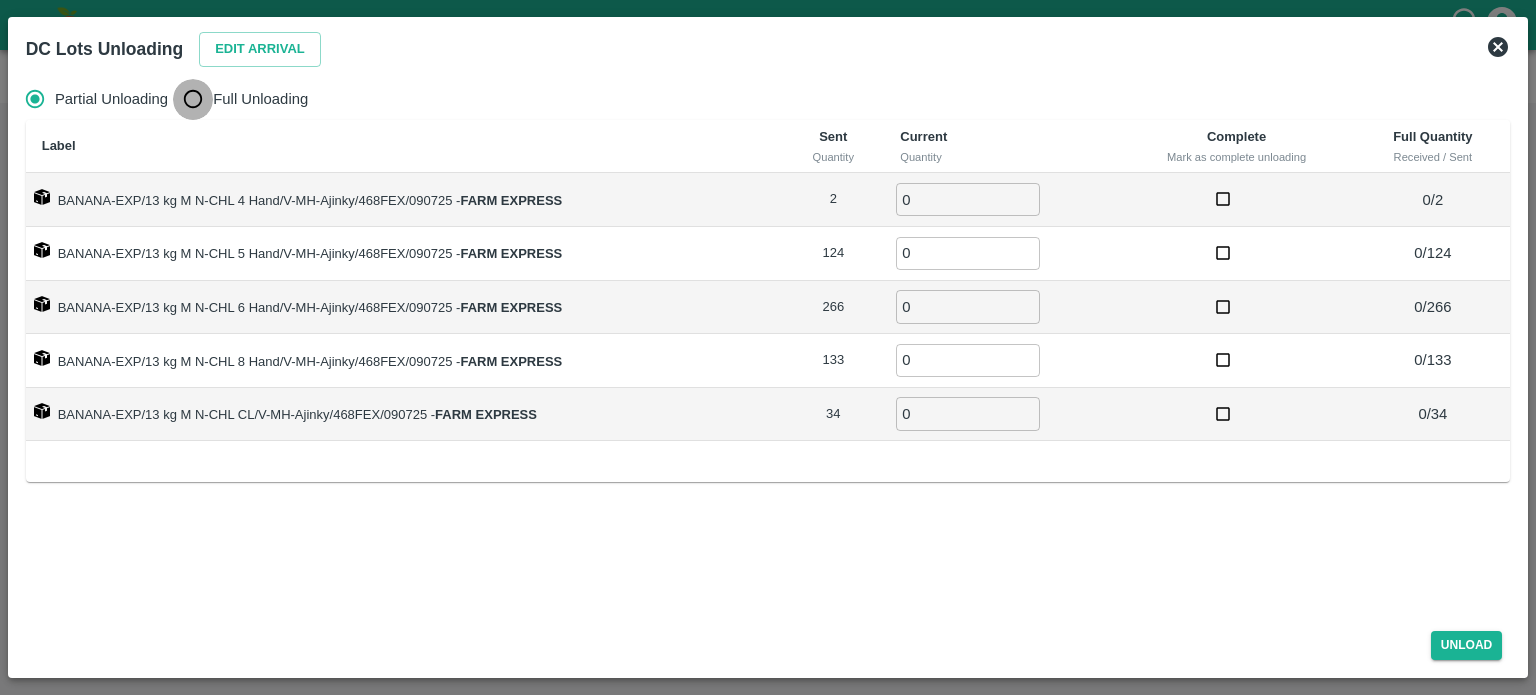 click on "Full Unloading" at bounding box center [193, 99] 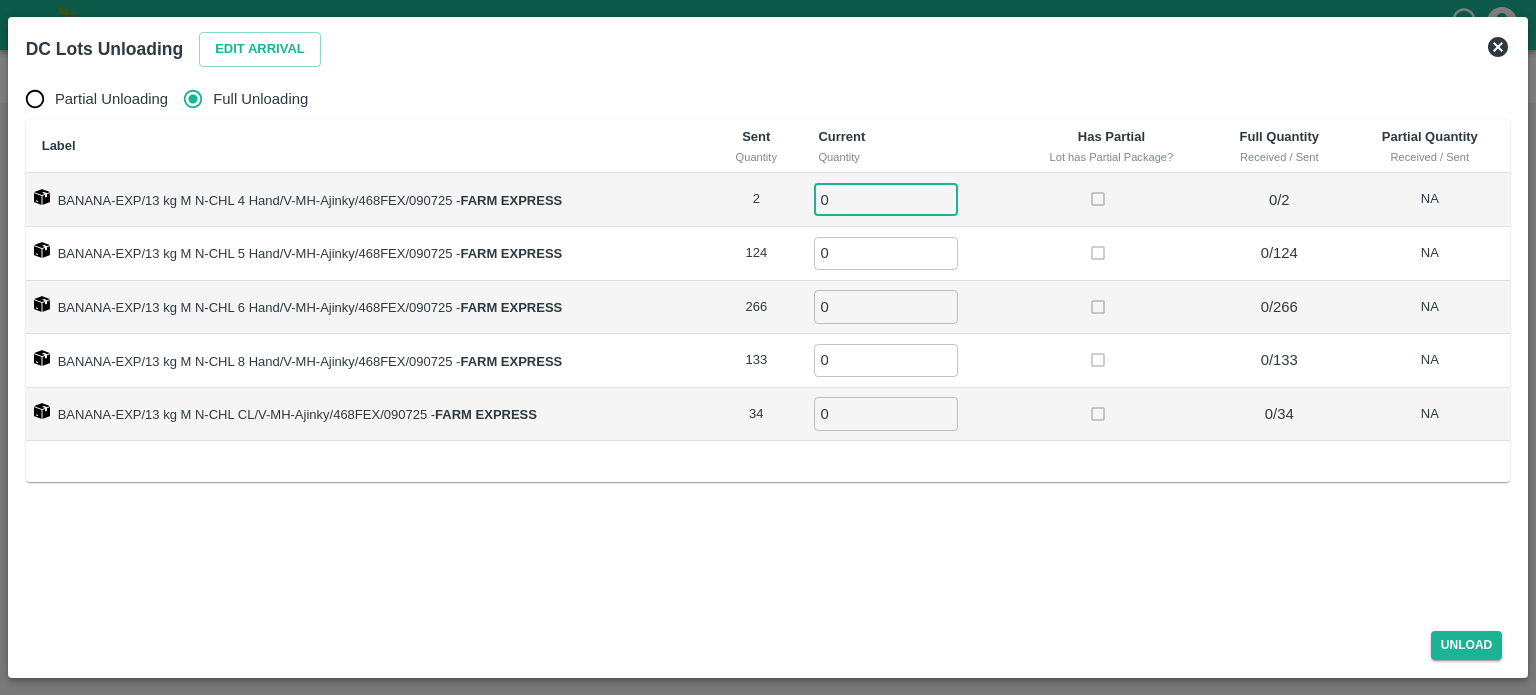click on "0" at bounding box center [886, 199] 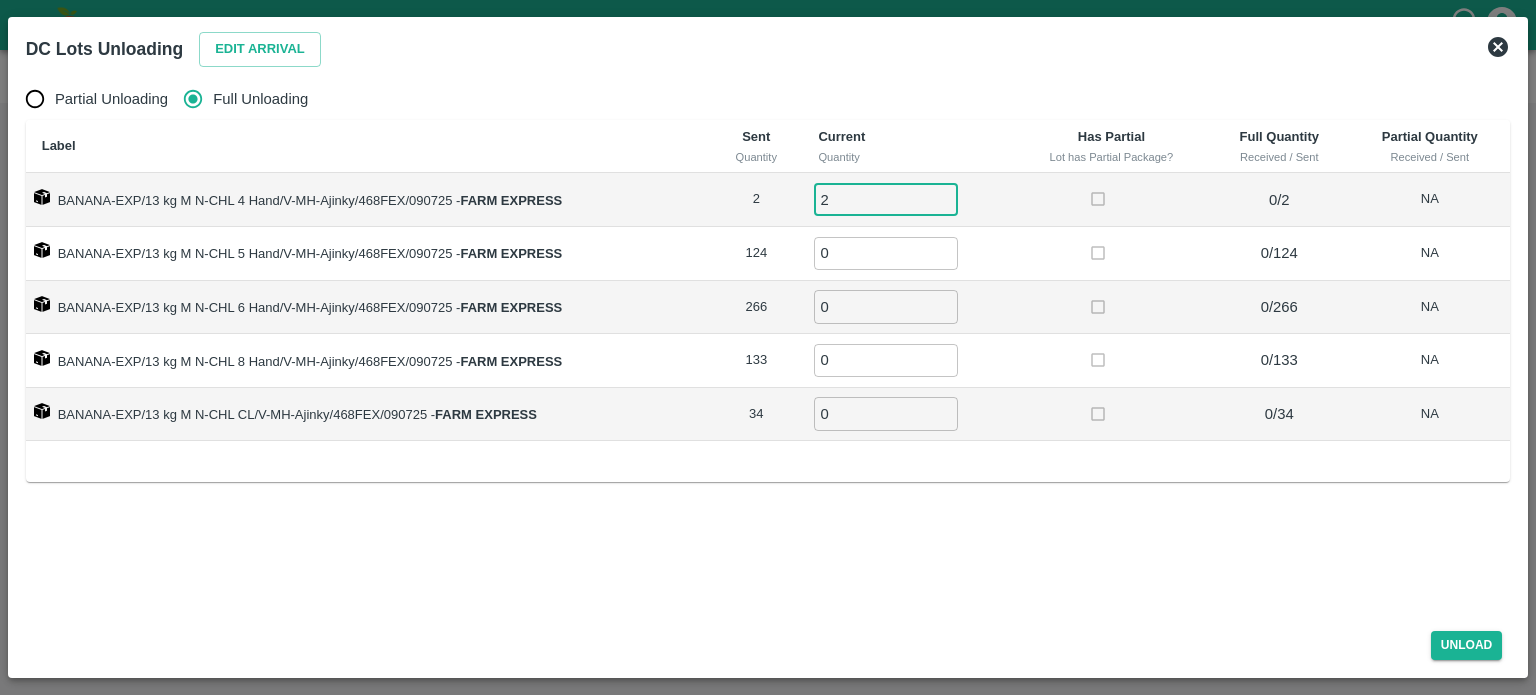 type on "2" 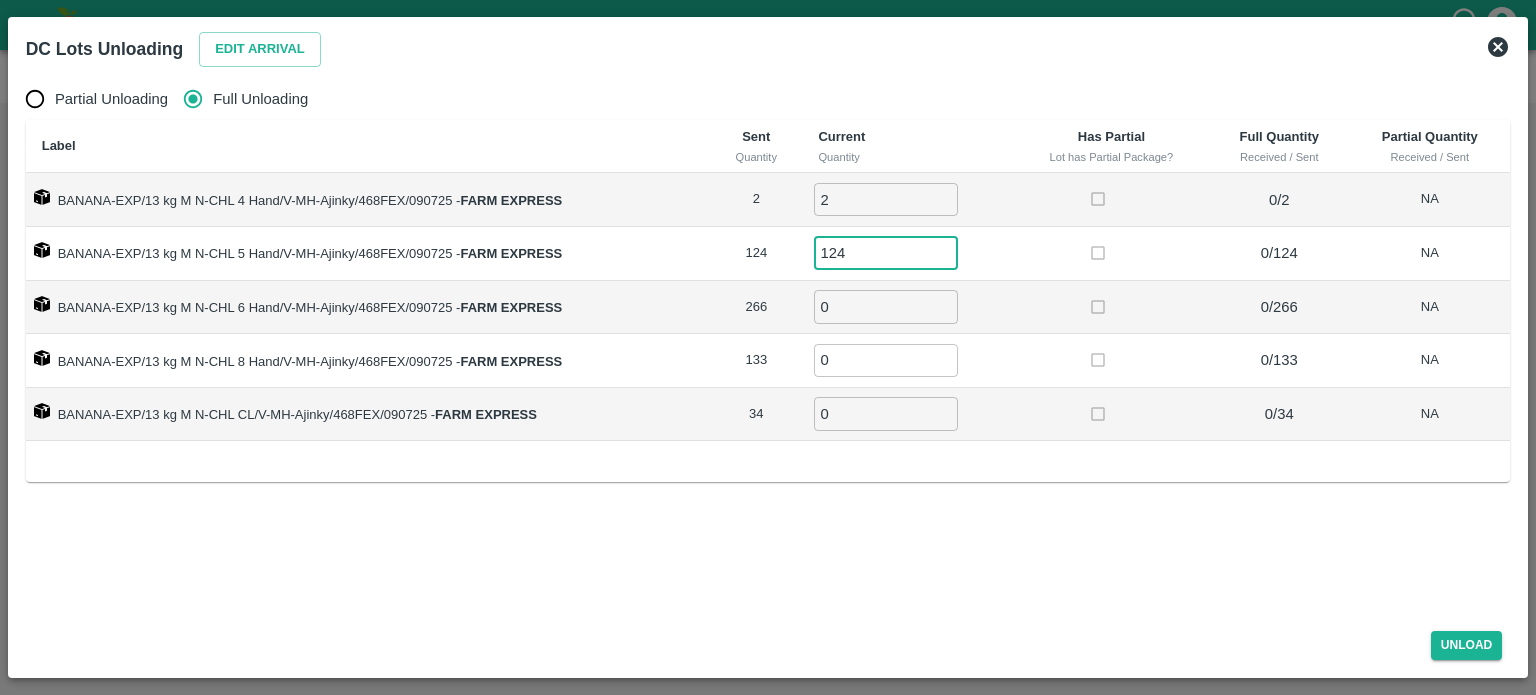 type on "124" 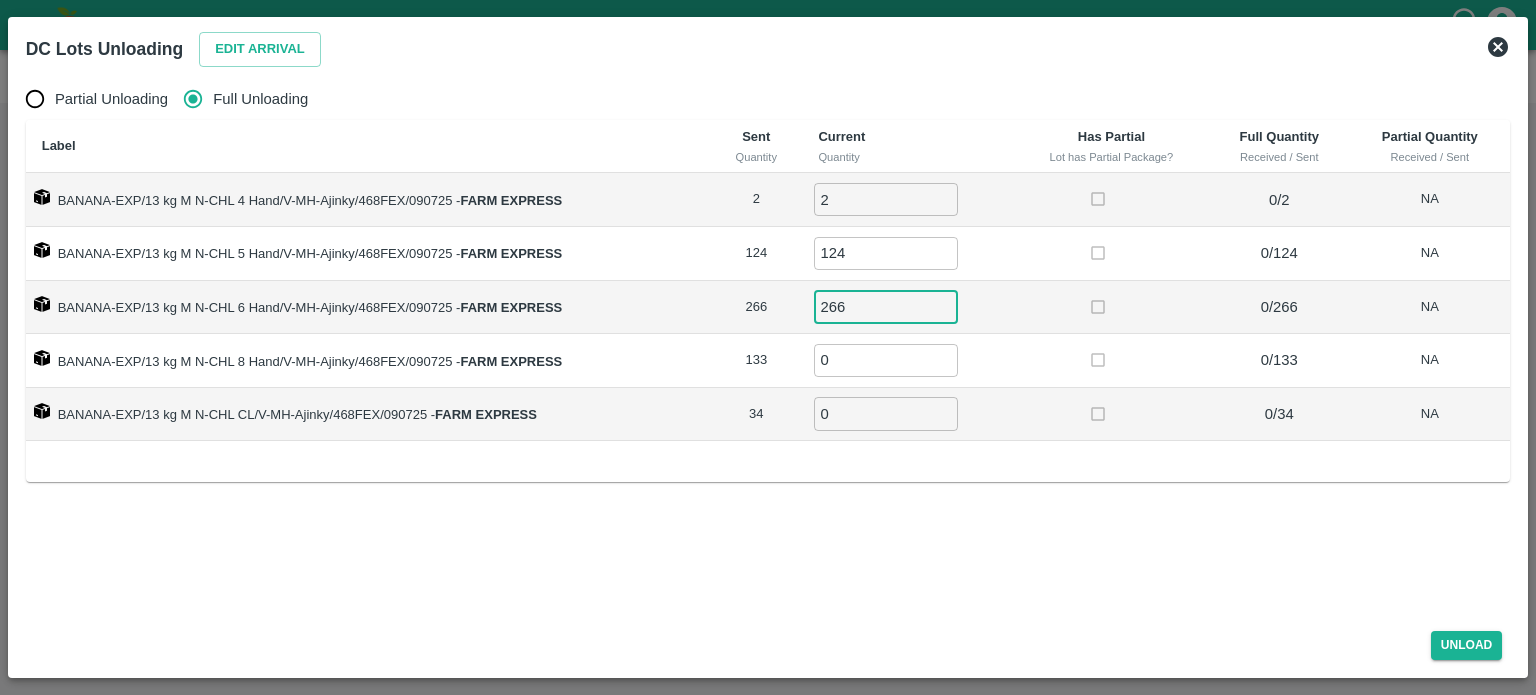 type on "266" 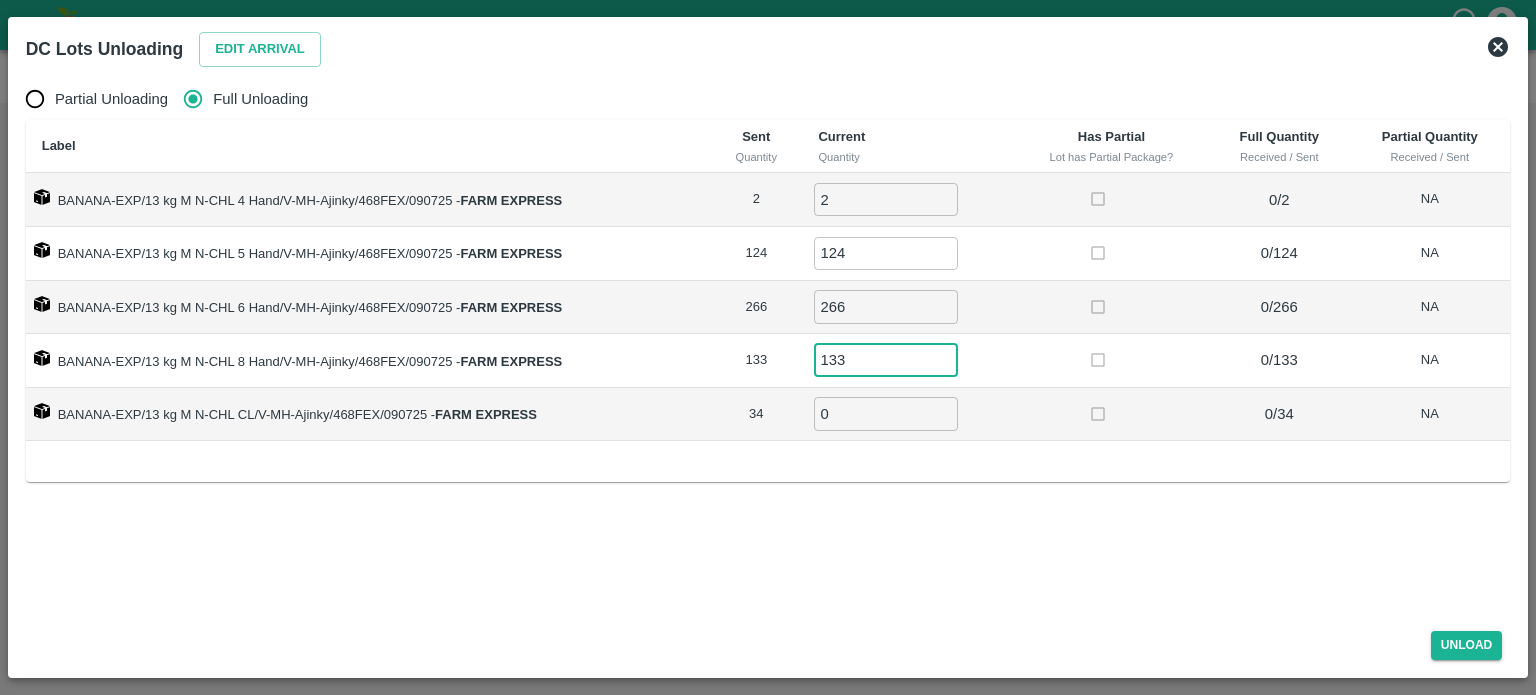 type on "133" 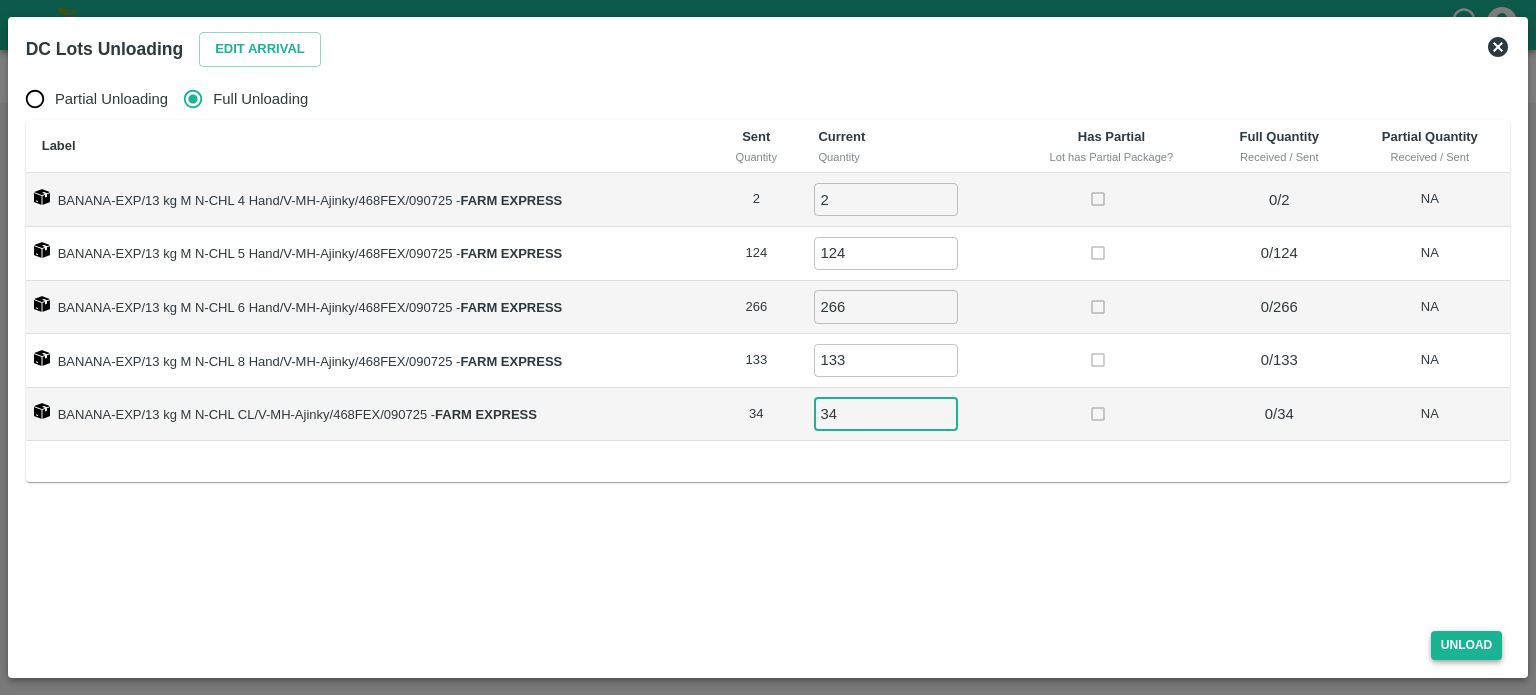 type on "34" 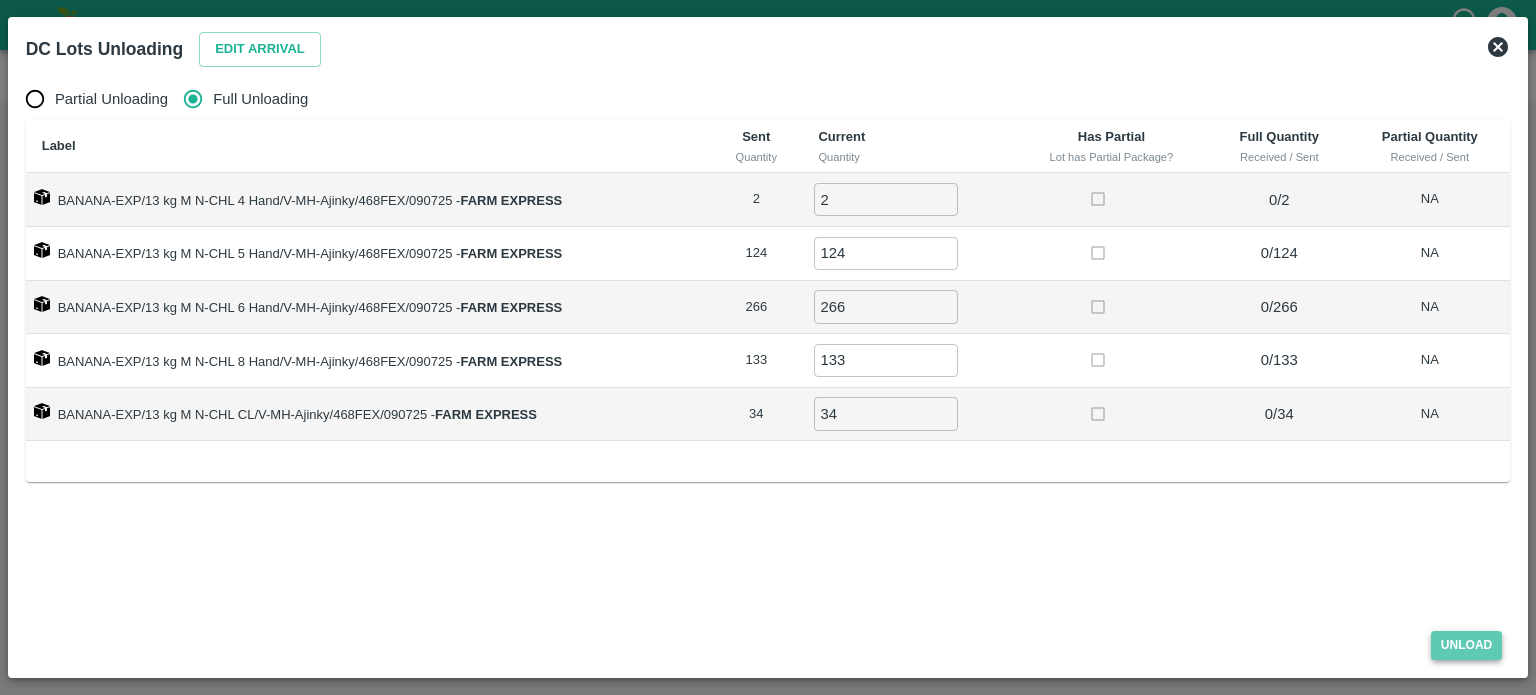 click on "Unload" at bounding box center [1467, 645] 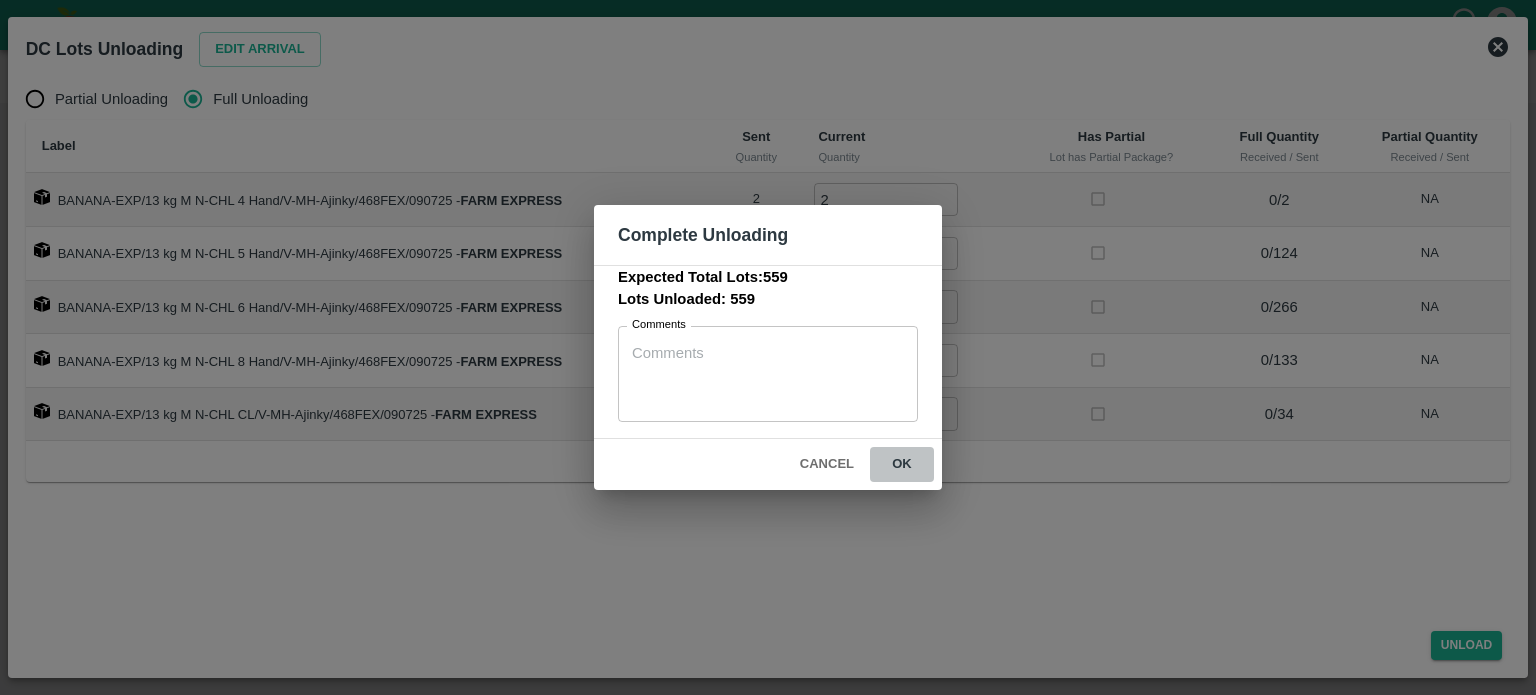 click on "ok" at bounding box center [902, 464] 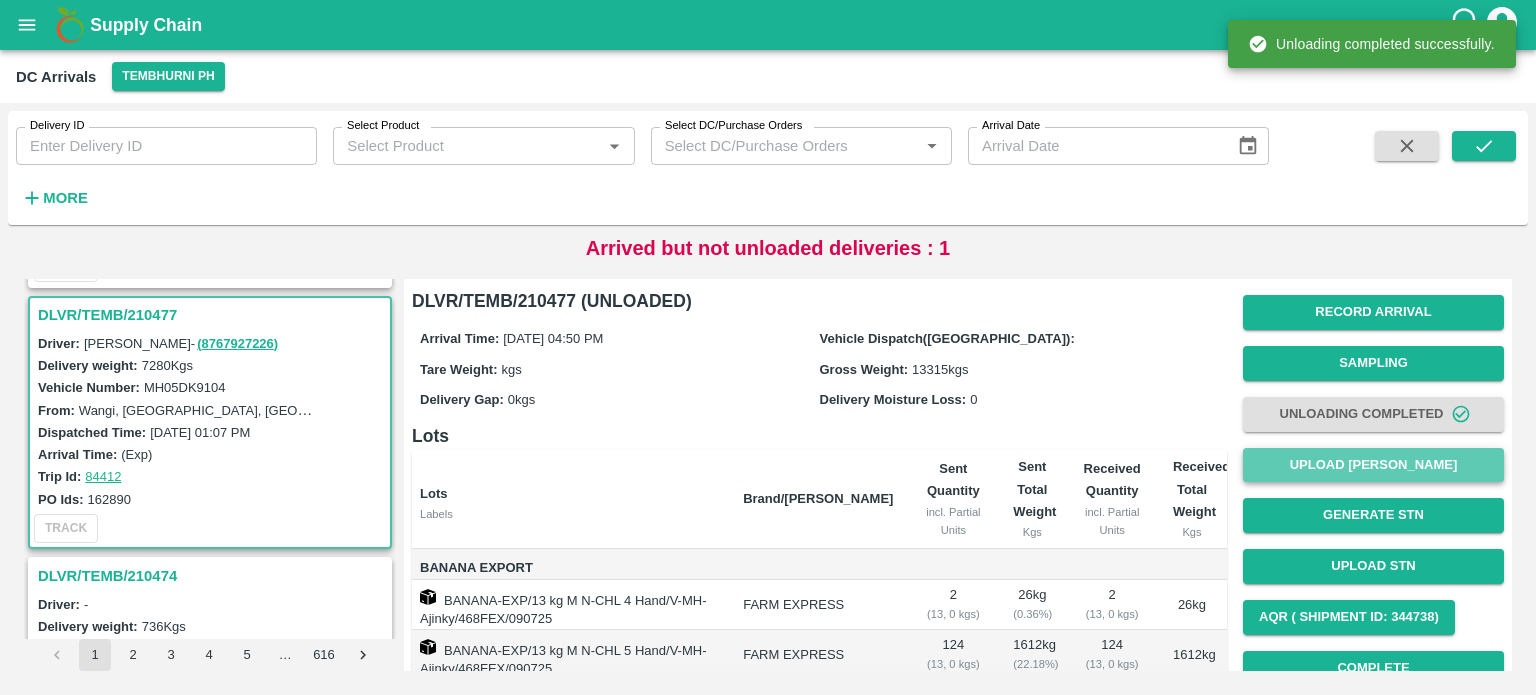 click on "Upload [PERSON_NAME]" at bounding box center (1373, 465) 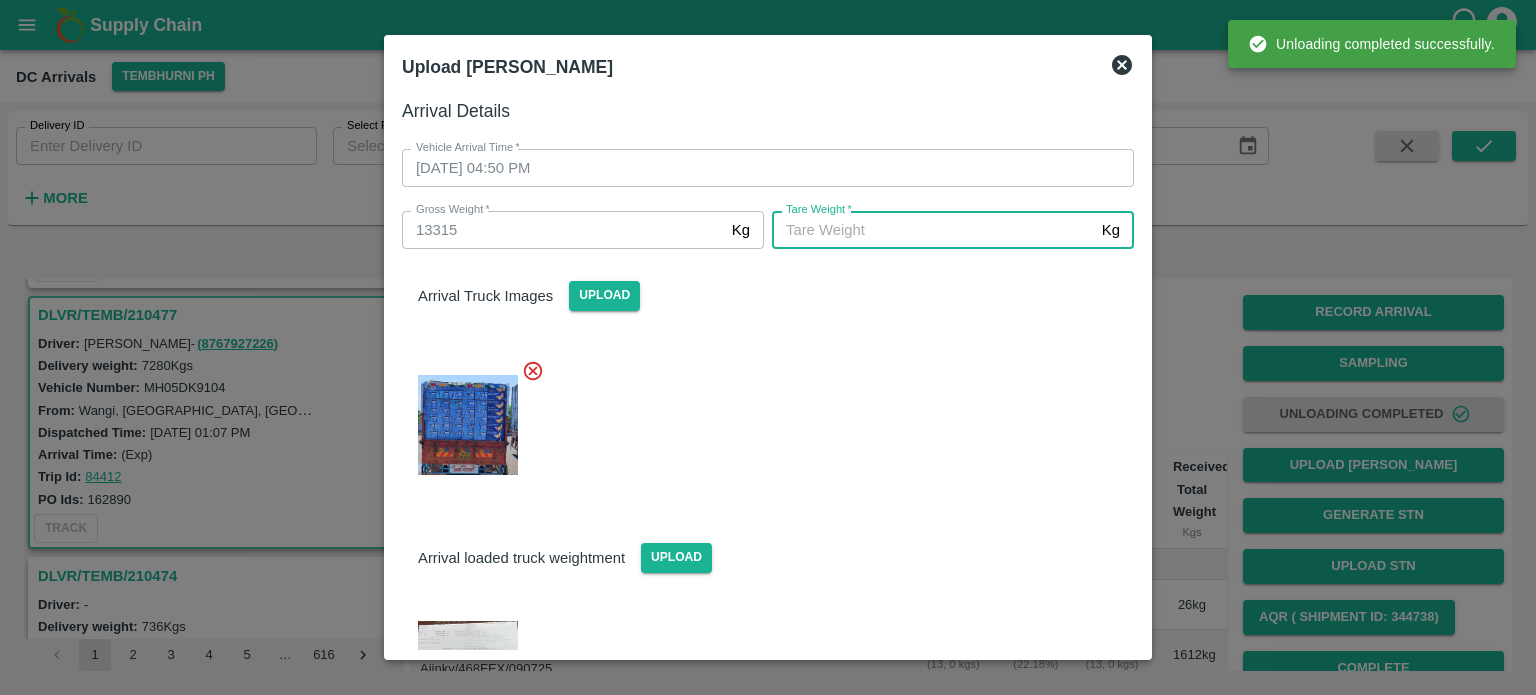click on "[PERSON_NAME]   *" at bounding box center (933, 230) 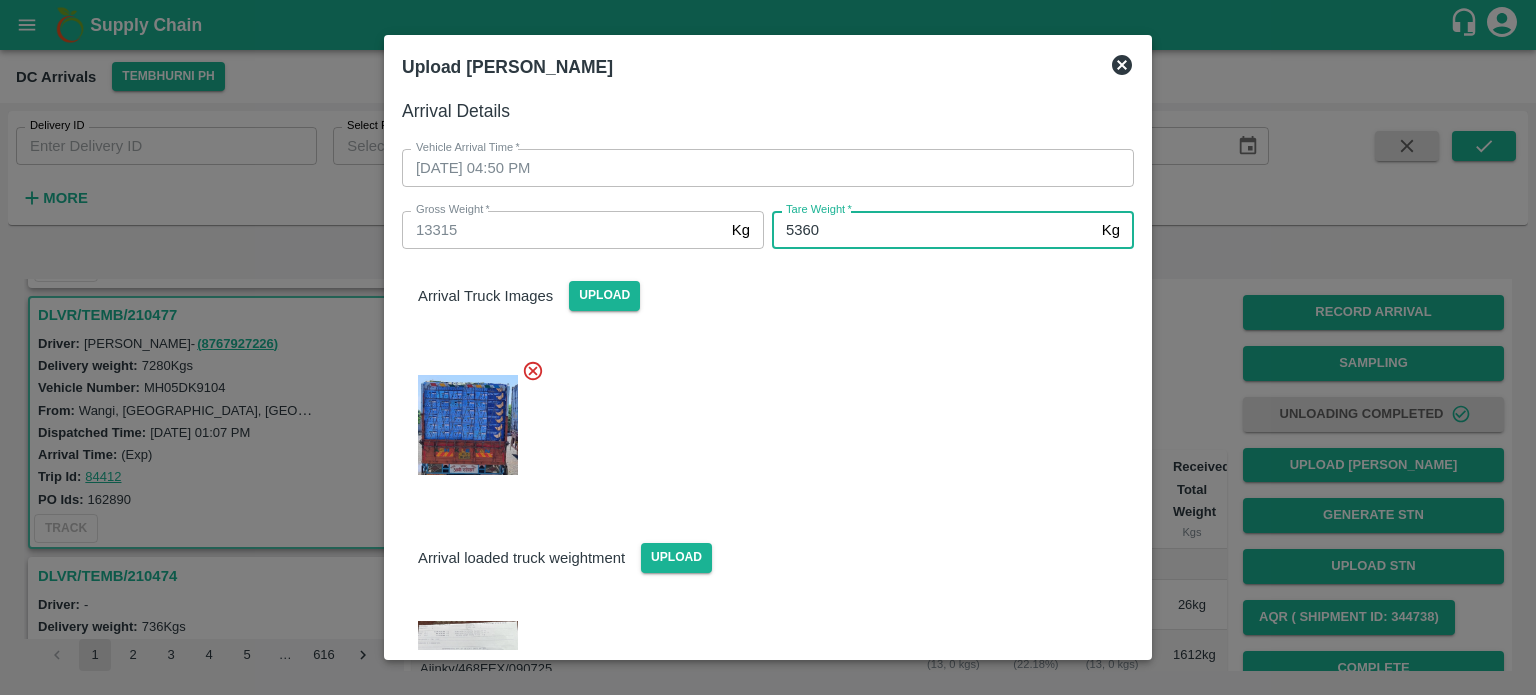 type on "5360" 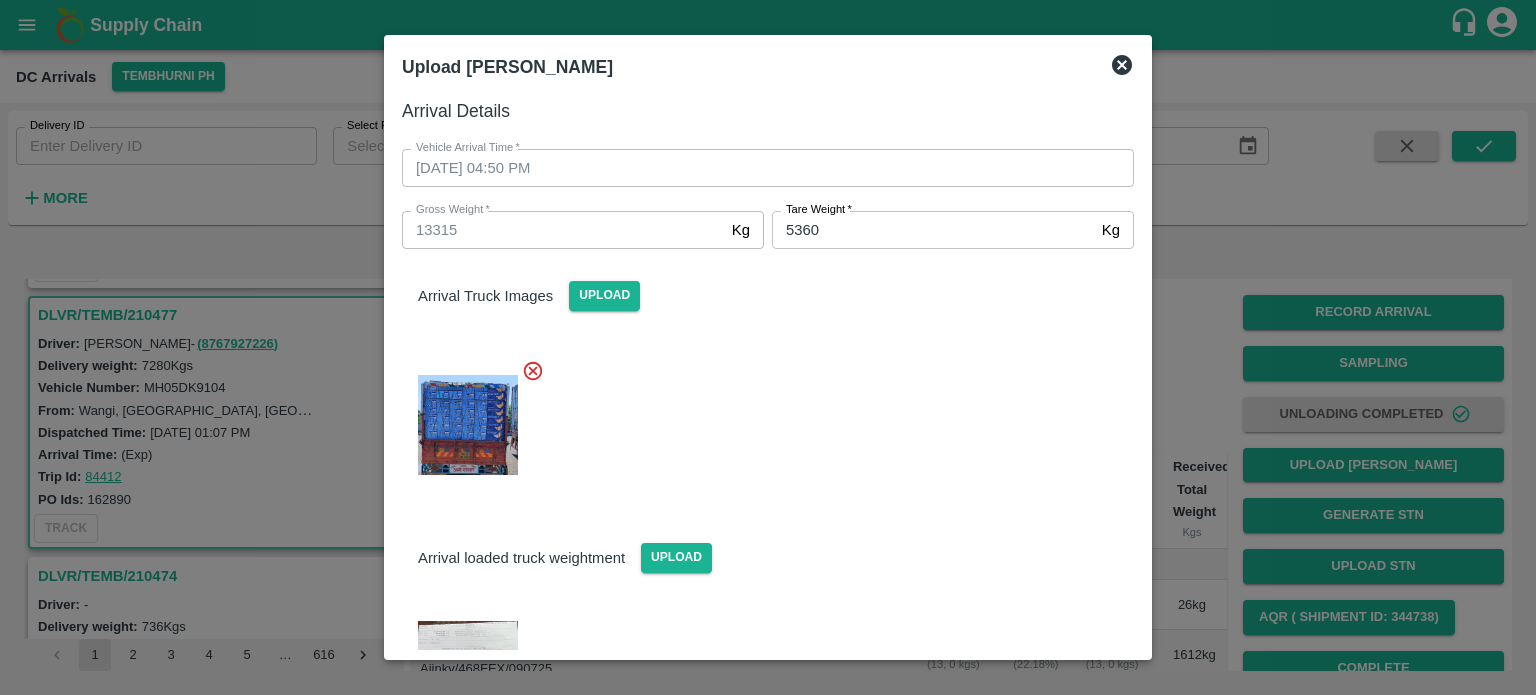 click at bounding box center [760, 419] 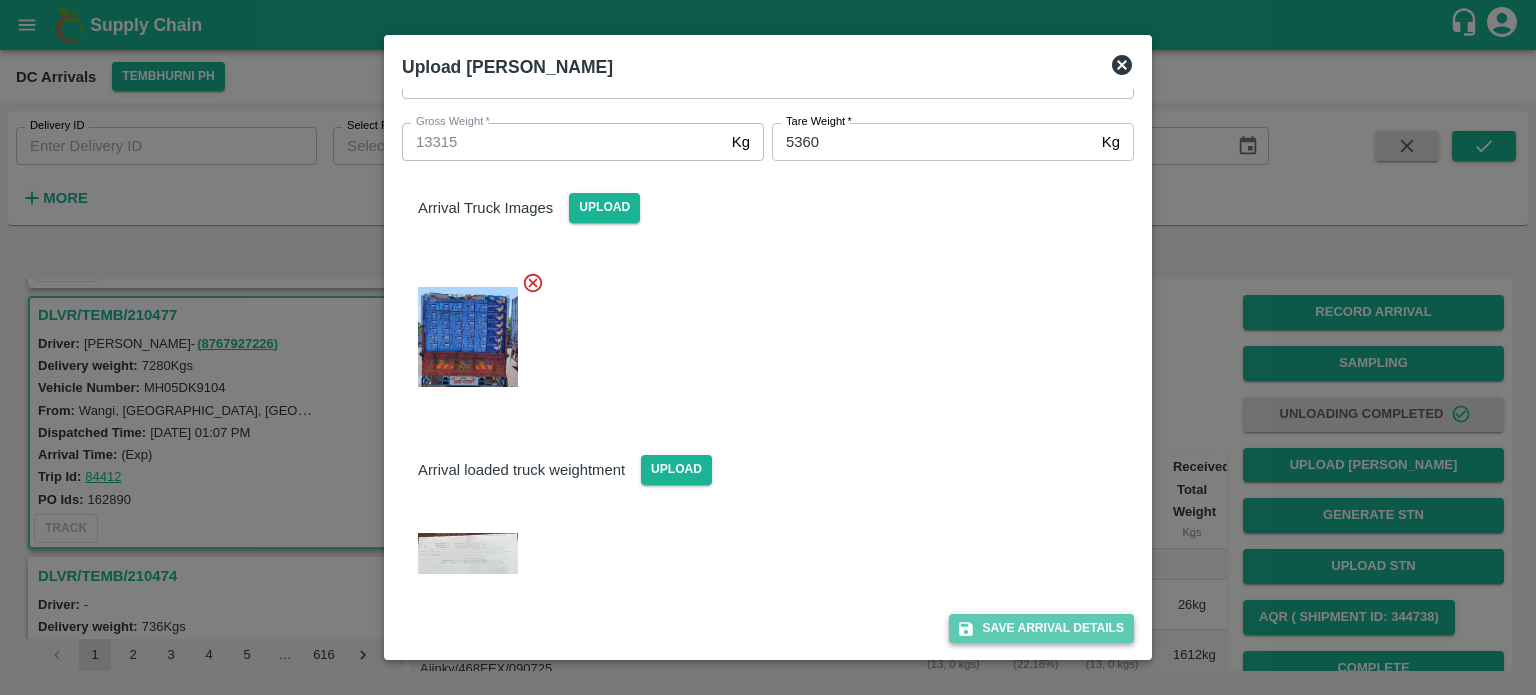 click on "Save Arrival Details" at bounding box center [1041, 628] 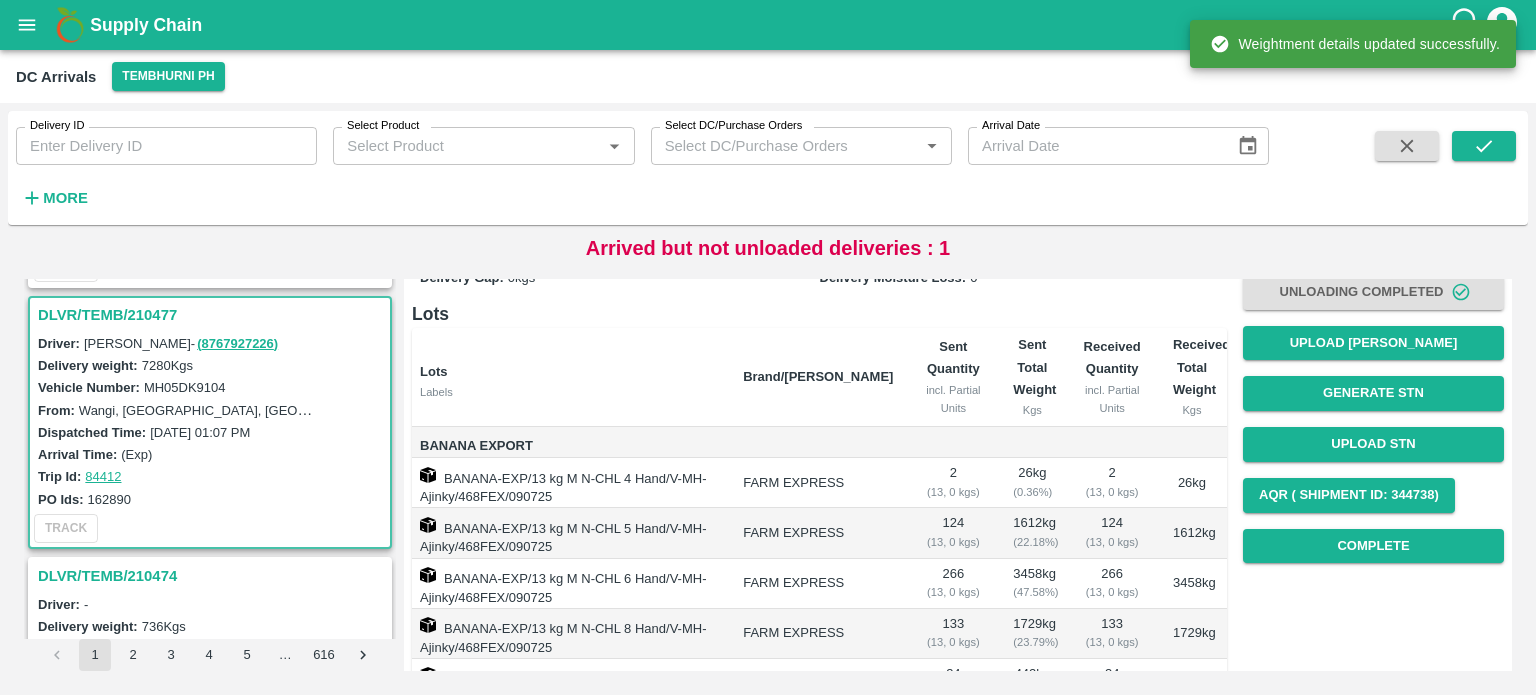 scroll, scrollTop: 124, scrollLeft: 0, axis: vertical 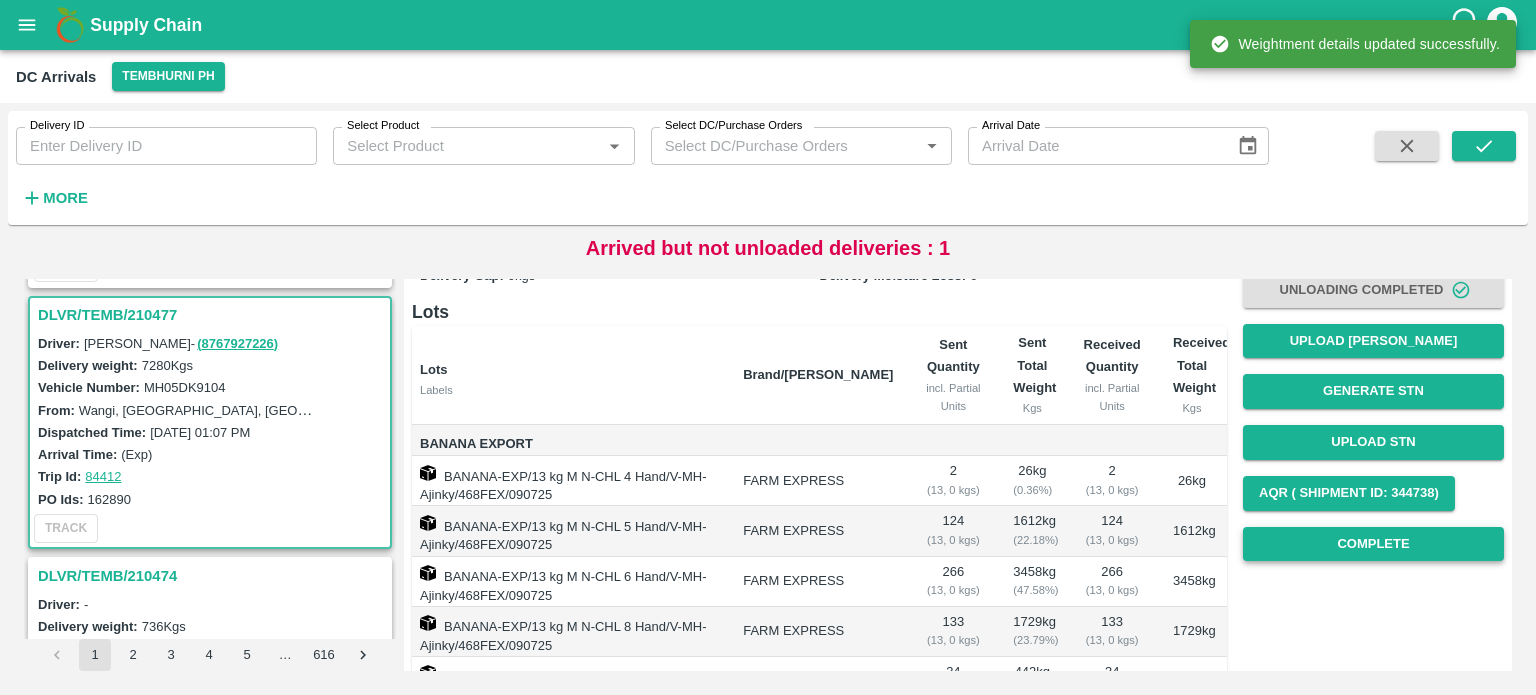 click on "Complete" at bounding box center [1373, 544] 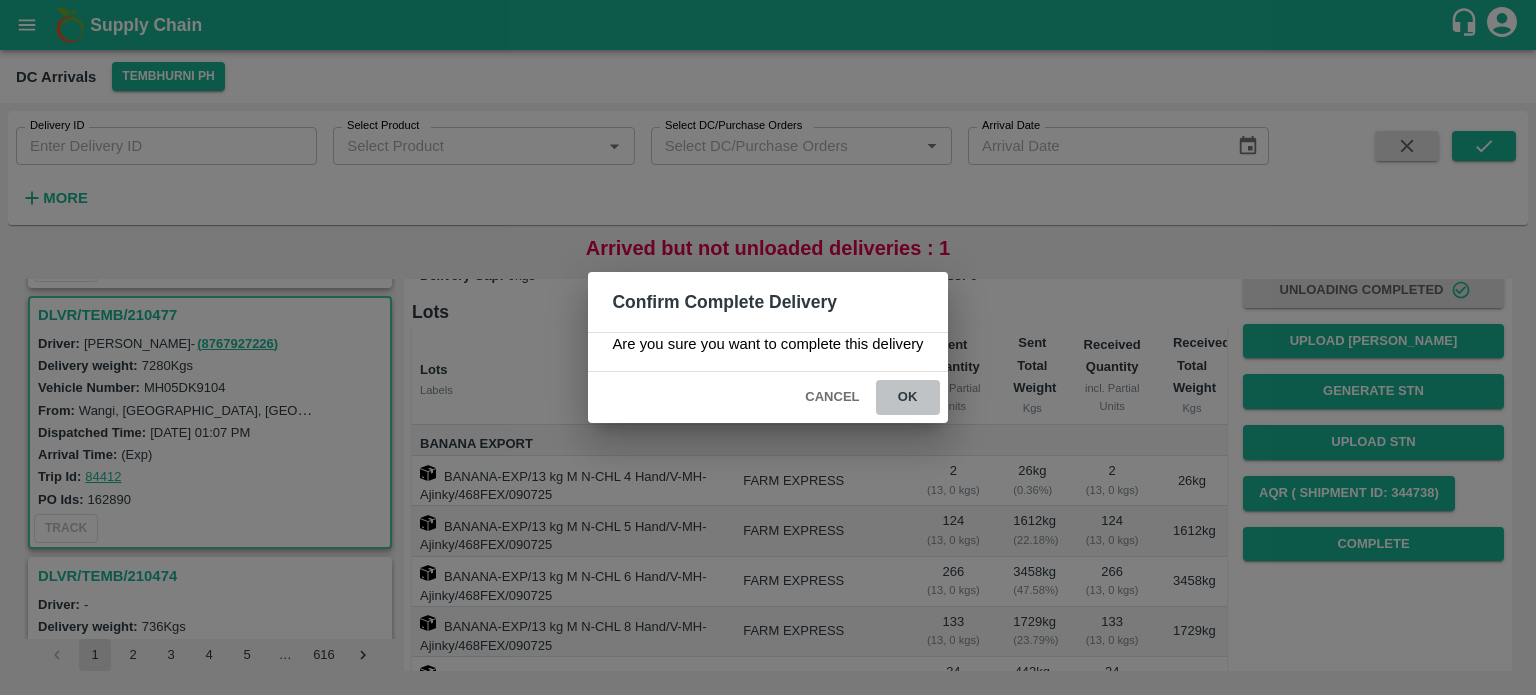 click on "ok" at bounding box center [908, 397] 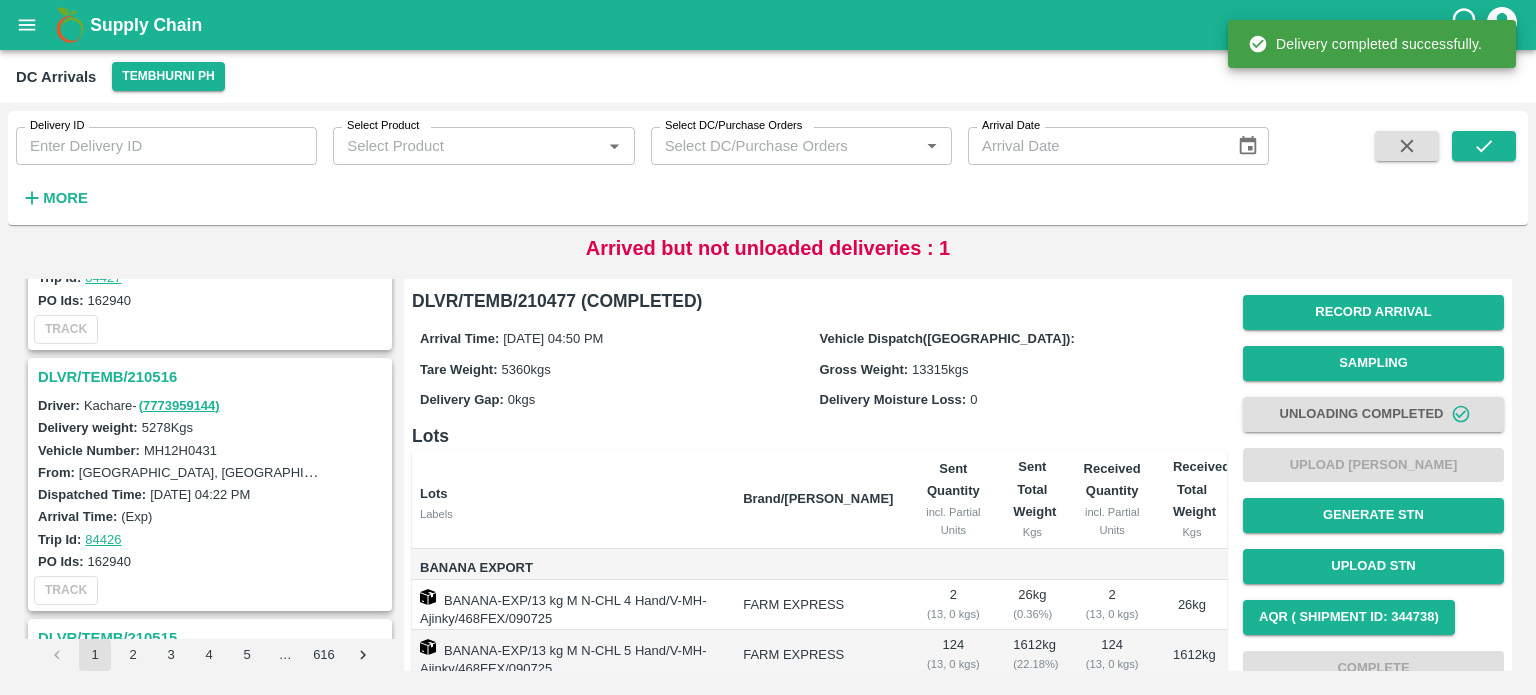 scroll, scrollTop: 3051, scrollLeft: 0, axis: vertical 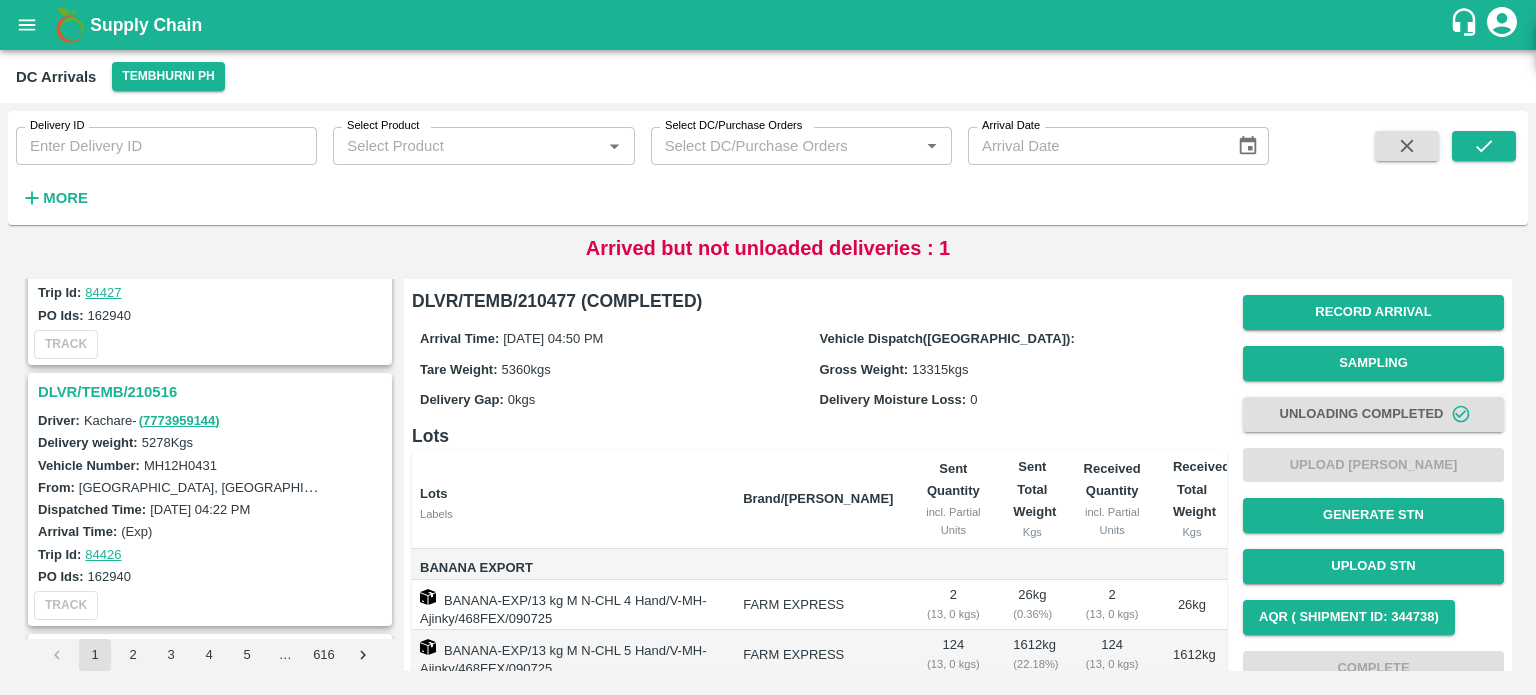 click on "DLVR/TEMB/210516" at bounding box center (213, 392) 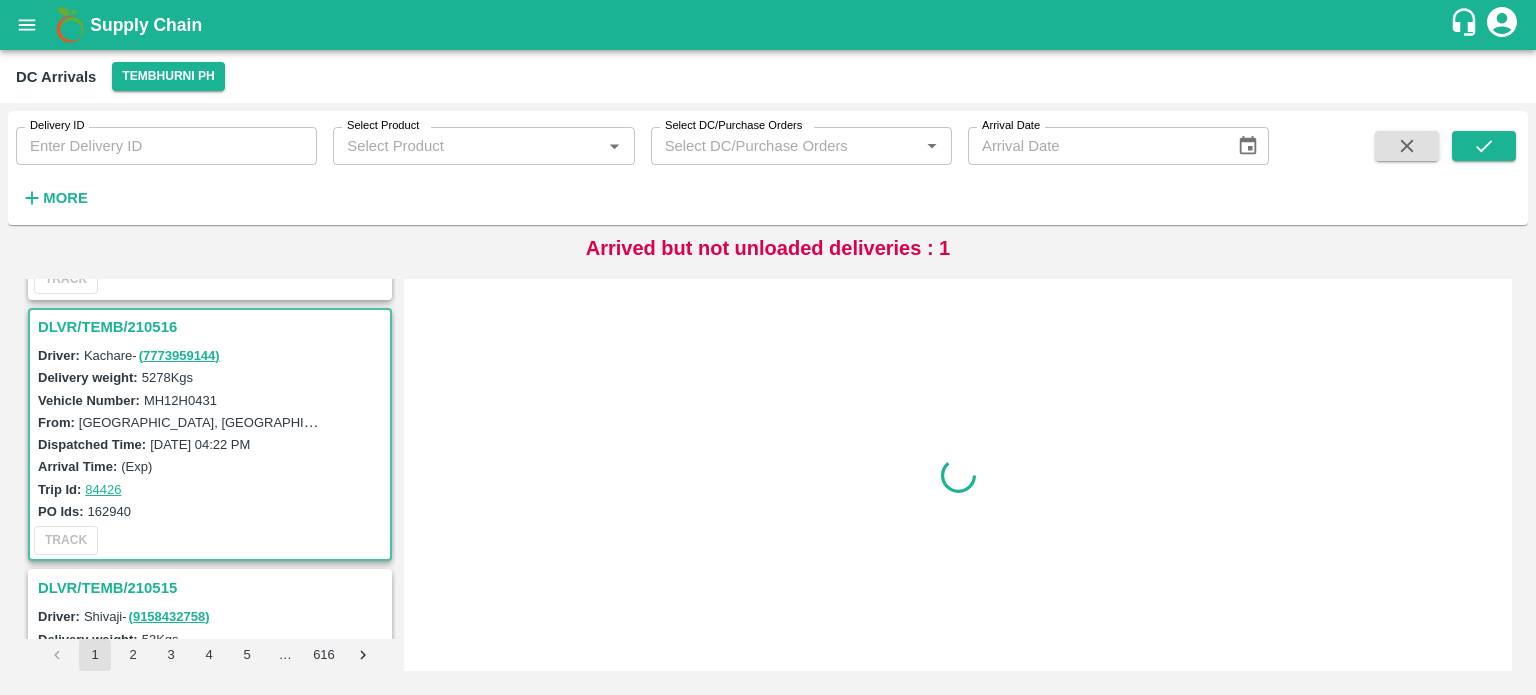 scroll, scrollTop: 3130, scrollLeft: 0, axis: vertical 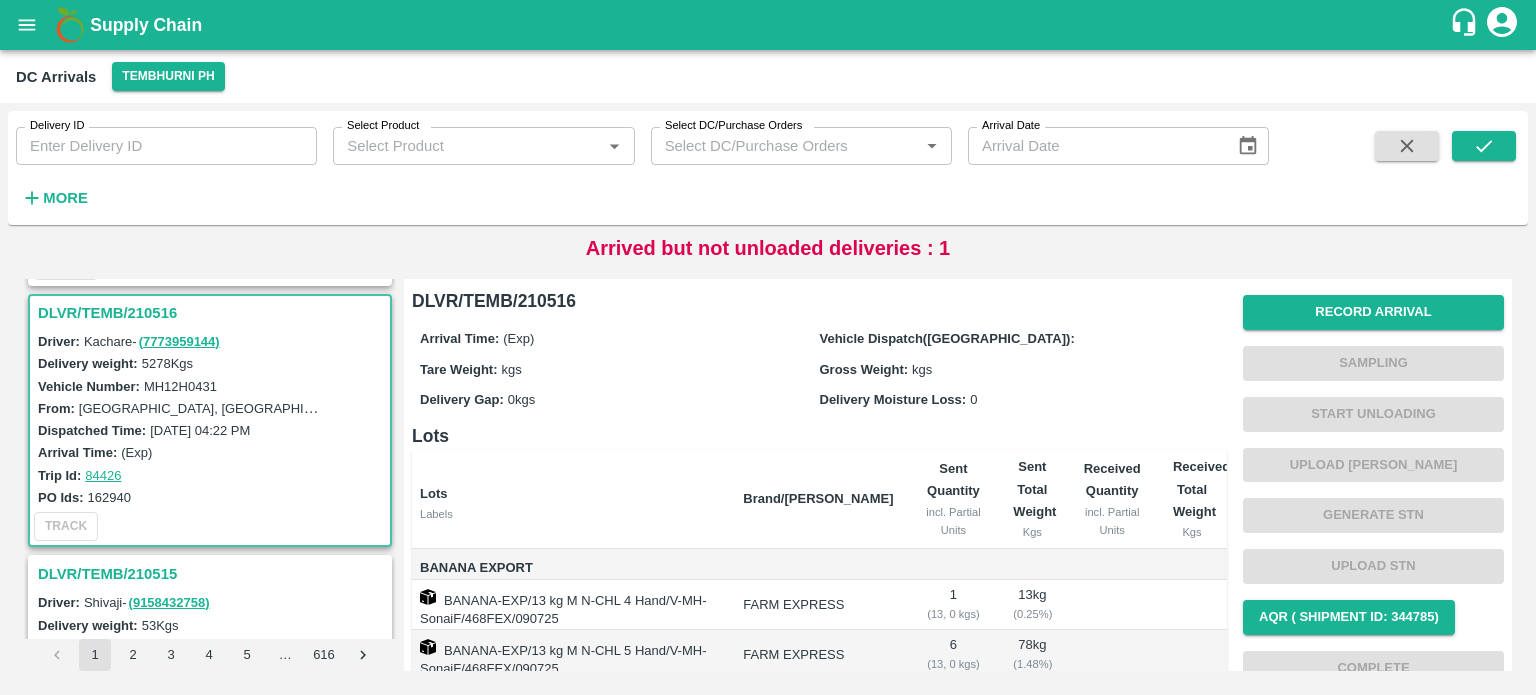 click on "MH12H0431" at bounding box center [180, 386] 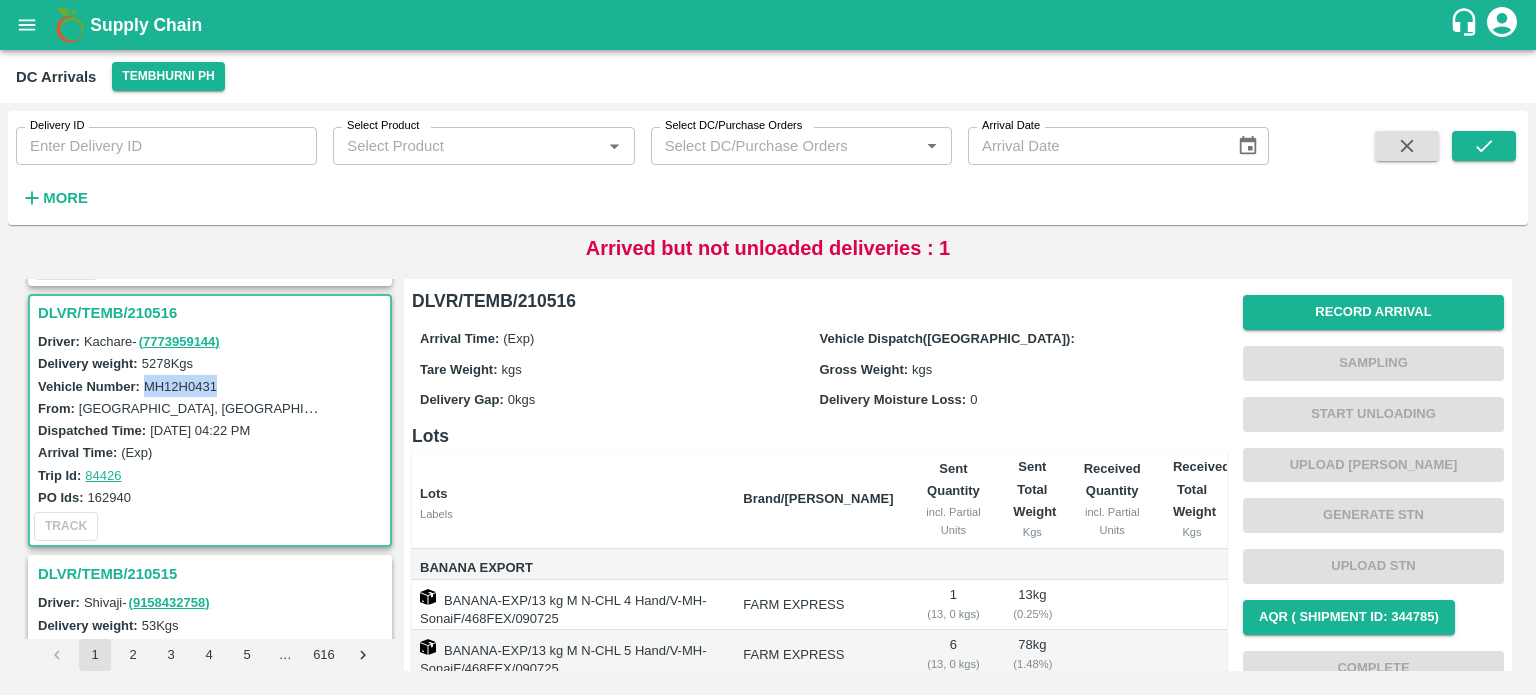 click on "MH12H0431" at bounding box center (180, 386) 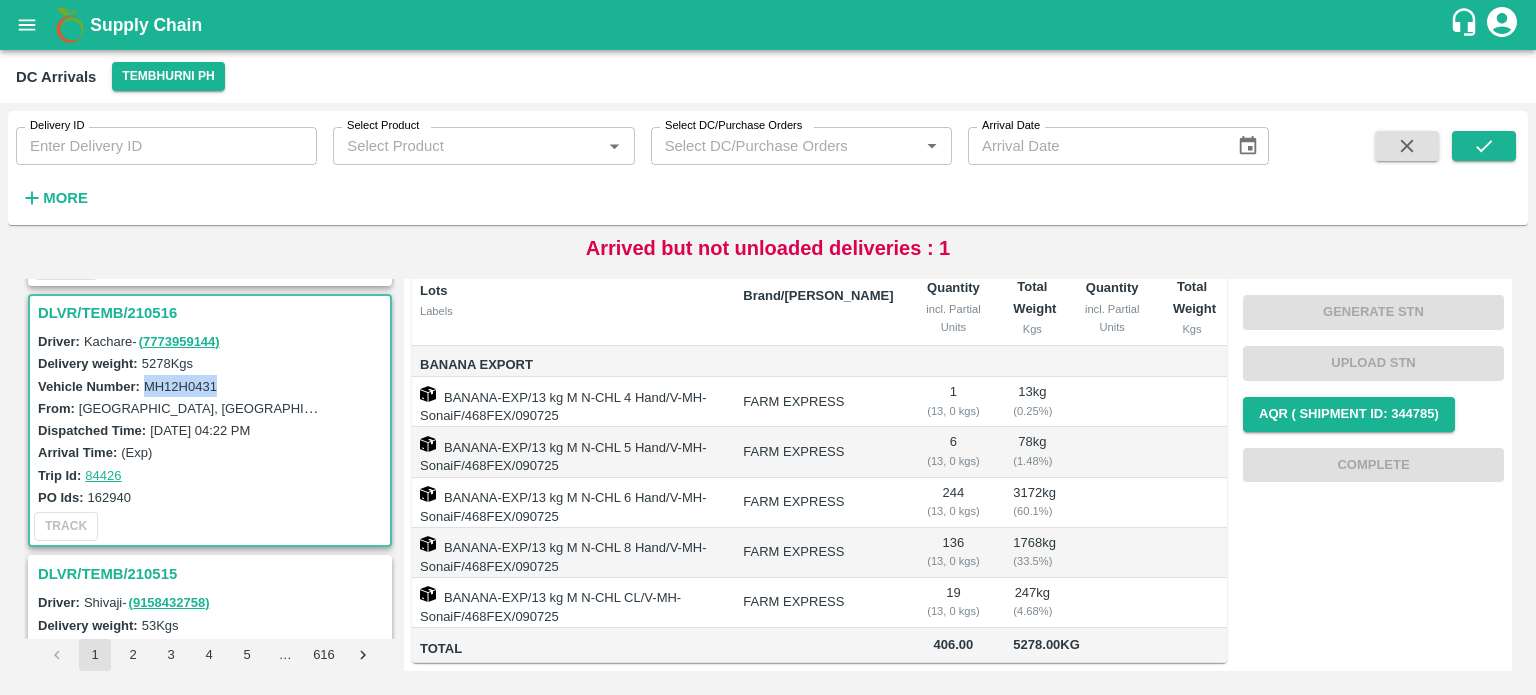 scroll, scrollTop: 0, scrollLeft: 0, axis: both 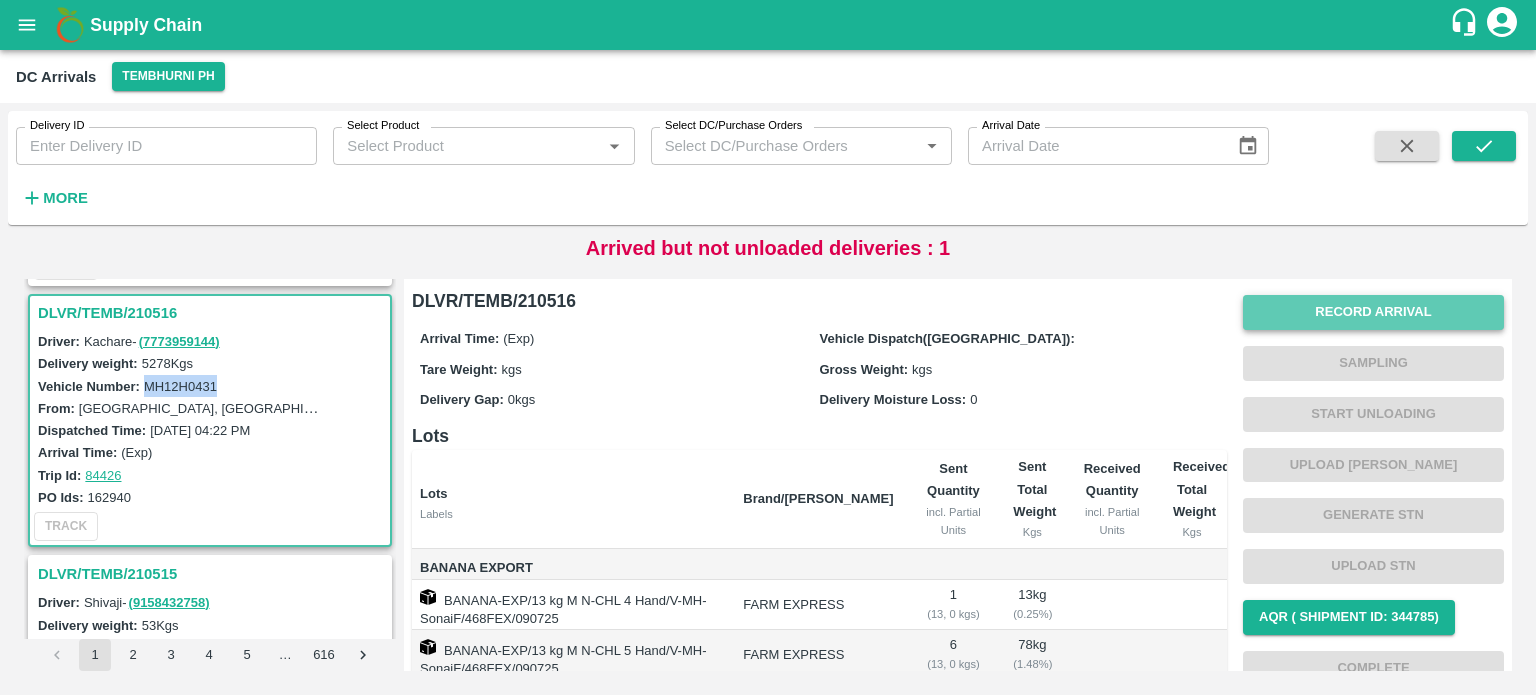 click on "Record Arrival" at bounding box center (1373, 312) 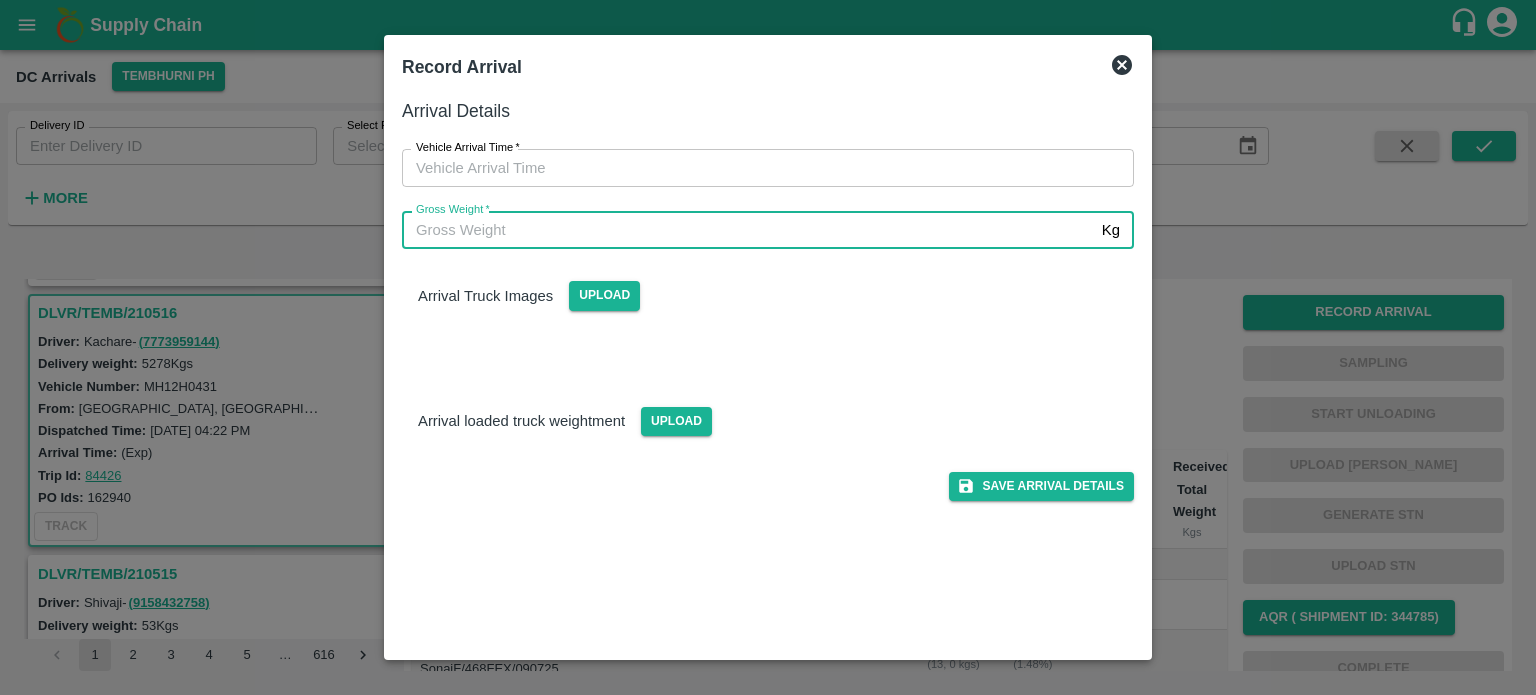 click on "Gross Weight   *" at bounding box center (748, 230) 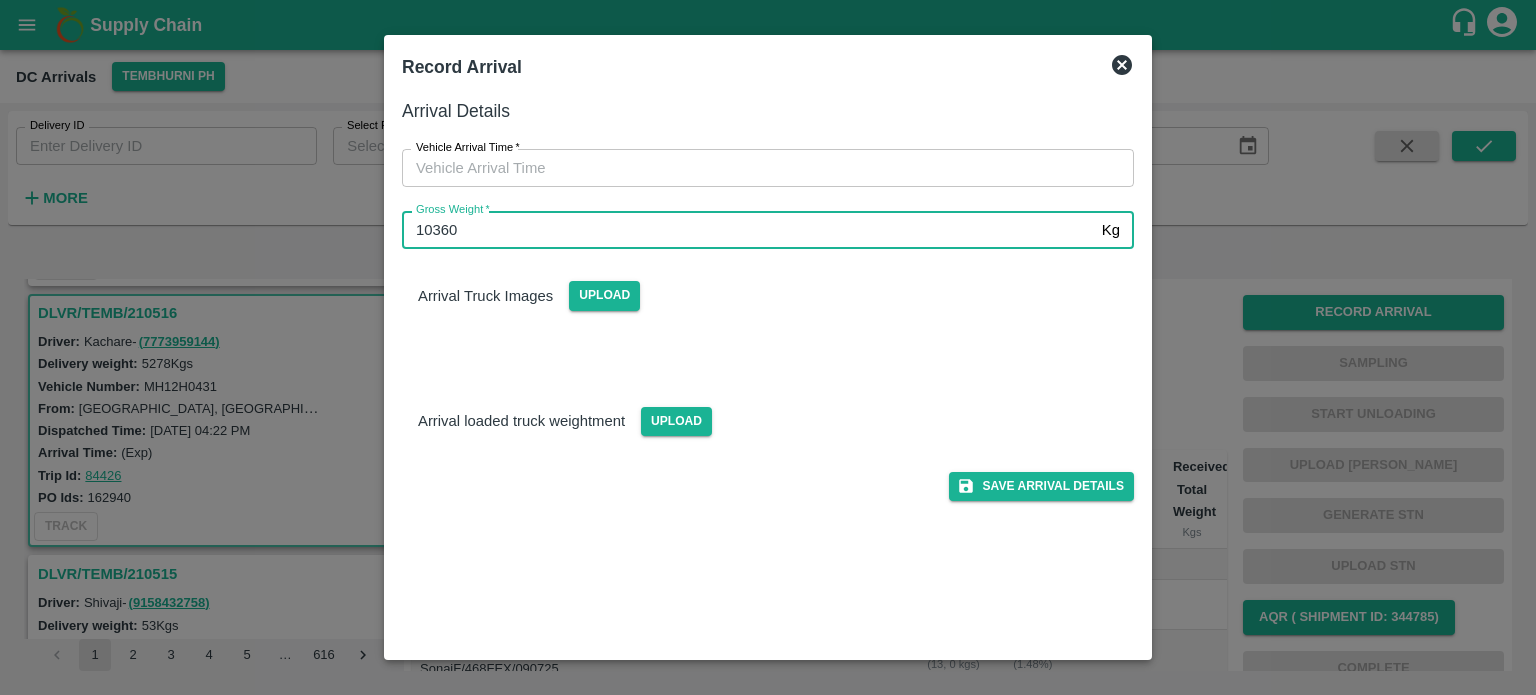 type on "10360" 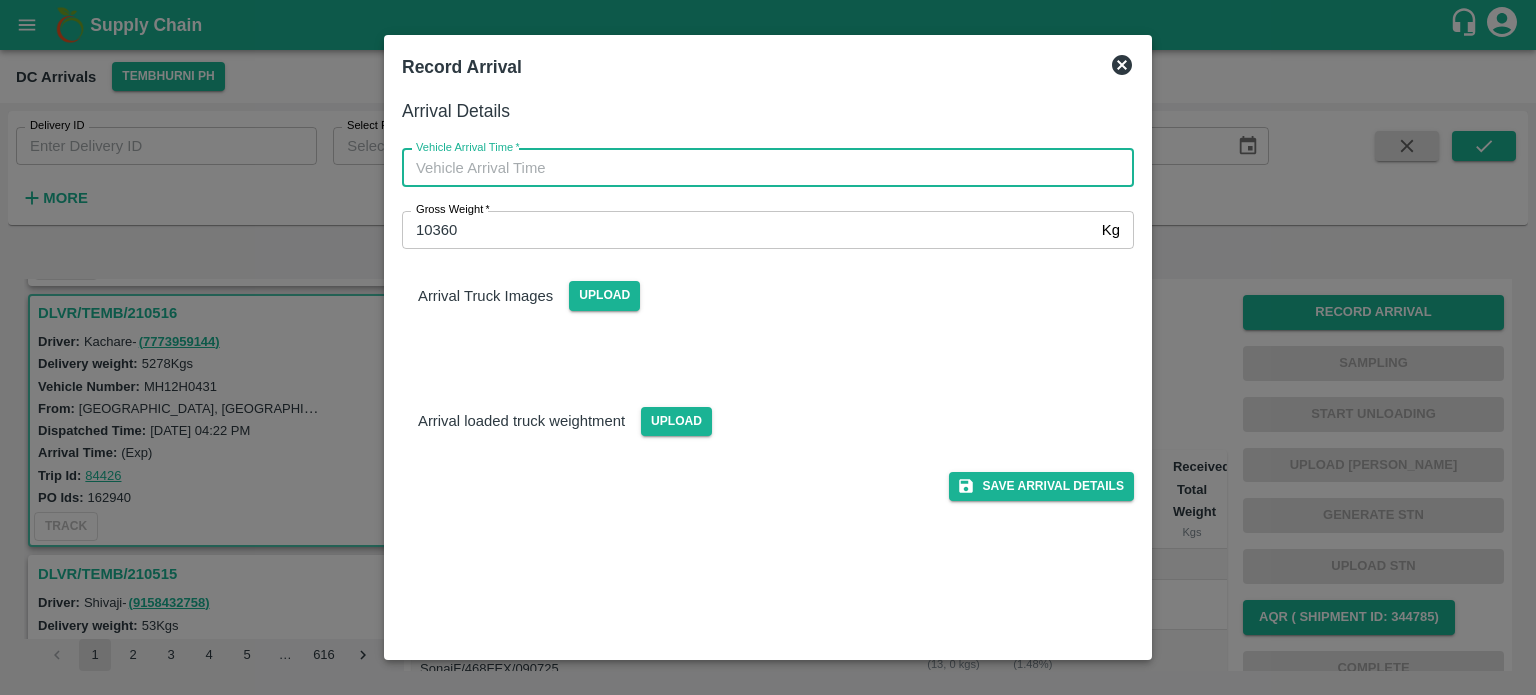 type on "DD/MM/YYYY hh:mm aa" 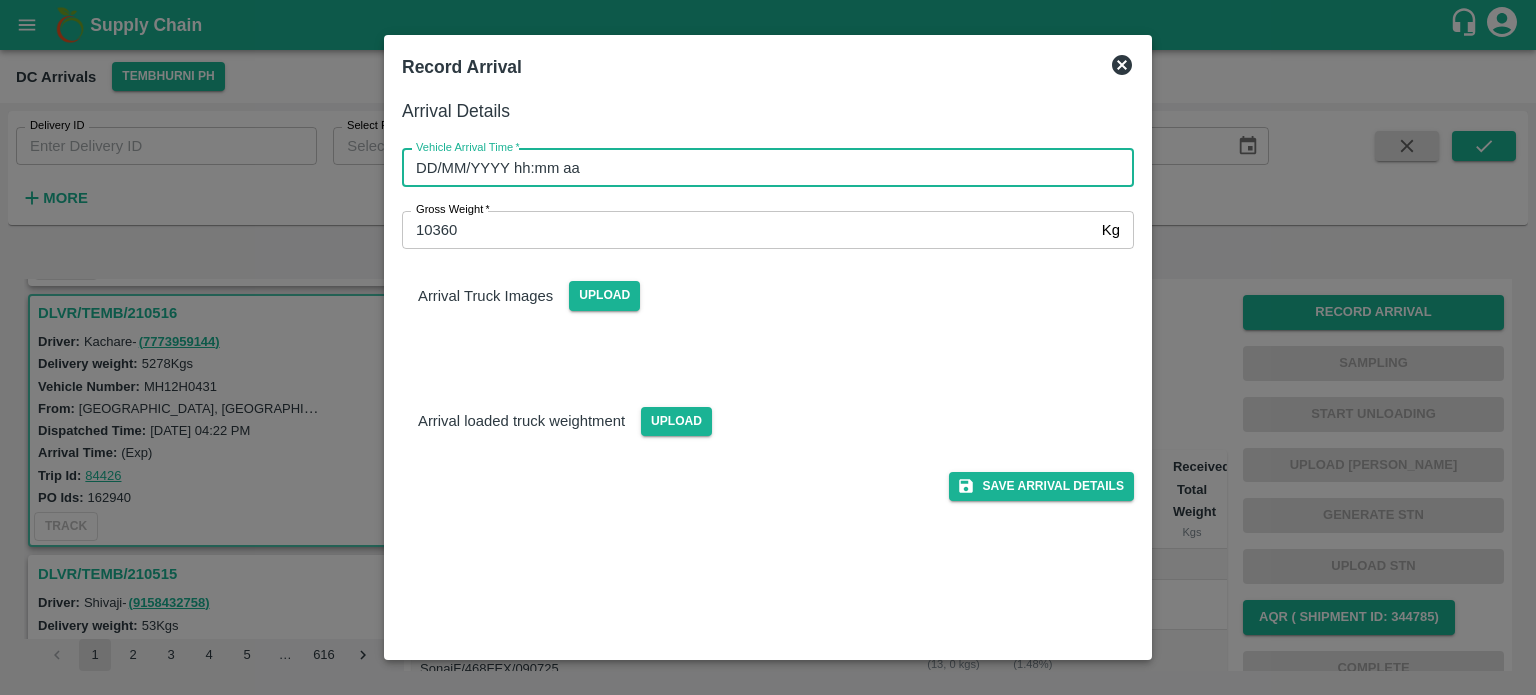 click on "DD/MM/YYYY hh:mm aa" at bounding box center (761, 168) 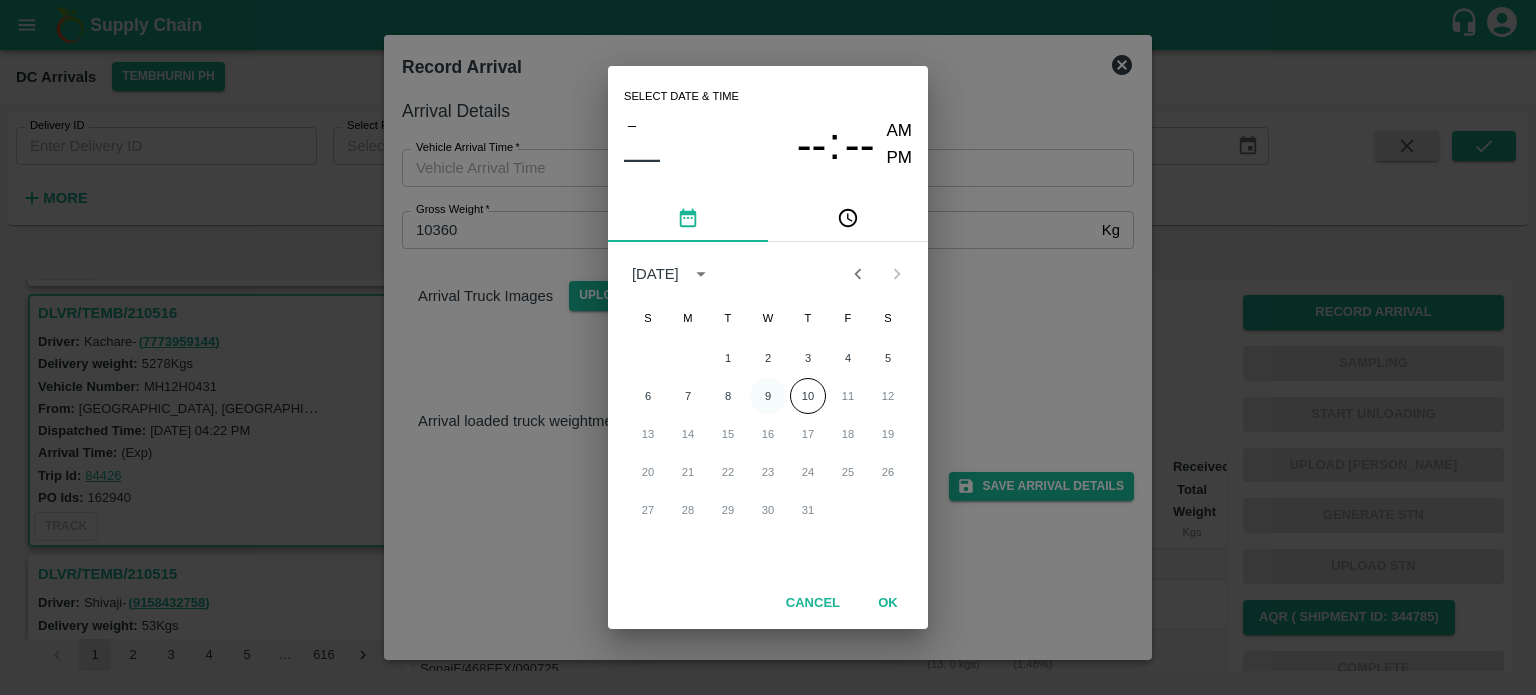 click on "9" at bounding box center [768, 396] 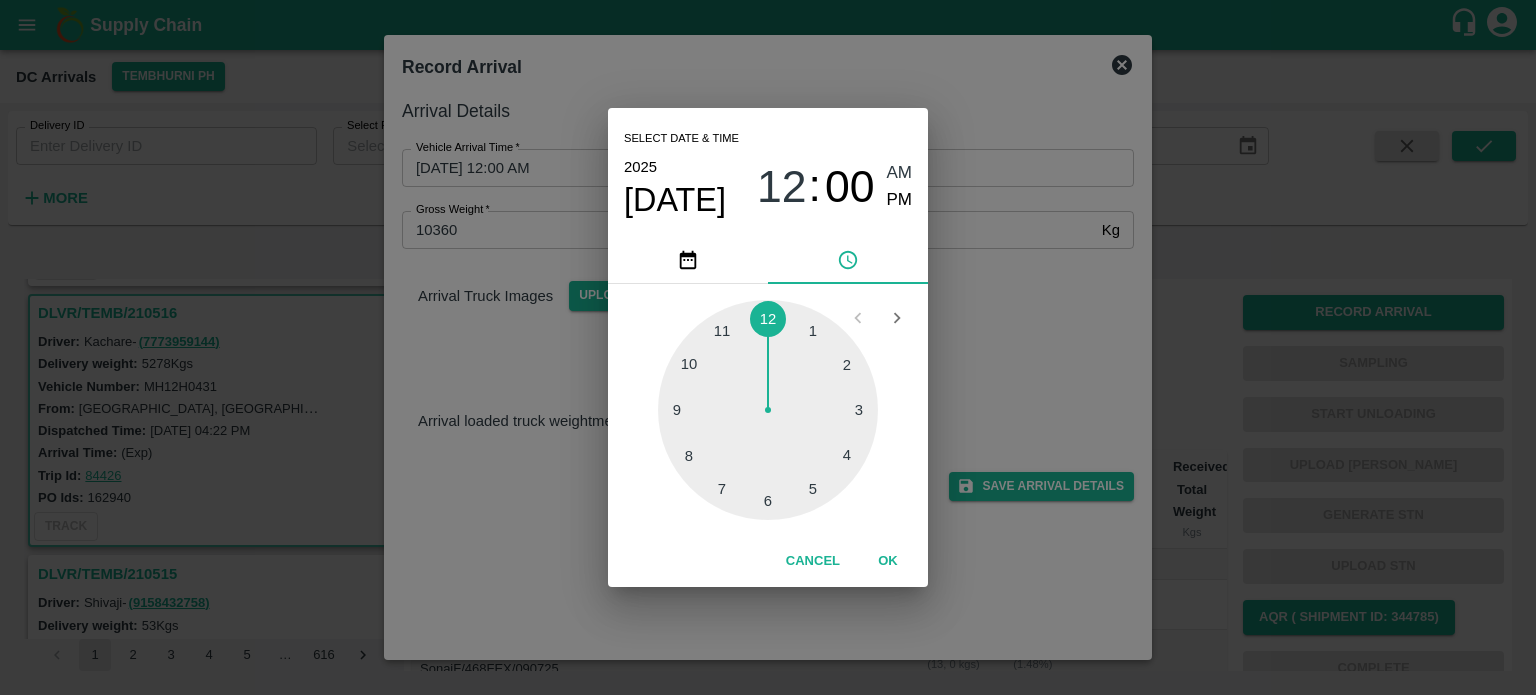 click at bounding box center (768, 410) 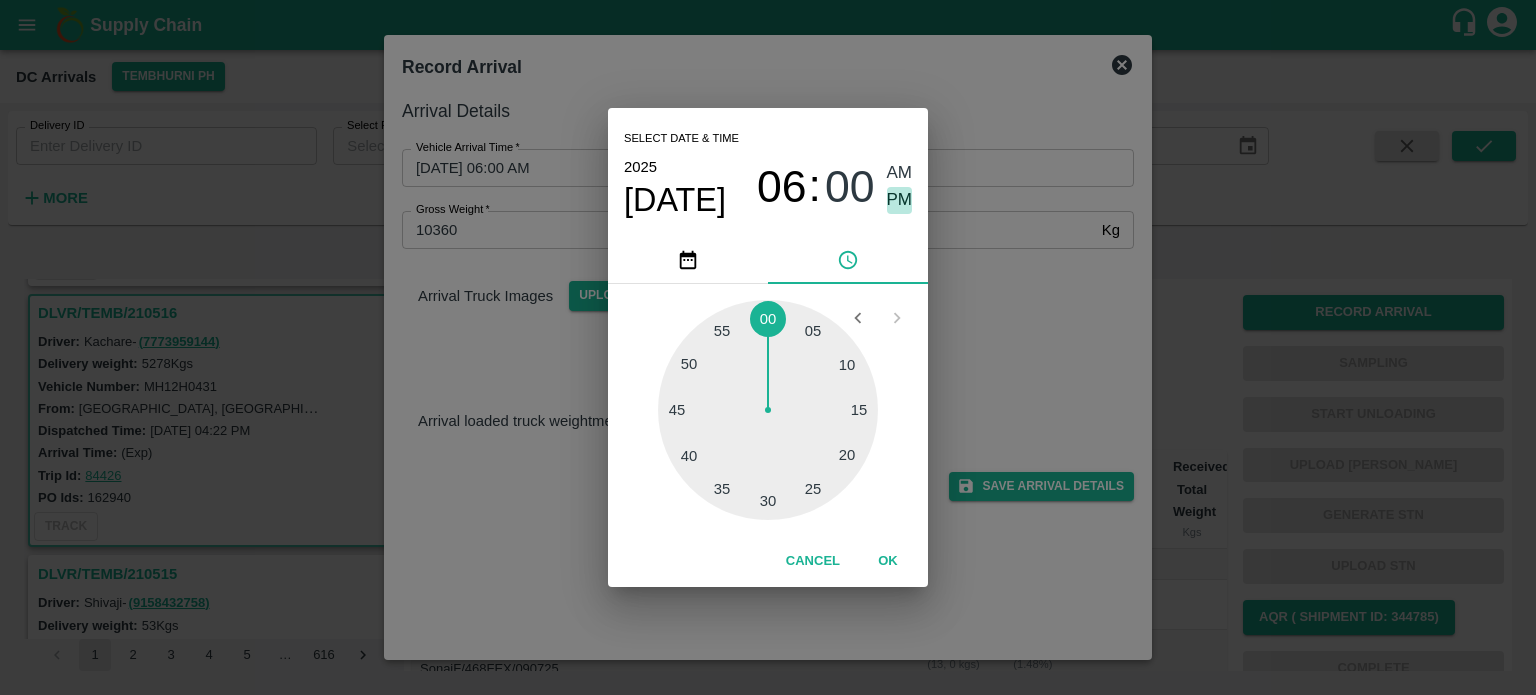 click on "PM" at bounding box center (900, 200) 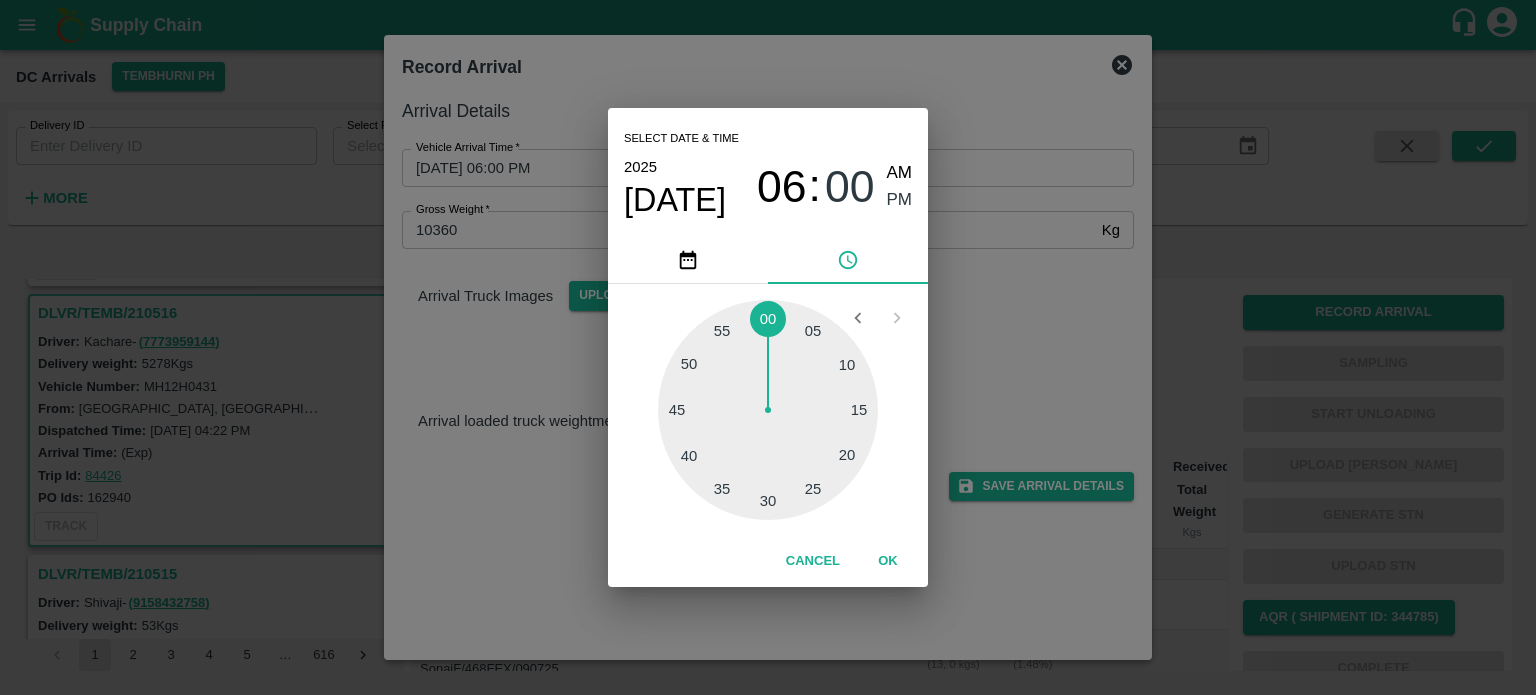 click on "Select date & time [DATE] 06 : 00 AM PM 05 10 15 20 25 30 35 40 45 50 55 00 Cancel OK" at bounding box center [768, 347] 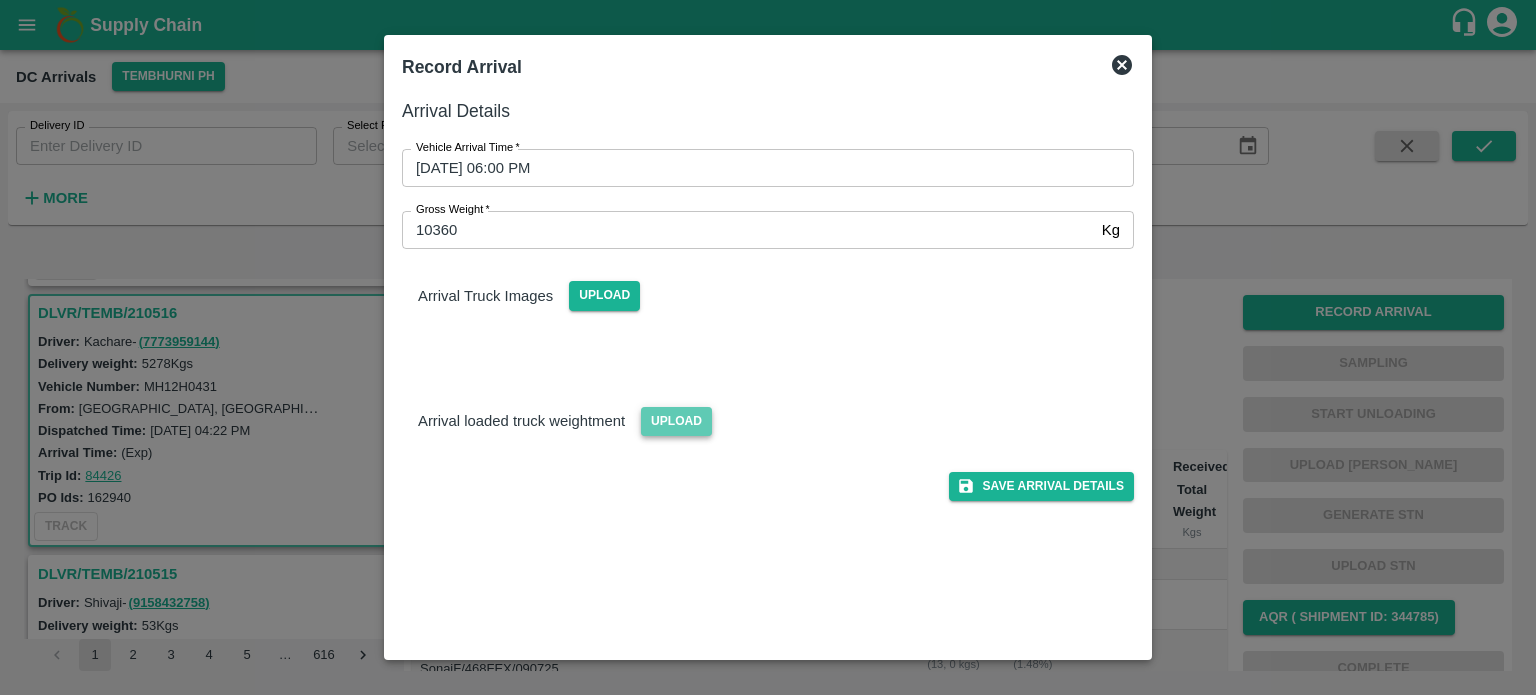 click on "Upload" at bounding box center [676, 421] 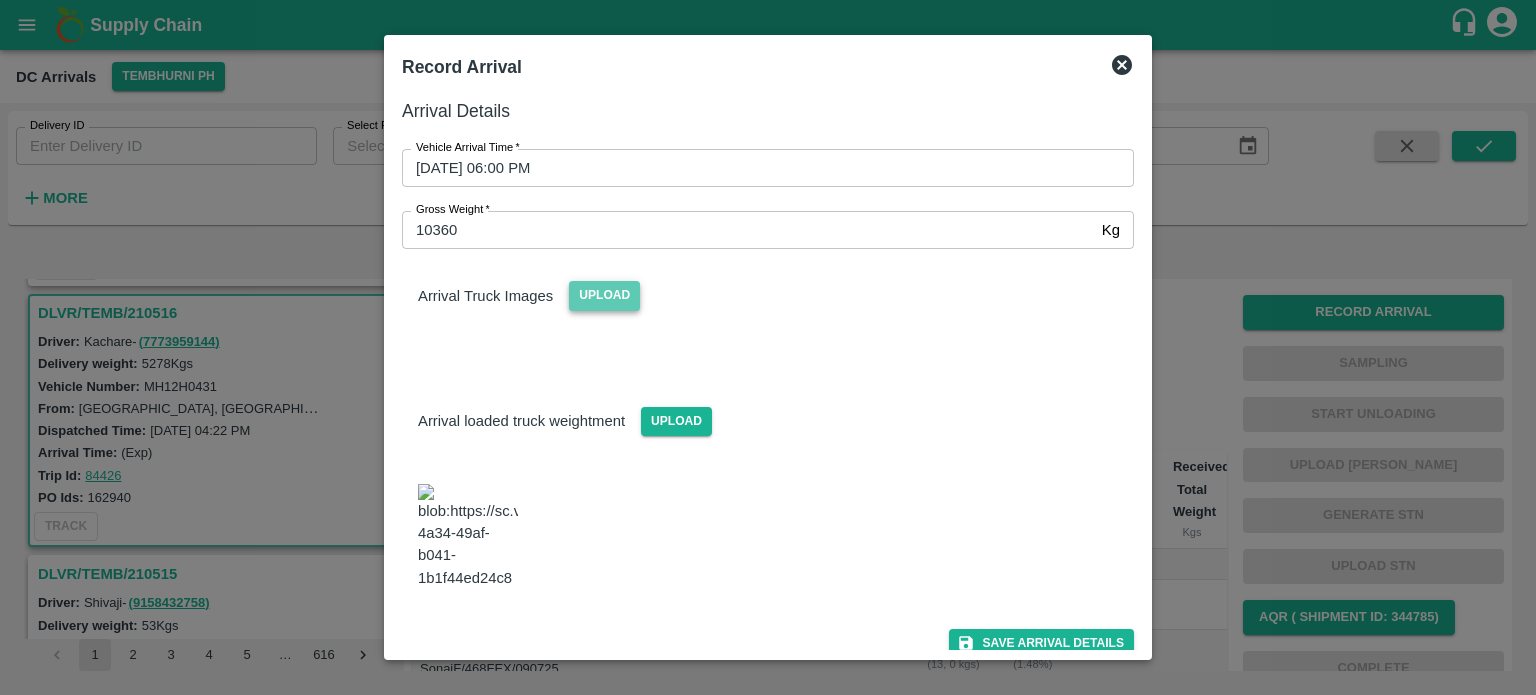 click on "Upload" at bounding box center [604, 295] 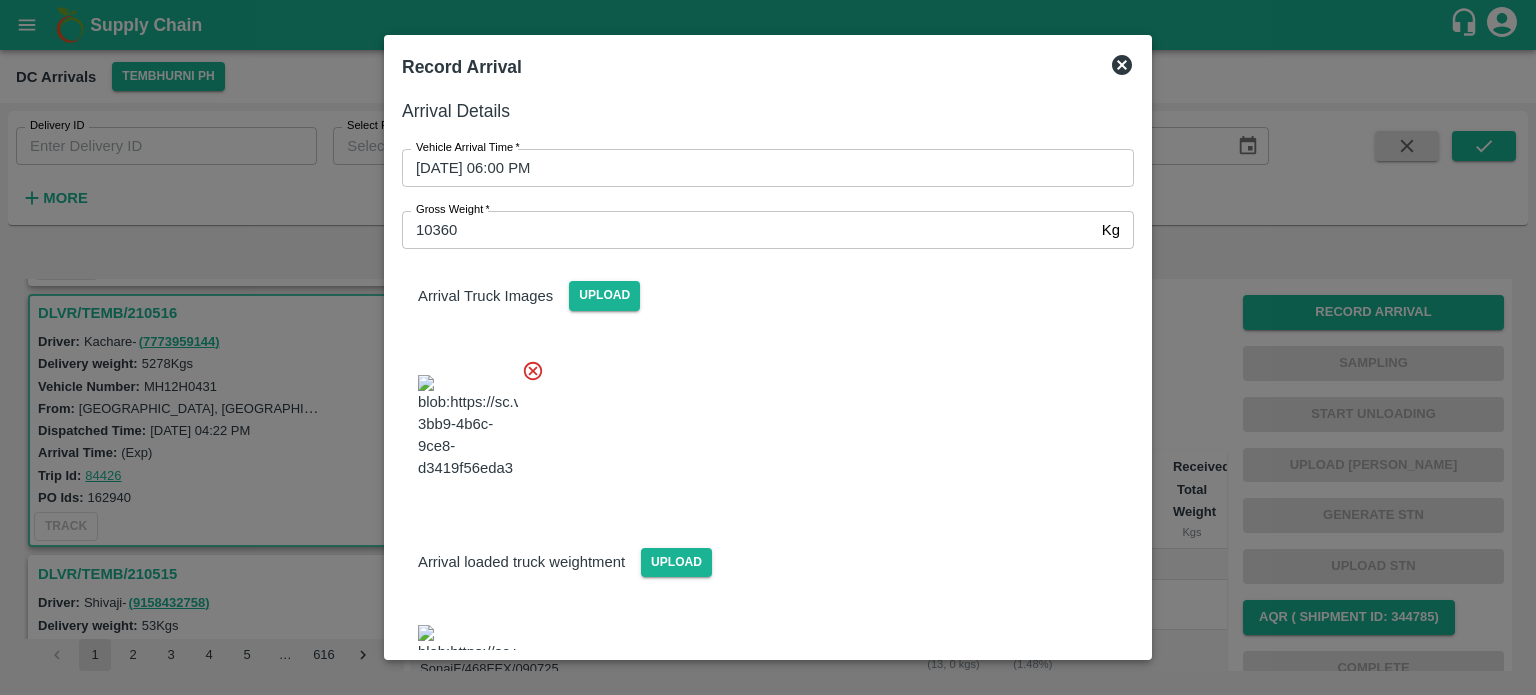 scroll, scrollTop: 224, scrollLeft: 0, axis: vertical 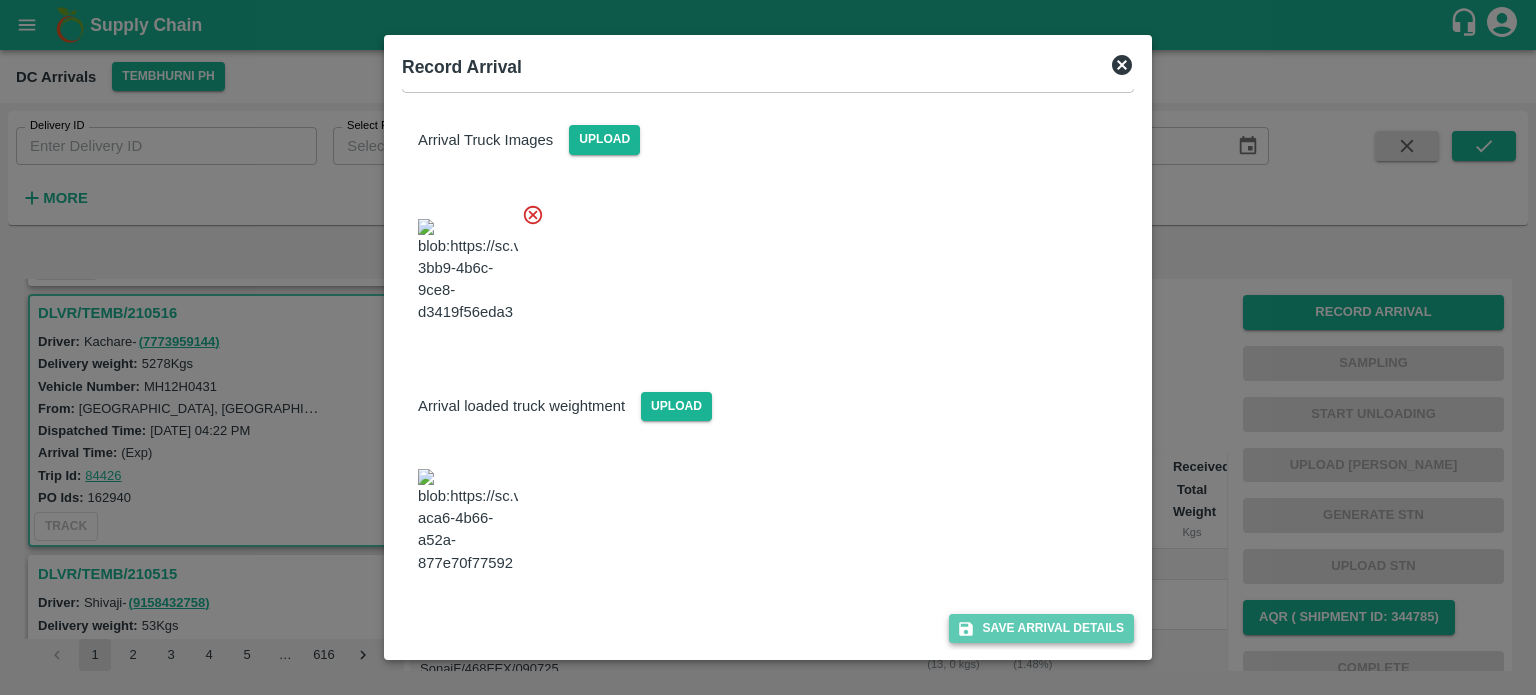 click on "Save Arrival Details" at bounding box center (1041, 628) 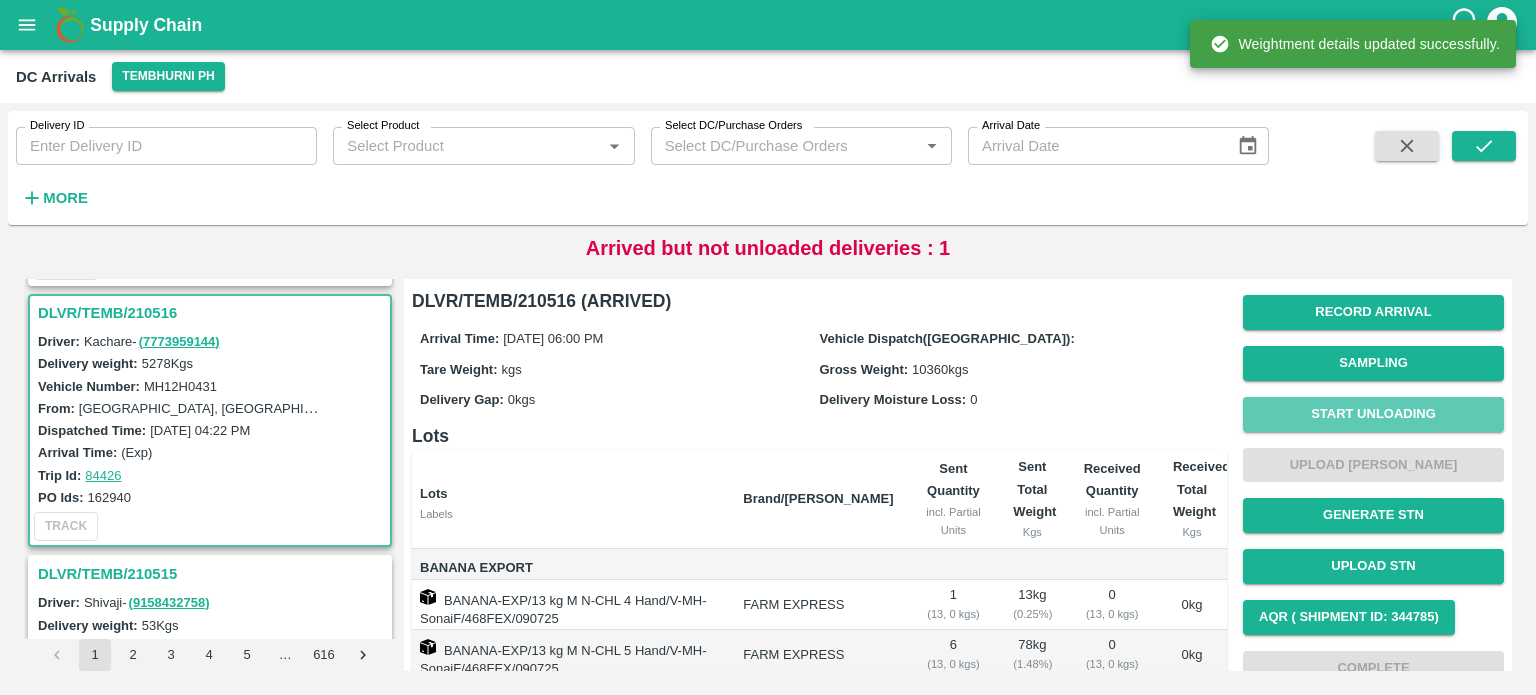 click on "Start Unloading" at bounding box center (1373, 414) 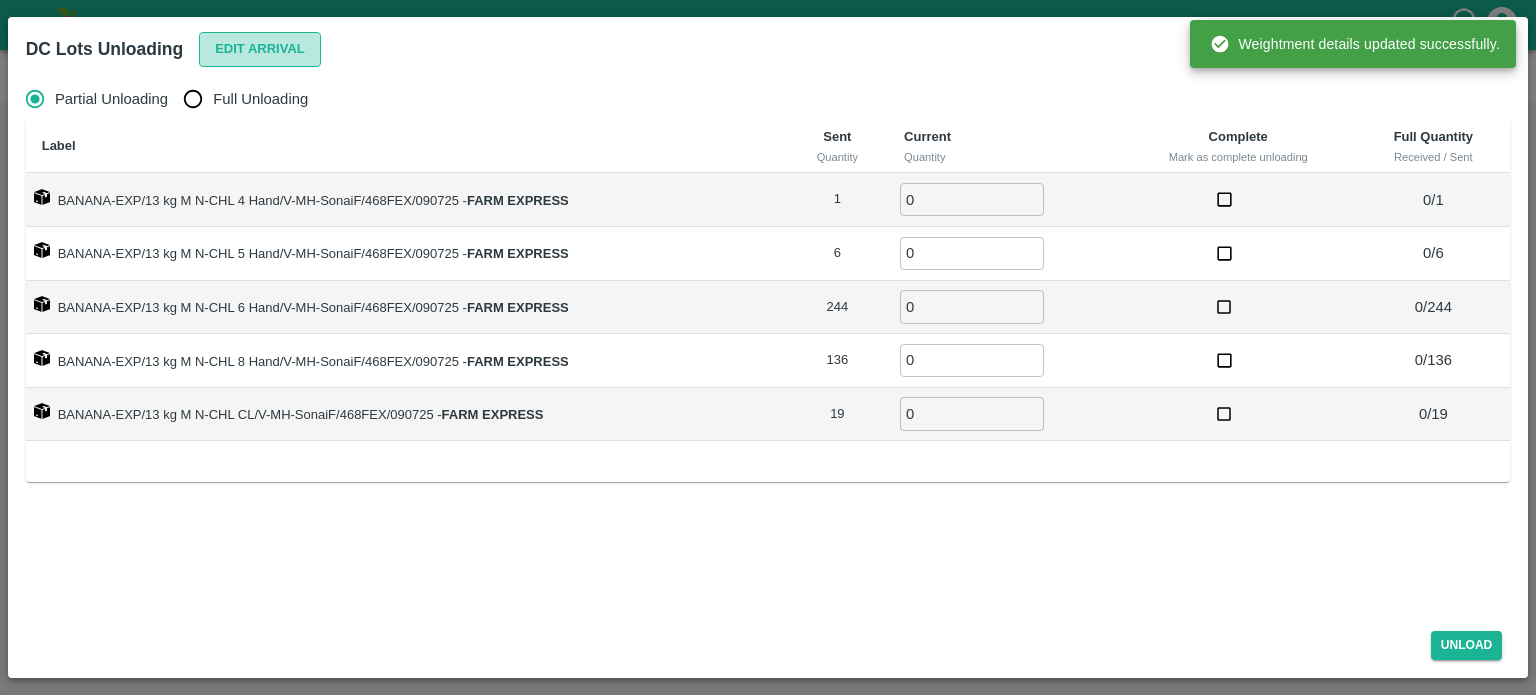 click on "Edit Arrival" at bounding box center (260, 49) 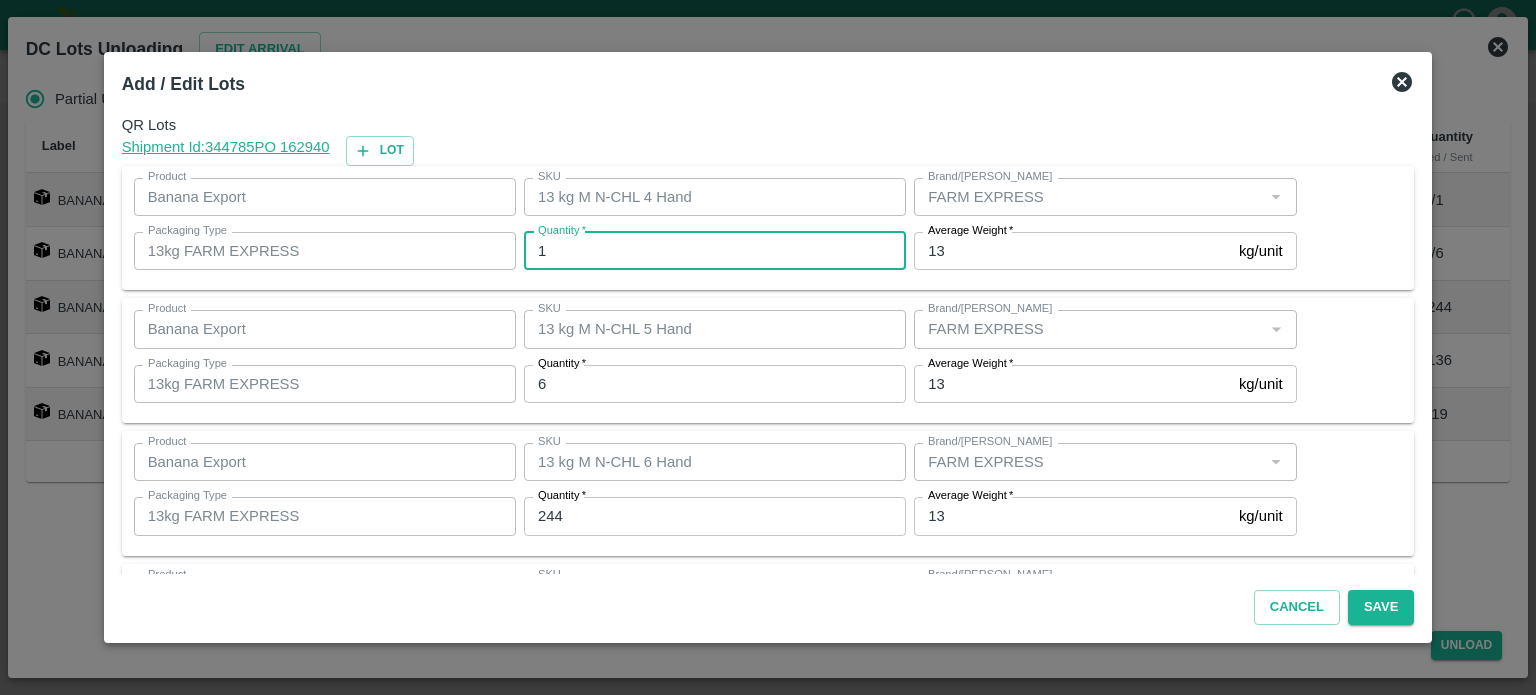 click on "1" at bounding box center (715, 251) 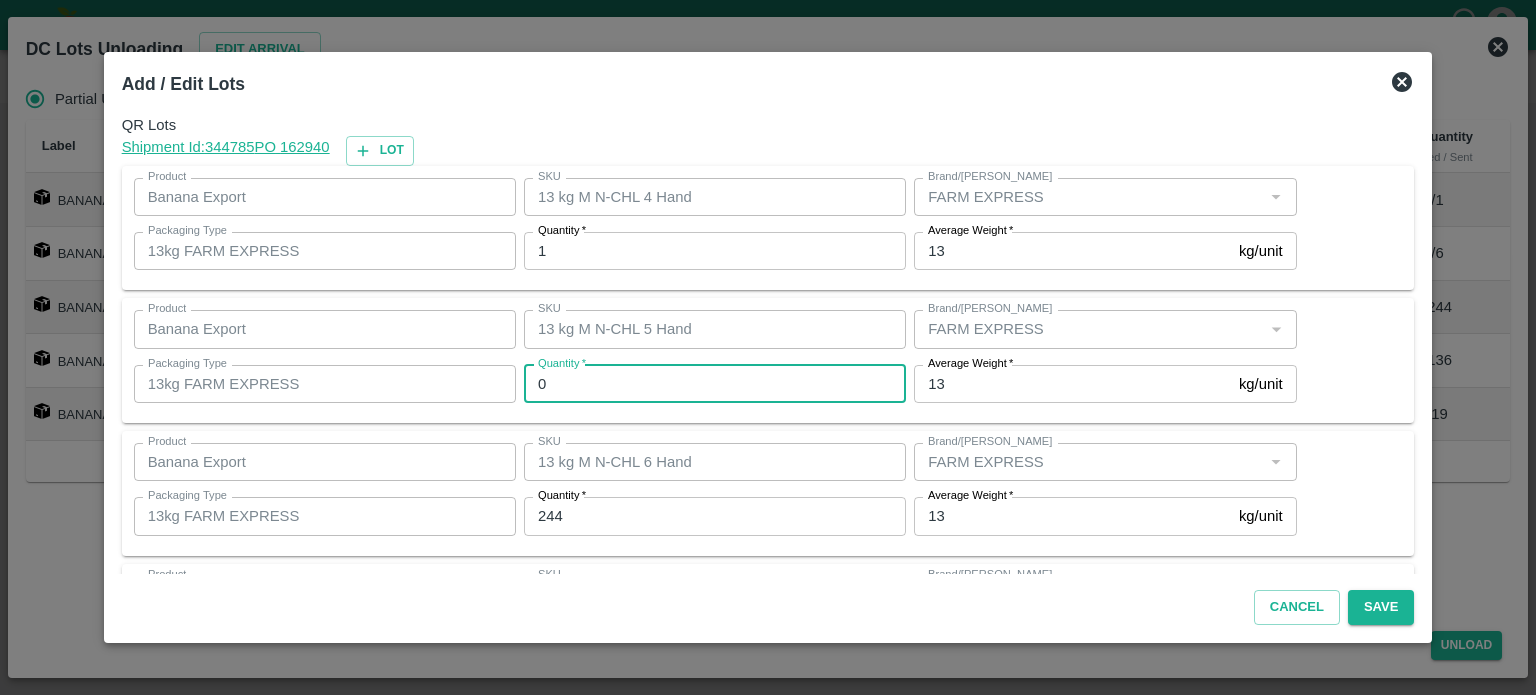 type on "0" 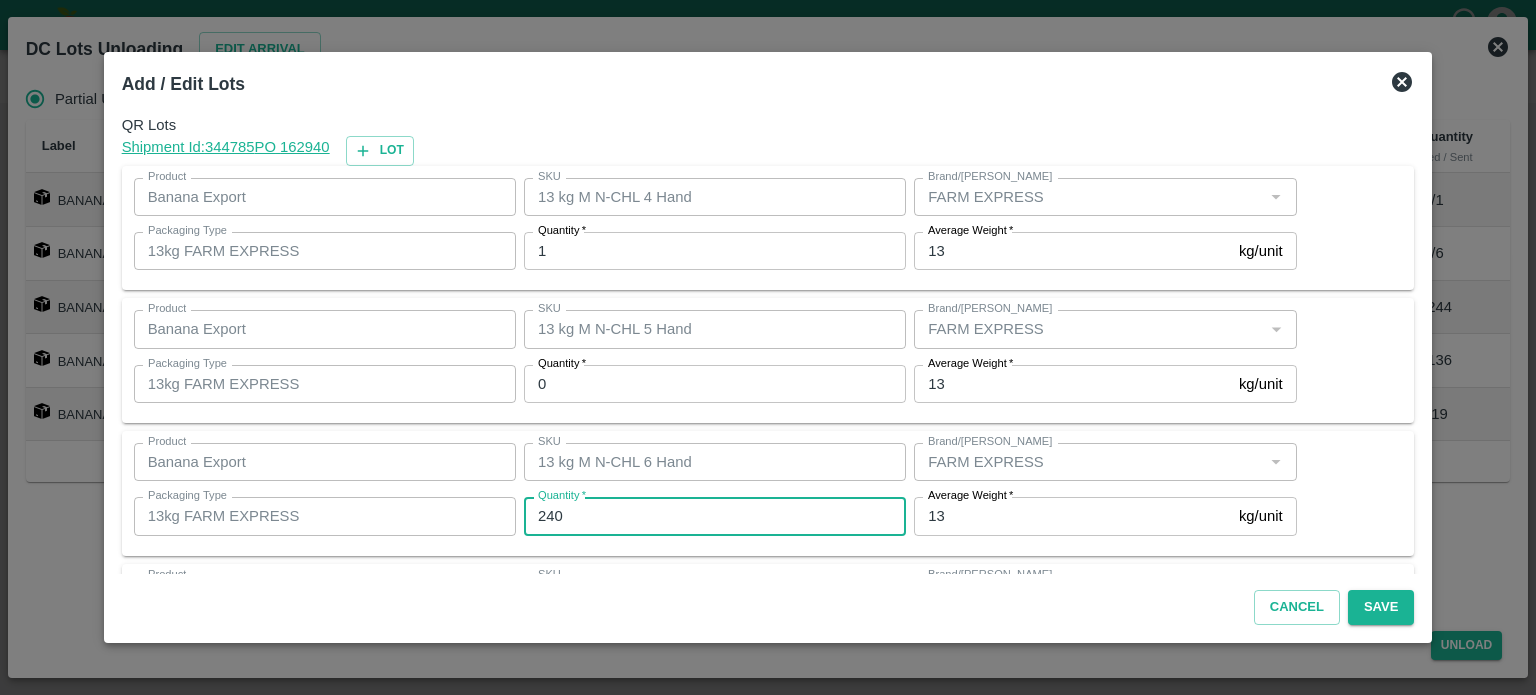 type on "240" 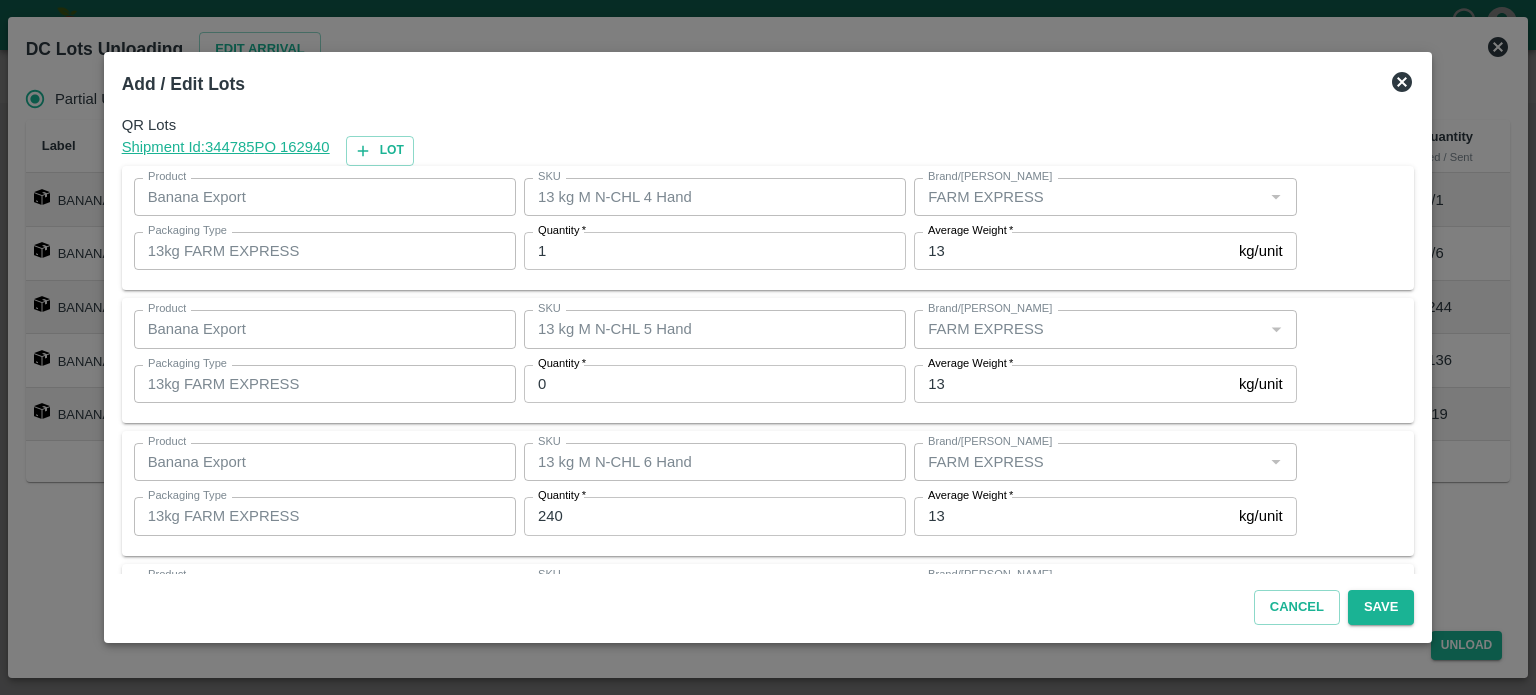 scroll, scrollTop: 262, scrollLeft: 0, axis: vertical 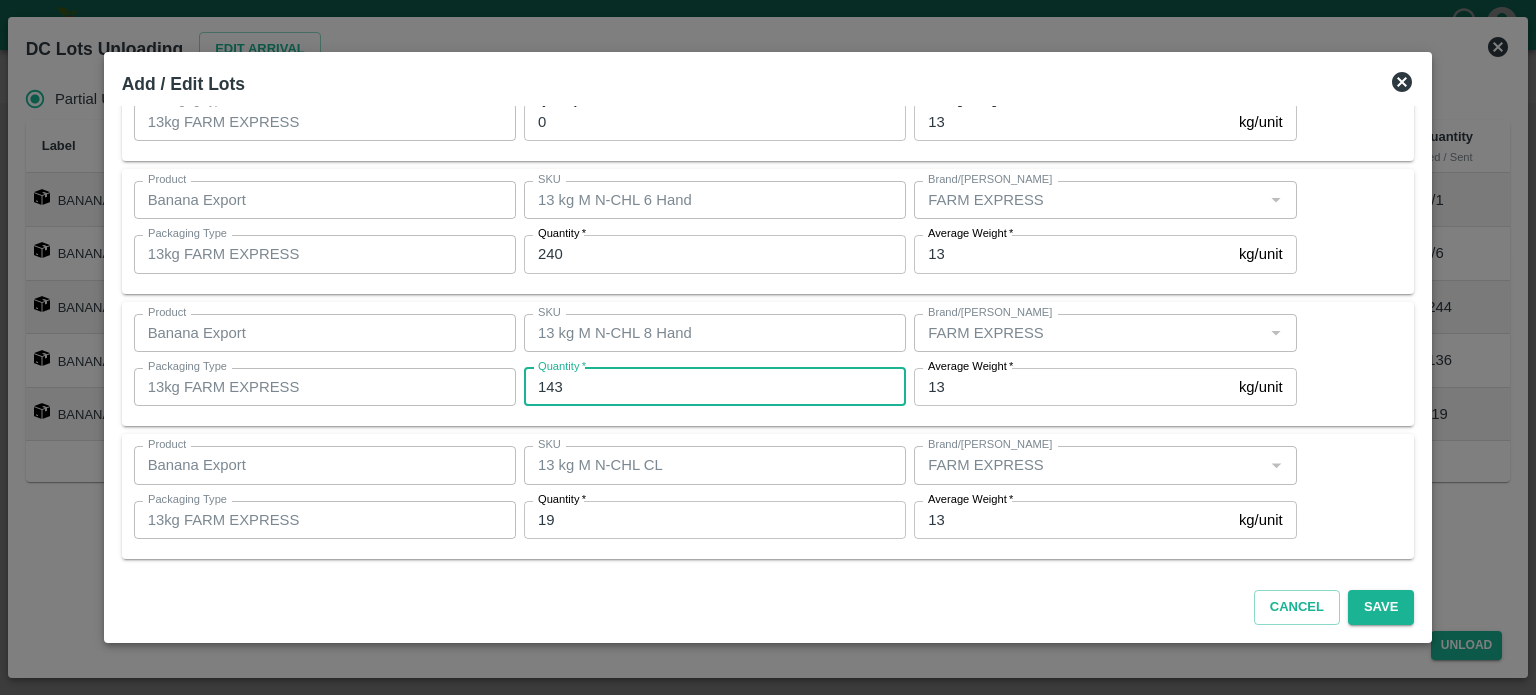 type on "143" 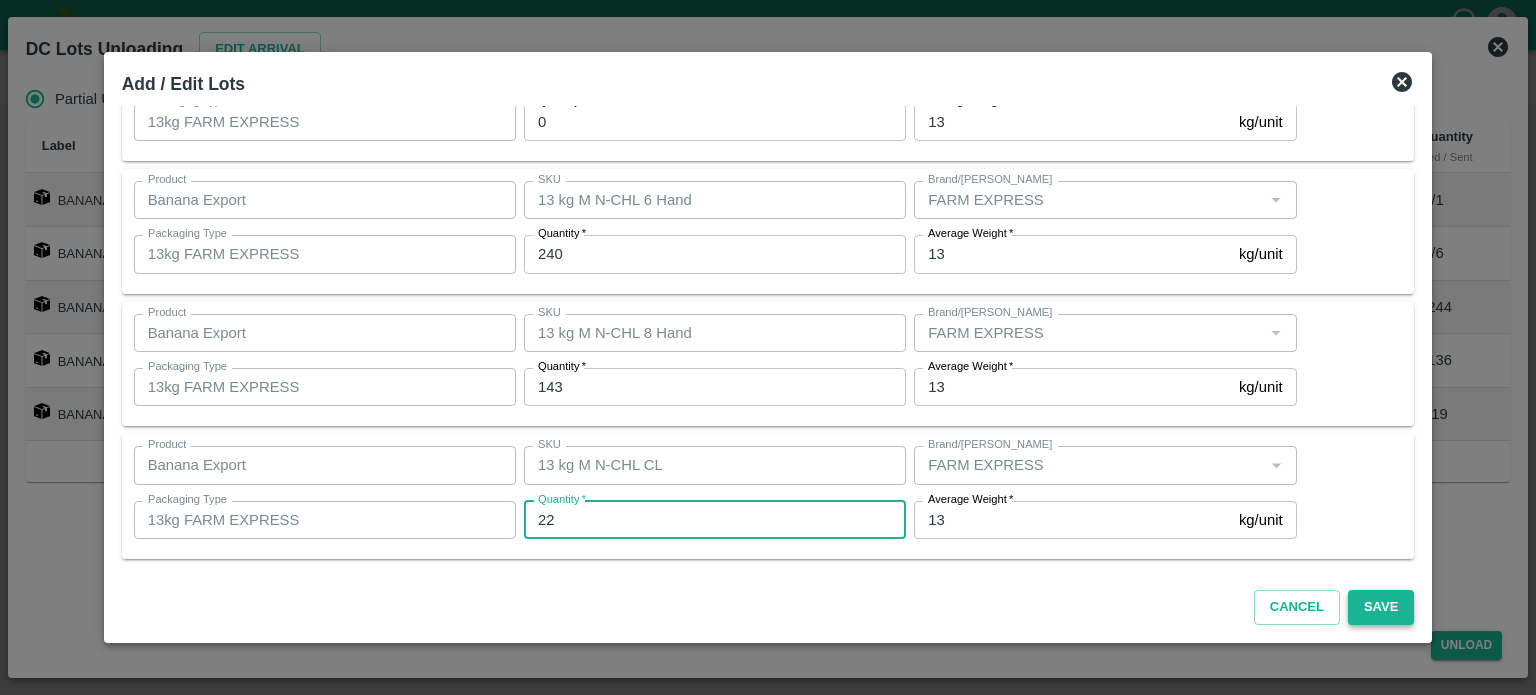 type on "22" 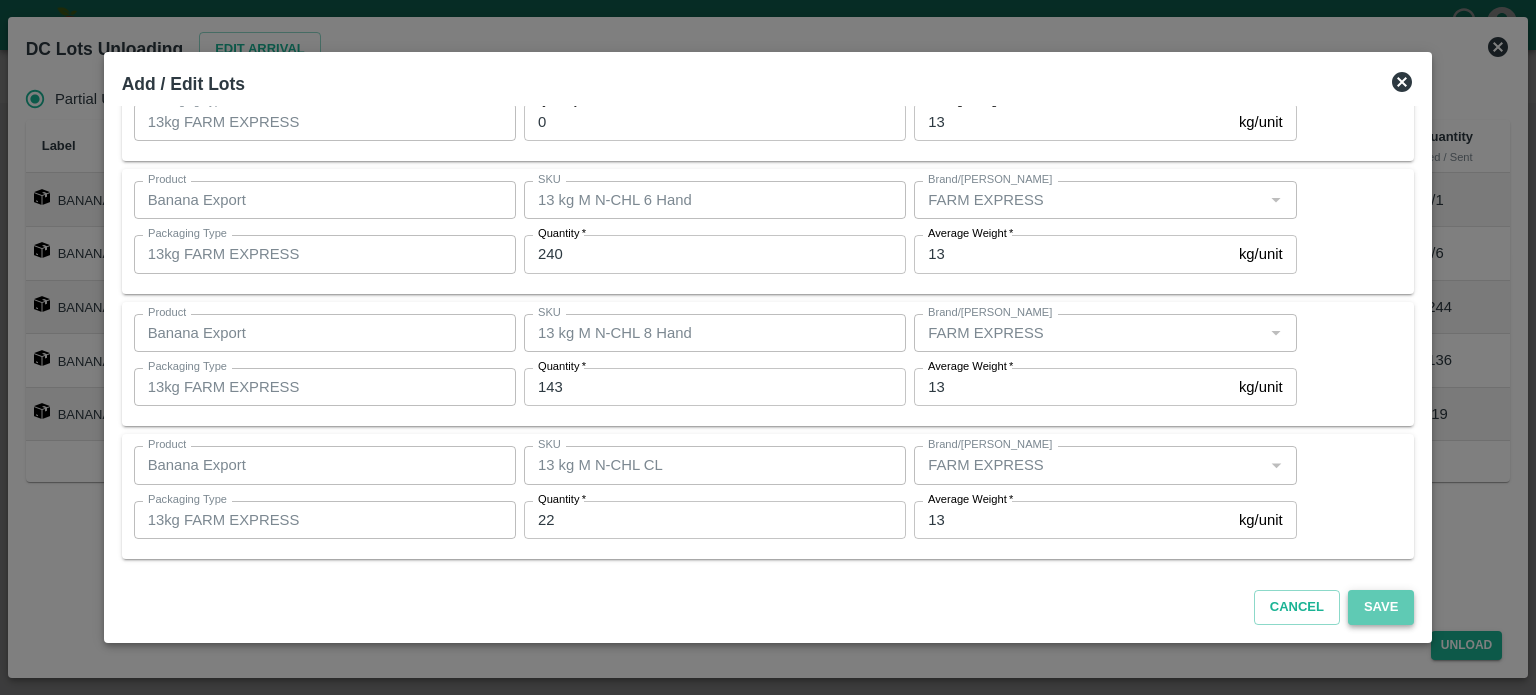 click on "Save" at bounding box center [1381, 607] 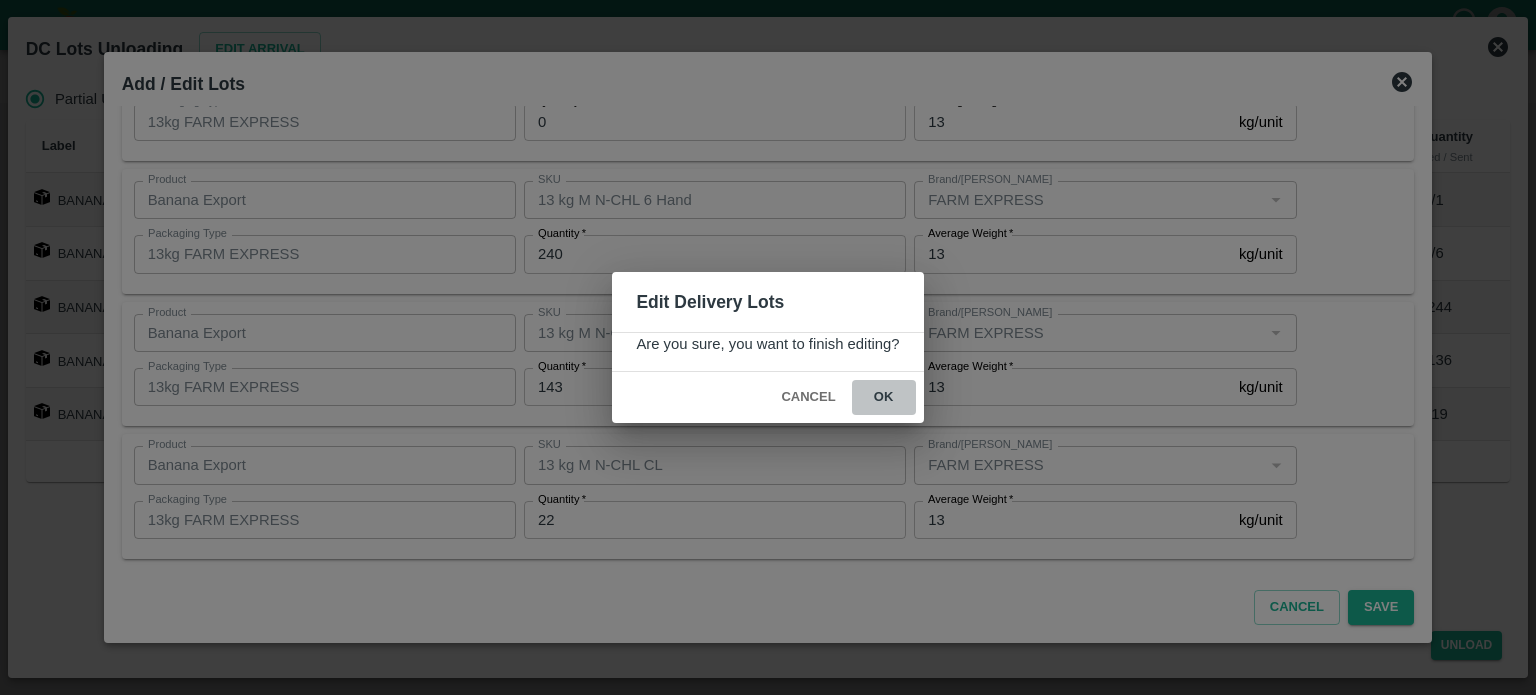 click on "ok" at bounding box center (884, 397) 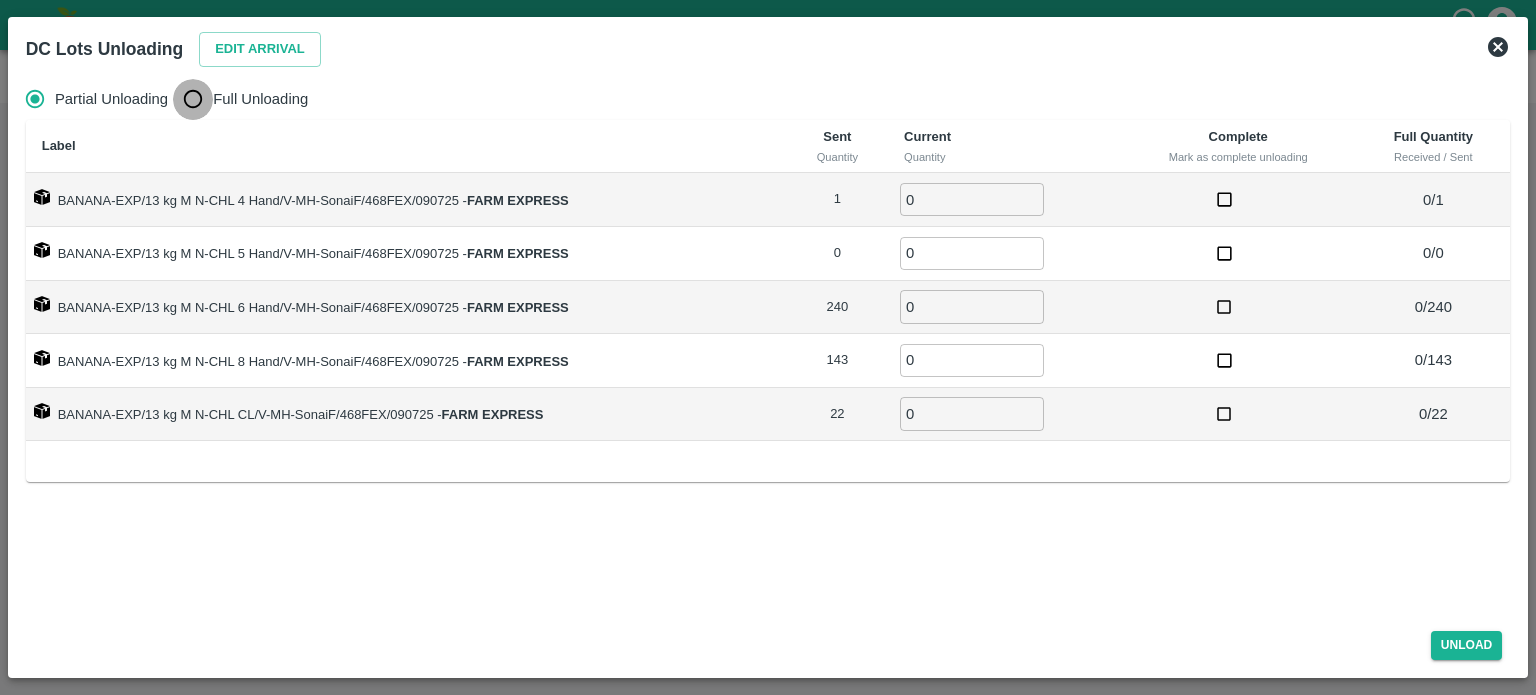 click on "Full Unloading" at bounding box center [193, 99] 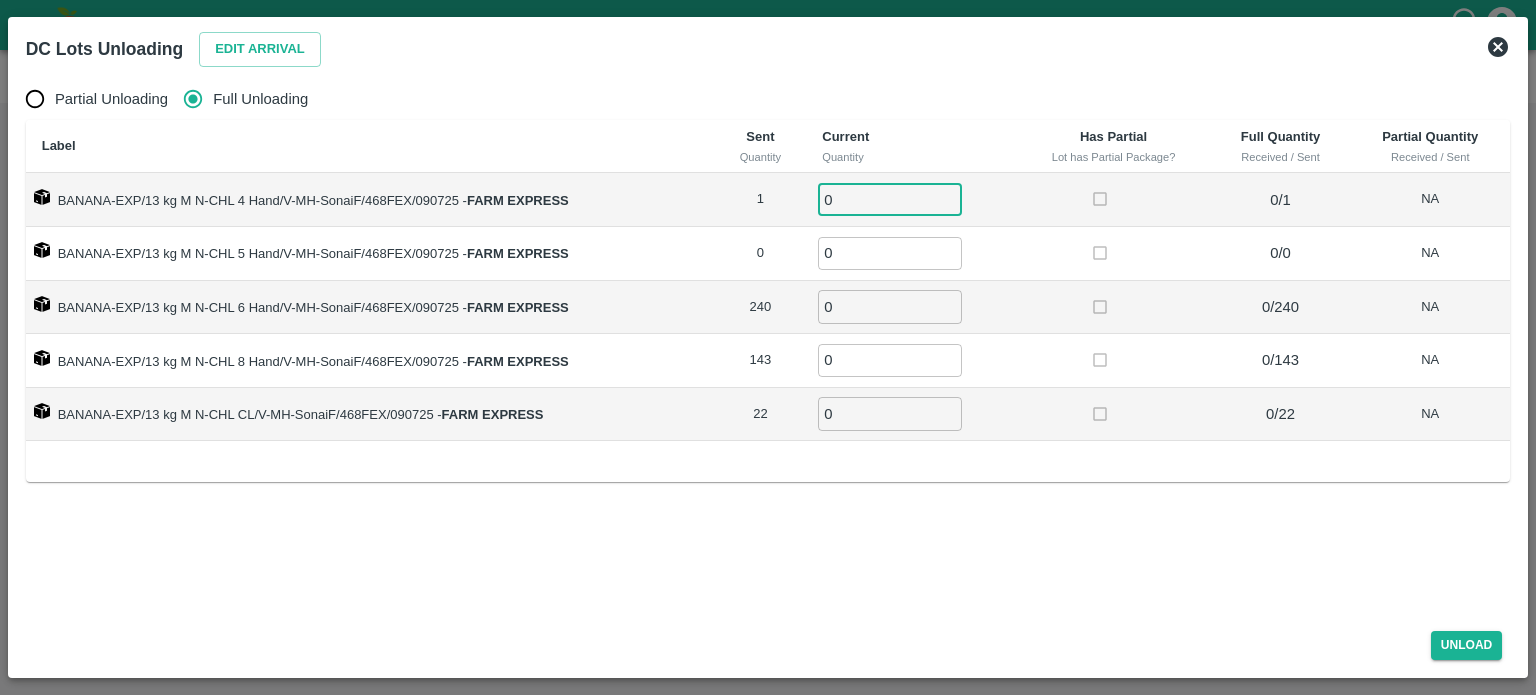 click on "0" at bounding box center (890, 199) 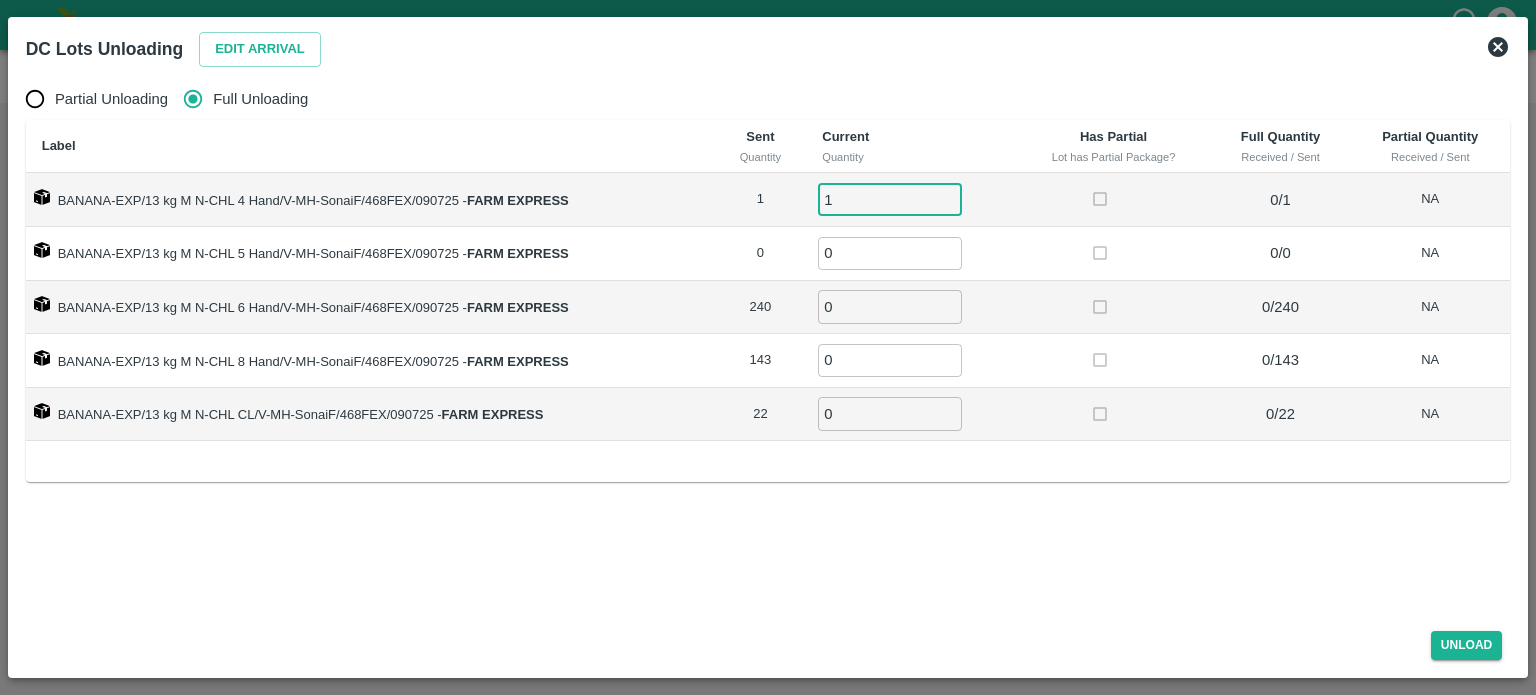 type on "1" 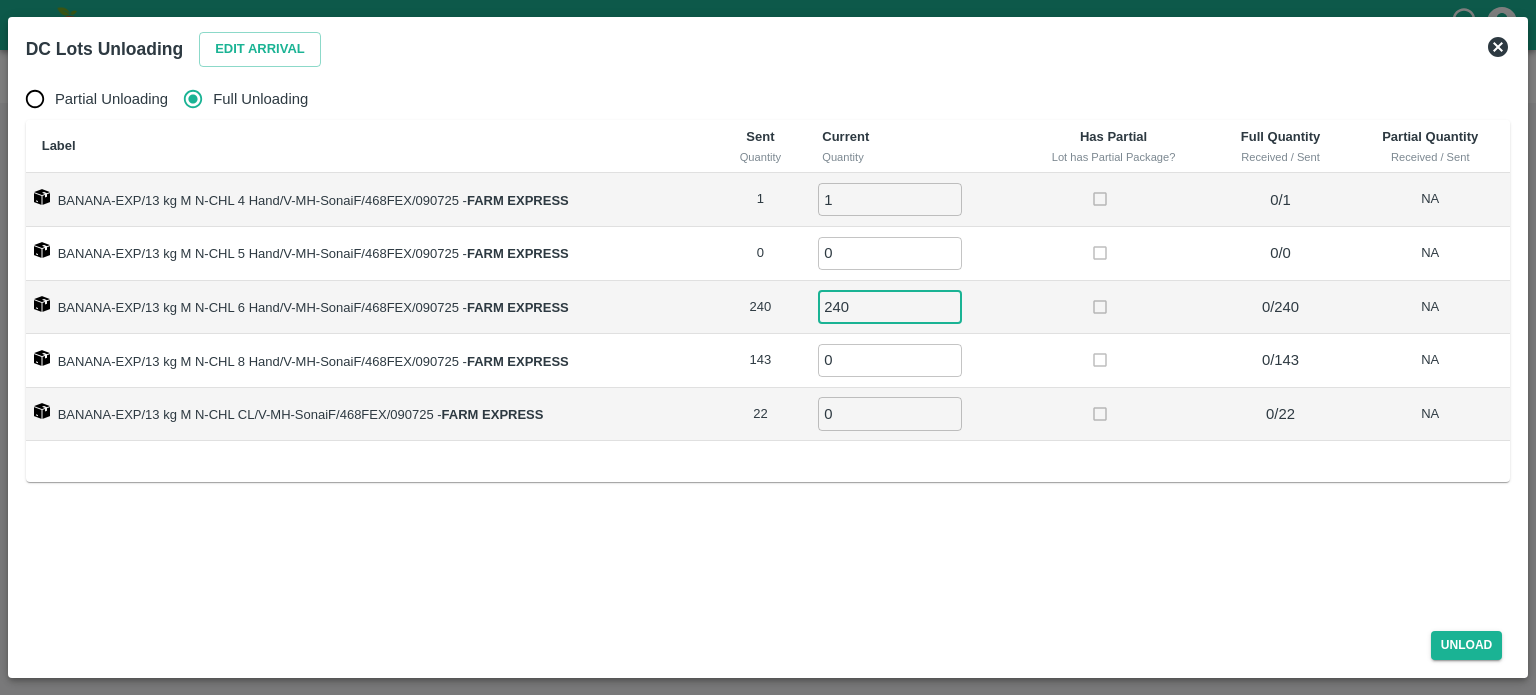 type on "240" 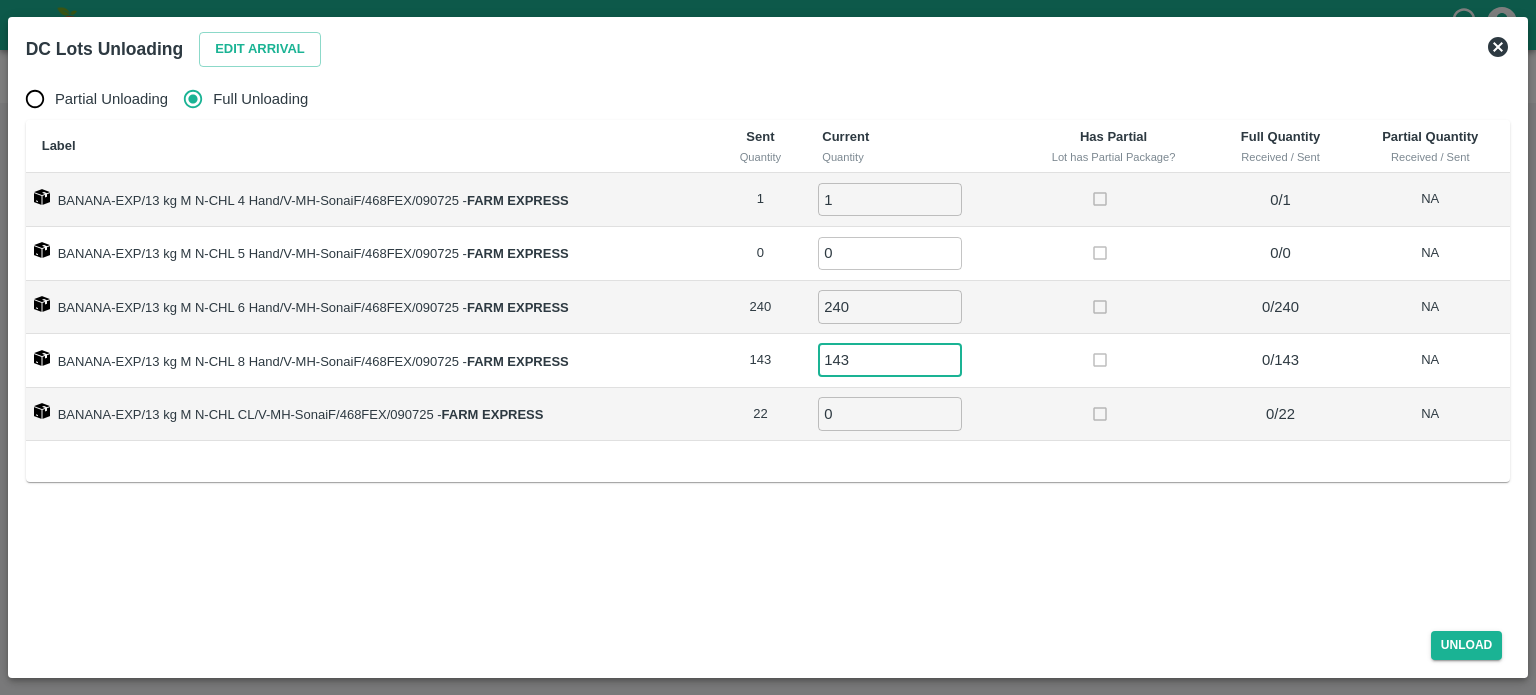 type on "143" 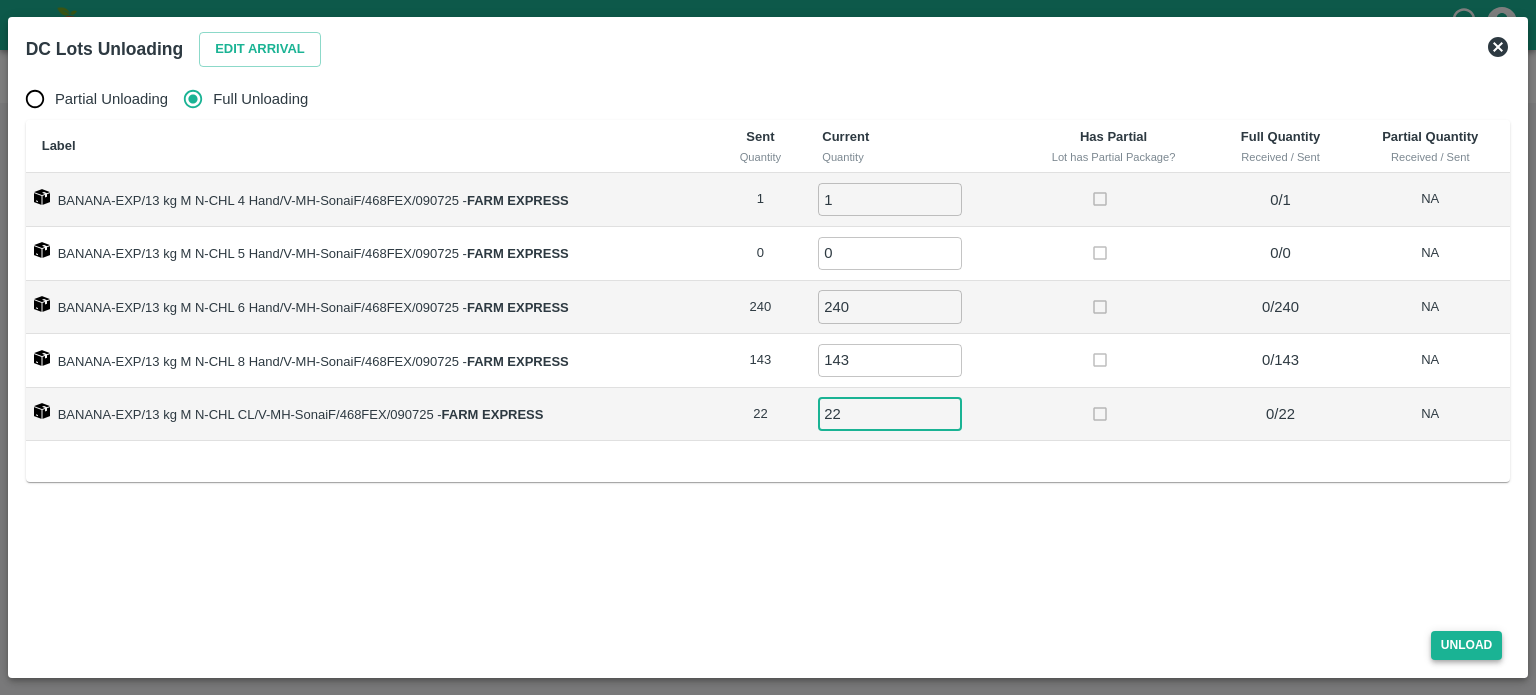 type on "22" 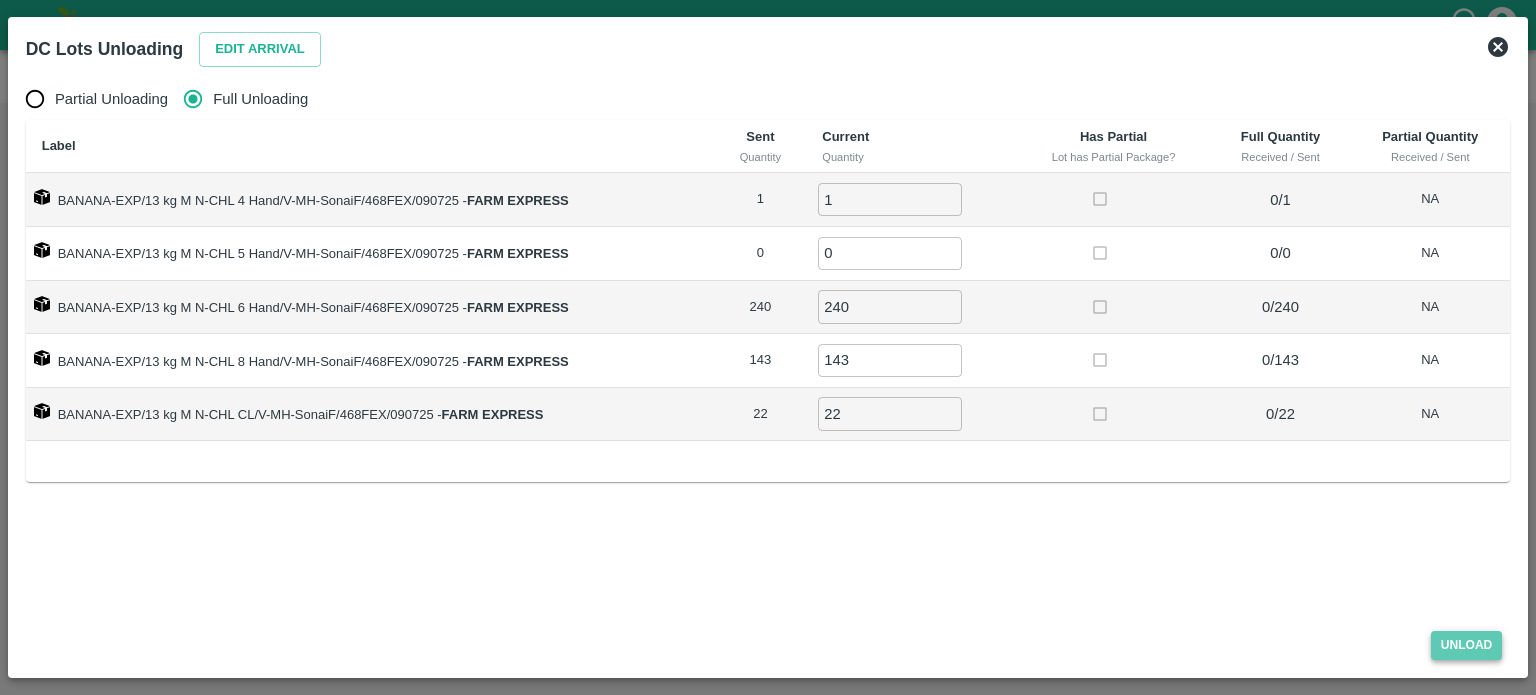 click on "Unload" at bounding box center (1467, 645) 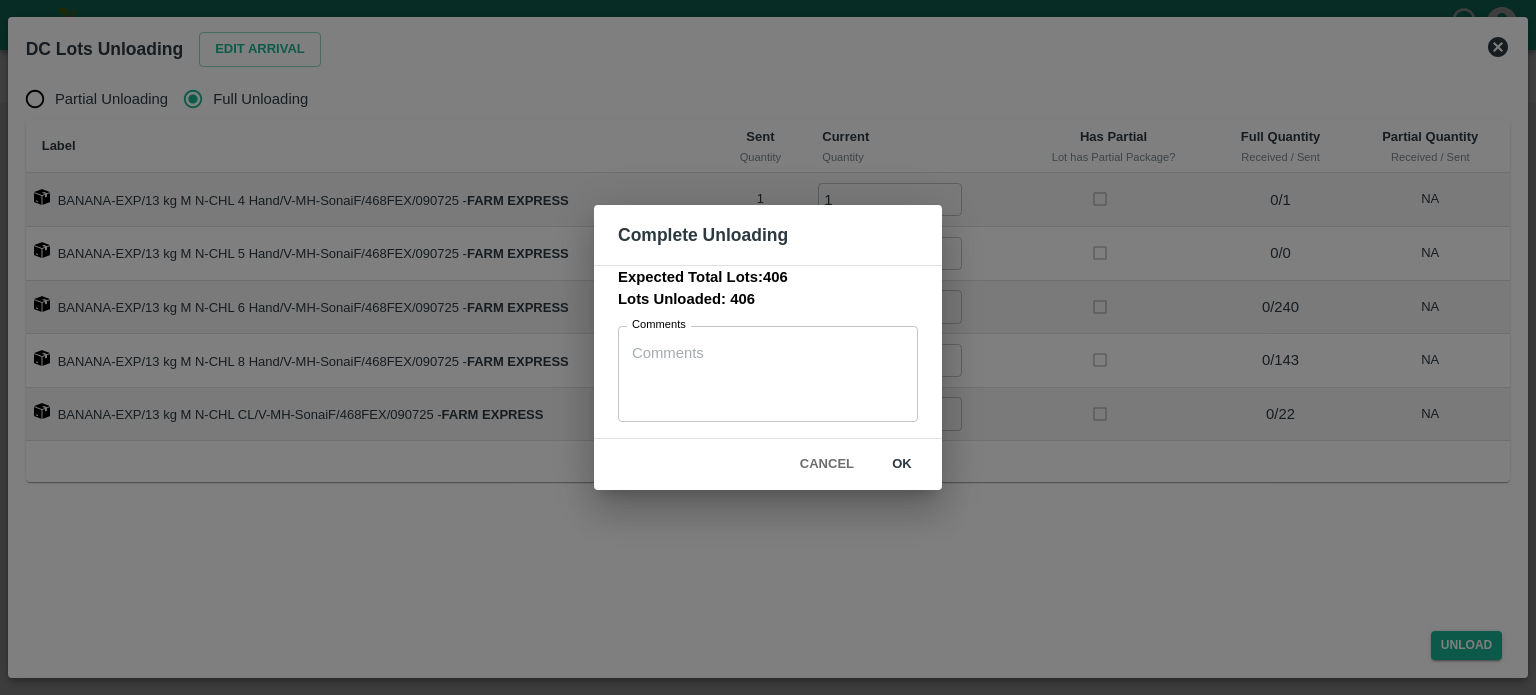 click on "ok" at bounding box center (902, 464) 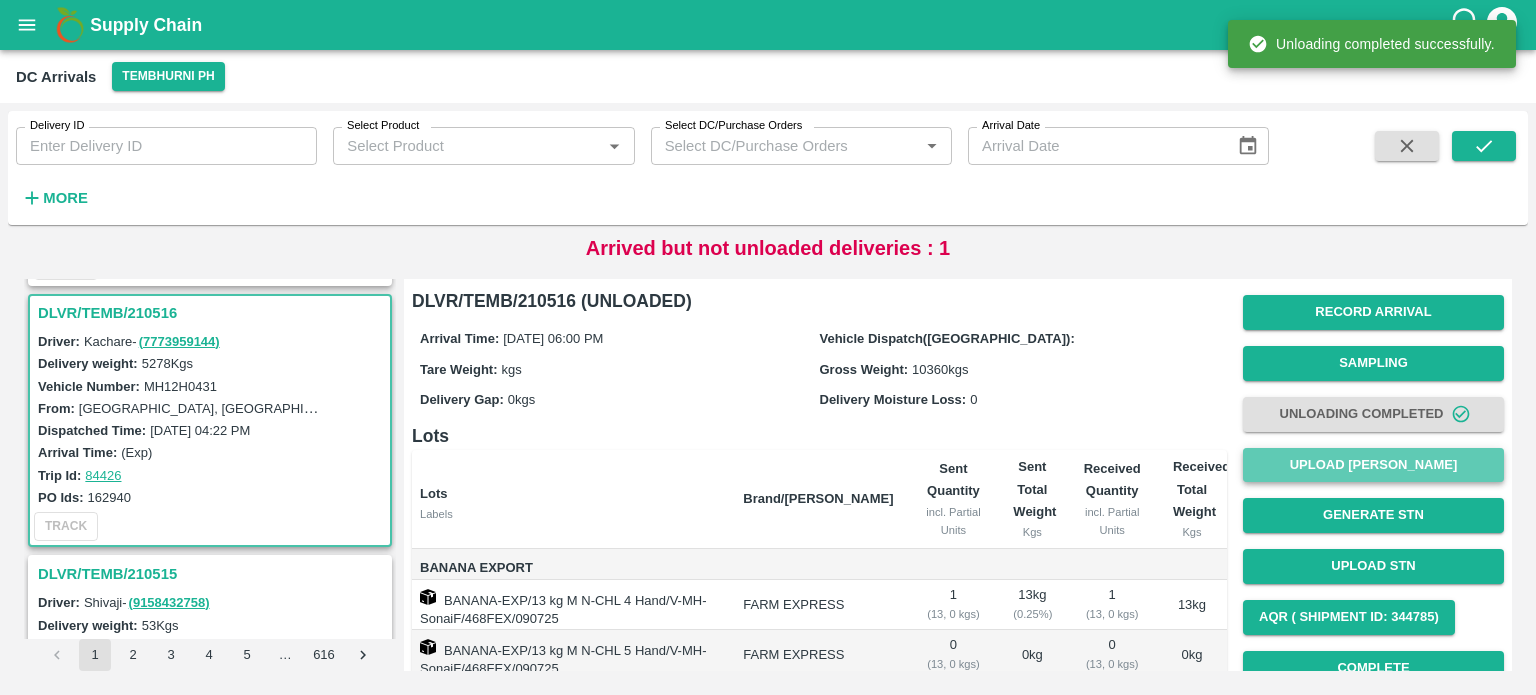 click on "Upload [PERSON_NAME]" at bounding box center [1373, 465] 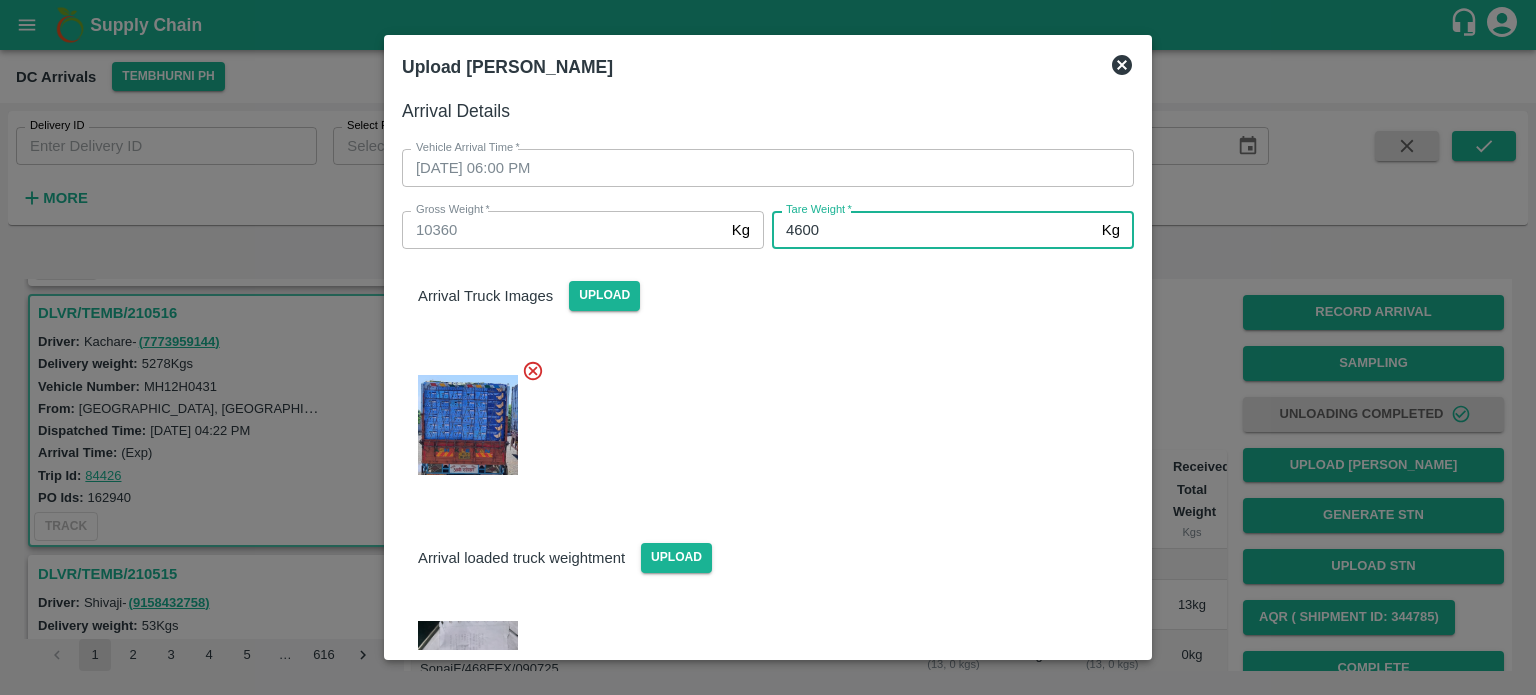 type on "4600" 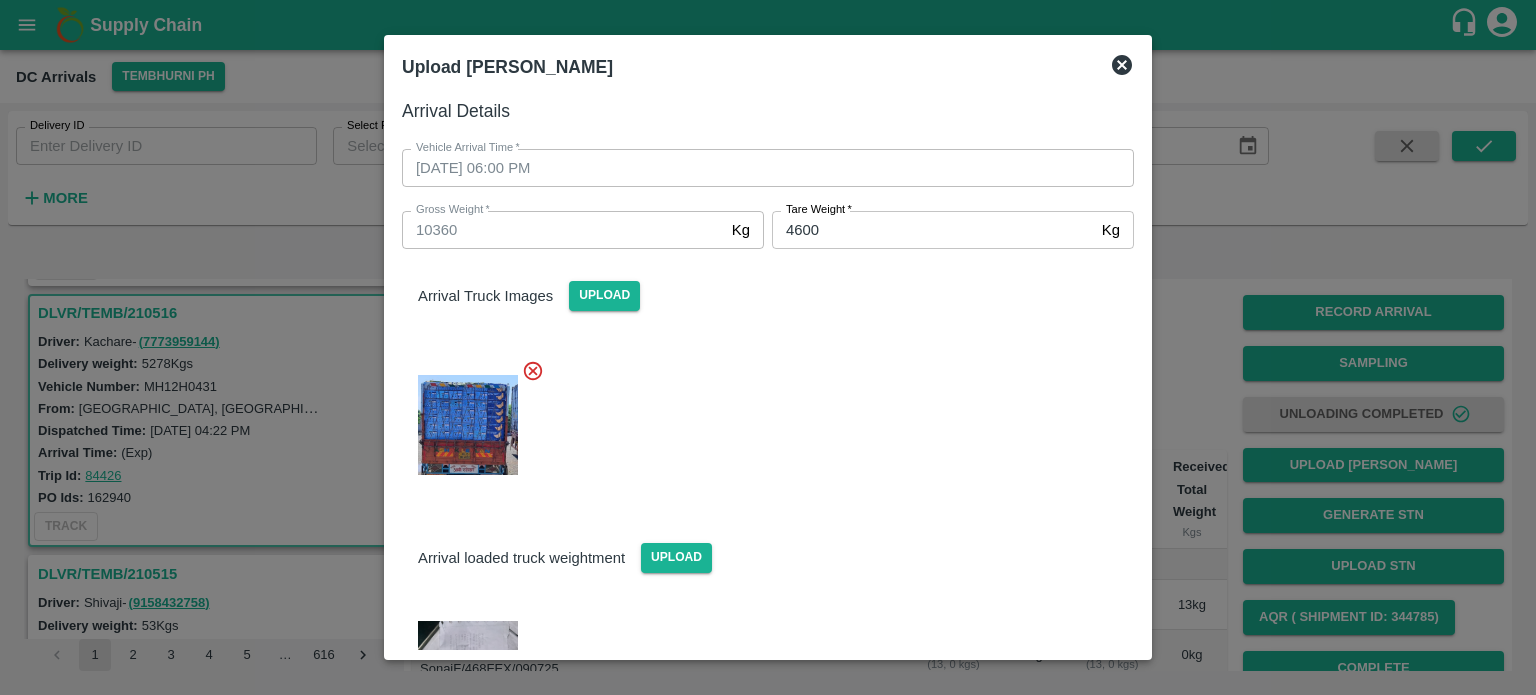 click at bounding box center [760, 419] 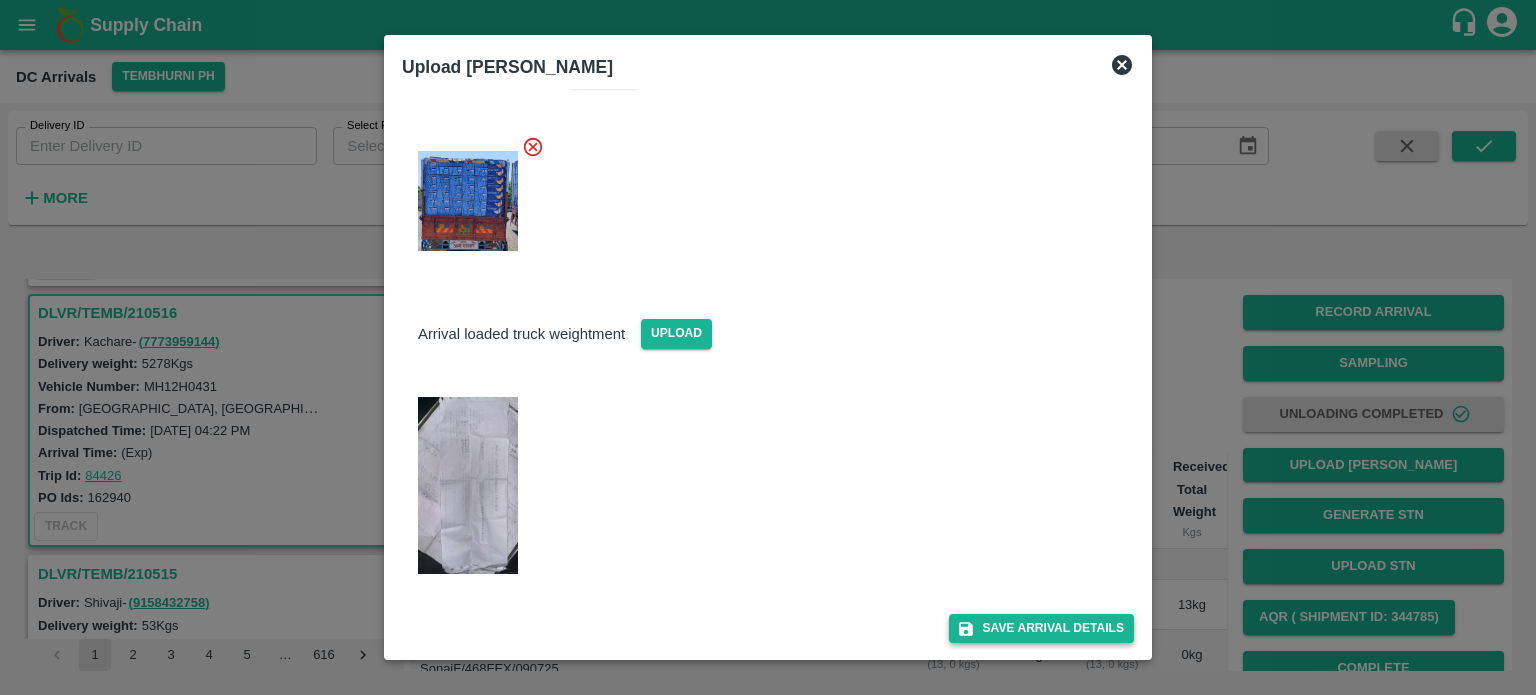 click on "Save Arrival Details" at bounding box center [1041, 628] 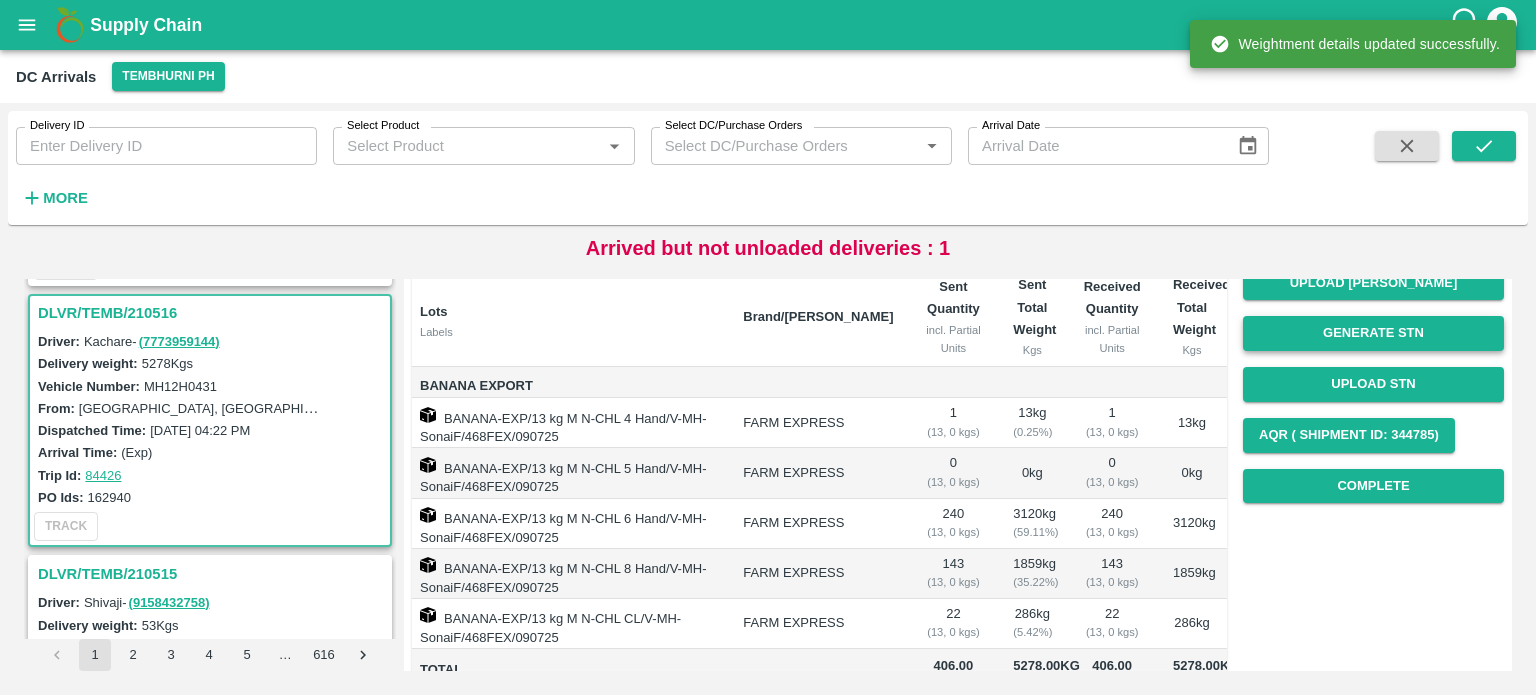 scroll, scrollTop: 183, scrollLeft: 0, axis: vertical 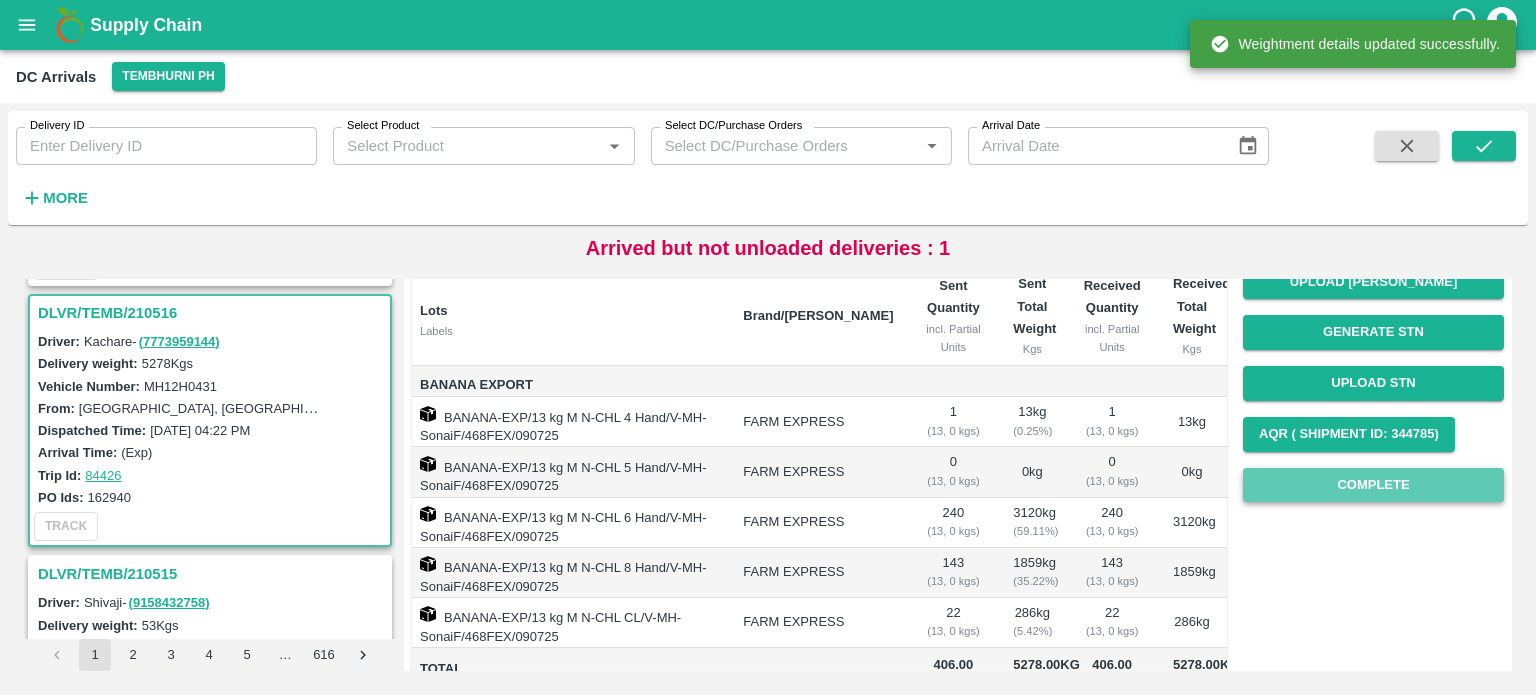 click on "Complete" at bounding box center [1373, 485] 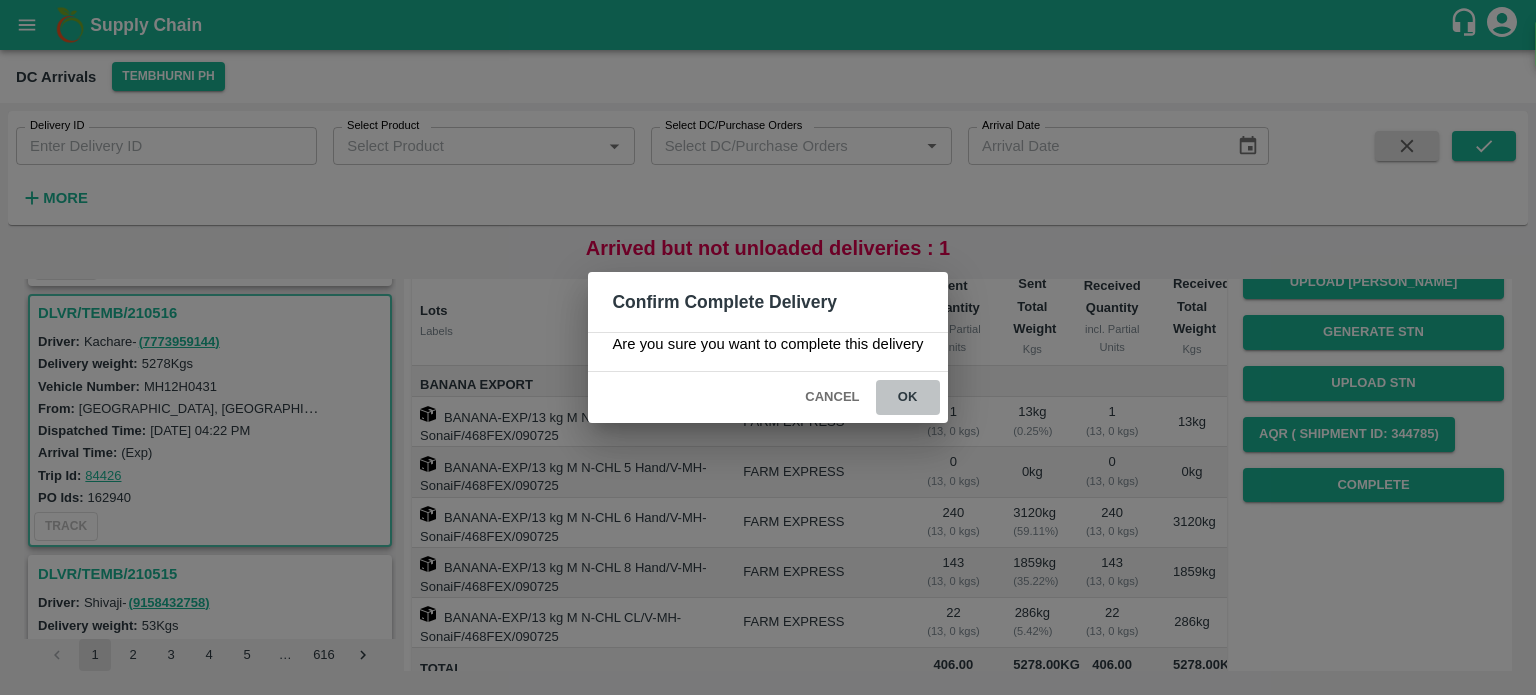 click on "ok" at bounding box center (908, 397) 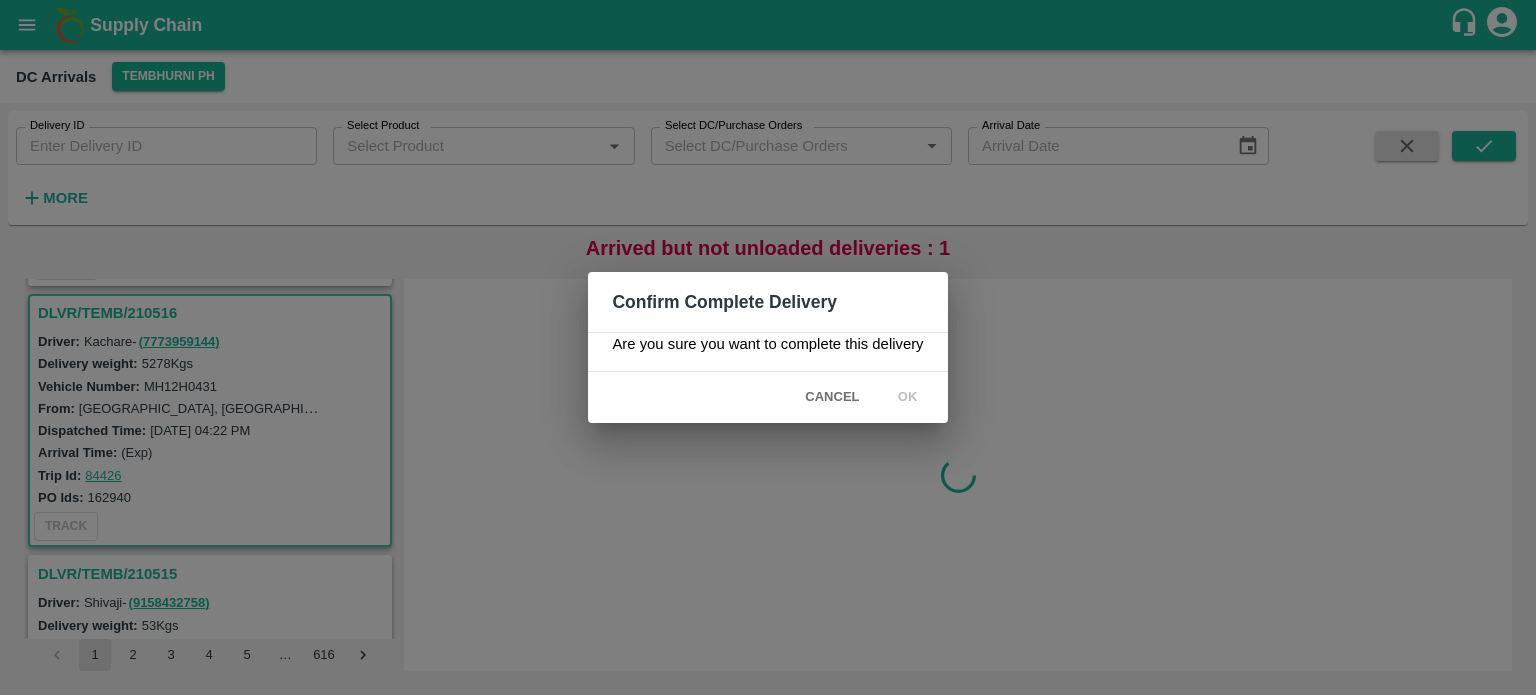 scroll, scrollTop: 0, scrollLeft: 0, axis: both 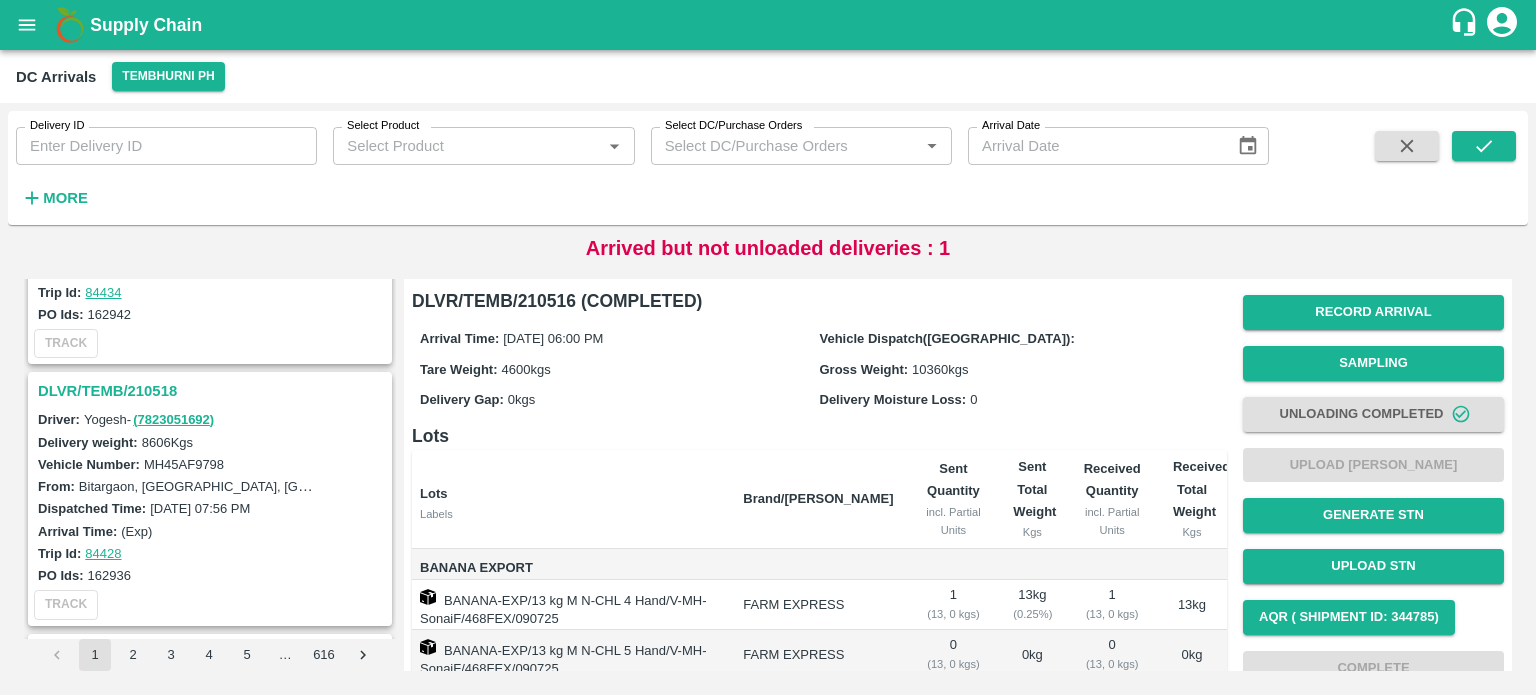 click on "DLVR/TEMB/210518" at bounding box center (213, 391) 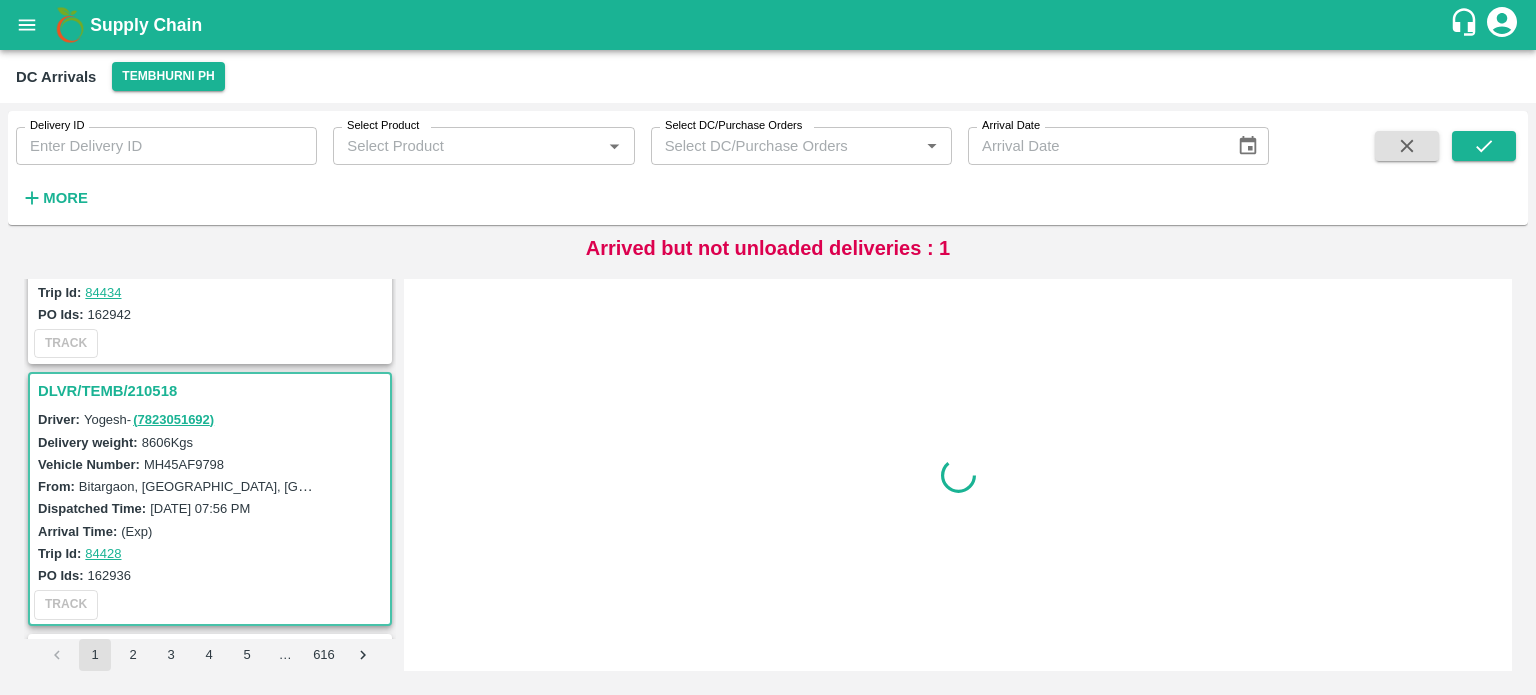 scroll, scrollTop: 2610, scrollLeft: 0, axis: vertical 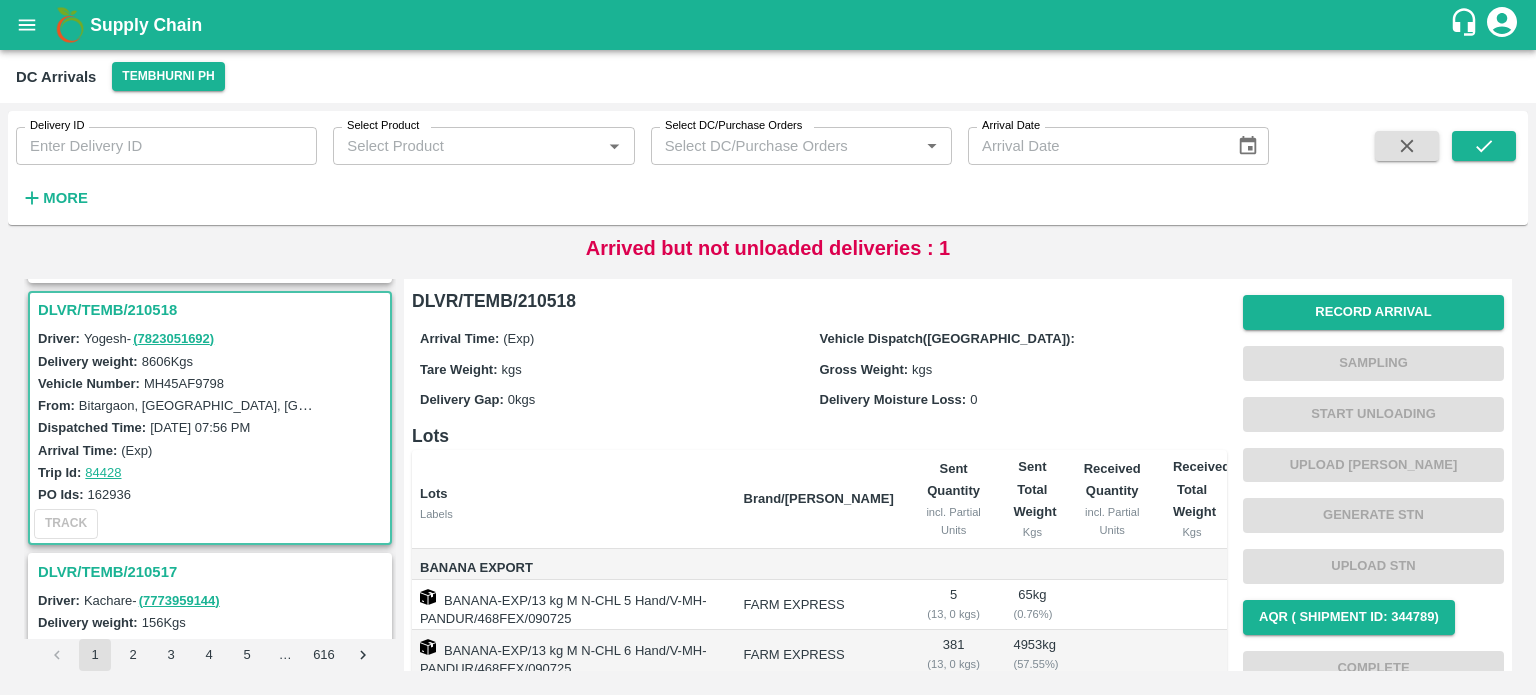 click on "MH45AF9798" at bounding box center (184, 383) 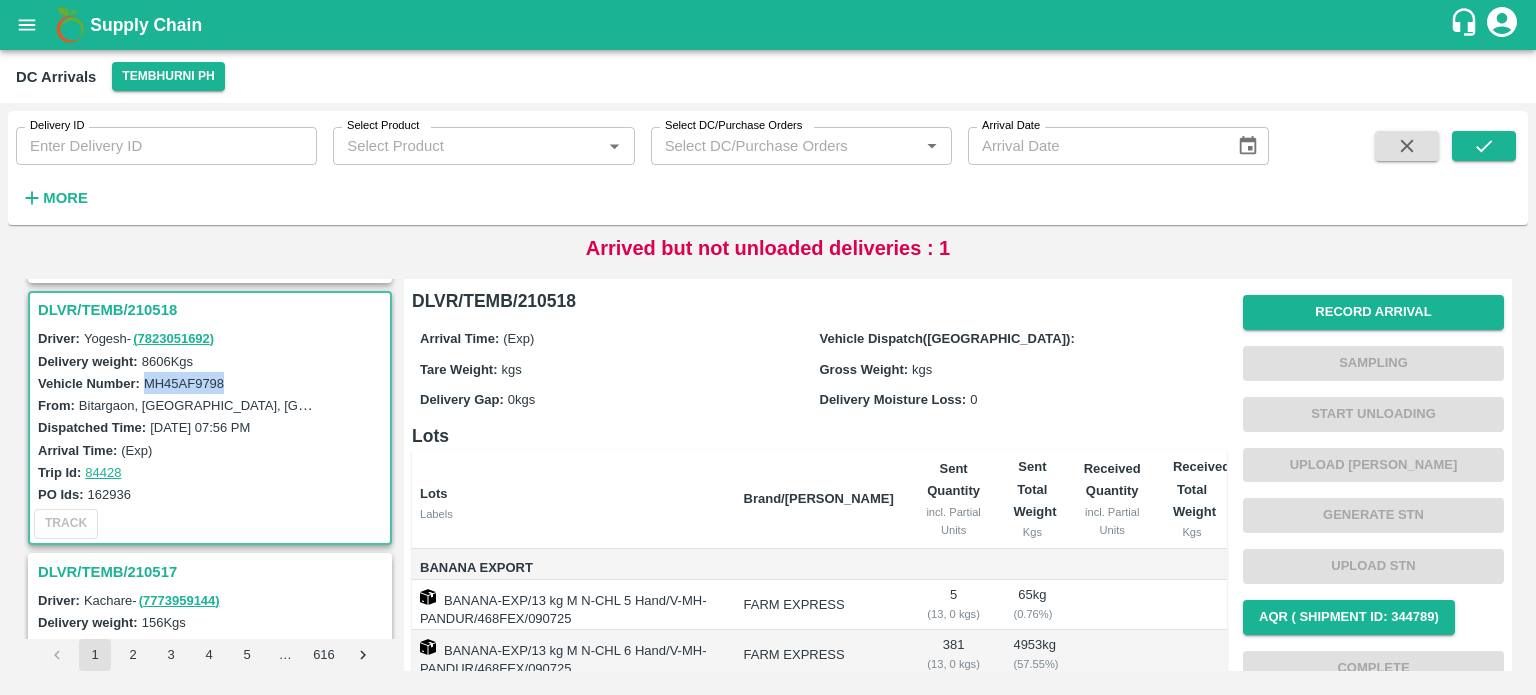 click on "MH45AF9798" at bounding box center [184, 383] 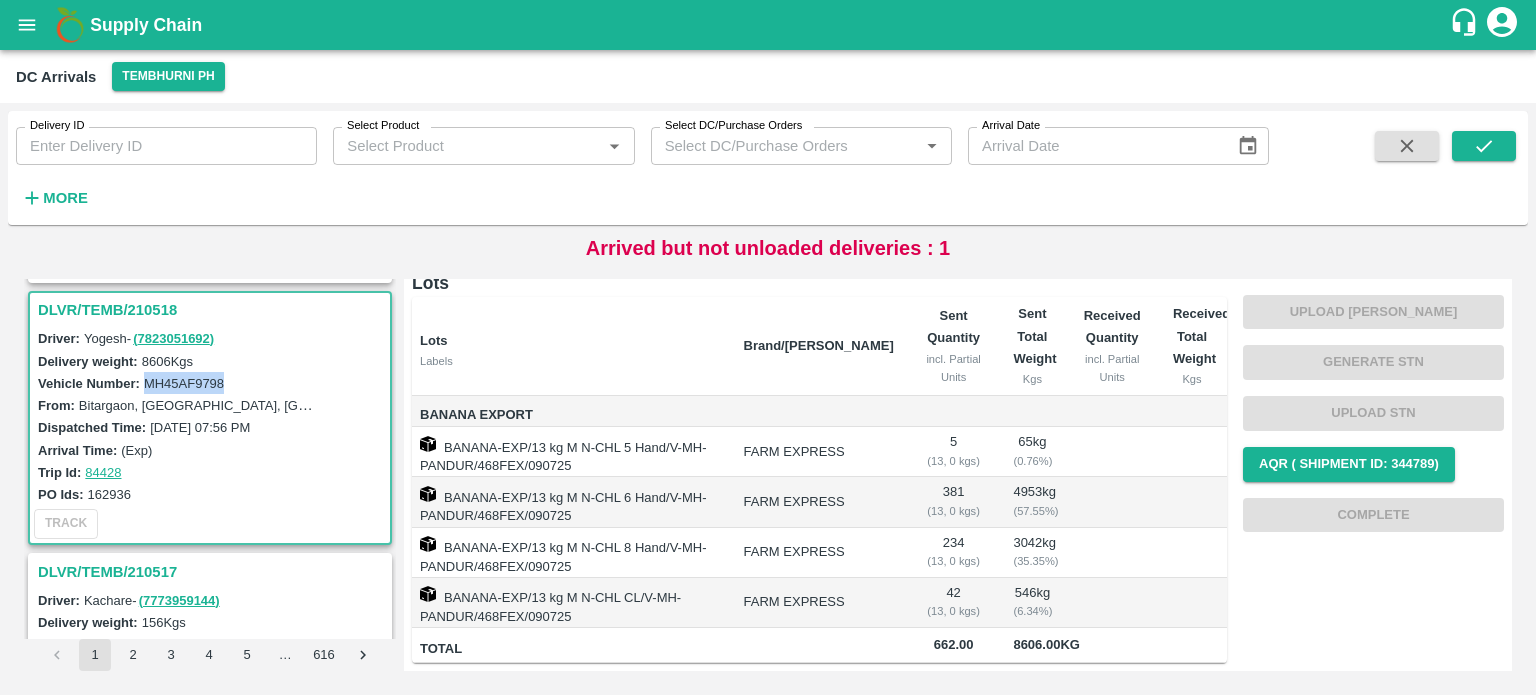scroll, scrollTop: 0, scrollLeft: 0, axis: both 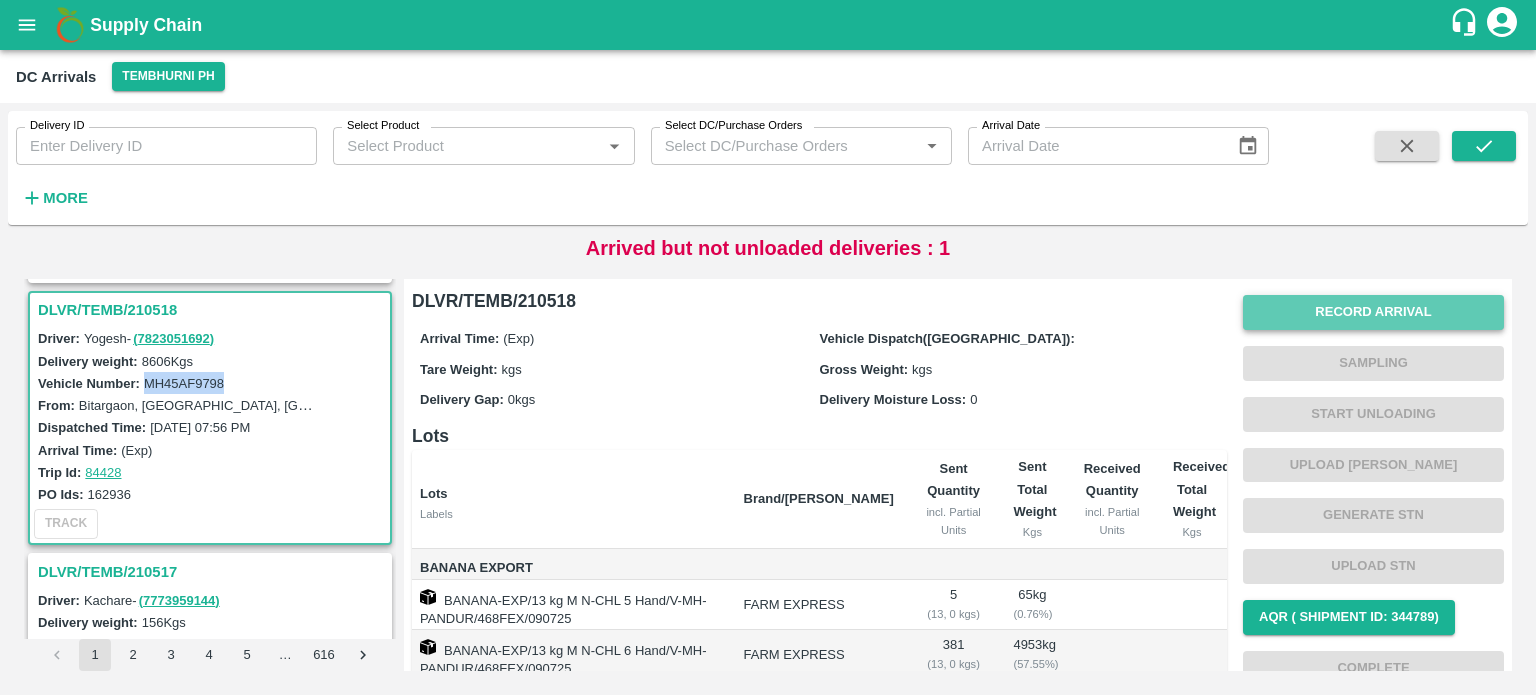 click on "Record Arrival" at bounding box center [1373, 312] 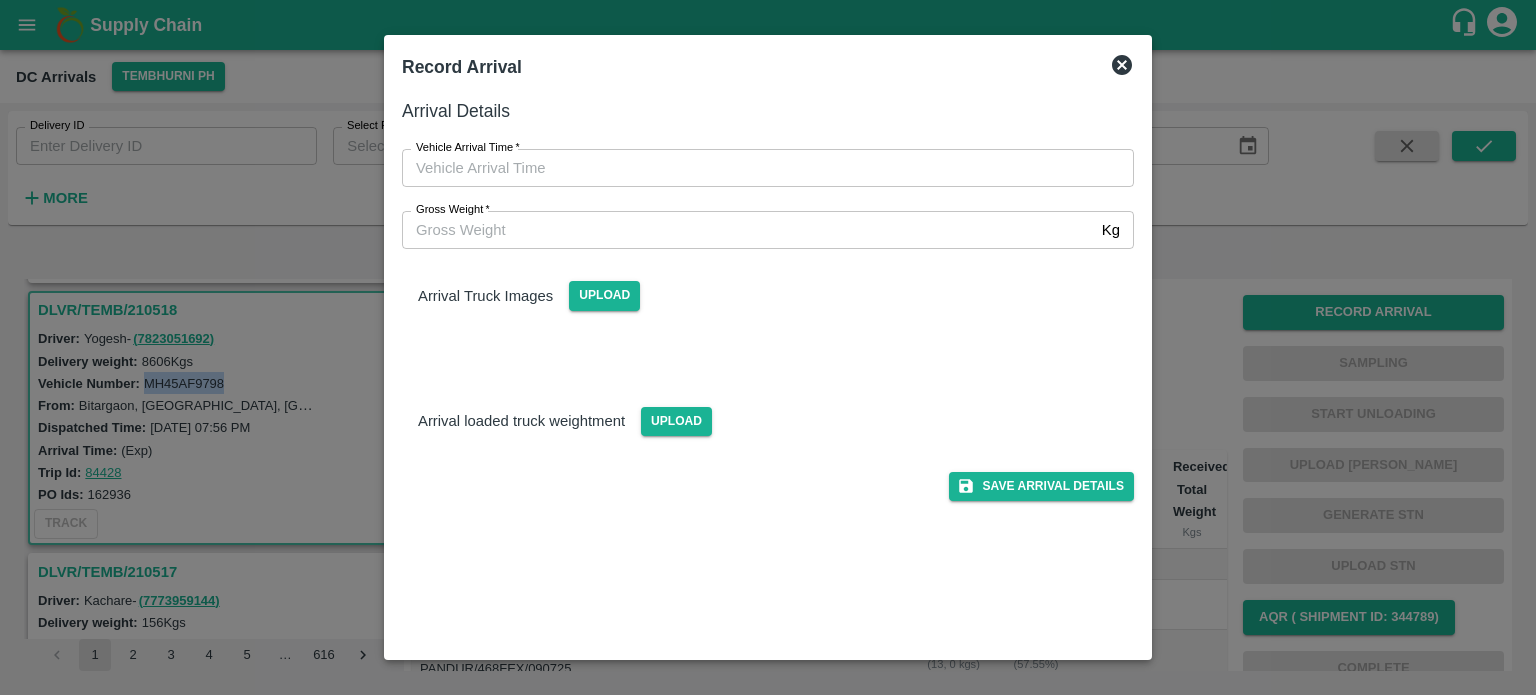 type on "DD/MM/YYYY hh:mm aa" 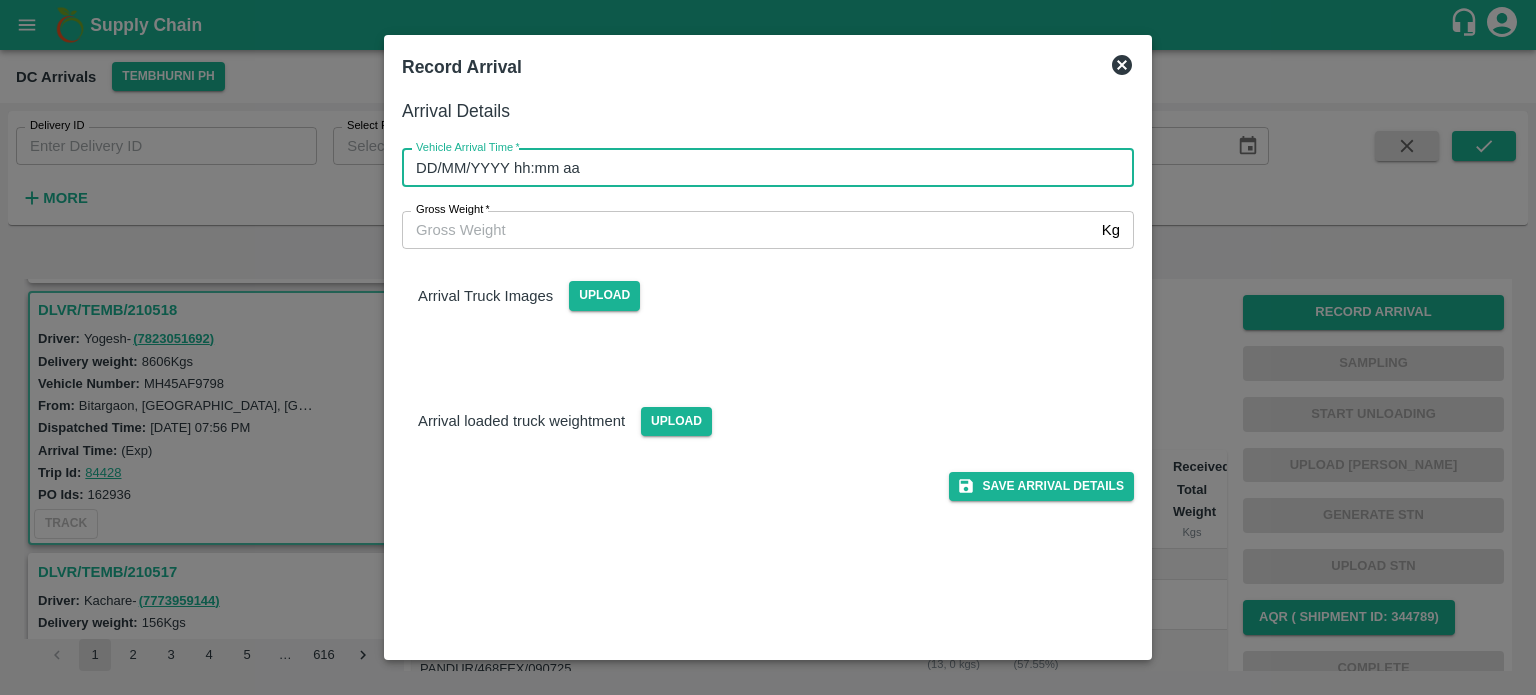 click on "DD/MM/YYYY hh:mm aa" at bounding box center (761, 168) 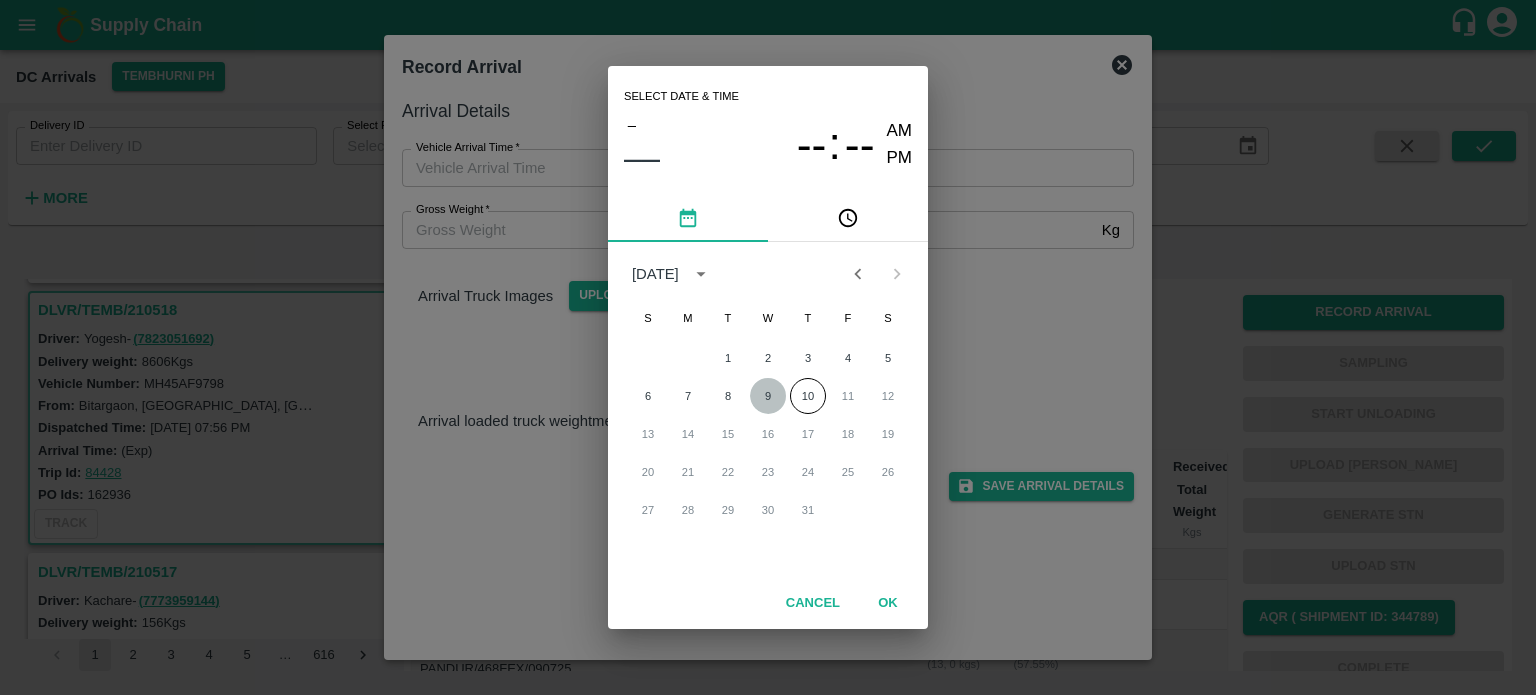 click on "9" at bounding box center [768, 396] 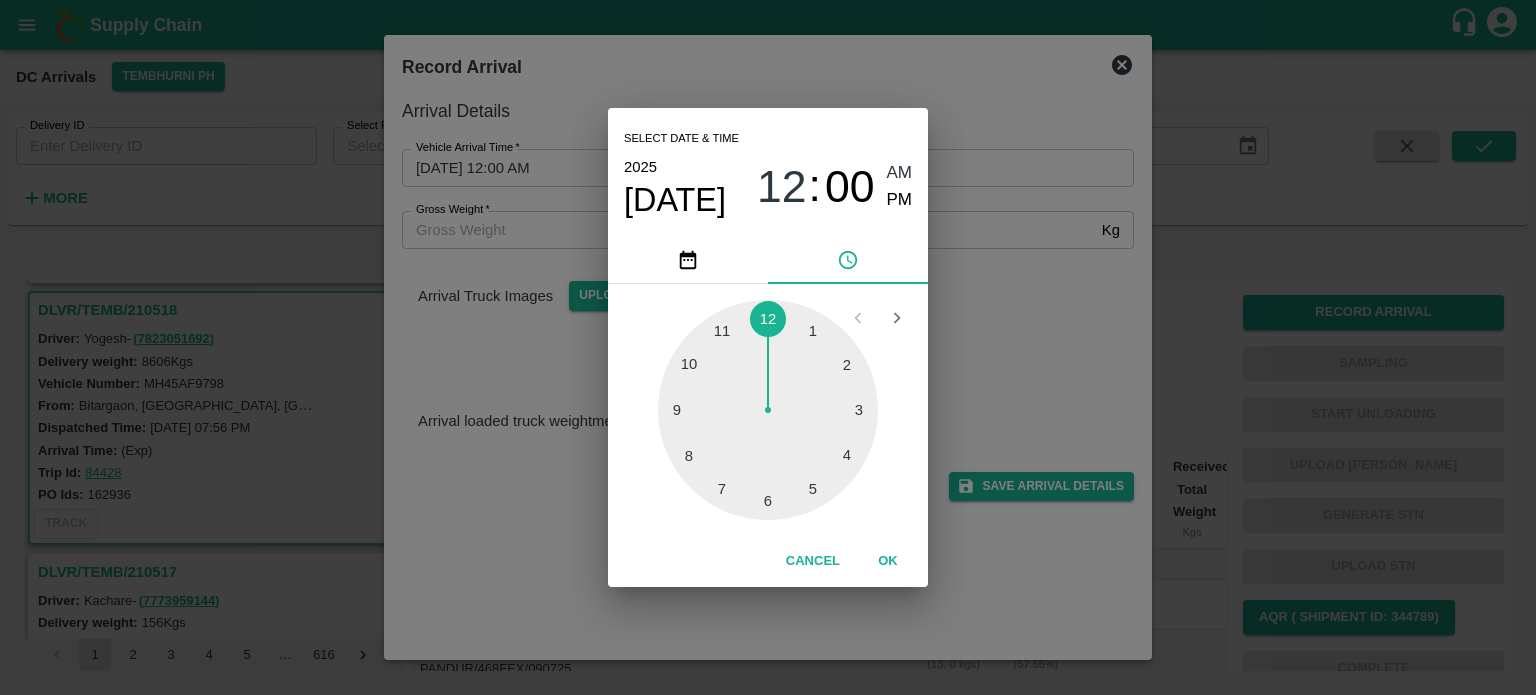 click at bounding box center [768, 410] 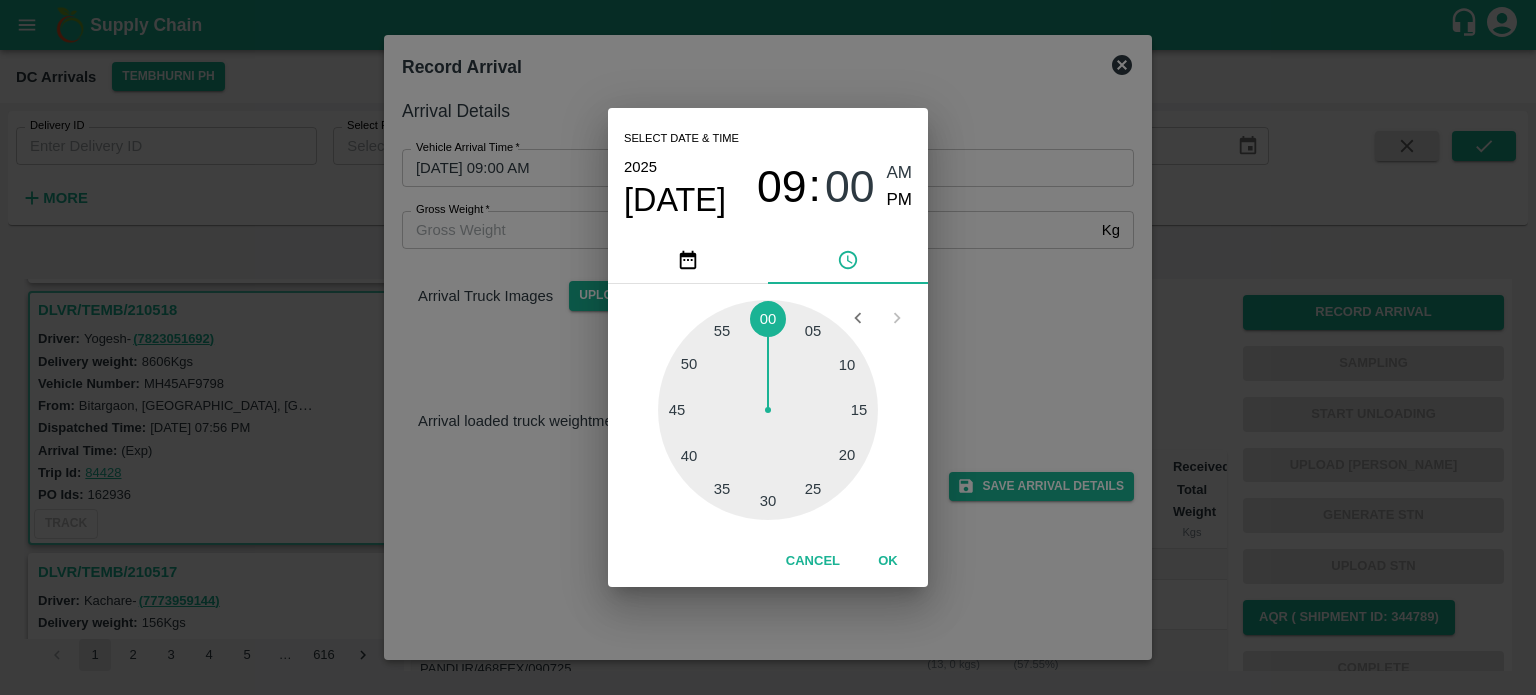 click at bounding box center [768, 410] 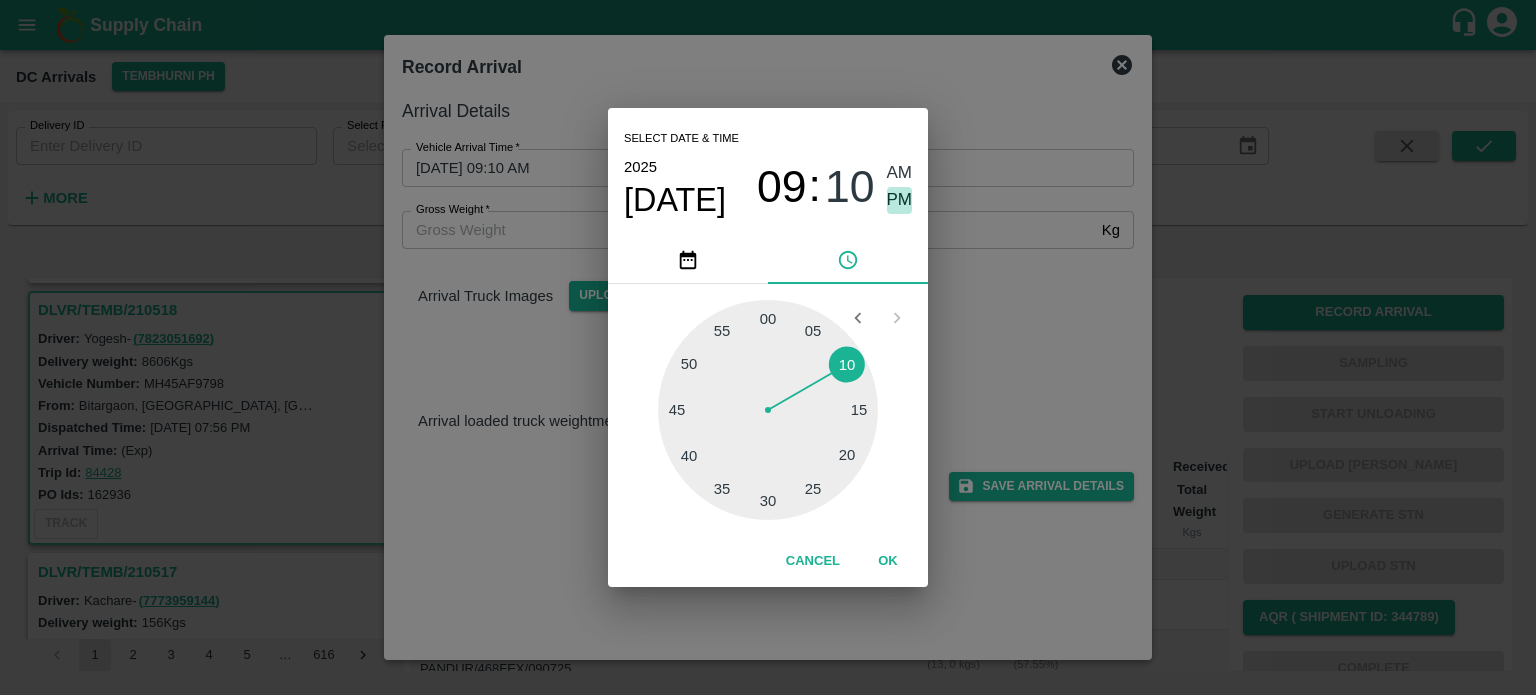 click on "PM" at bounding box center (900, 200) 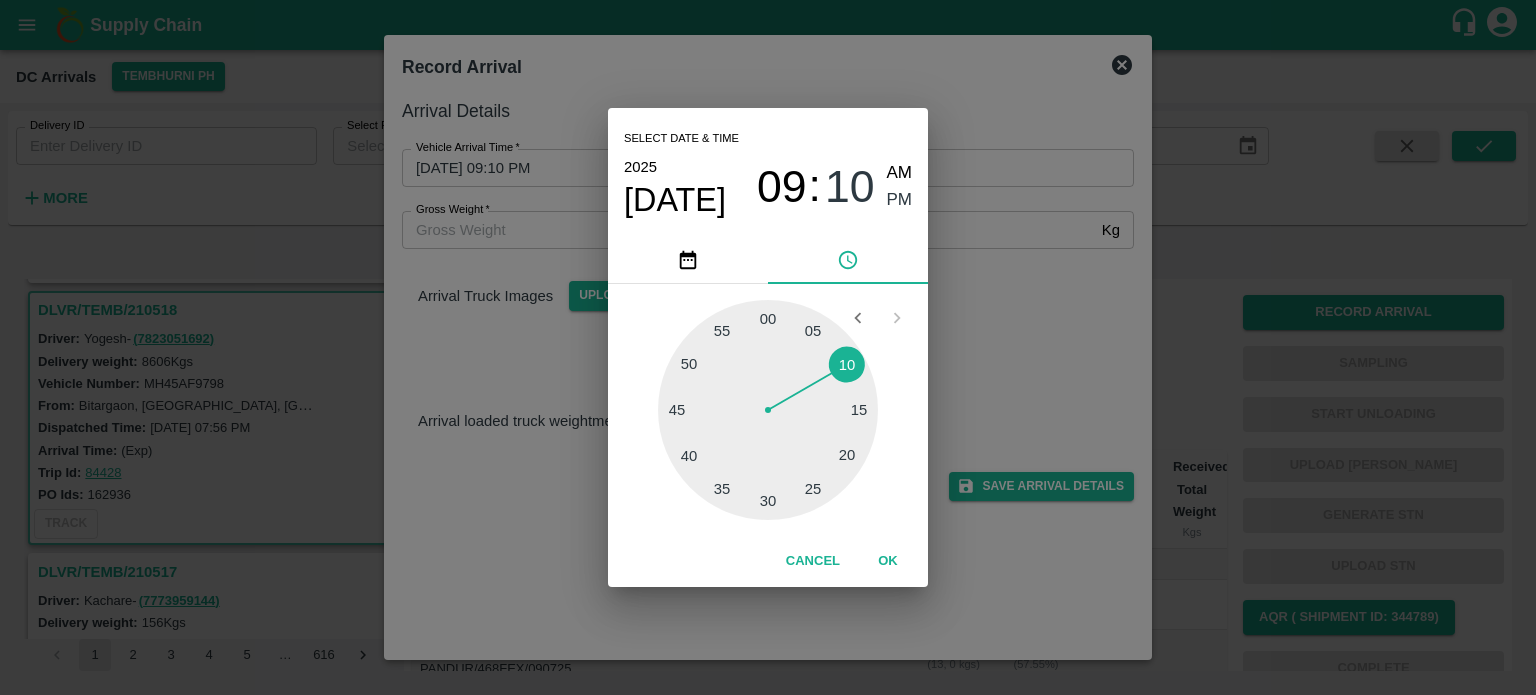 click on "Select date & time [DATE] 09 : 10 AM PM 05 10 15 20 25 30 35 40 45 50 55 00 Cancel OK" at bounding box center (768, 347) 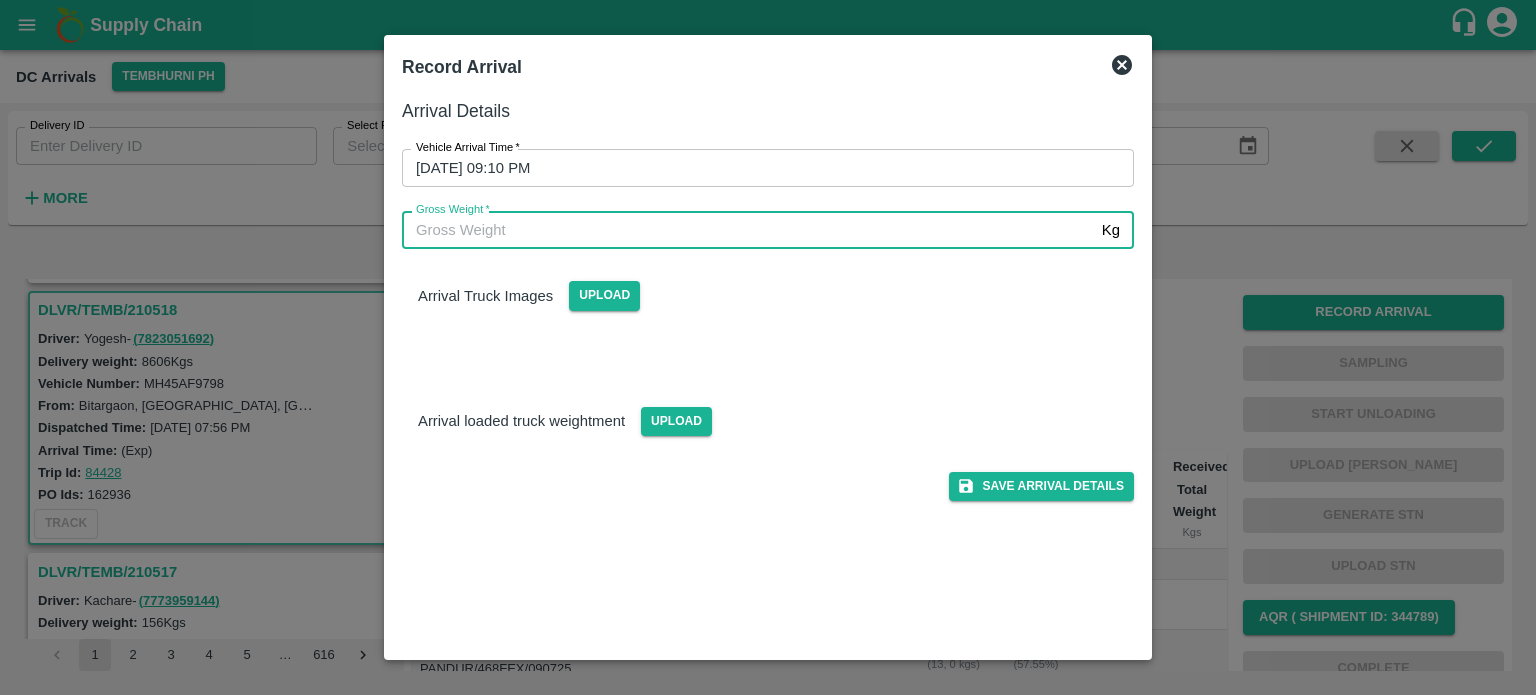 click on "Gross Weight   *" at bounding box center (748, 230) 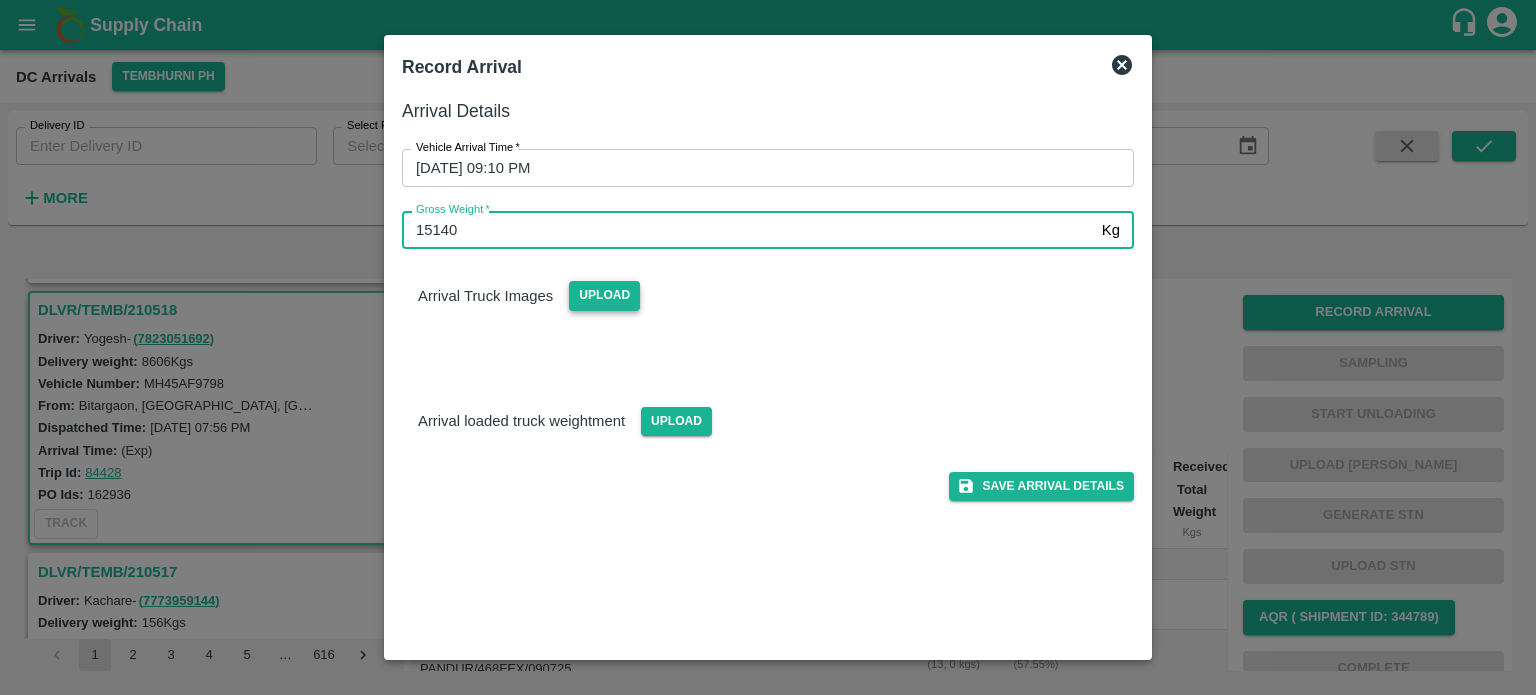 type on "15140" 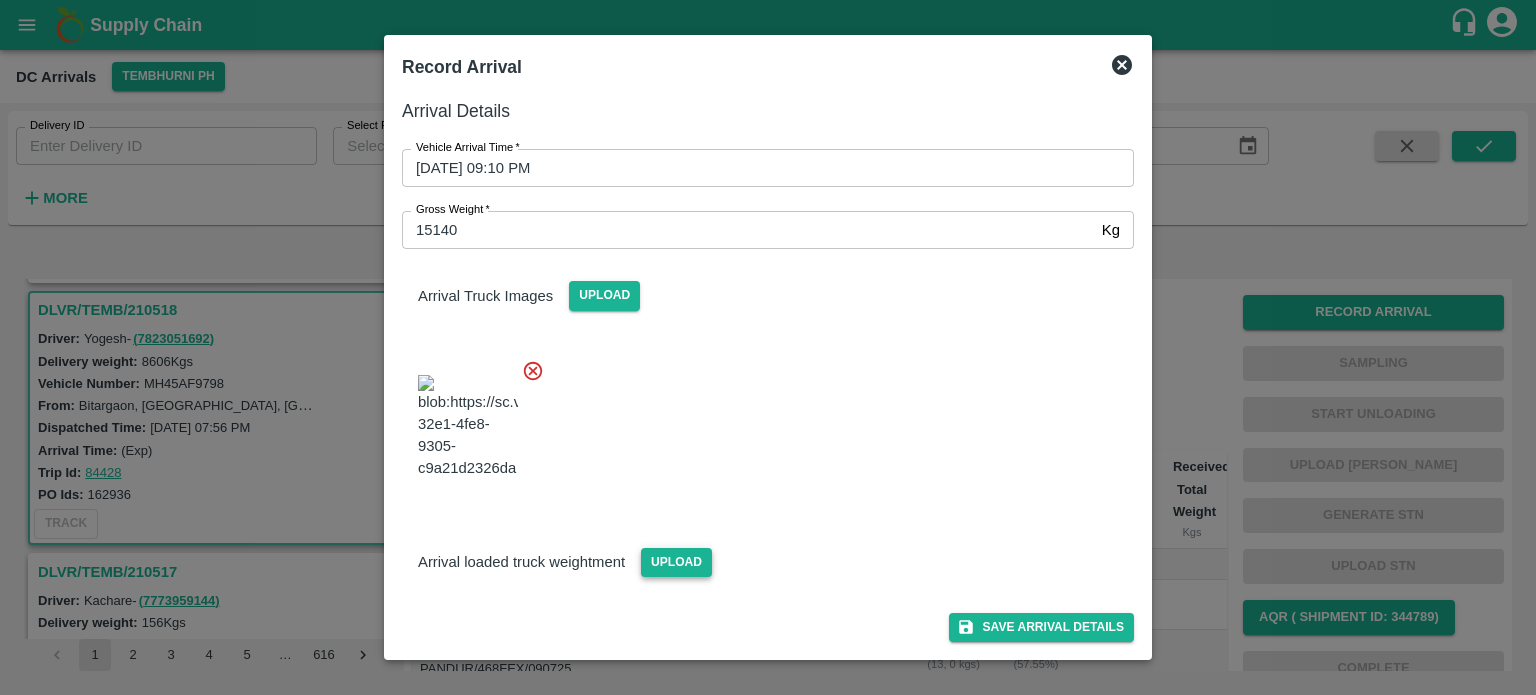 scroll, scrollTop: 116, scrollLeft: 0, axis: vertical 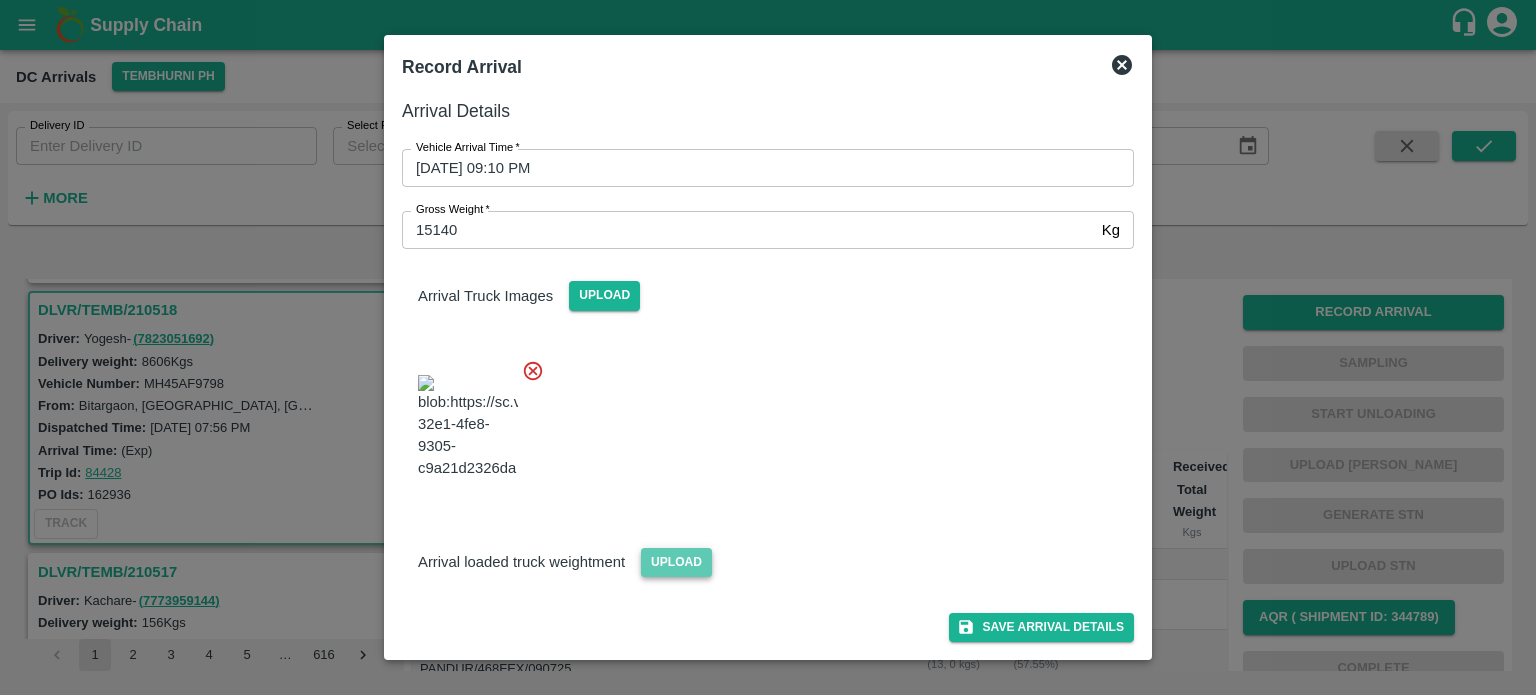 click on "Upload" at bounding box center [676, 562] 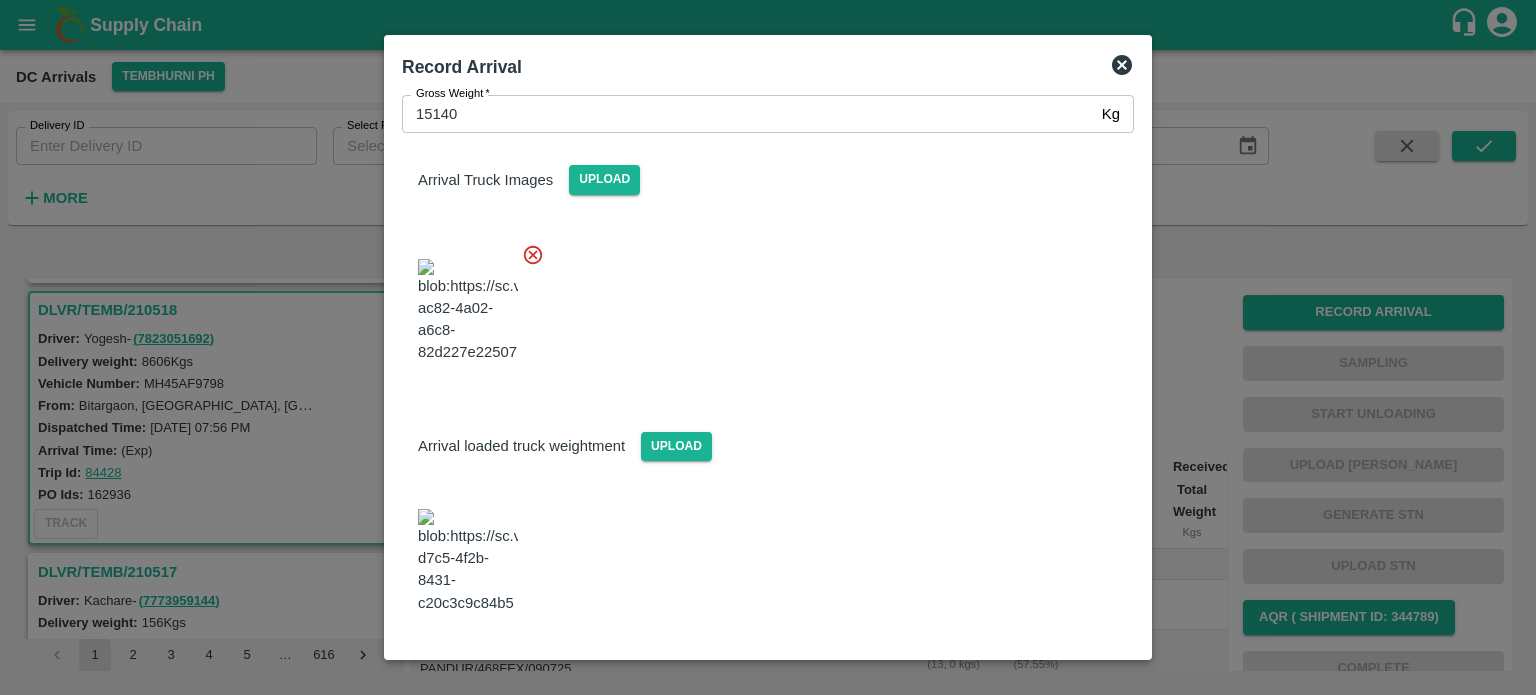 click at bounding box center (760, 305) 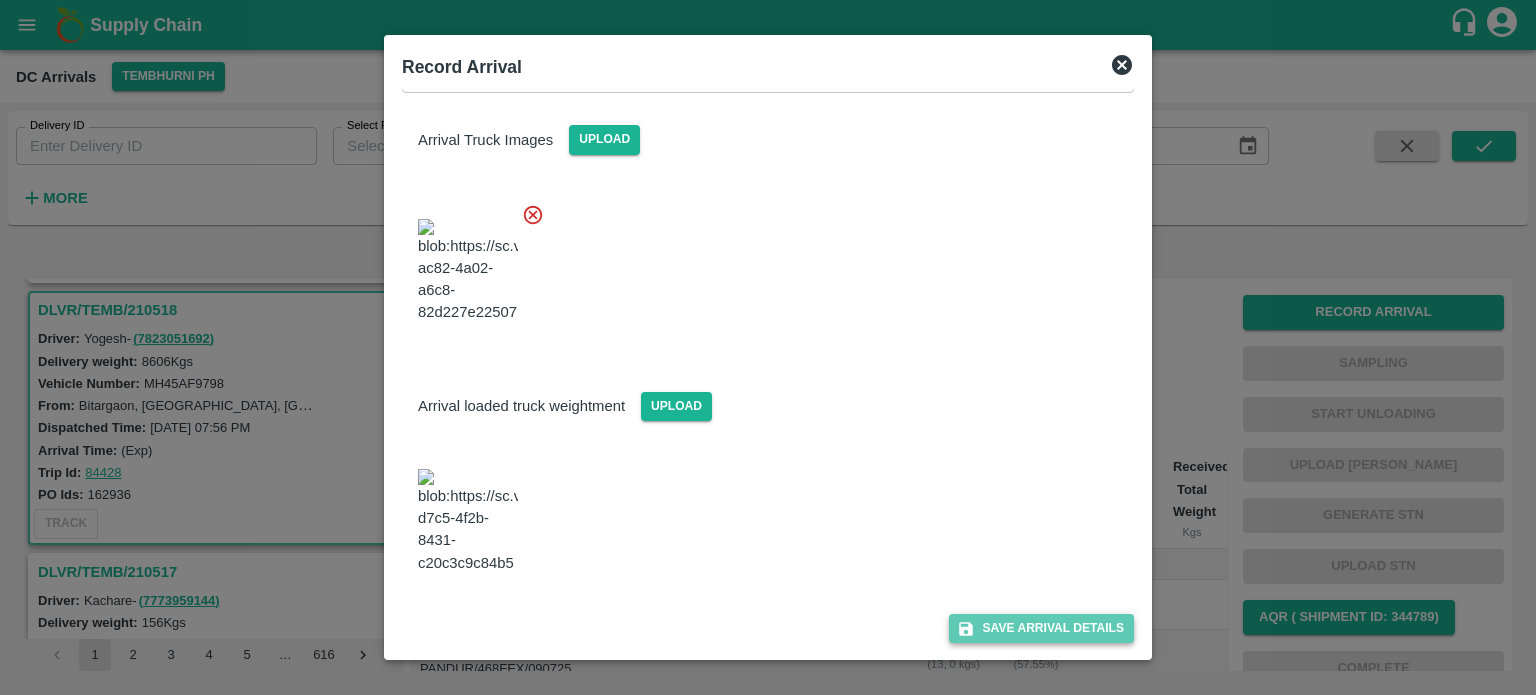click on "Save Arrival Details" at bounding box center (1041, 628) 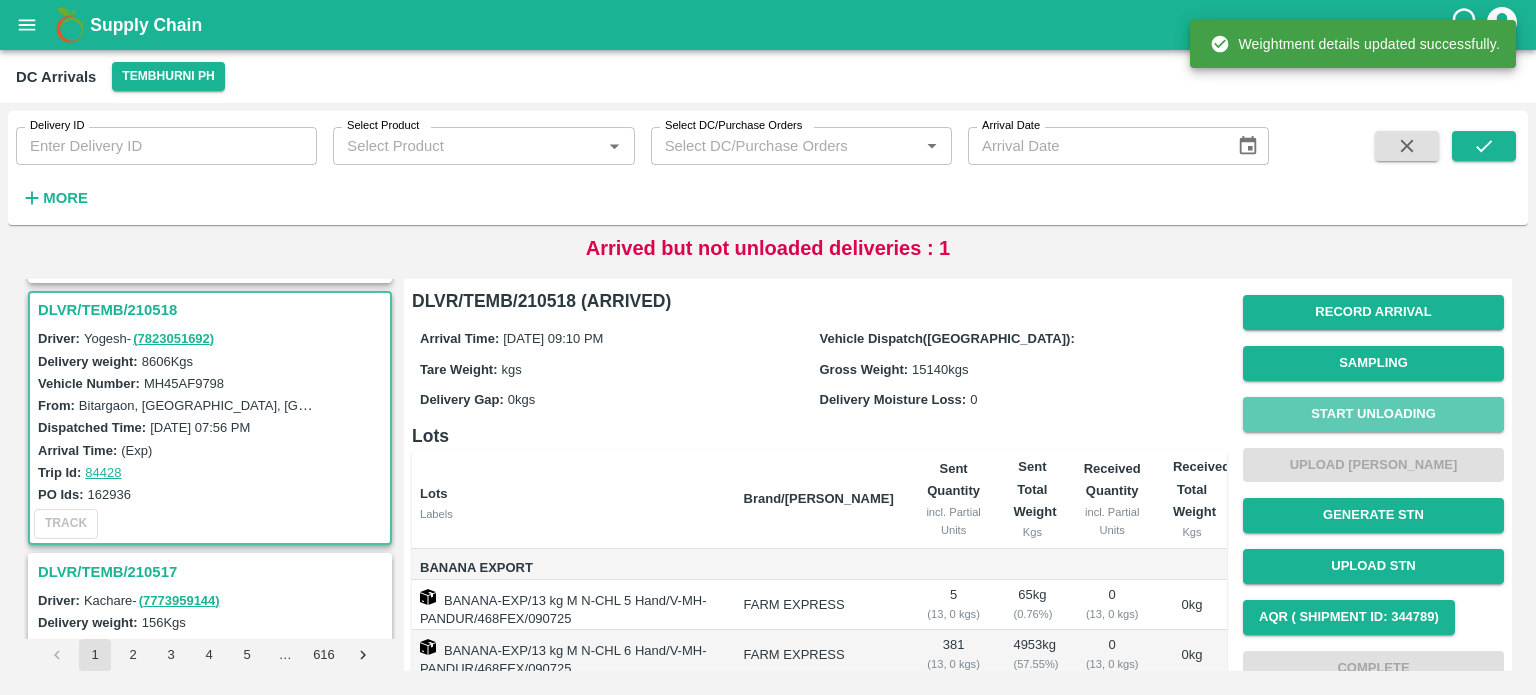 click on "Start Unloading" at bounding box center (1373, 414) 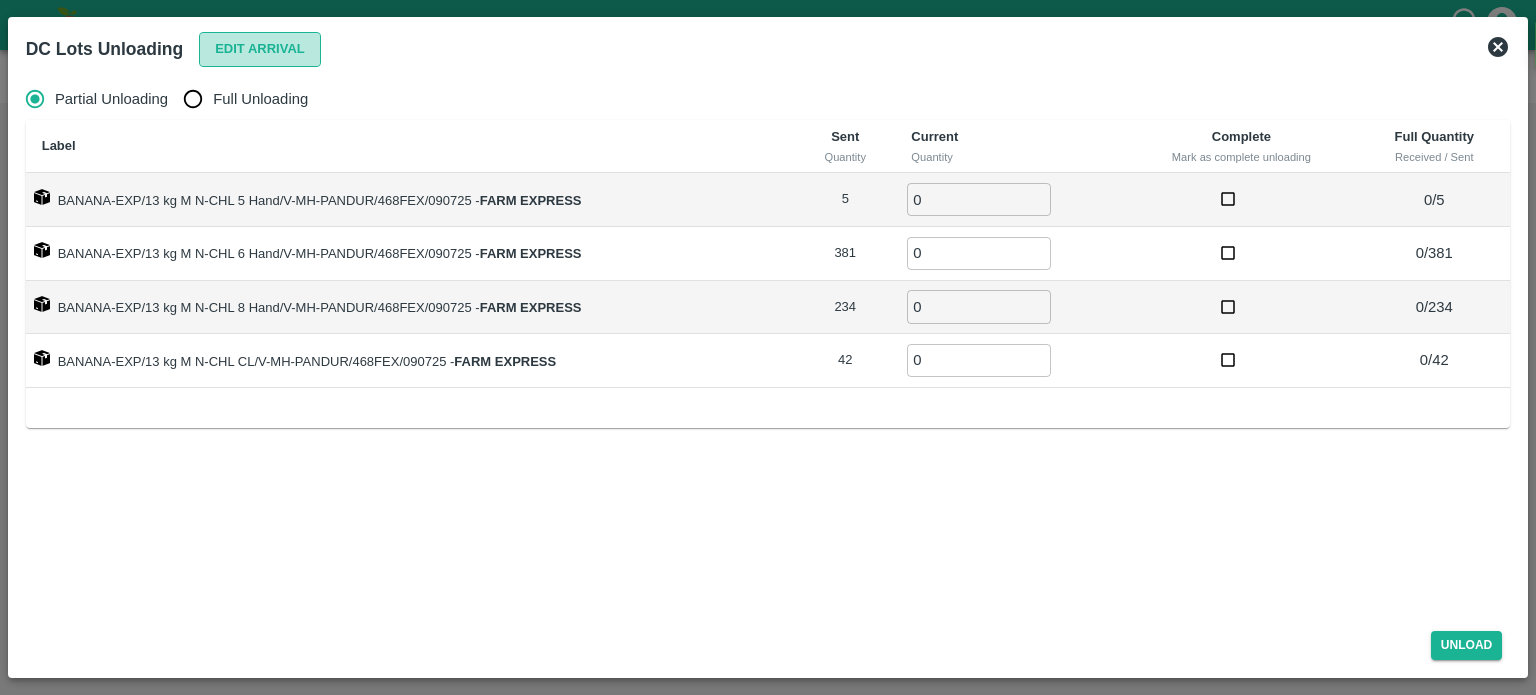 click on "Edit Arrival" at bounding box center [260, 49] 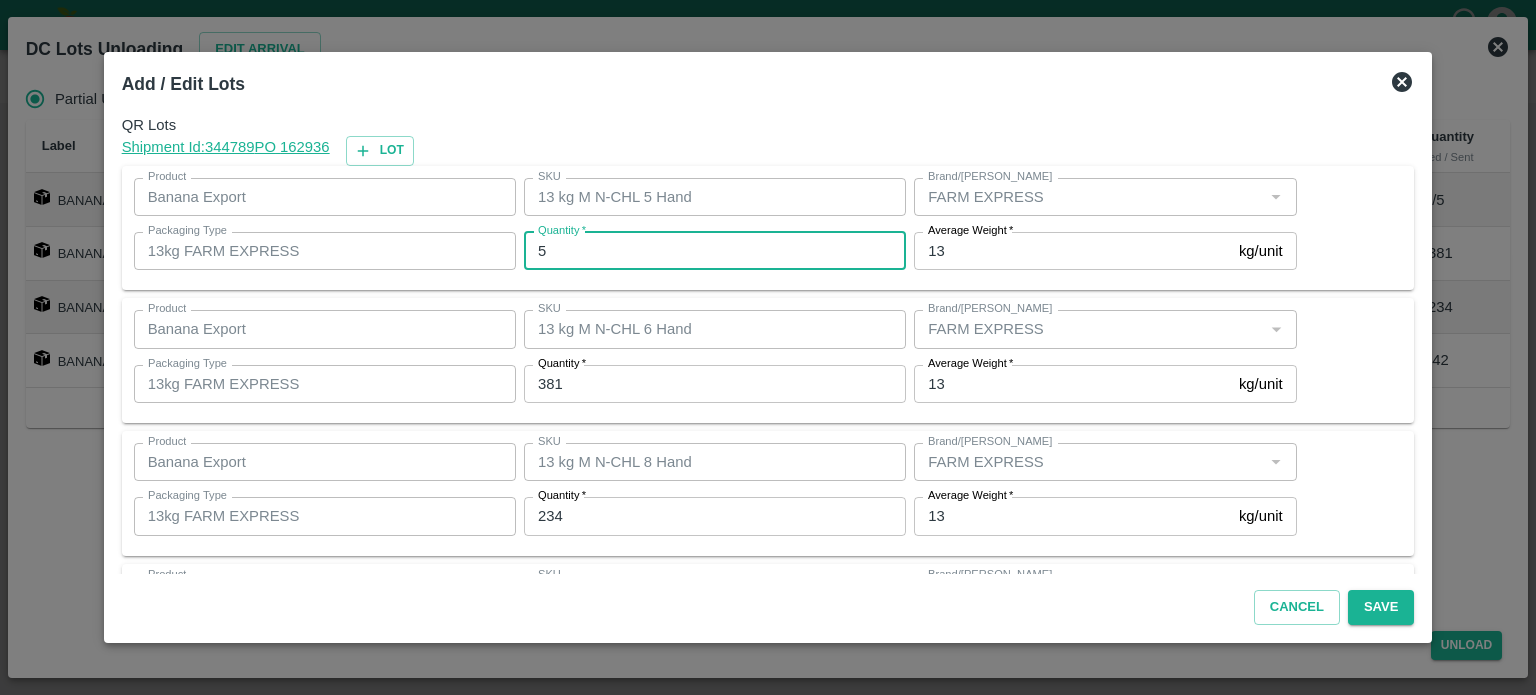click on "5" at bounding box center [715, 251] 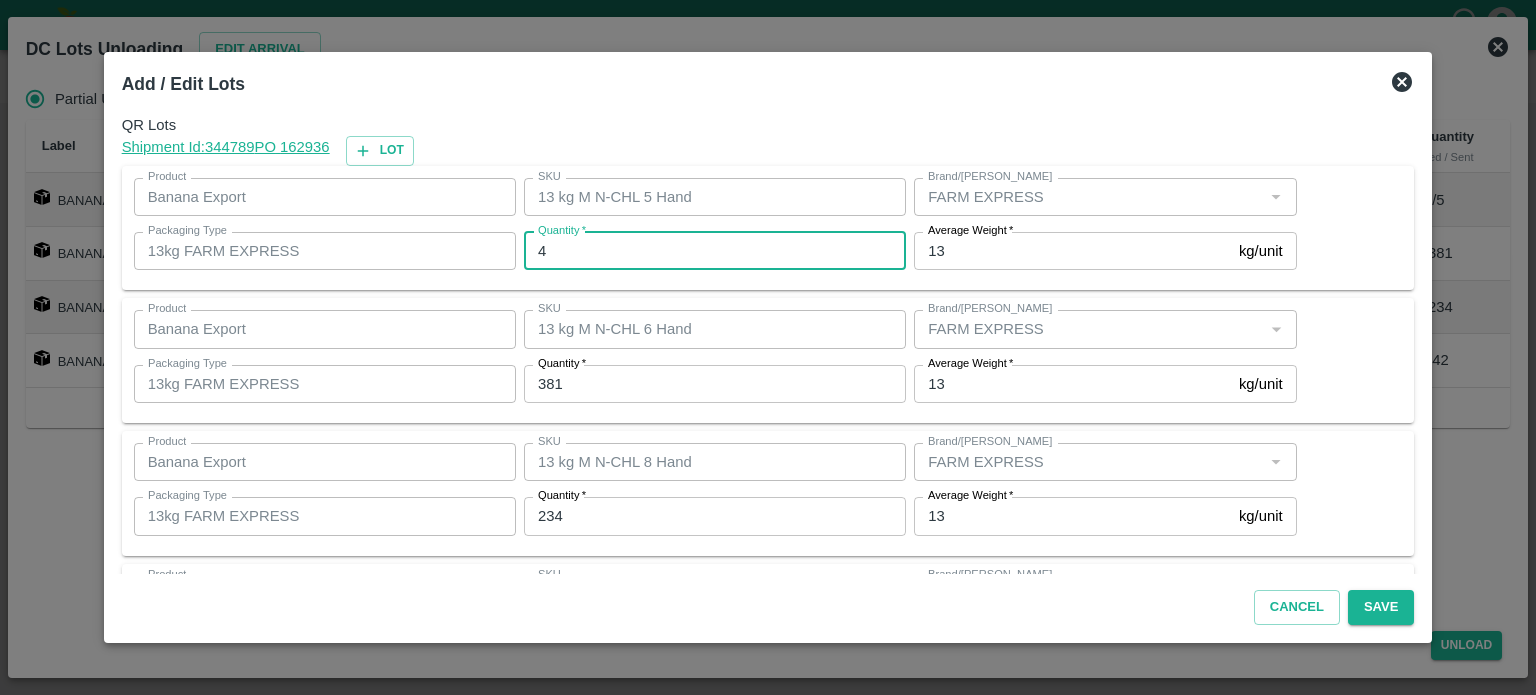 type on "4" 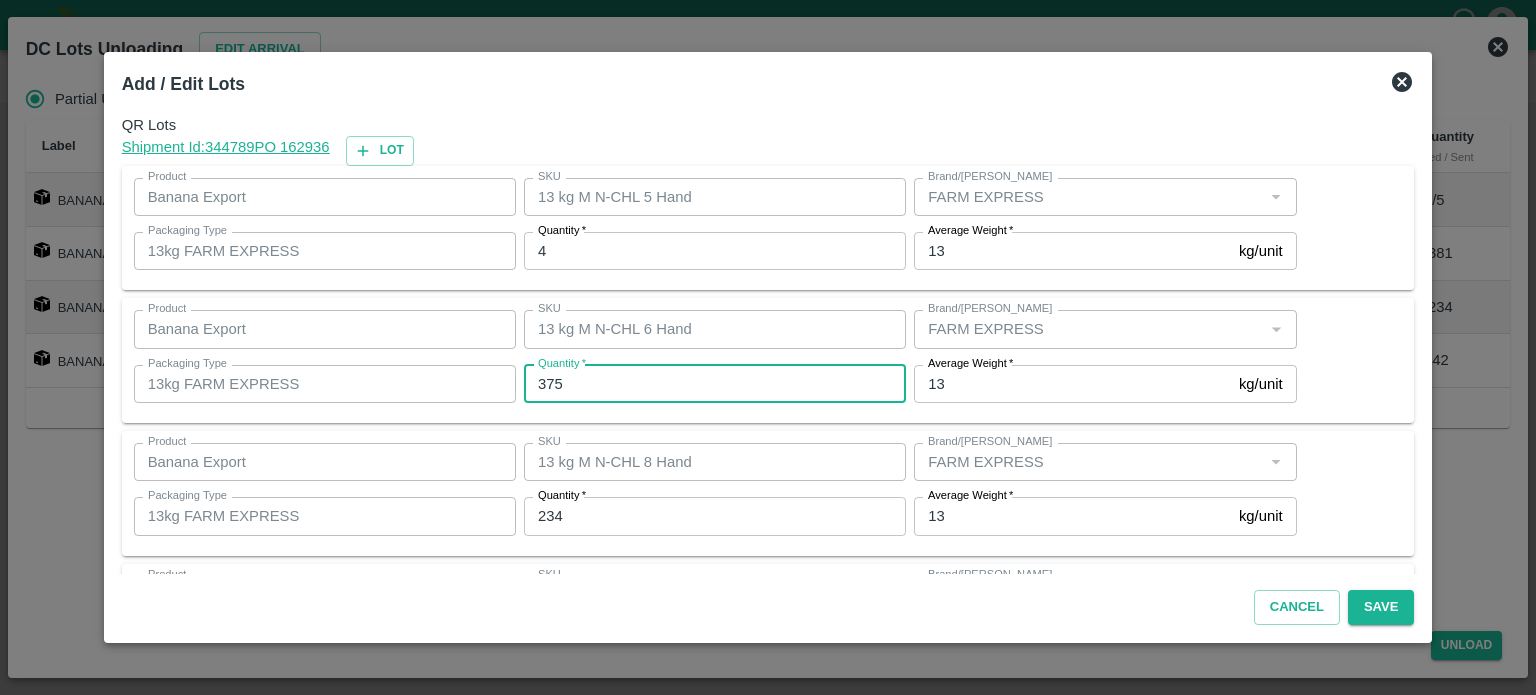 type on "375" 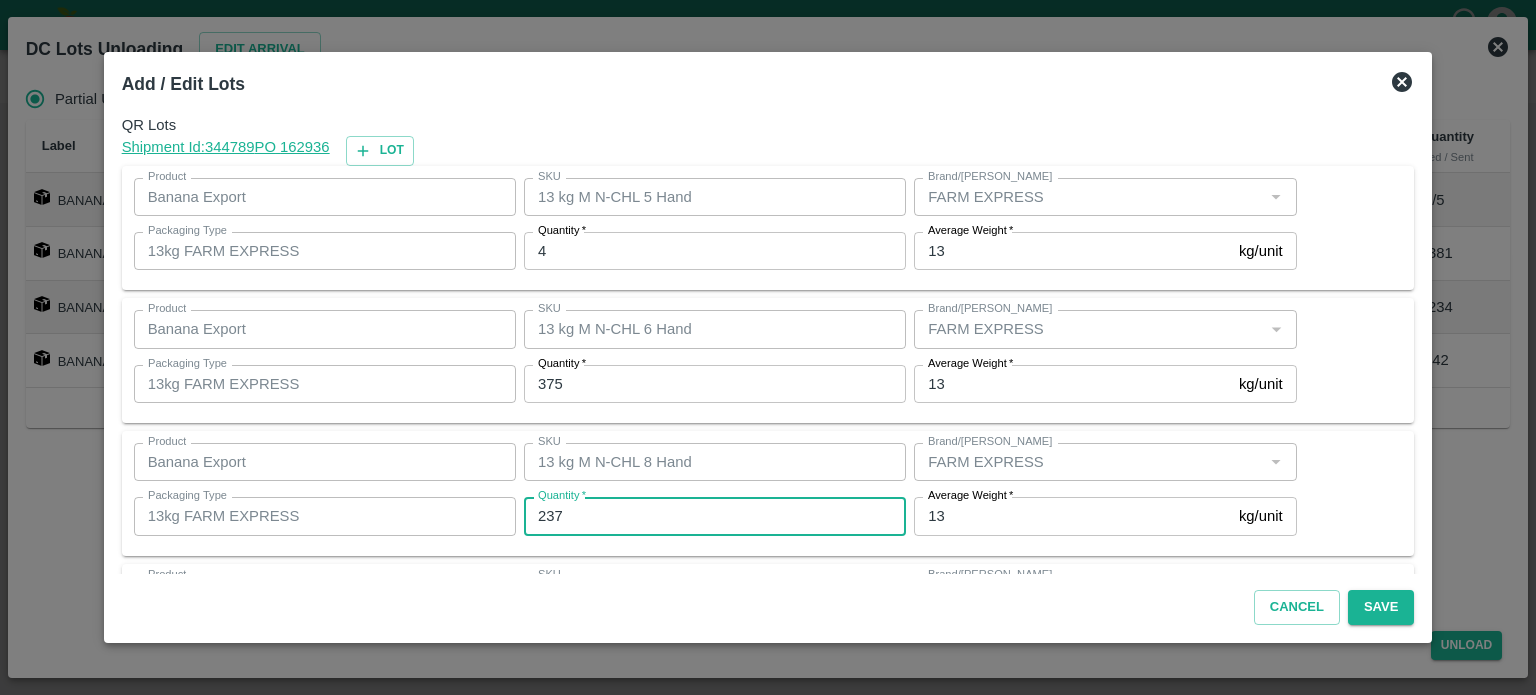 type on "237" 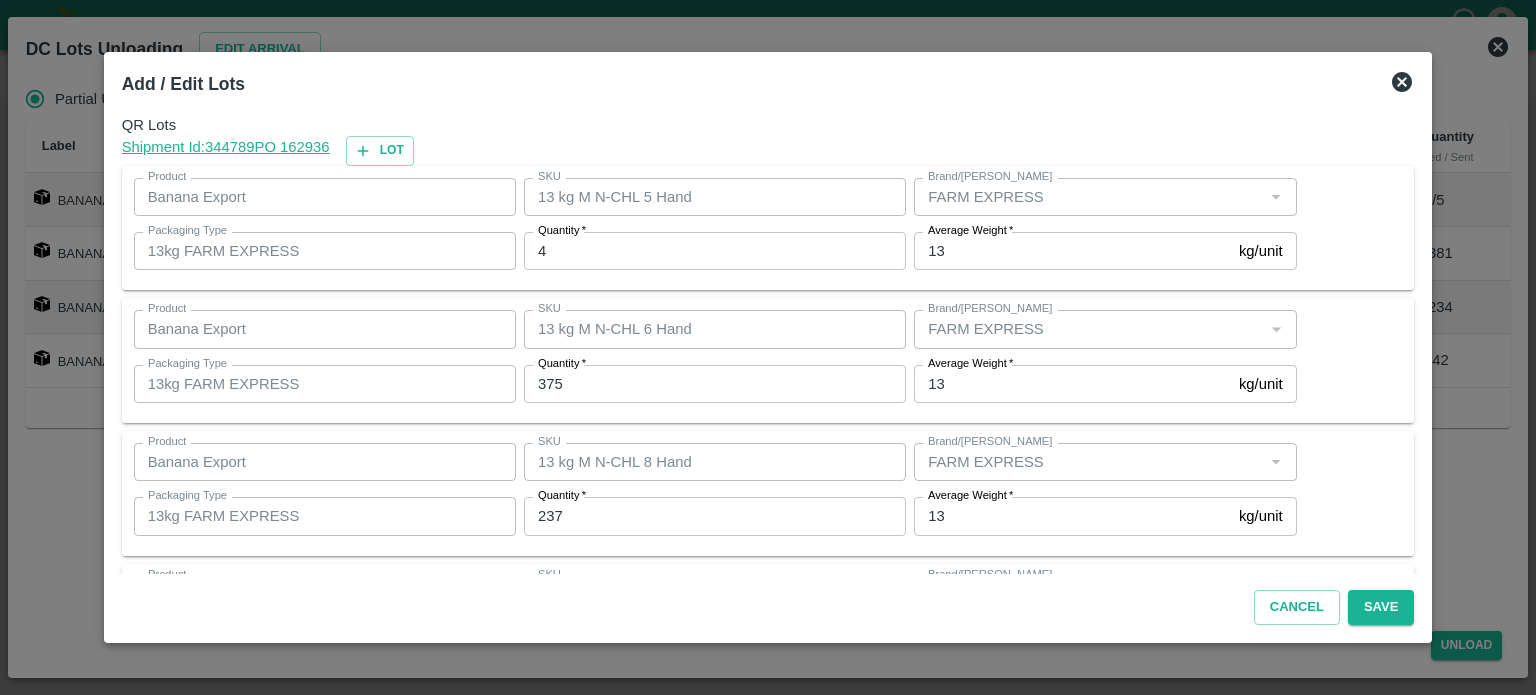scroll, scrollTop: 129, scrollLeft: 0, axis: vertical 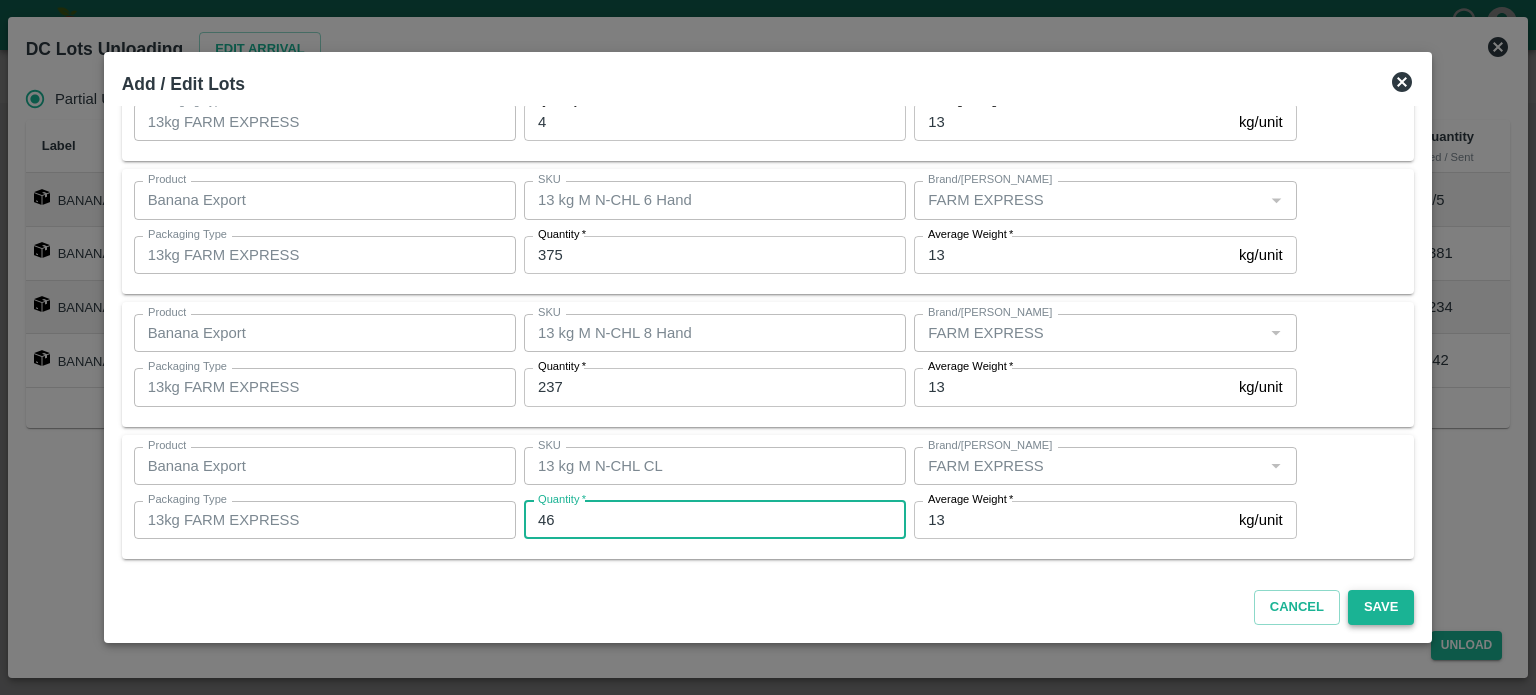 type on "46" 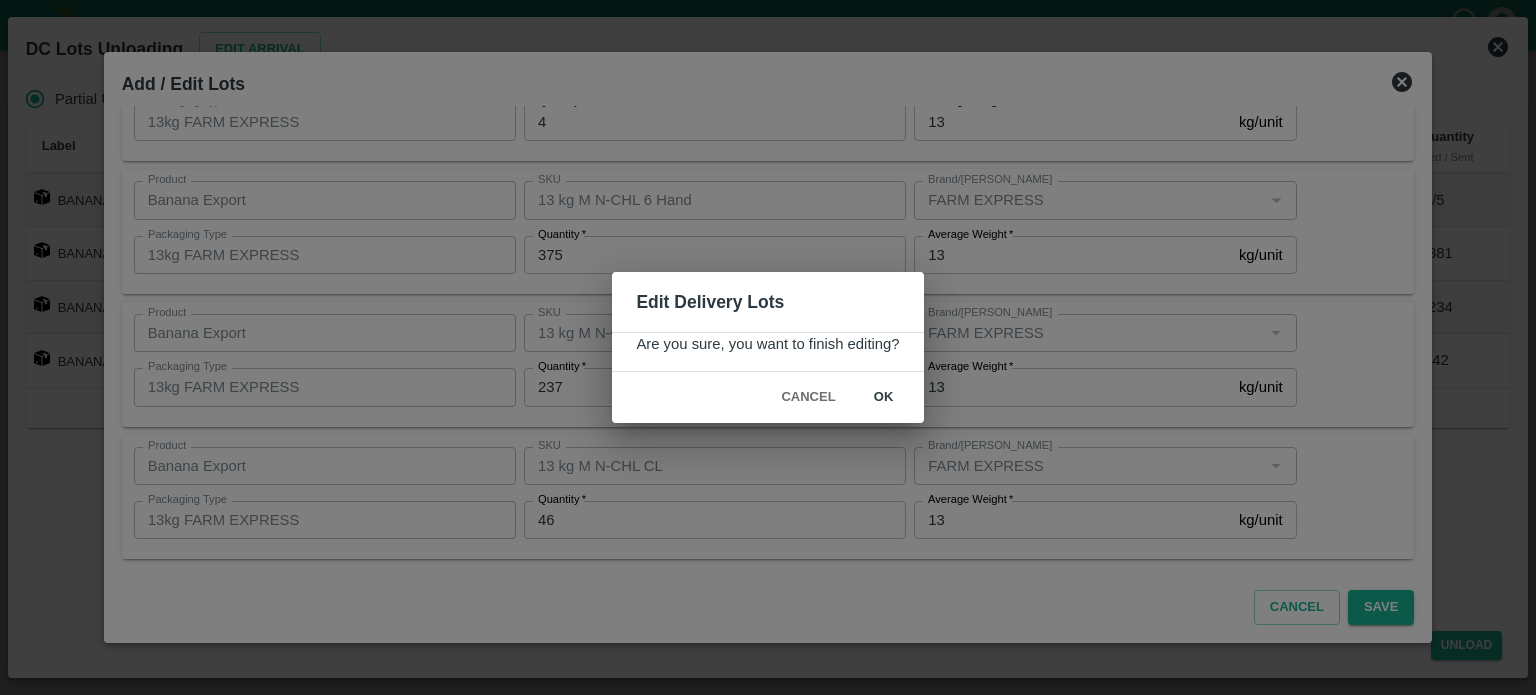click on "ok" at bounding box center [884, 397] 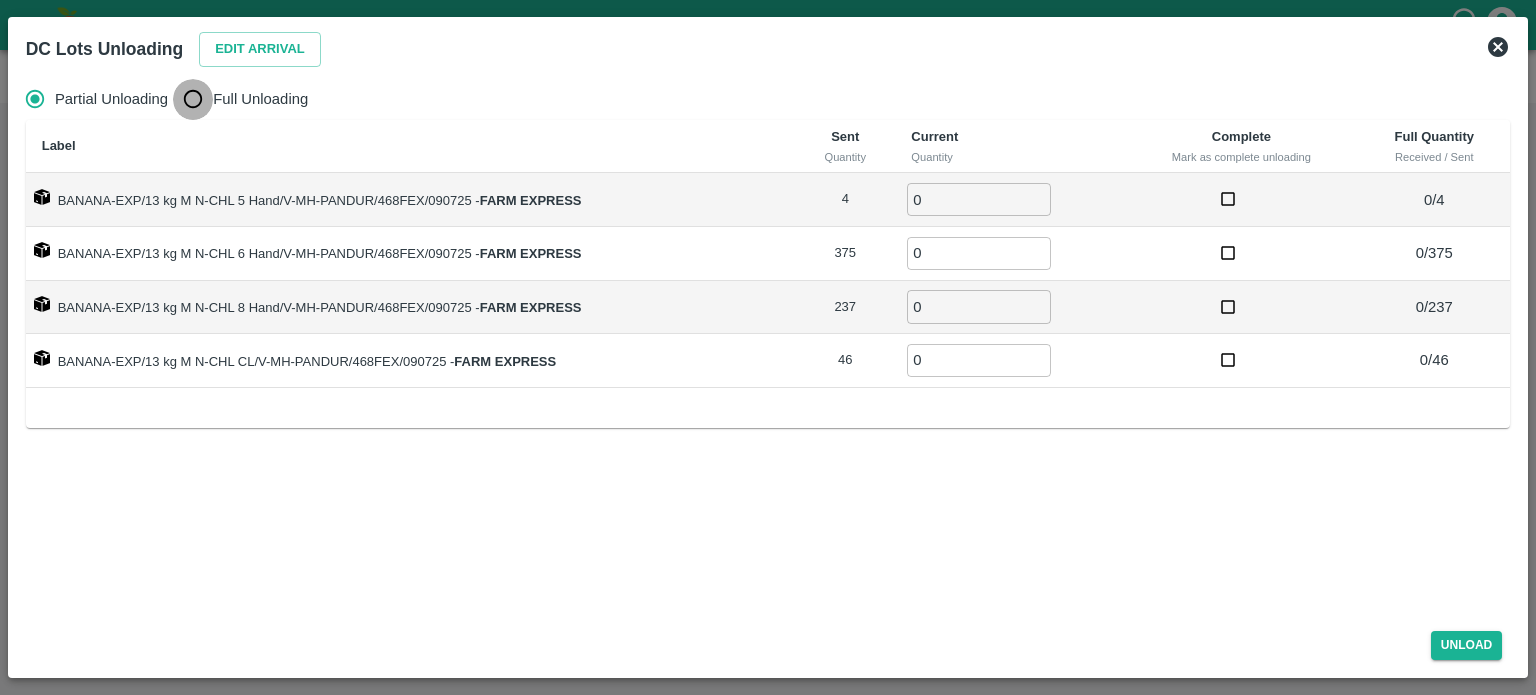 click on "Full Unloading" at bounding box center [193, 99] 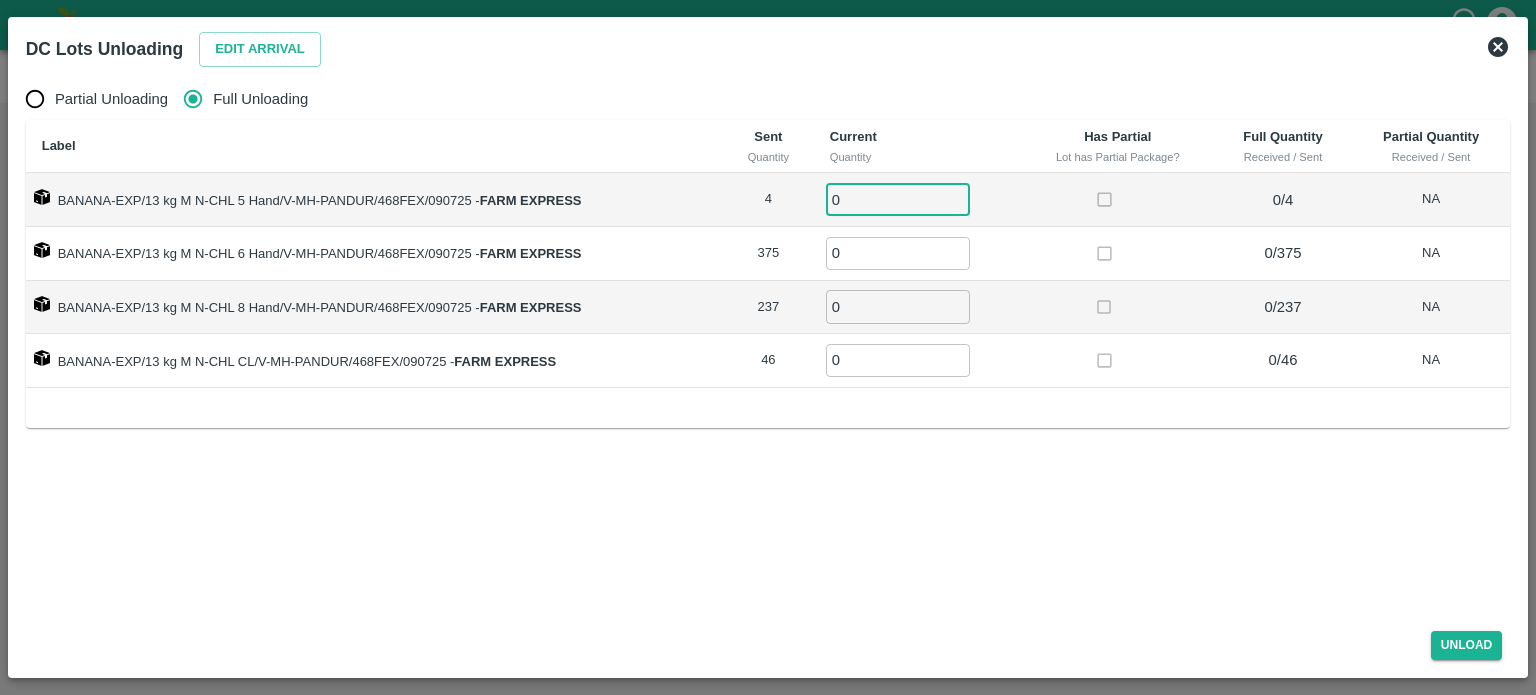 click on "0" at bounding box center [898, 199] 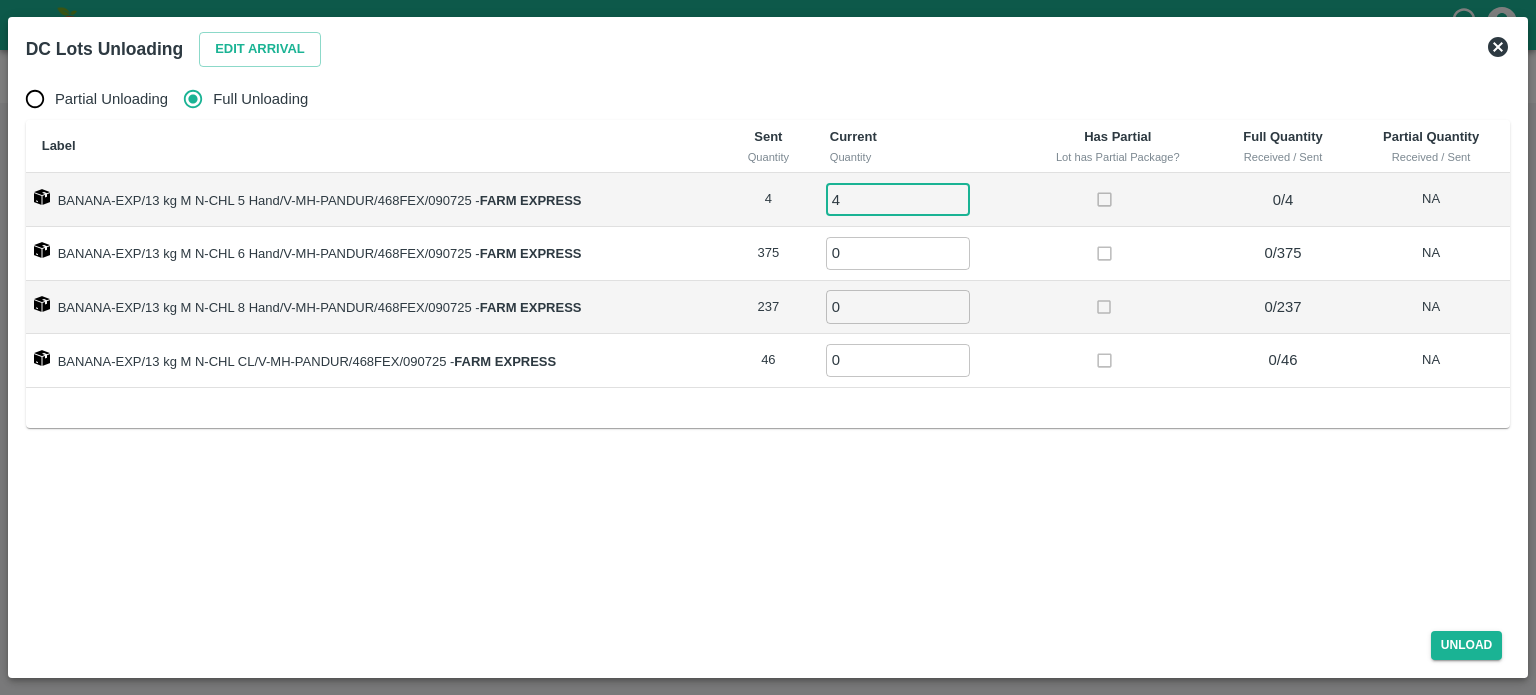 type on "4" 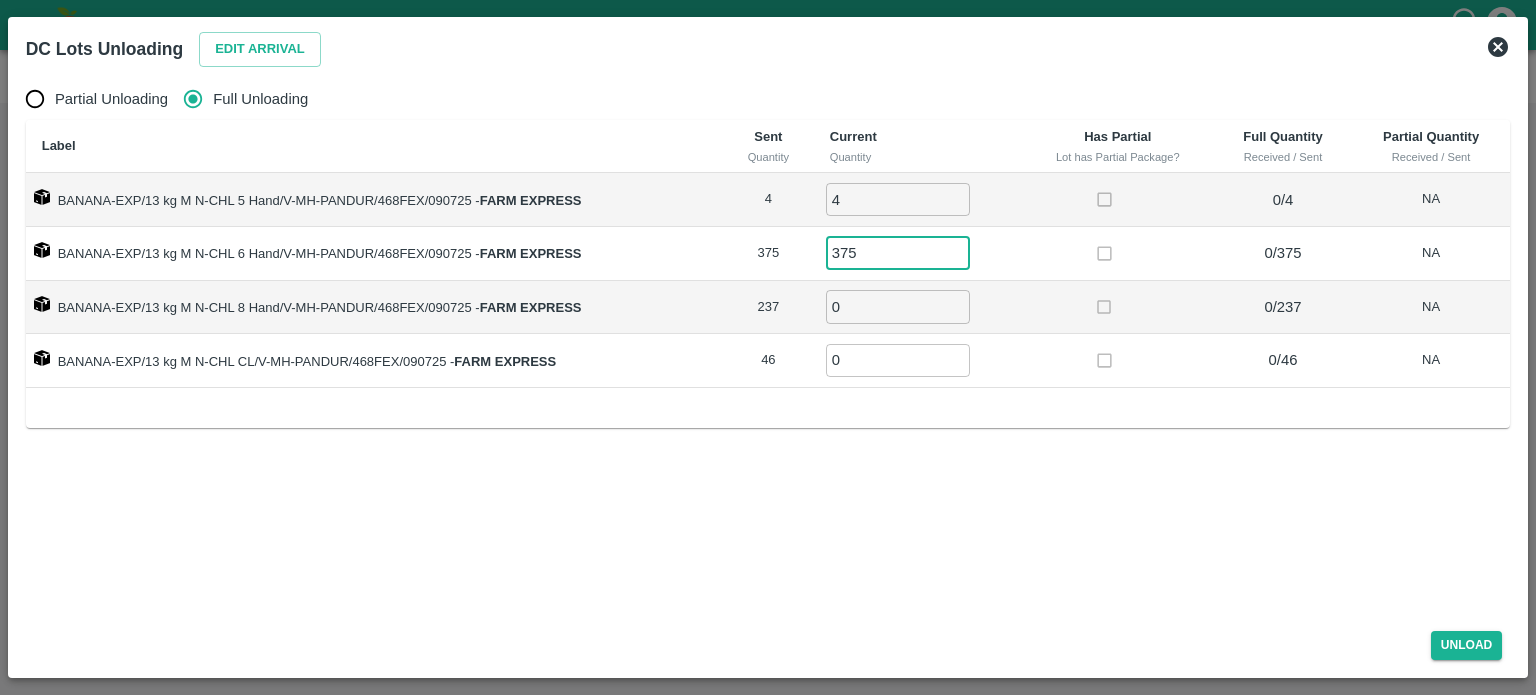 type on "375" 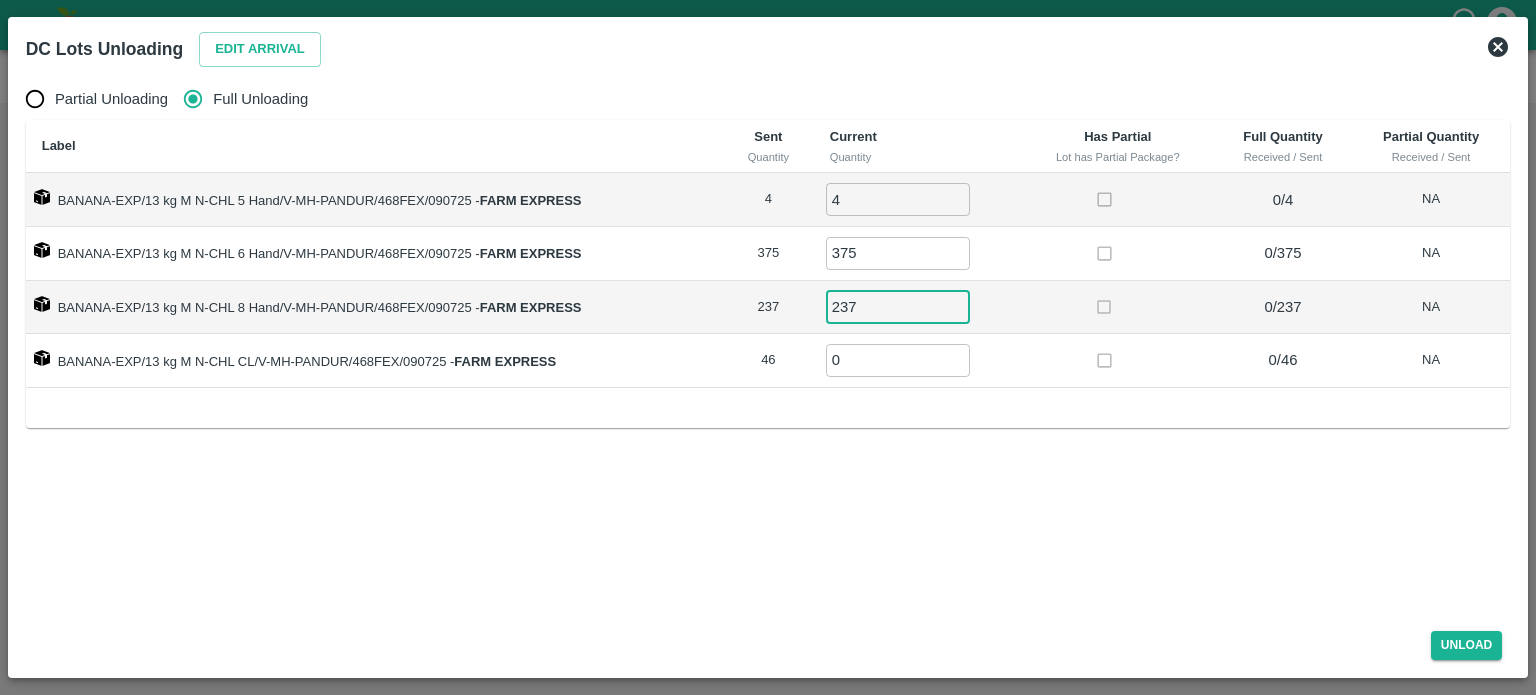 type on "237" 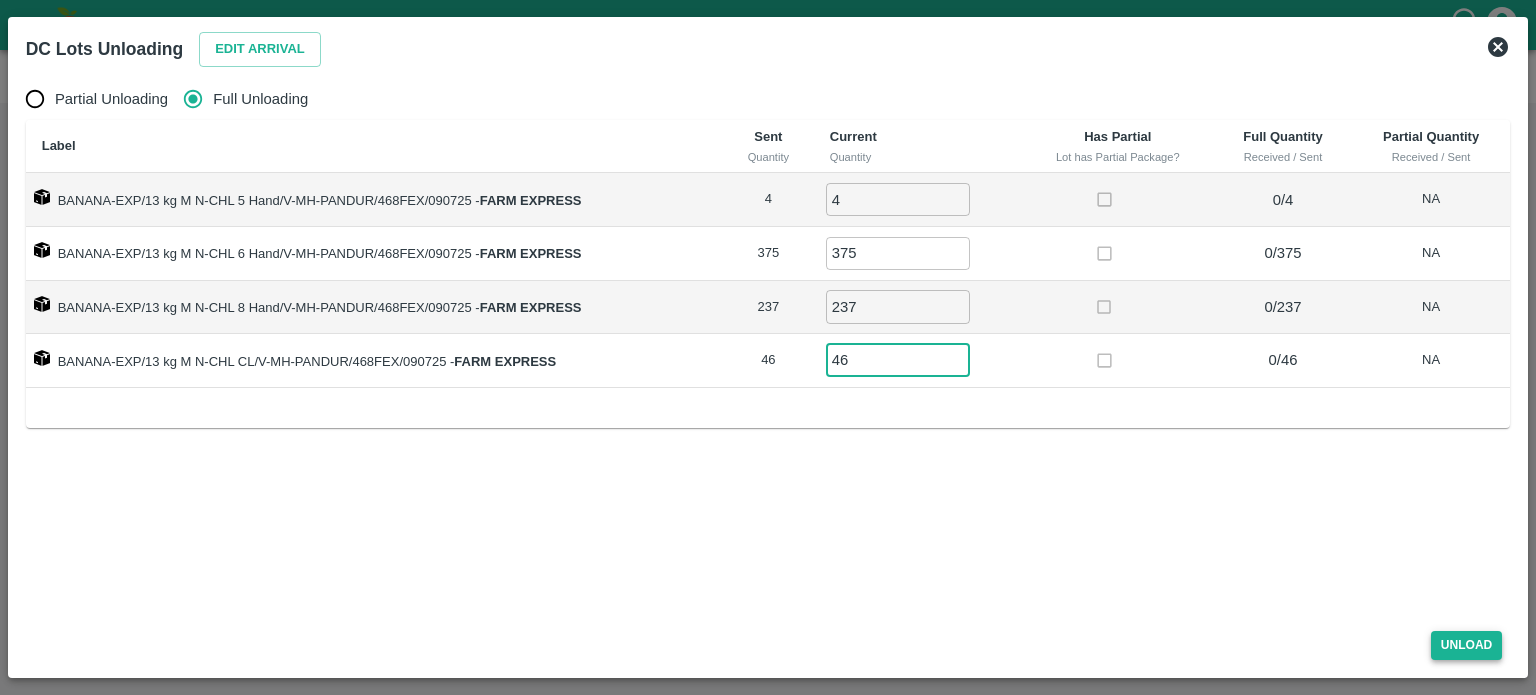 type on "46" 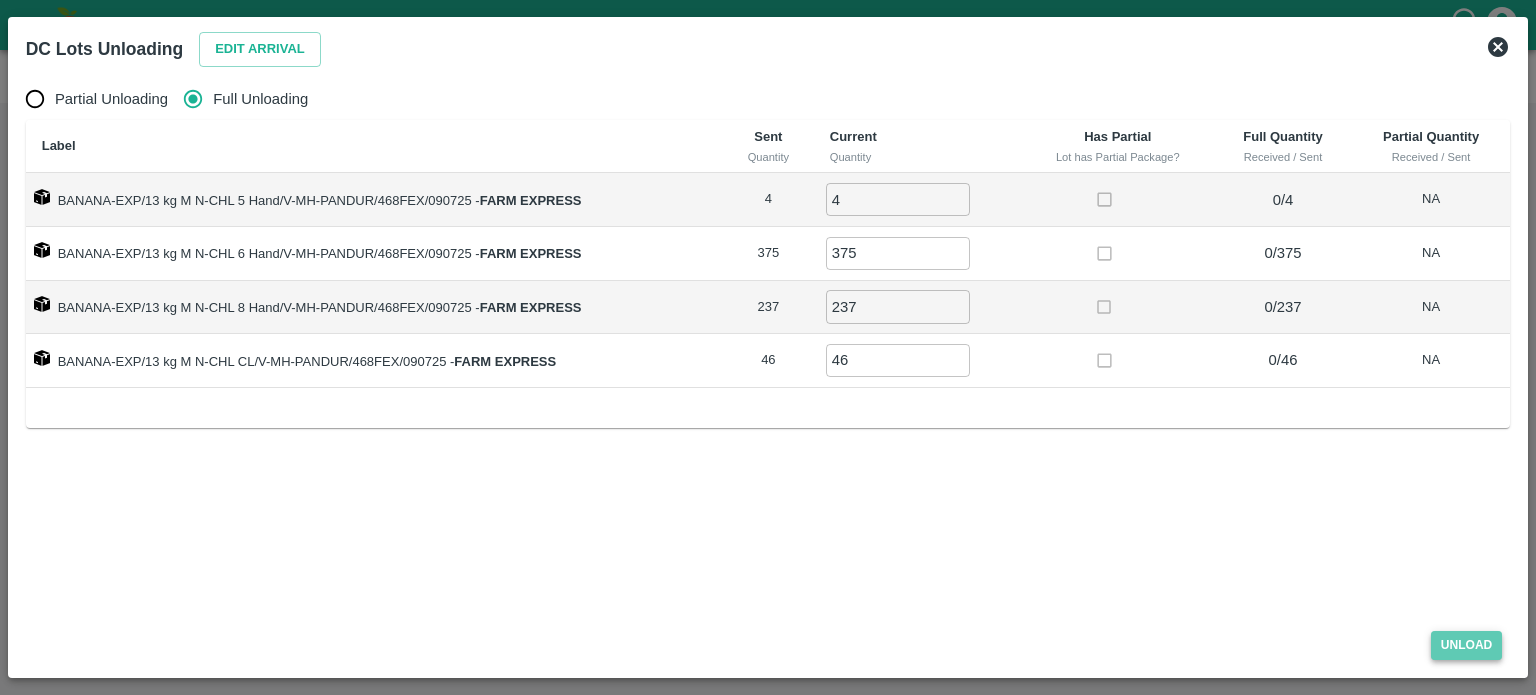 click on "Unload" at bounding box center [1467, 645] 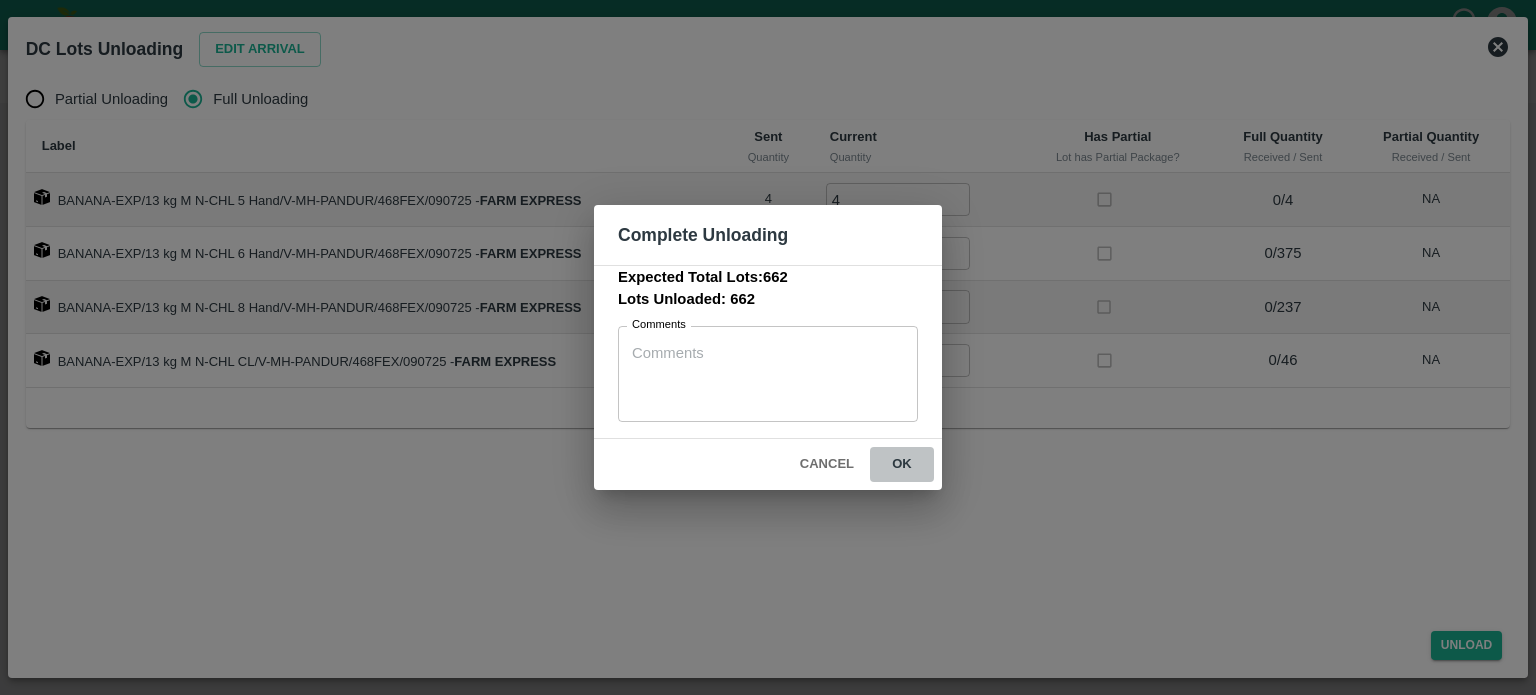 click on "ok" at bounding box center (902, 464) 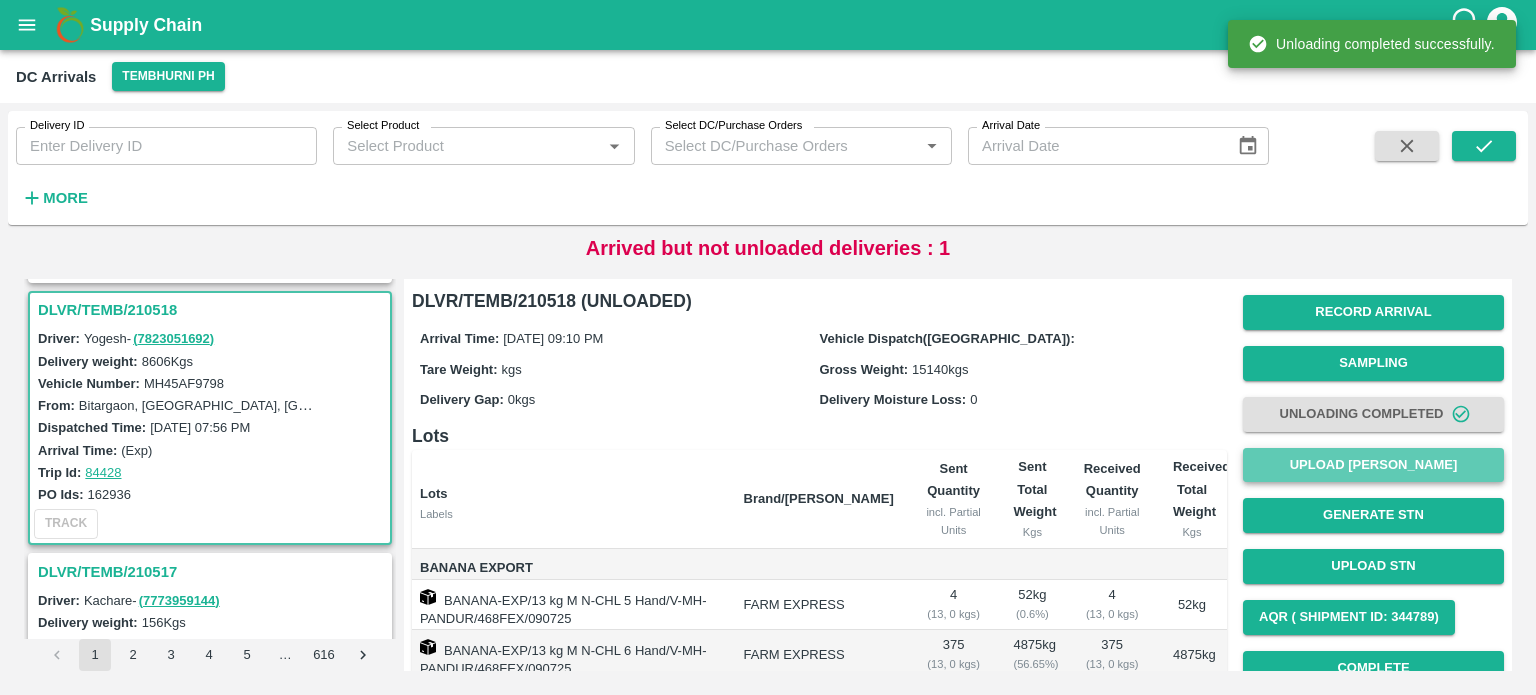 click on "Upload [PERSON_NAME]" at bounding box center (1373, 465) 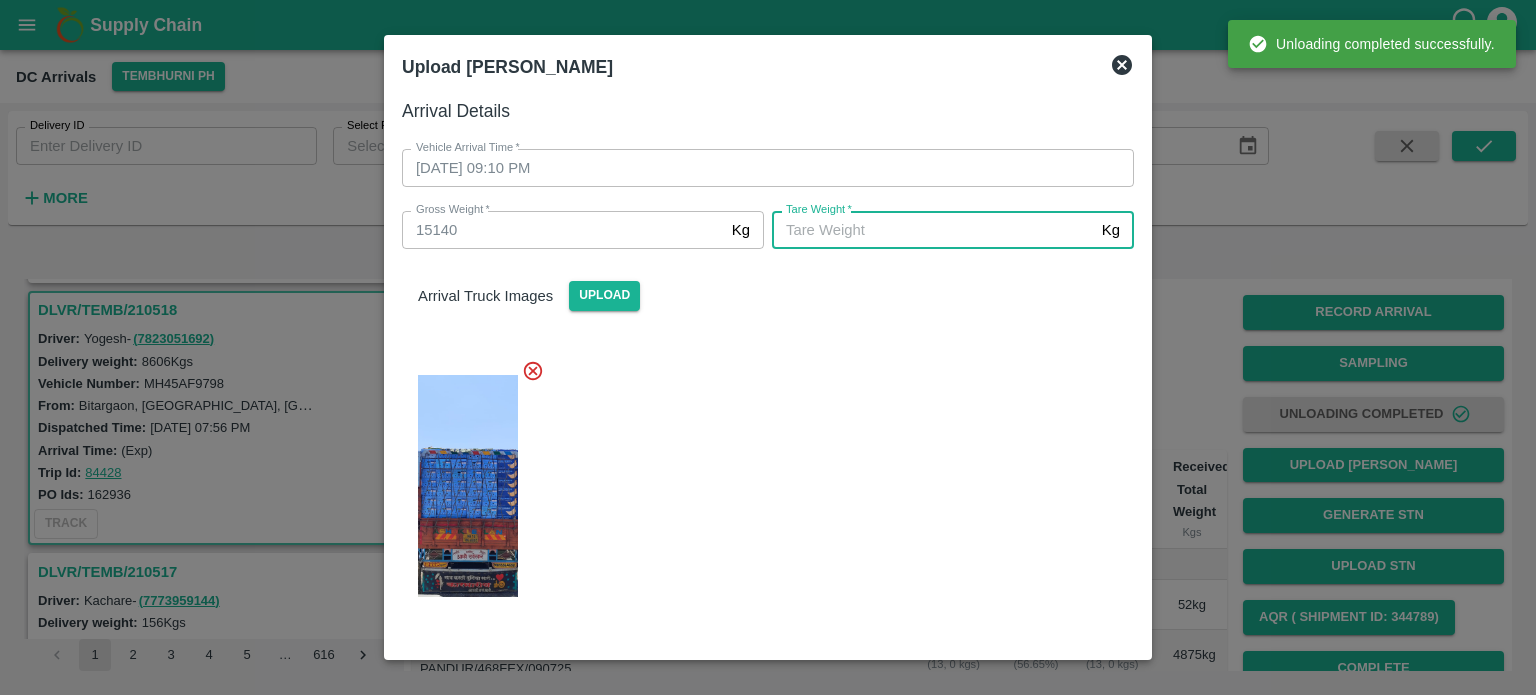 click on "[PERSON_NAME]   *" at bounding box center (933, 230) 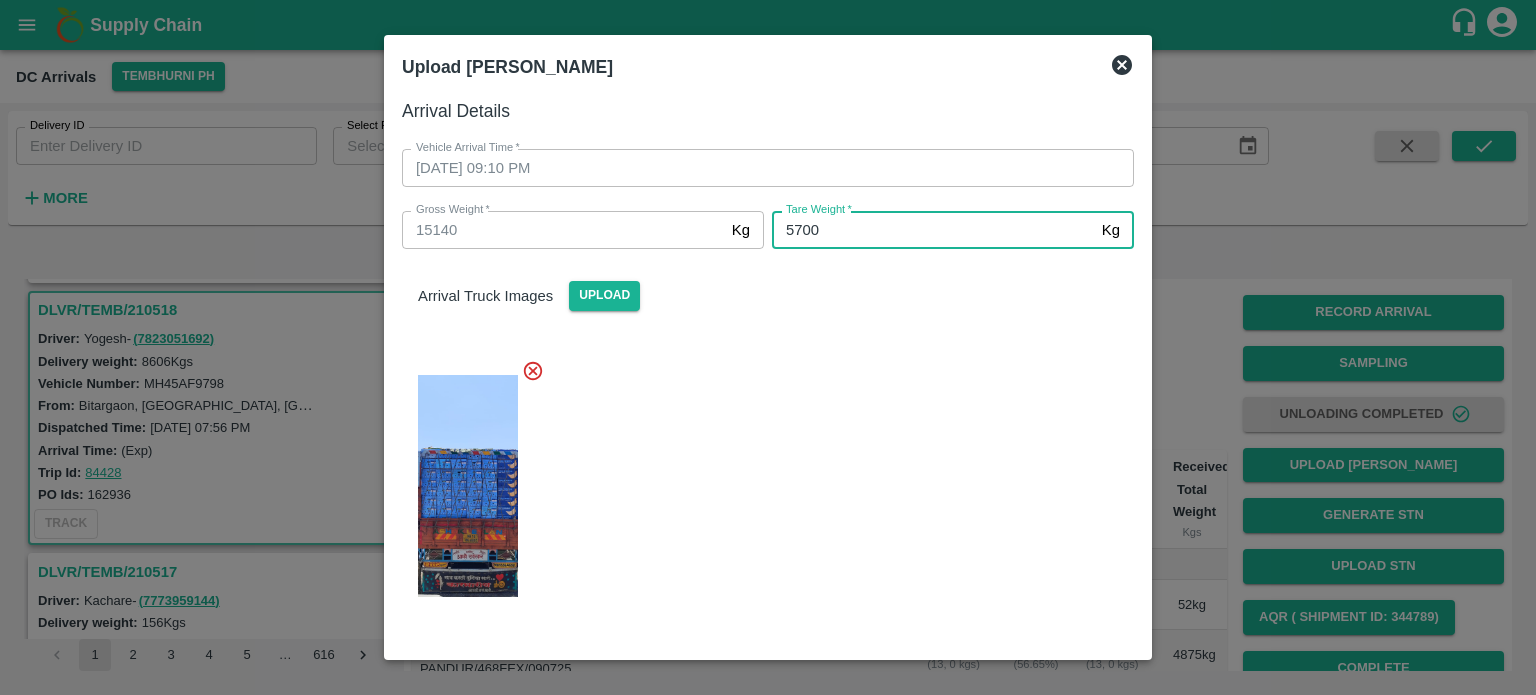 type on "5700" 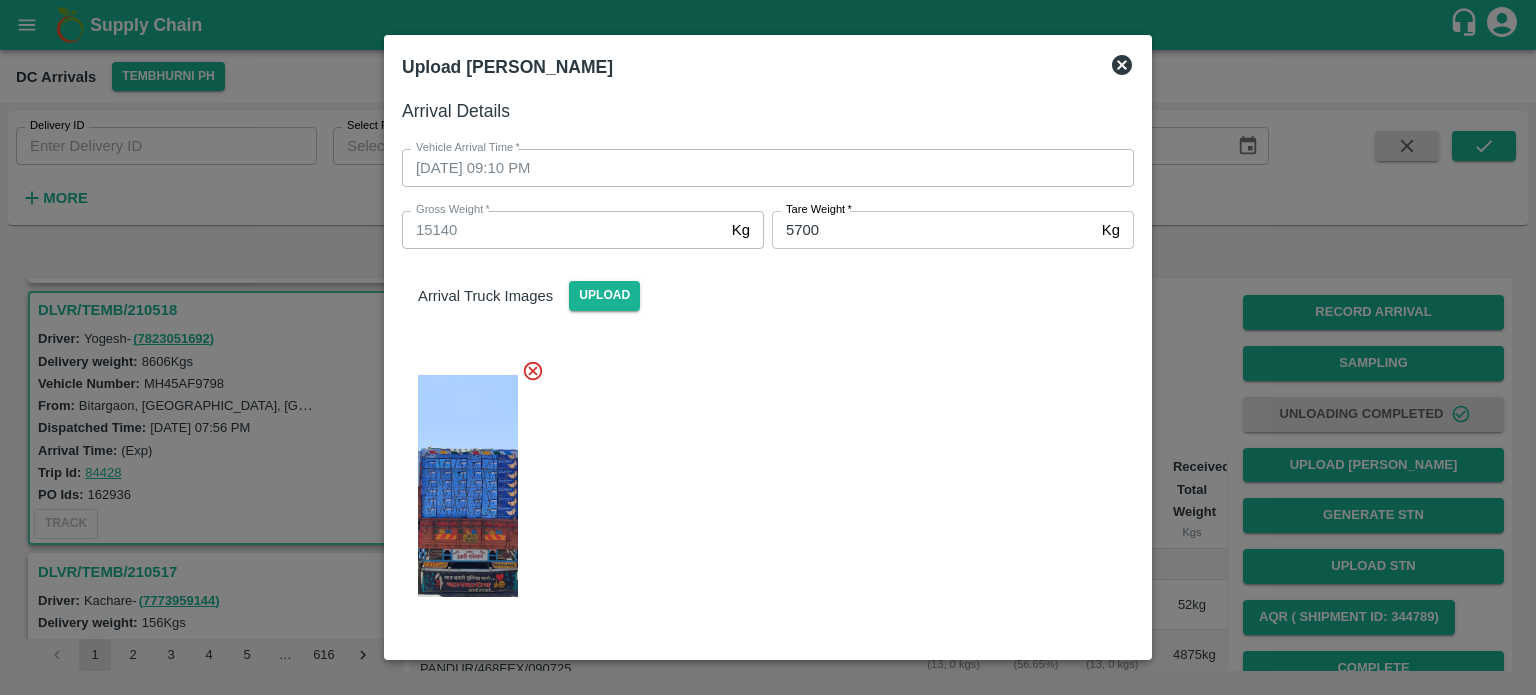 click at bounding box center (760, 480) 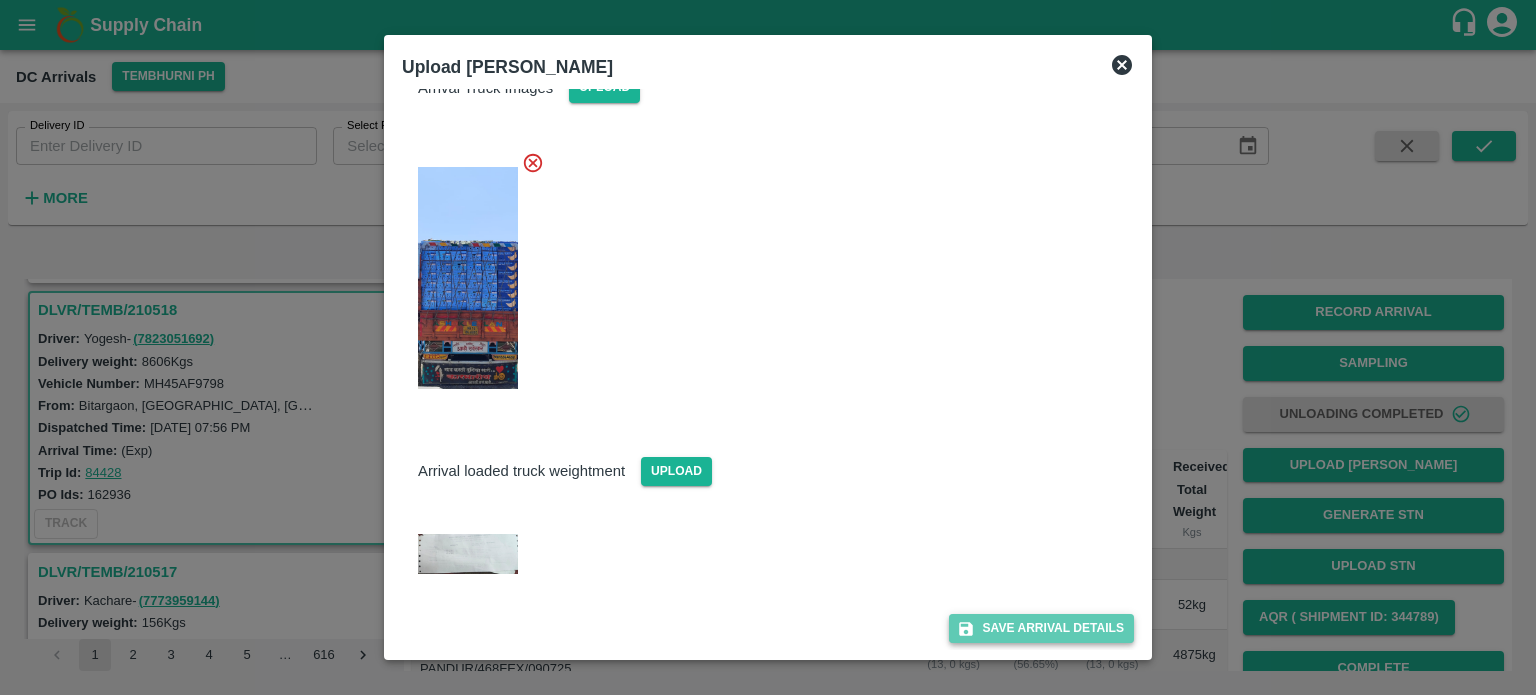 click on "Save Arrival Details" at bounding box center [1041, 628] 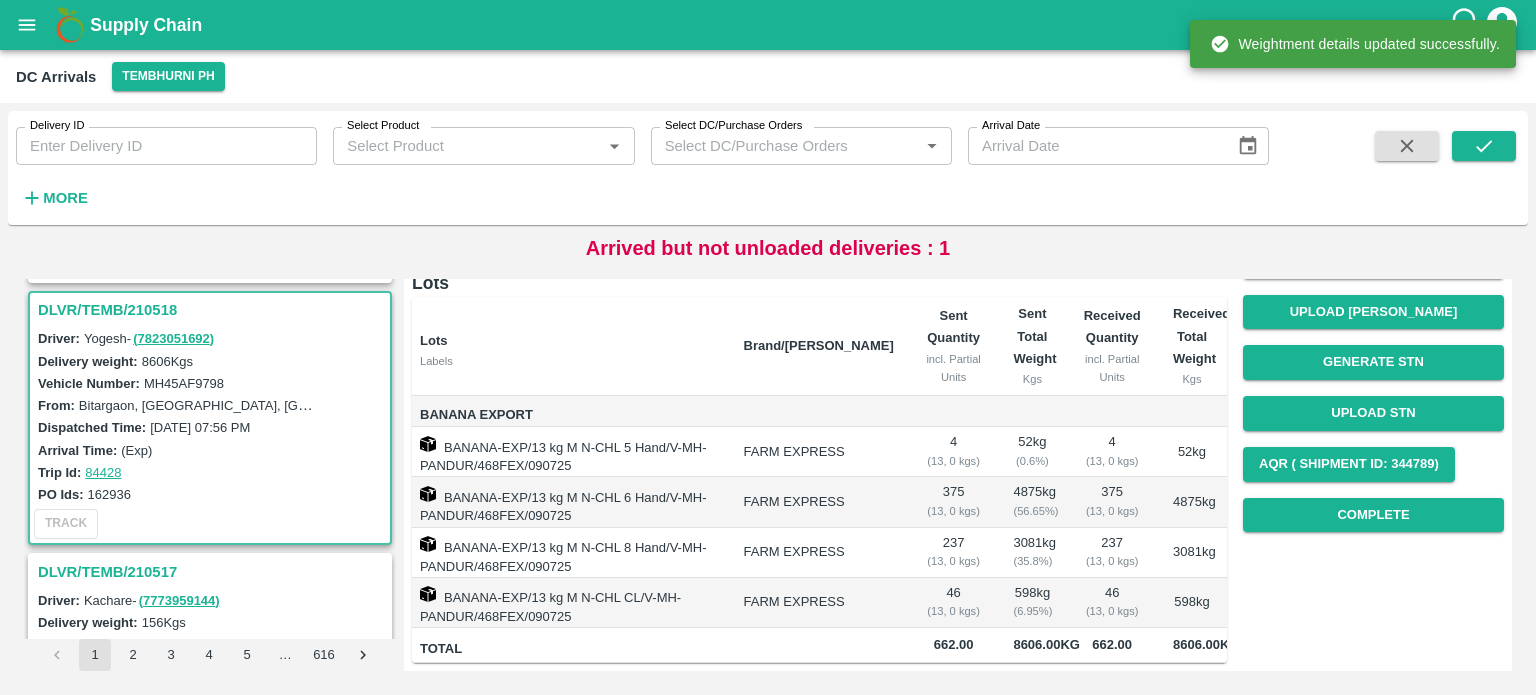 scroll, scrollTop: 228, scrollLeft: 0, axis: vertical 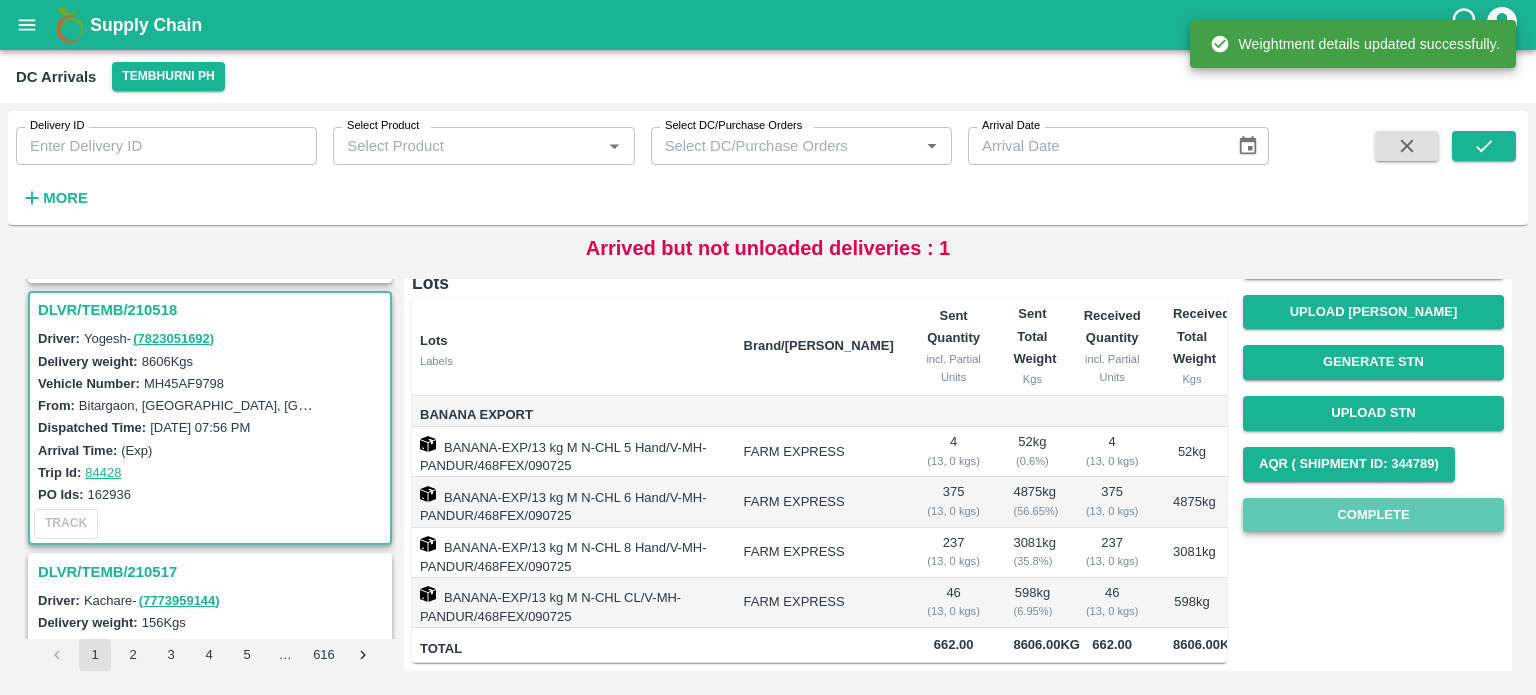 click on "Complete" at bounding box center (1373, 515) 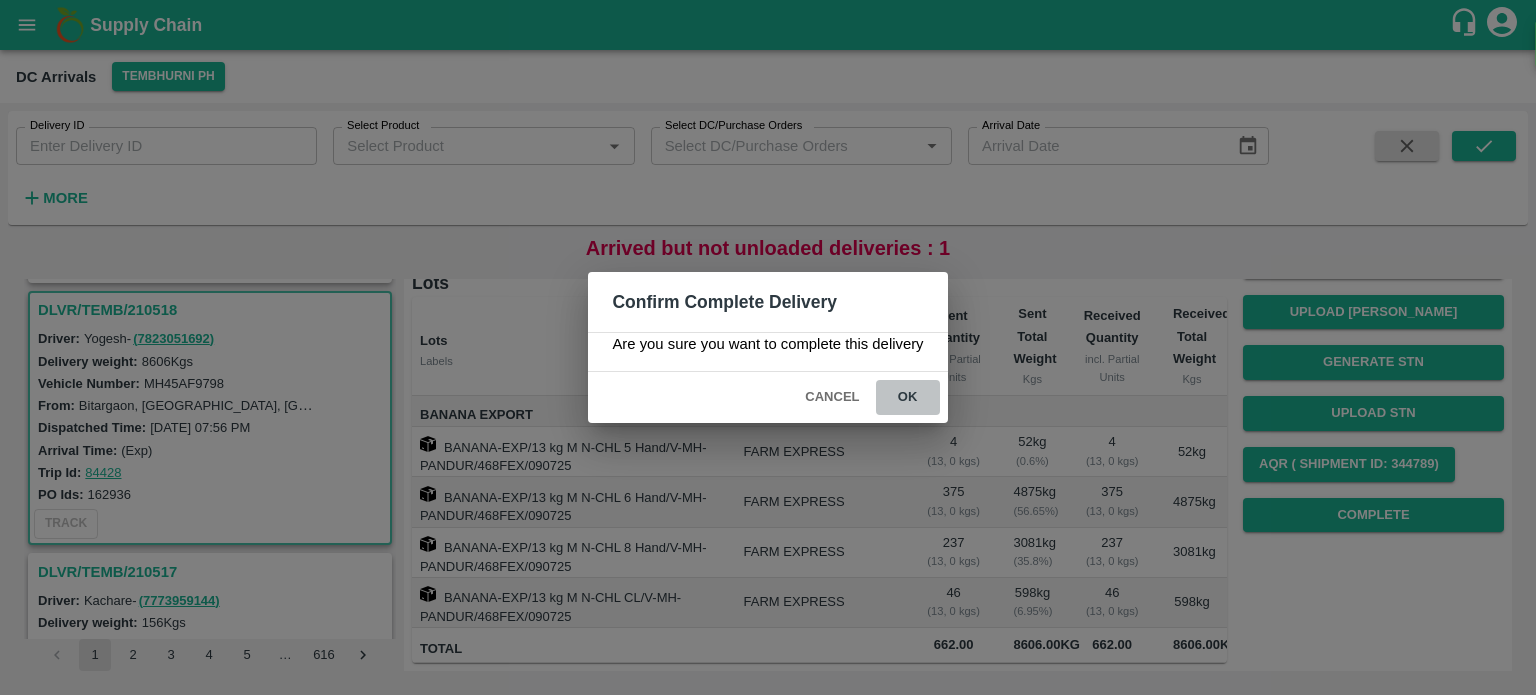 click on "ok" at bounding box center (908, 397) 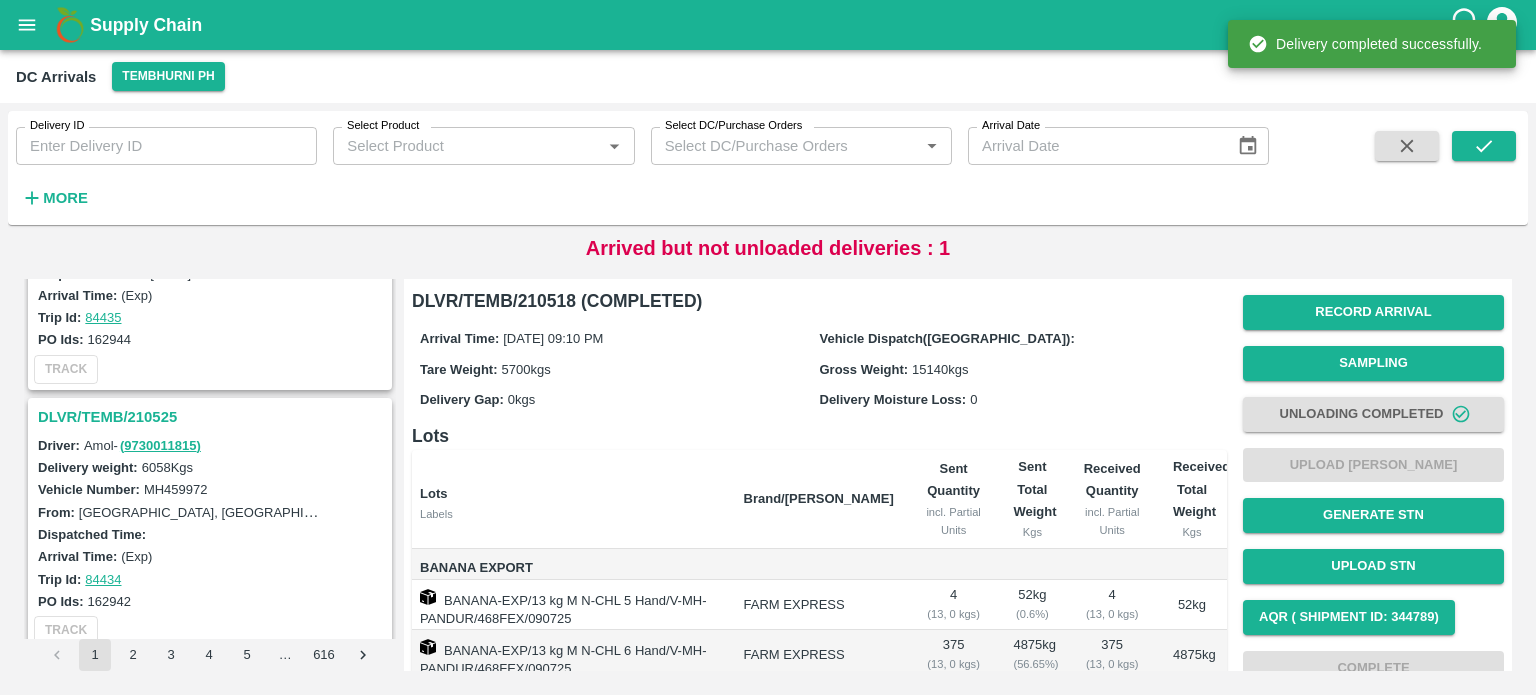 scroll, scrollTop: 2235, scrollLeft: 0, axis: vertical 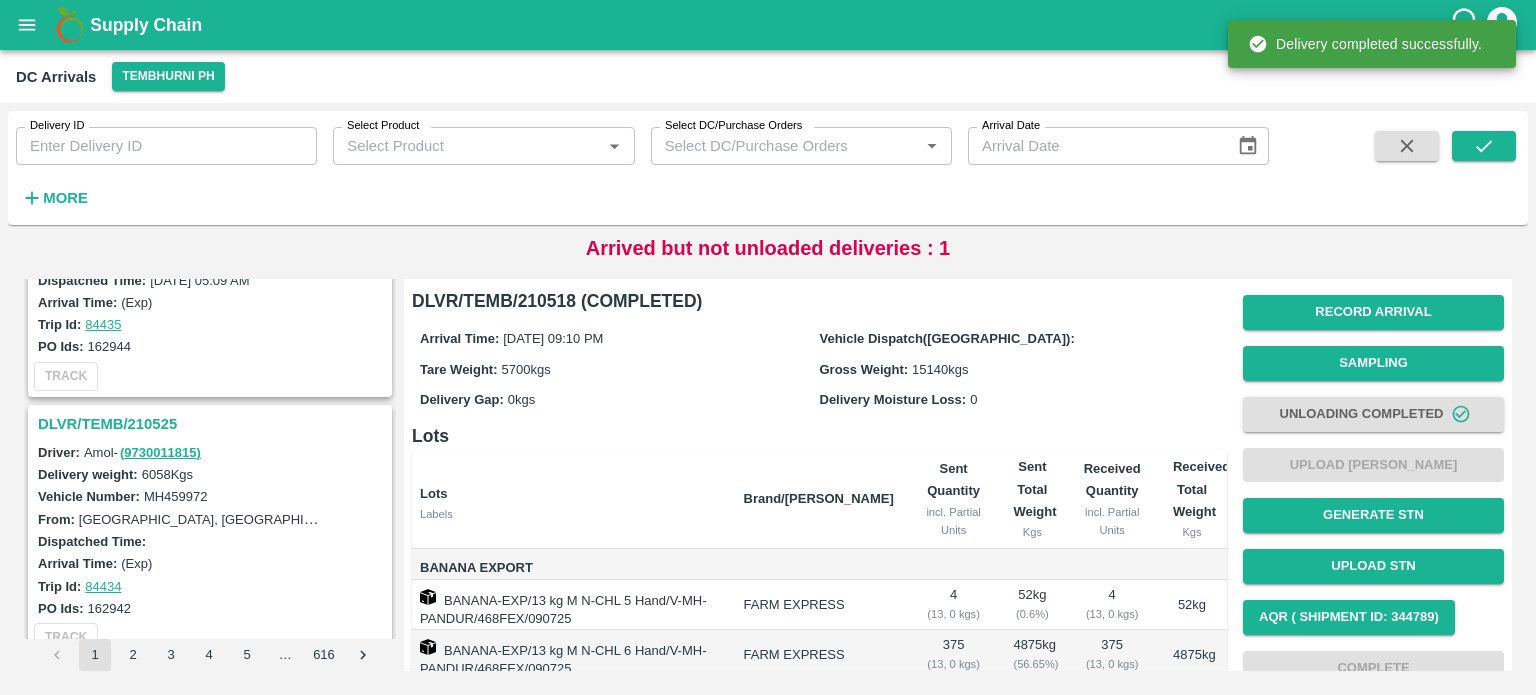 click on "DLVR/TEMB/210525" at bounding box center (213, 424) 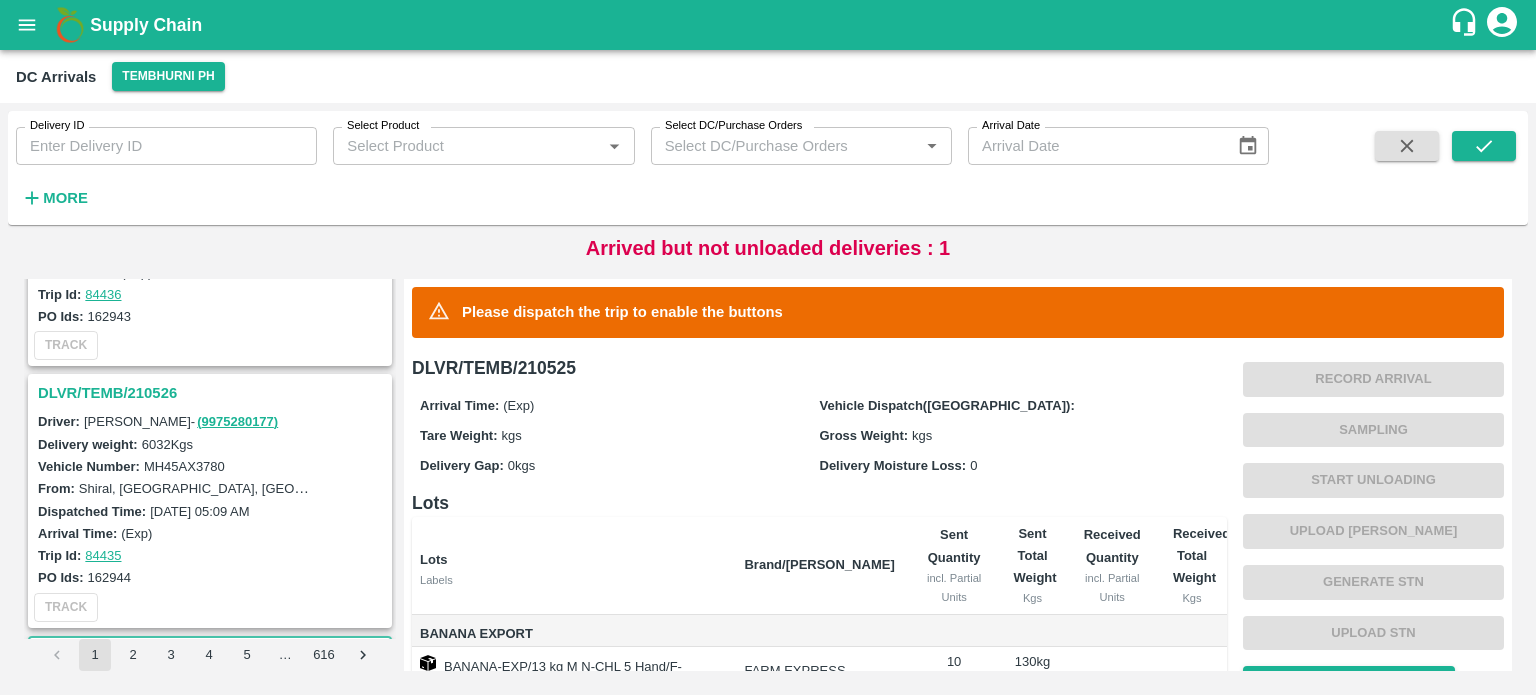 scroll, scrollTop: 2003, scrollLeft: 0, axis: vertical 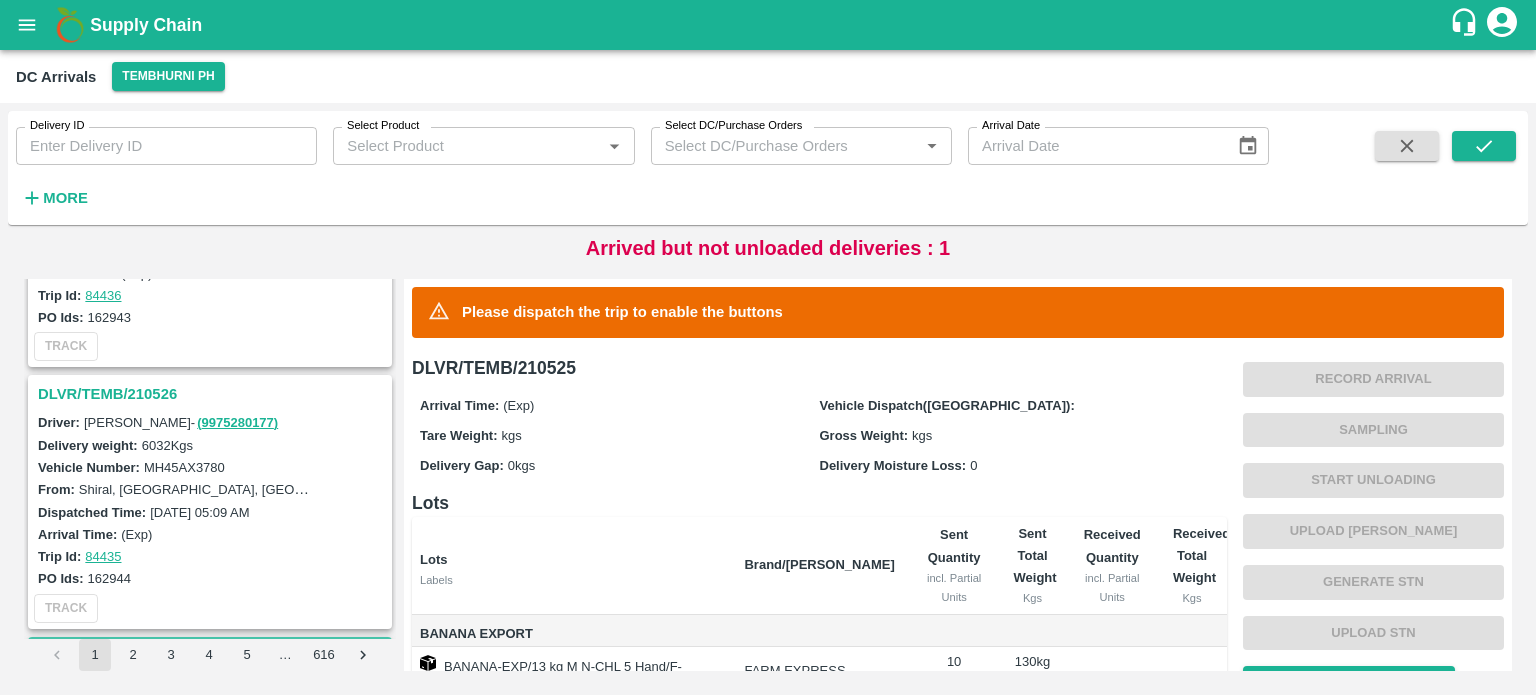 click on "DLVR/TEMB/210526" at bounding box center [213, 394] 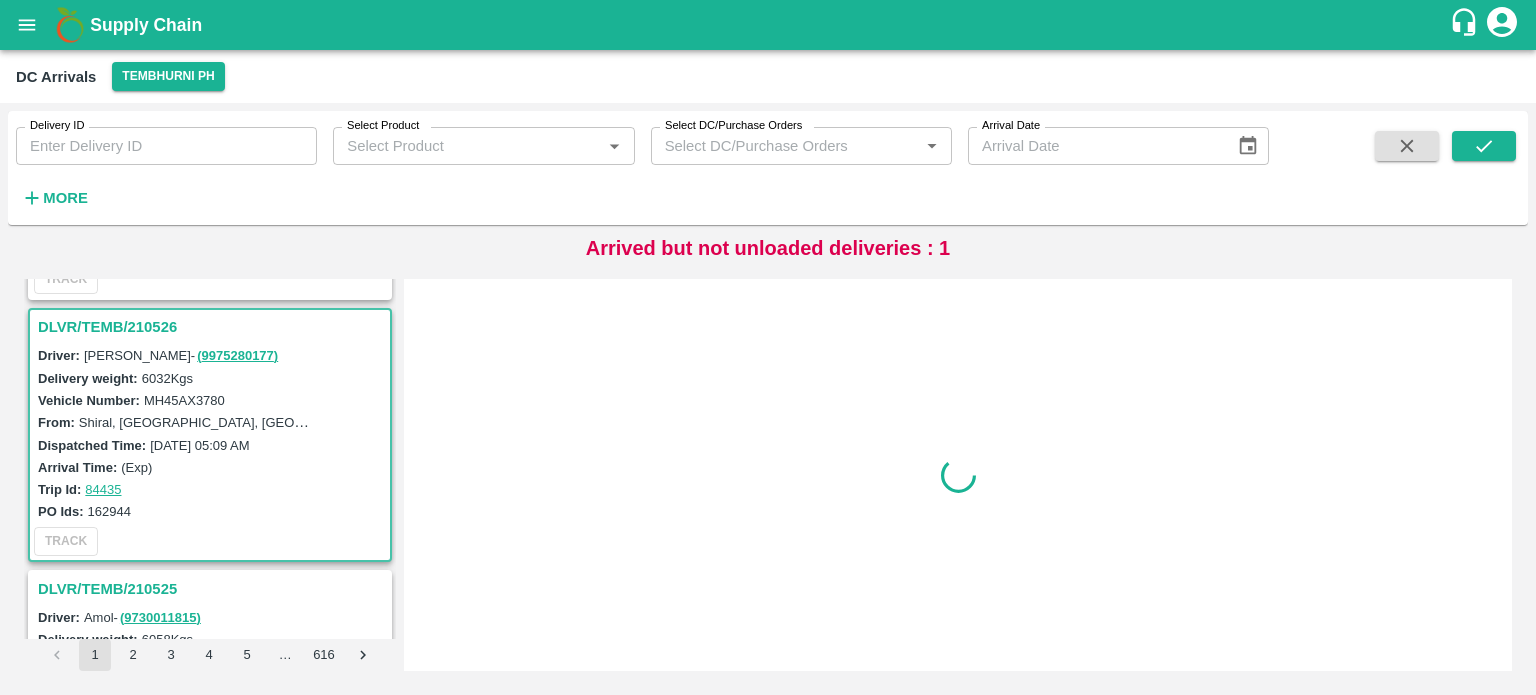 scroll, scrollTop: 2089, scrollLeft: 0, axis: vertical 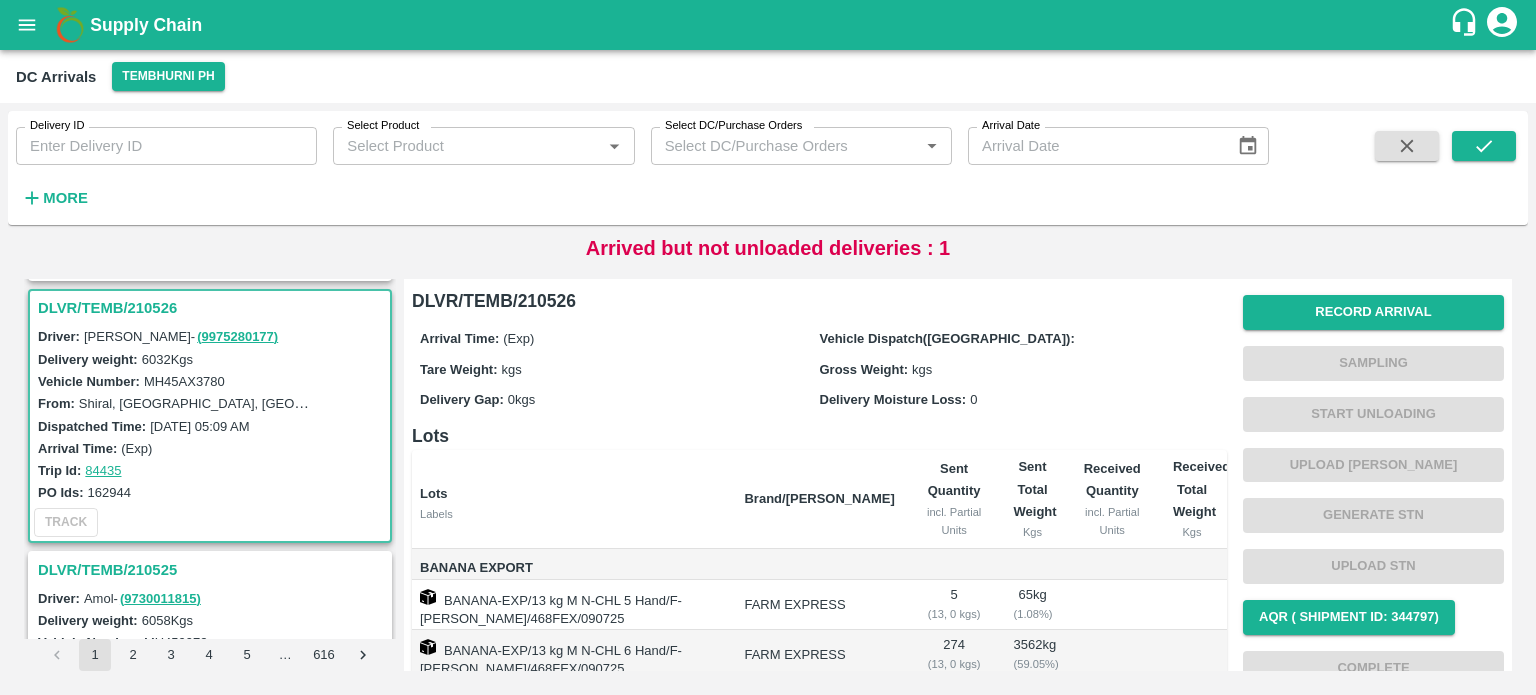 click on "MH45AX3780" at bounding box center [184, 381] 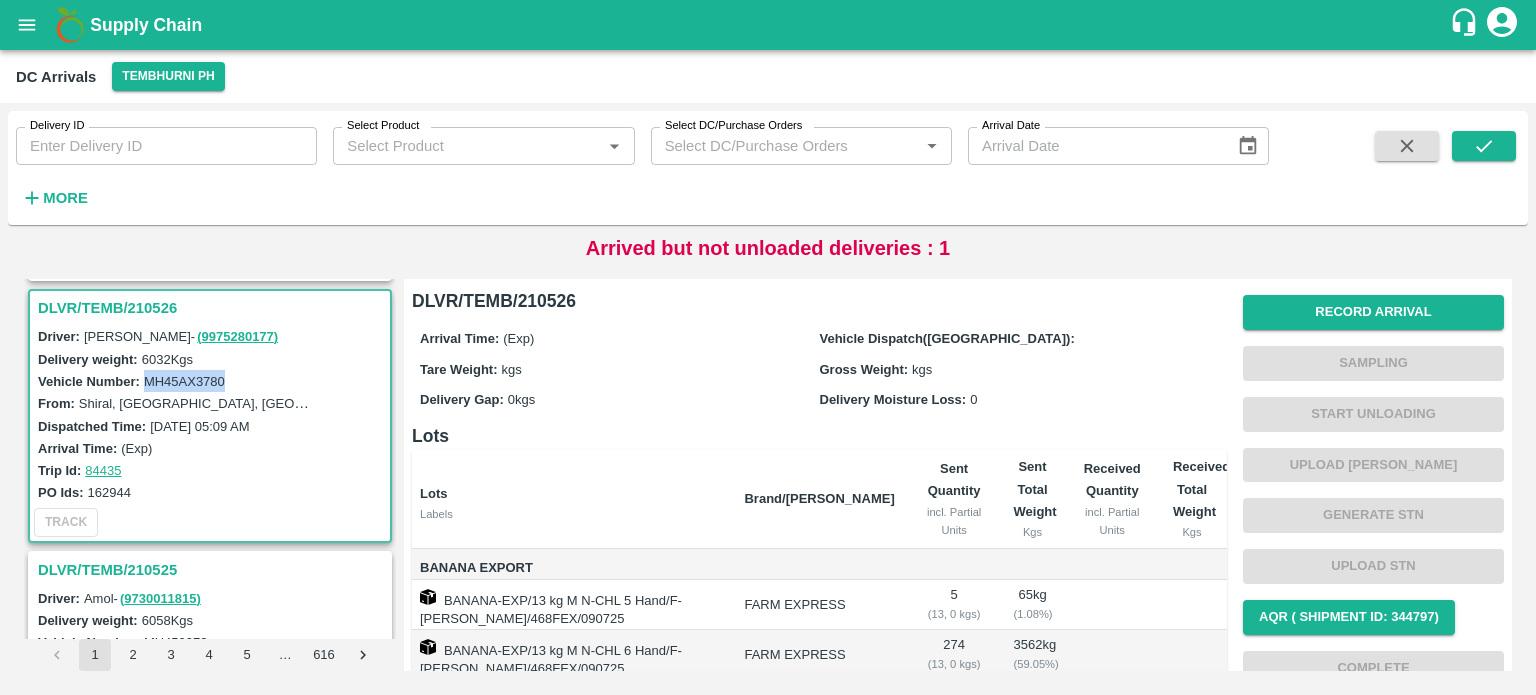 click on "MH45AX3780" at bounding box center [184, 381] 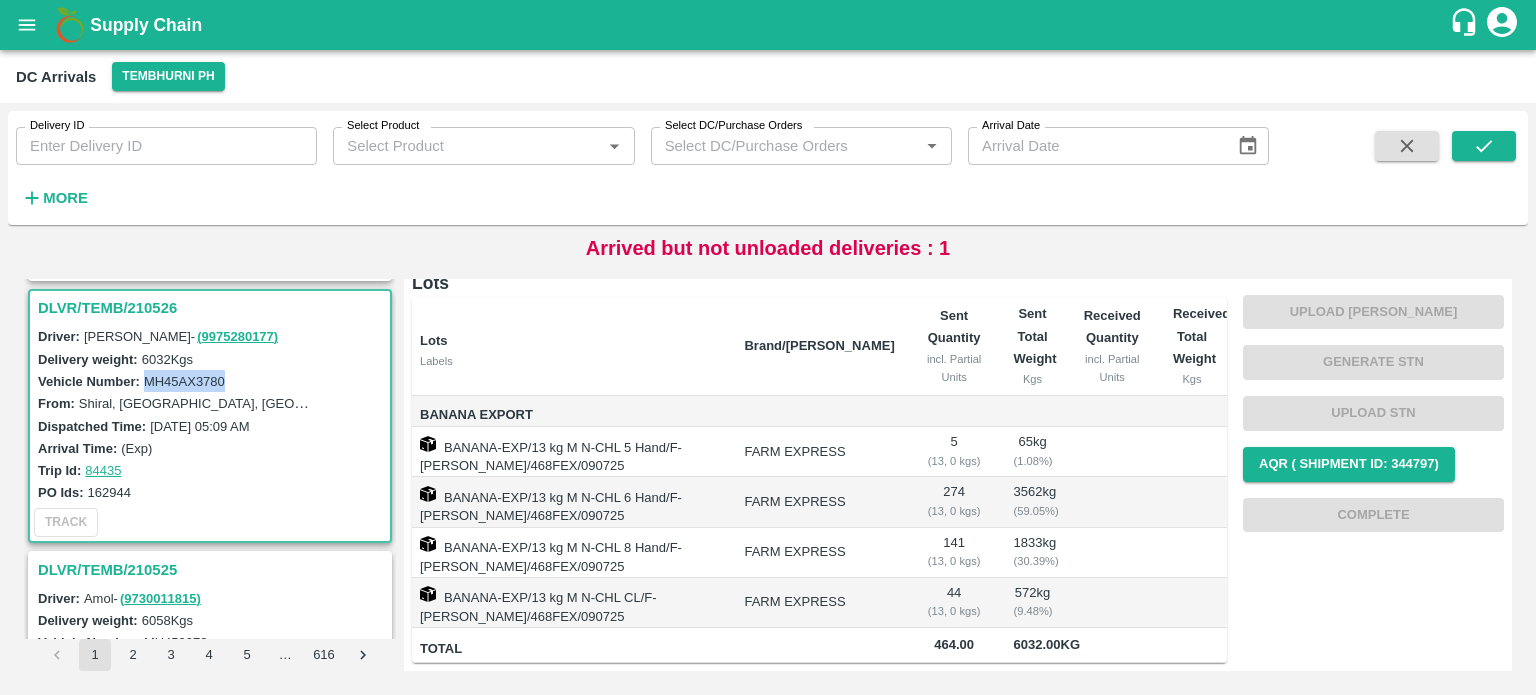 scroll, scrollTop: 0, scrollLeft: 0, axis: both 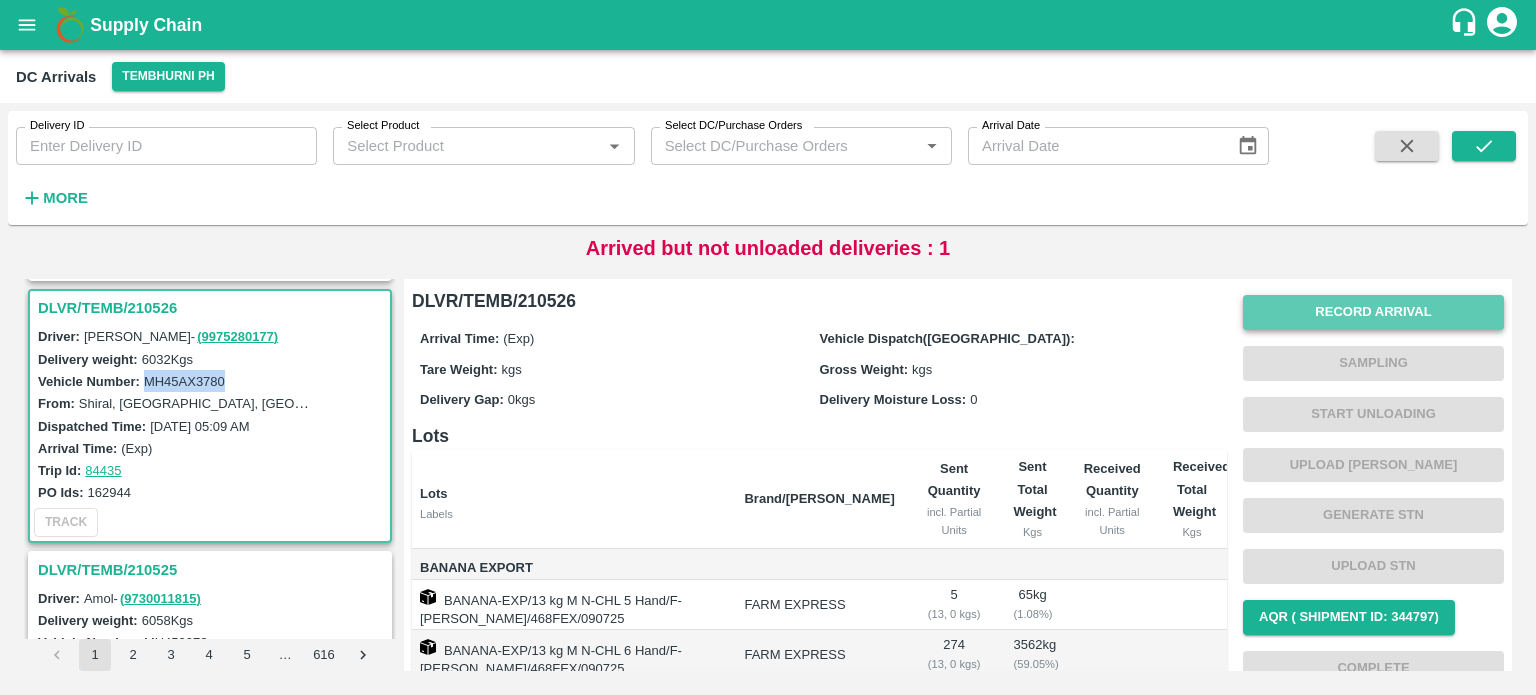 click on "Record Arrival" at bounding box center (1373, 312) 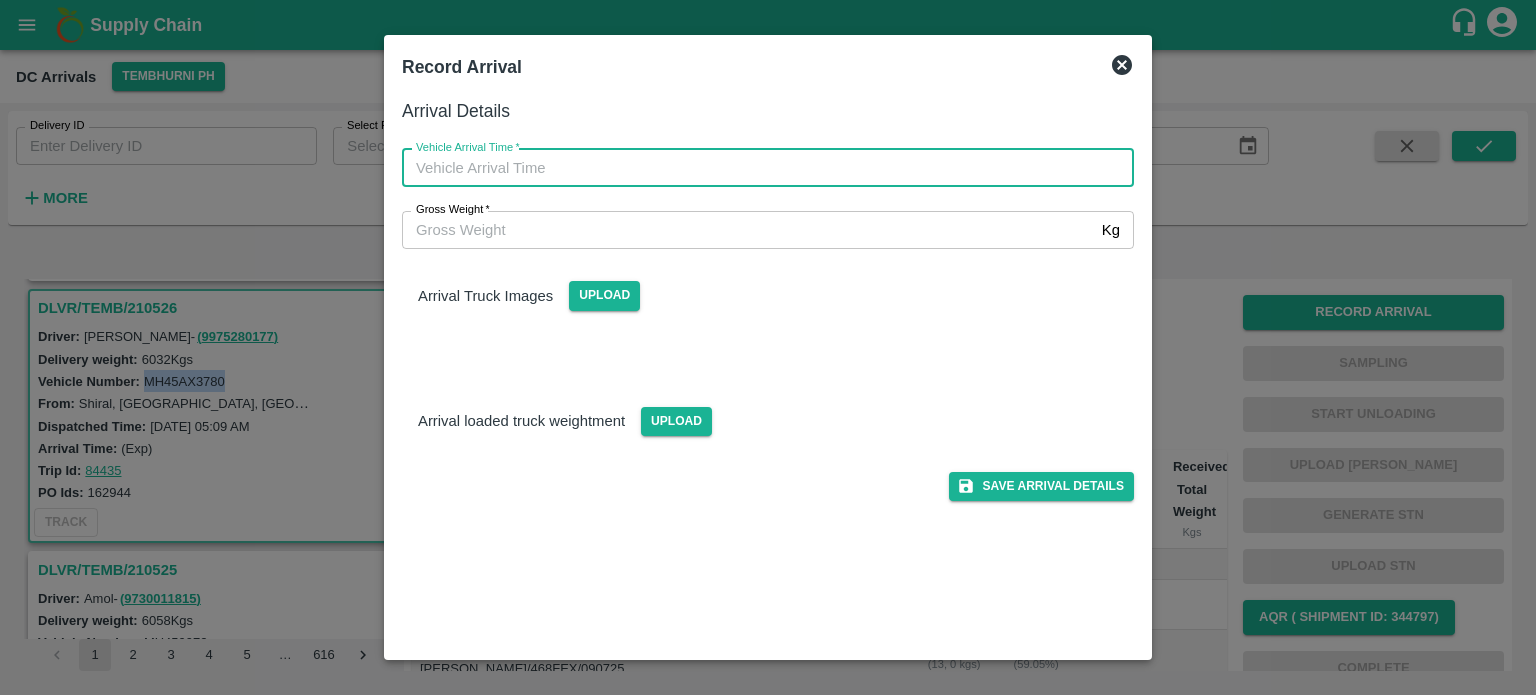 type on "DD/MM/YYYY hh:mm aa" 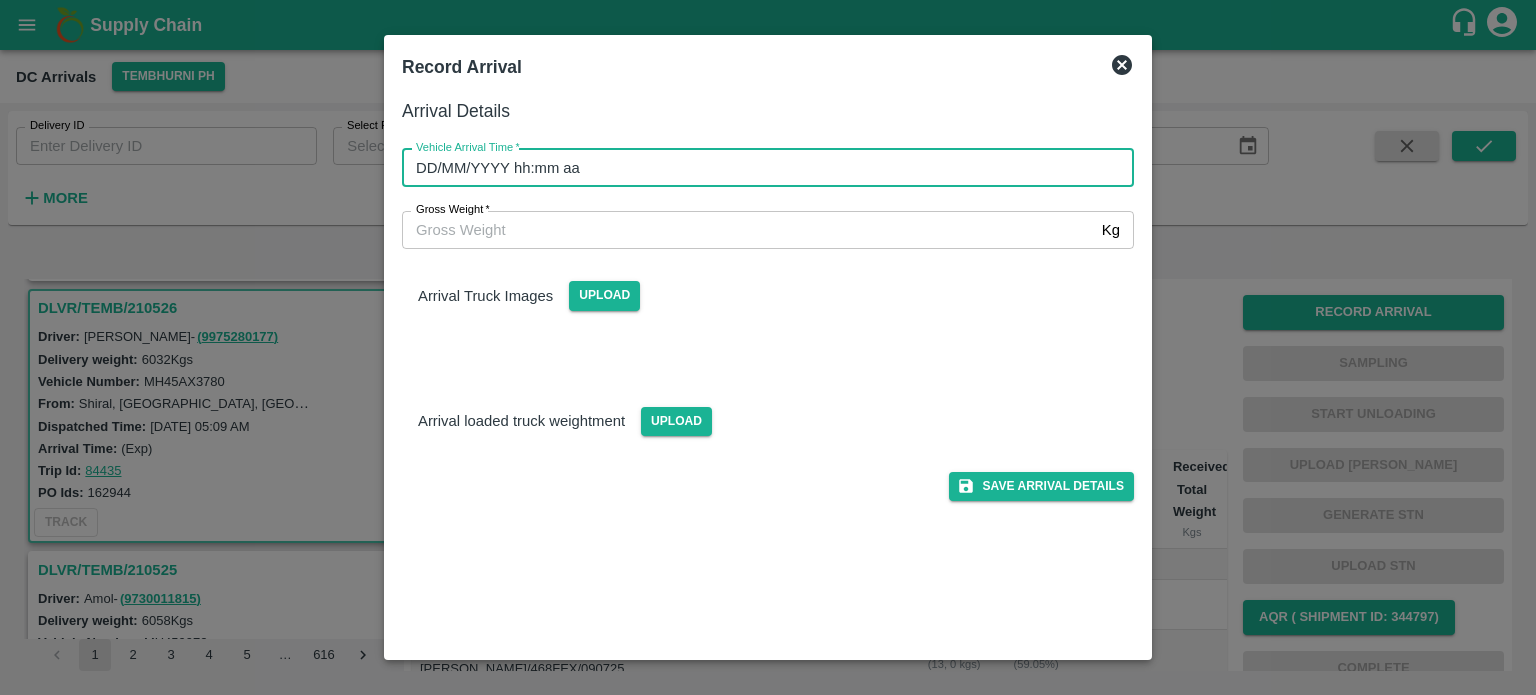 click on "DD/MM/YYYY hh:mm aa" at bounding box center (761, 168) 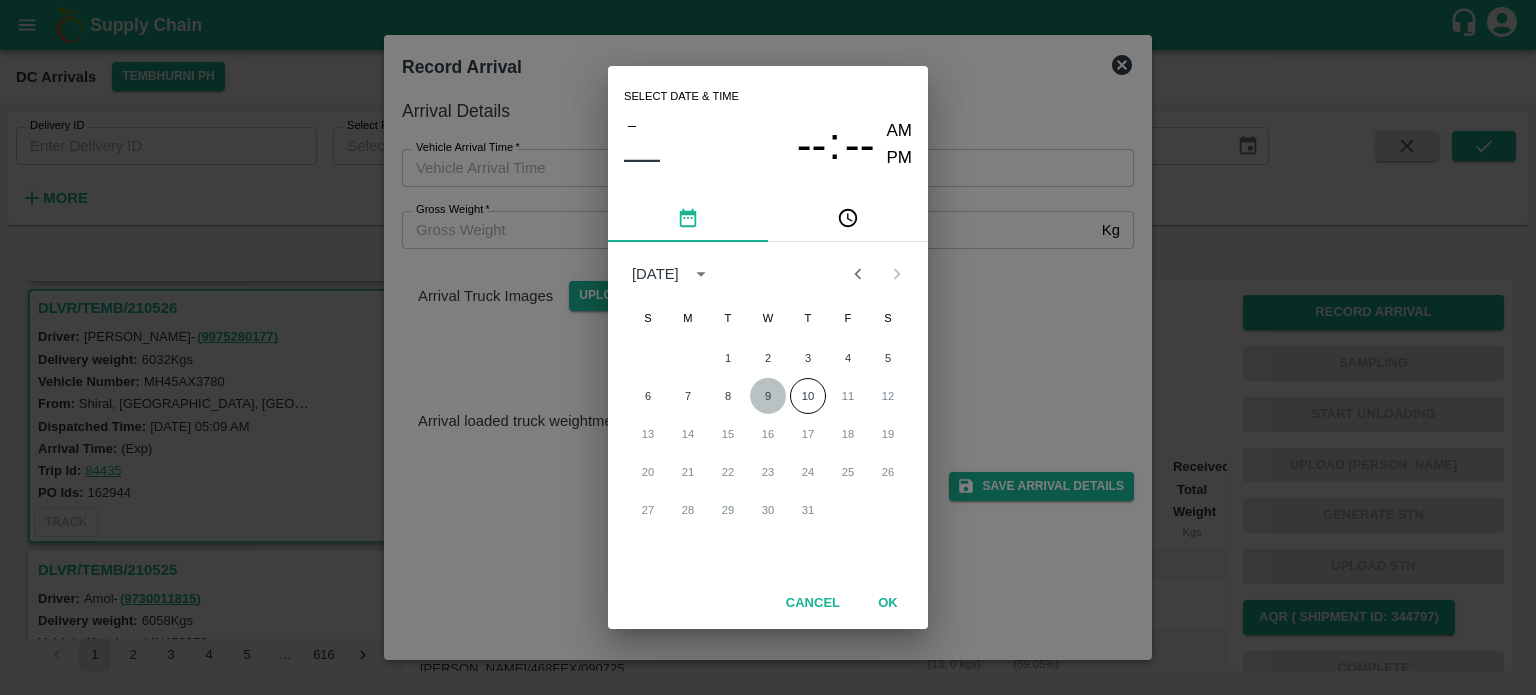 click on "9" at bounding box center [768, 396] 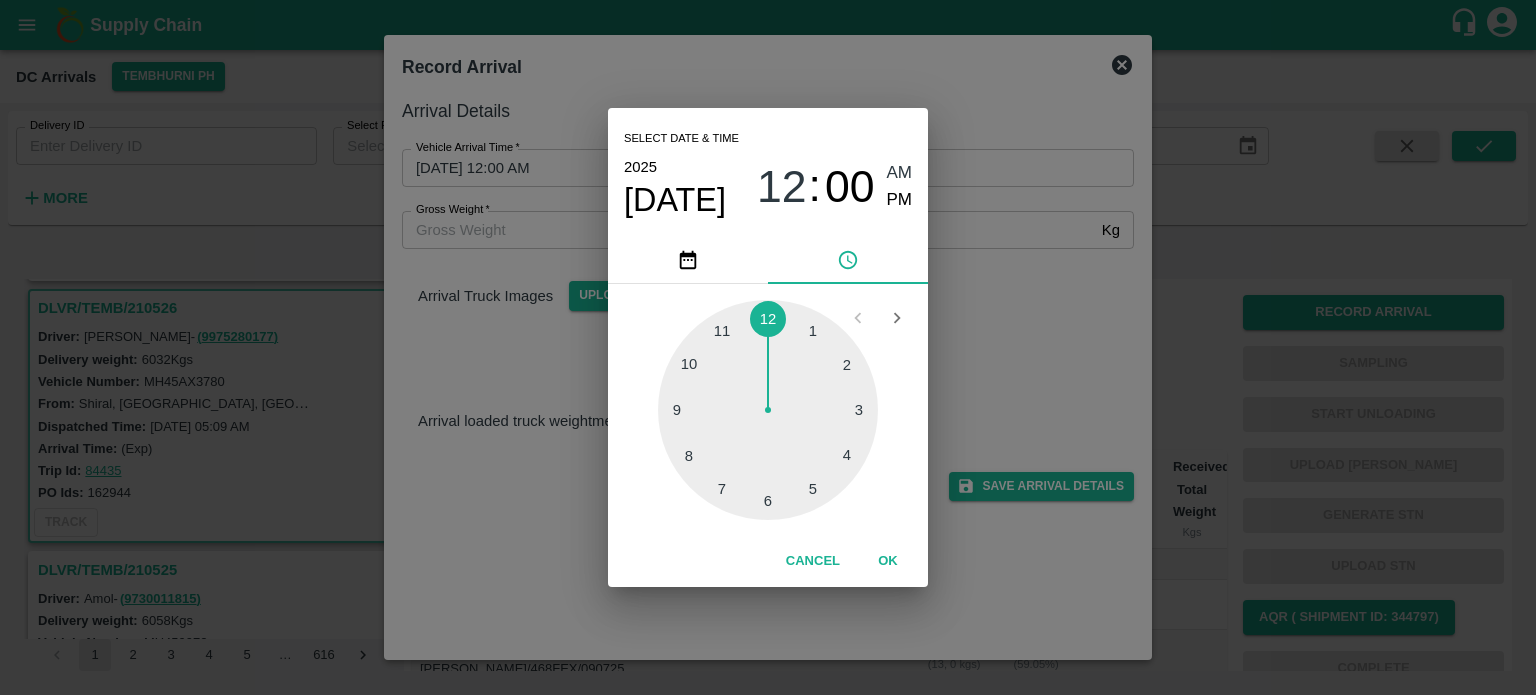 click at bounding box center [768, 410] 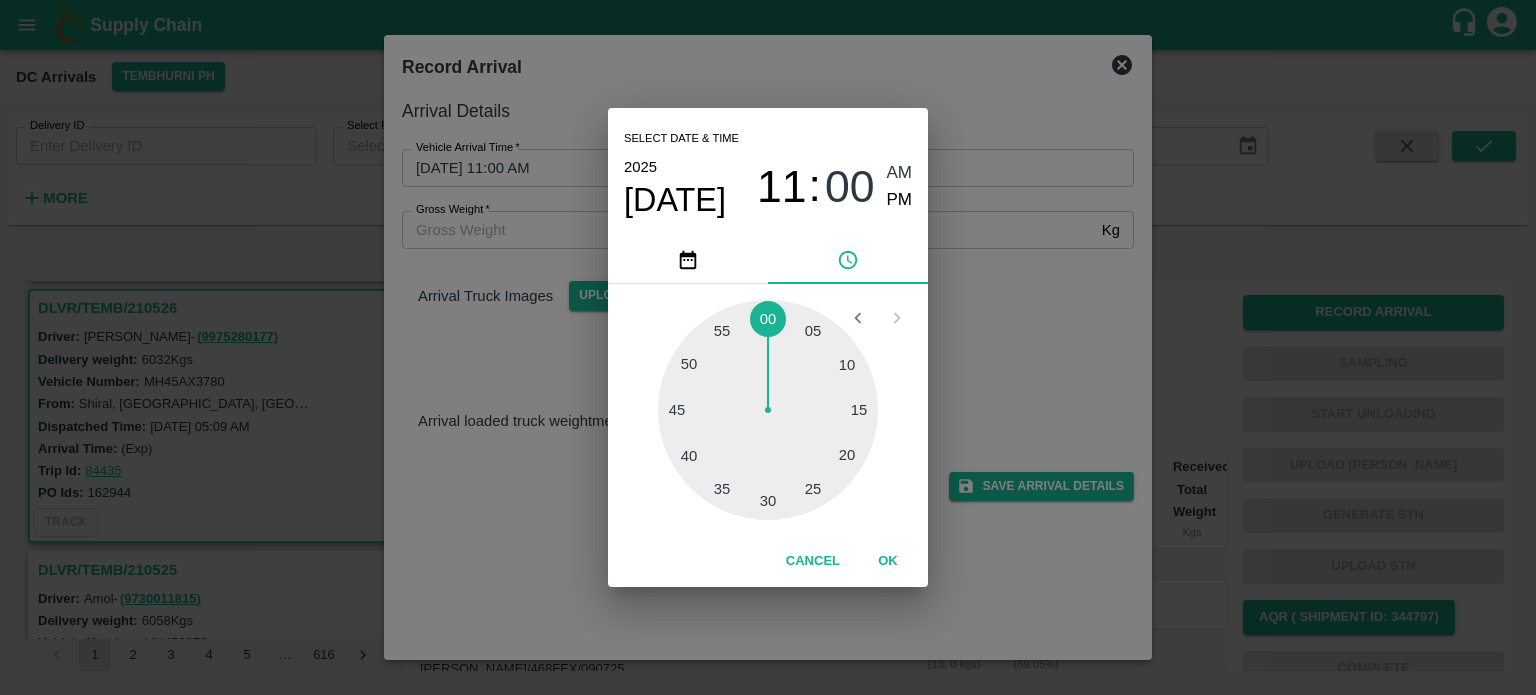 click at bounding box center [768, 410] 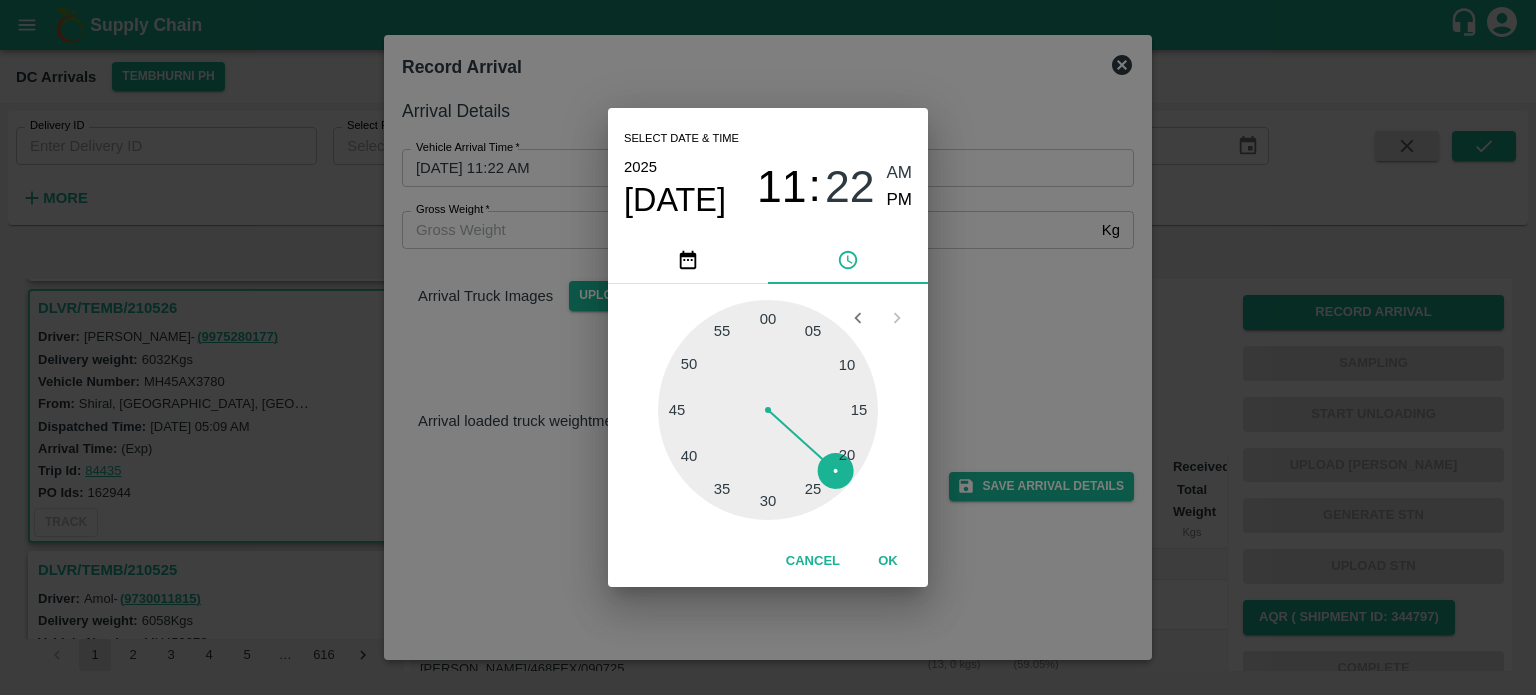 click on "PM" at bounding box center (900, 200) 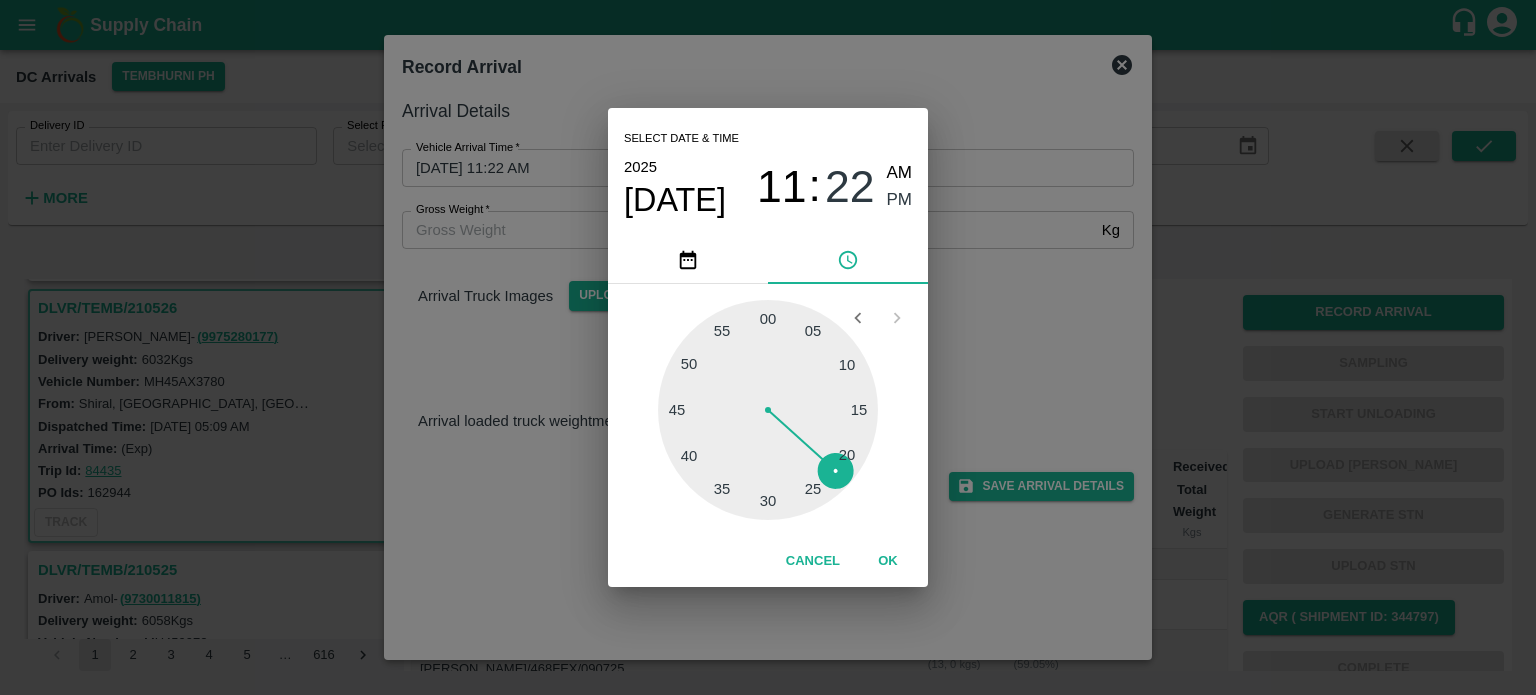 type on "[DATE] 11:22 PM" 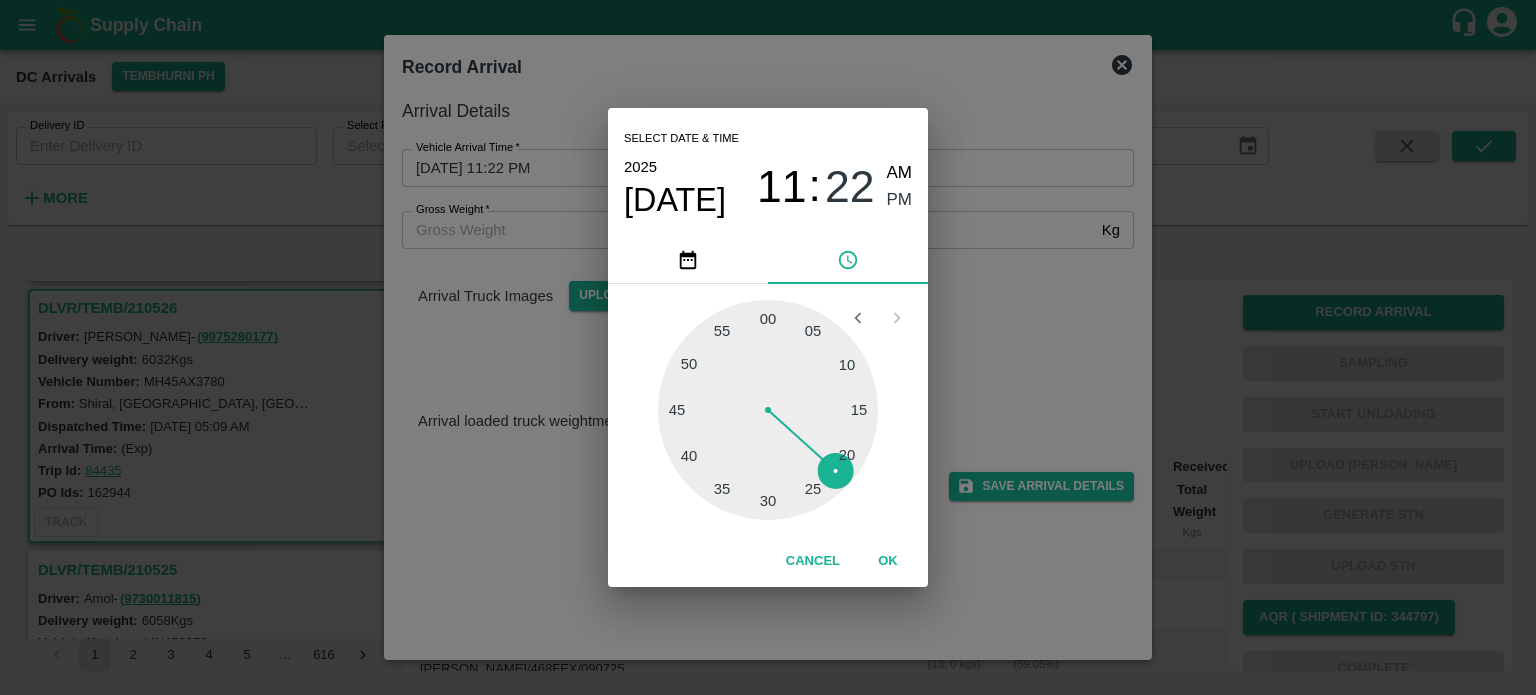 click on "Select date & time [DATE] 11 : 22 AM PM 05 10 15 20 25 30 35 40 45 50 55 00 Cancel OK" at bounding box center [768, 347] 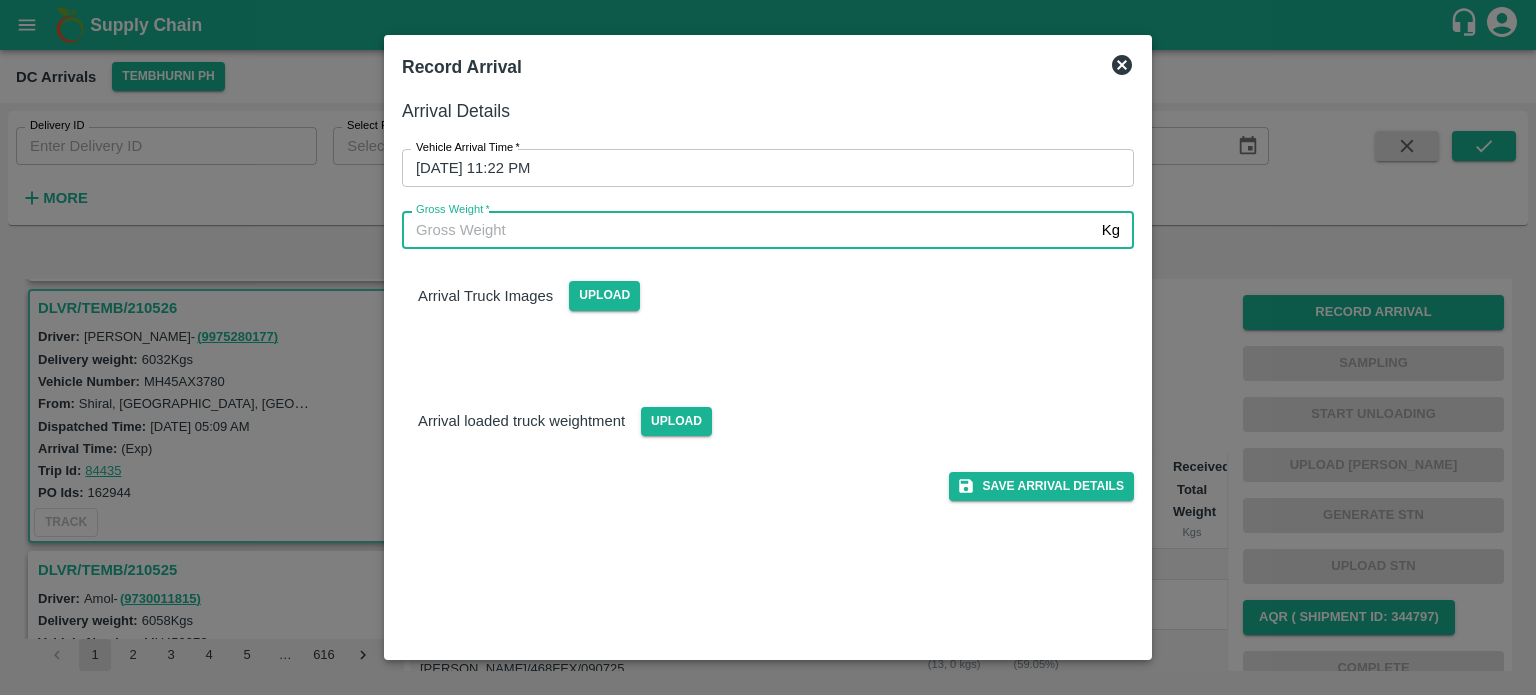 click on "Gross Weight   *" at bounding box center [748, 230] 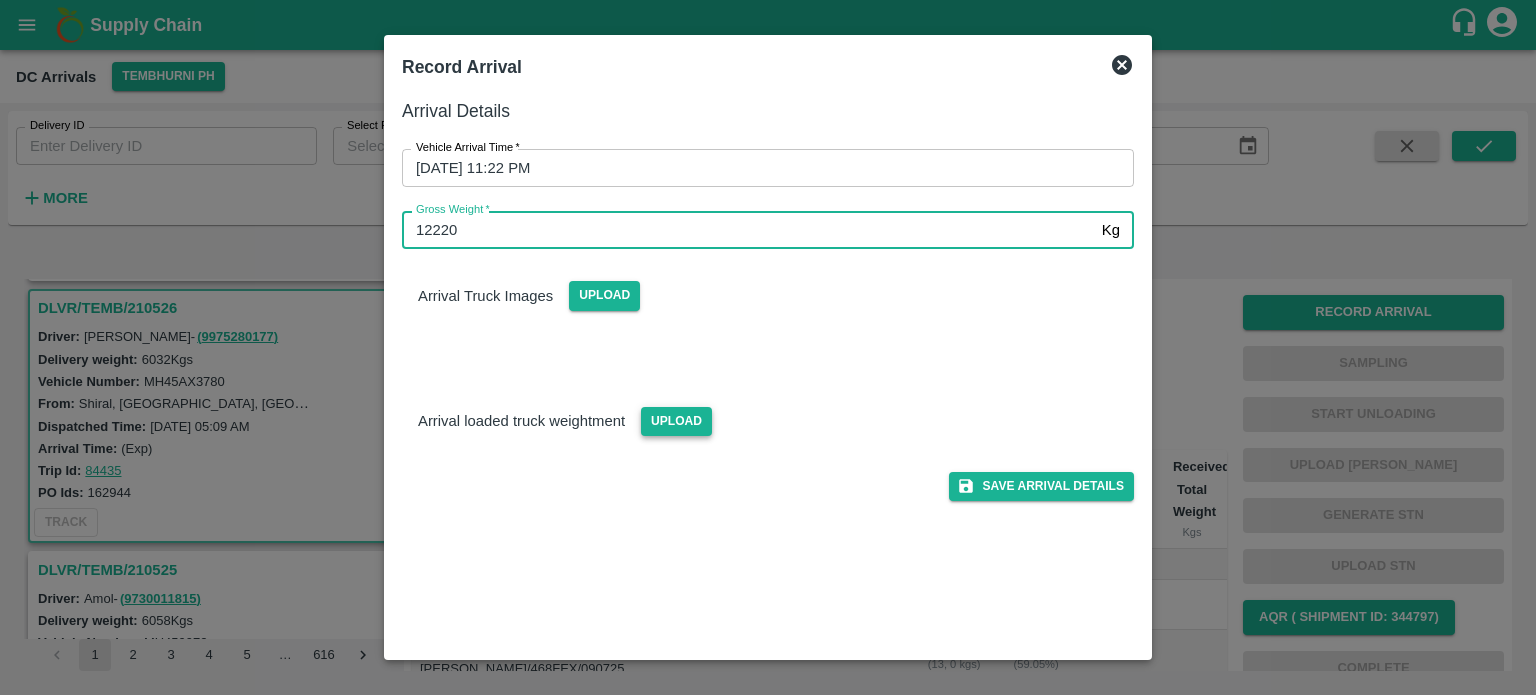 type on "12220" 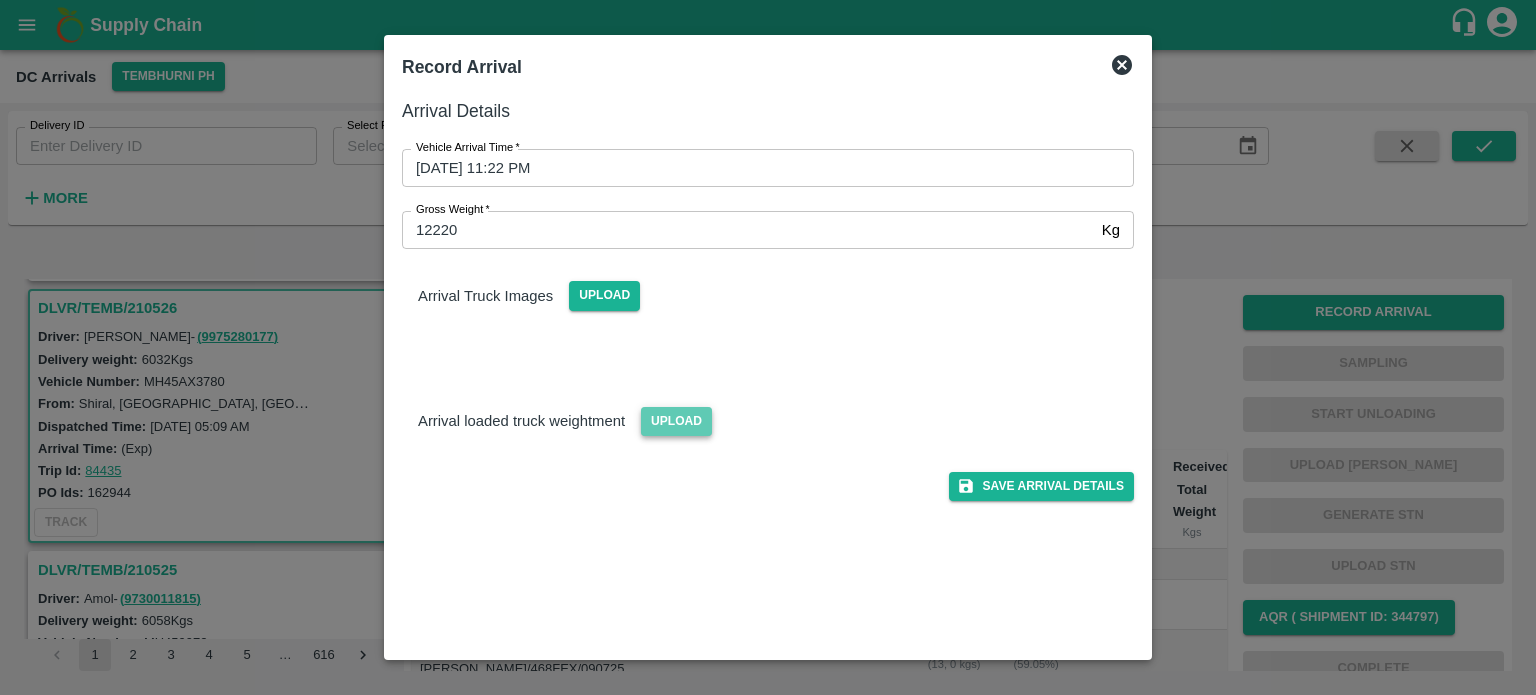click on "Upload" at bounding box center (676, 421) 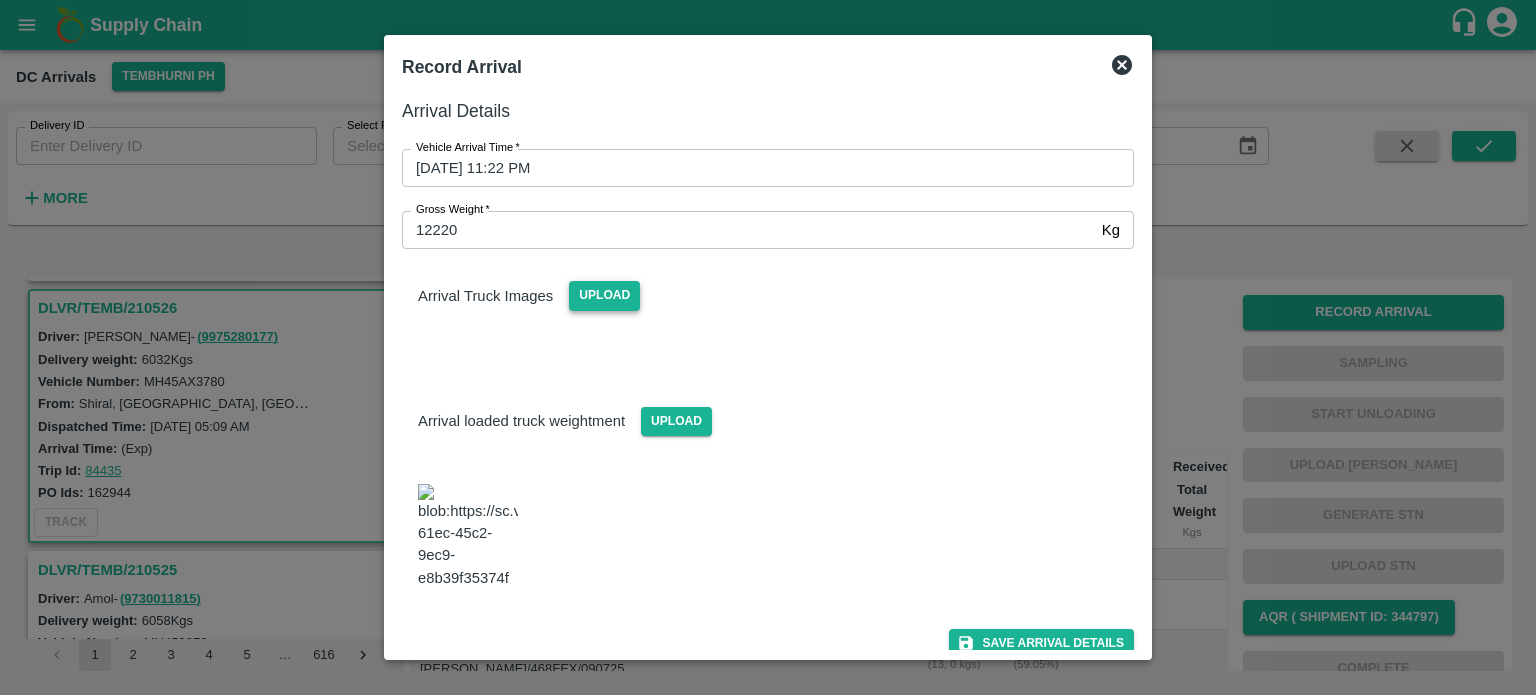 click on "Upload" at bounding box center (604, 295) 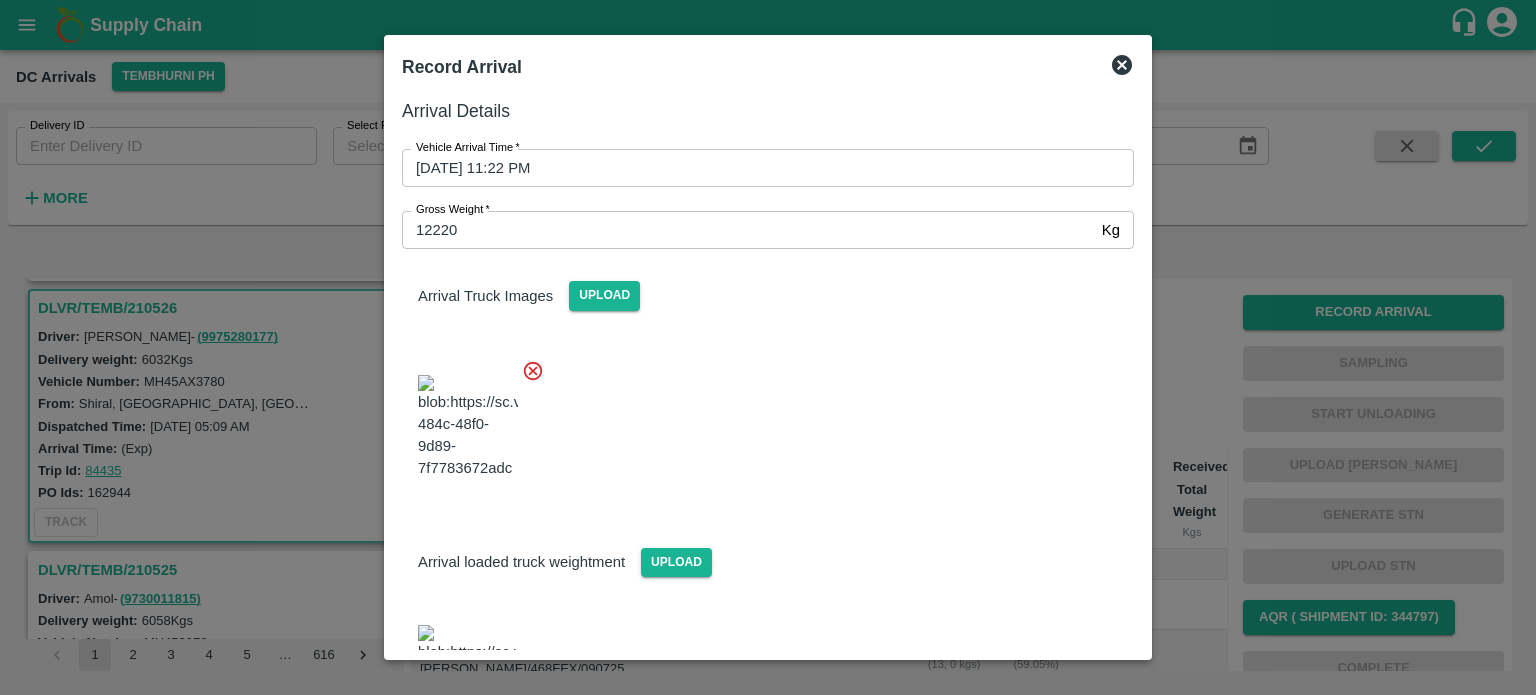 scroll, scrollTop: 216, scrollLeft: 0, axis: vertical 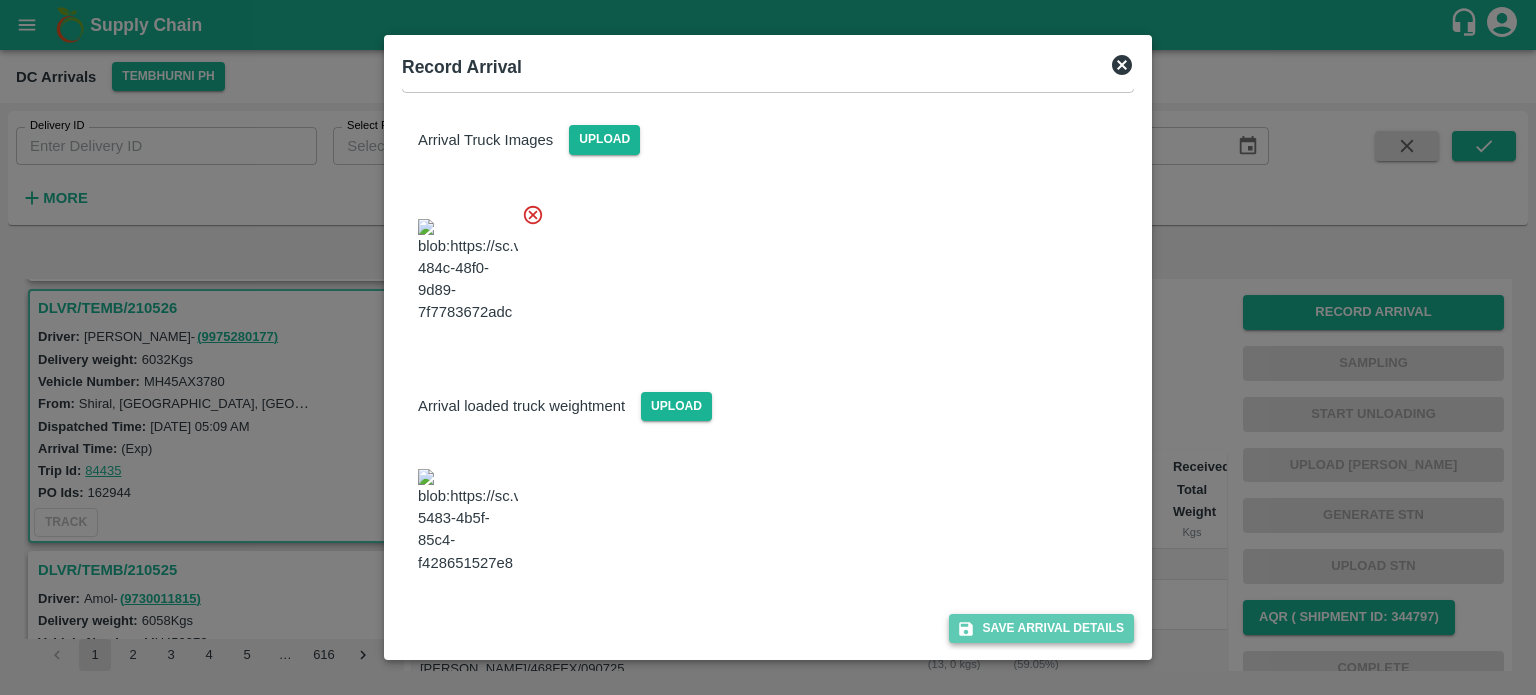 click on "Save Arrival Details" at bounding box center (1041, 628) 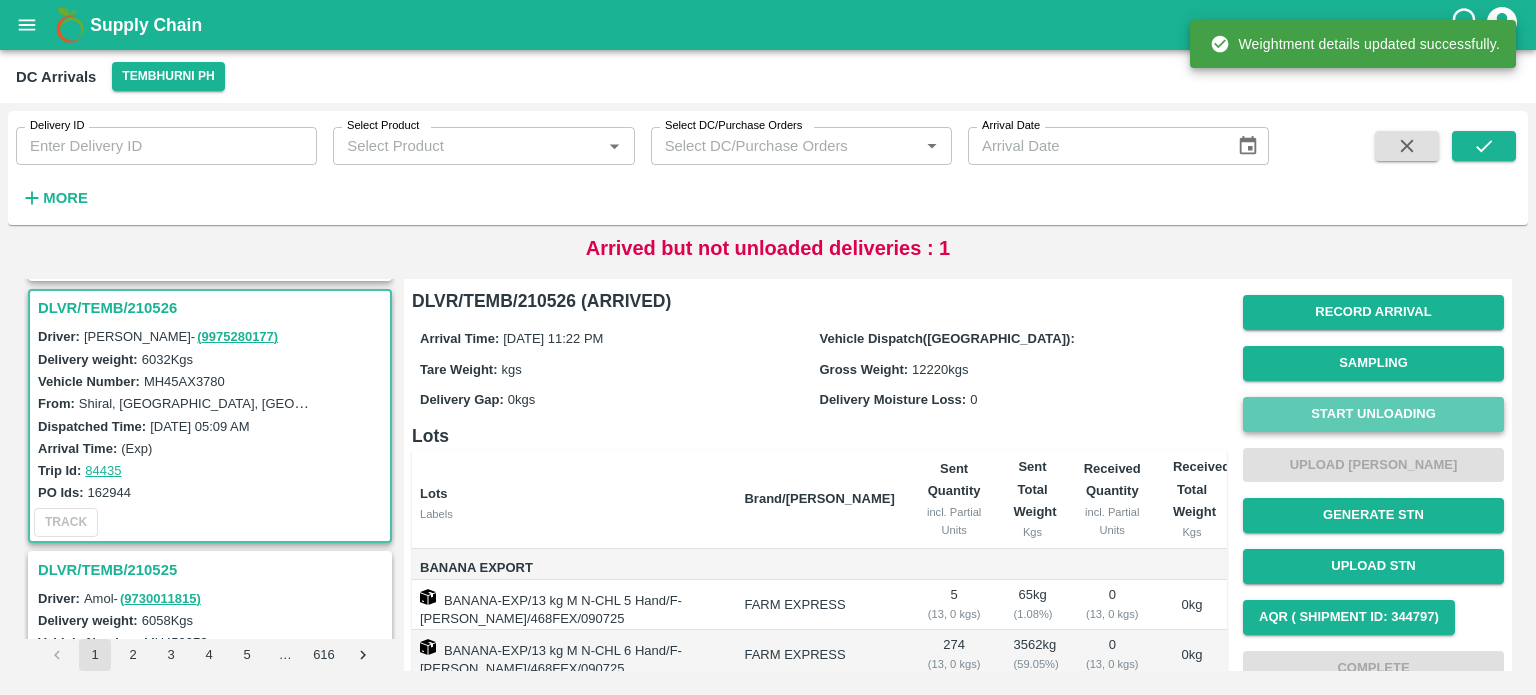 click on "Start Unloading" at bounding box center (1373, 414) 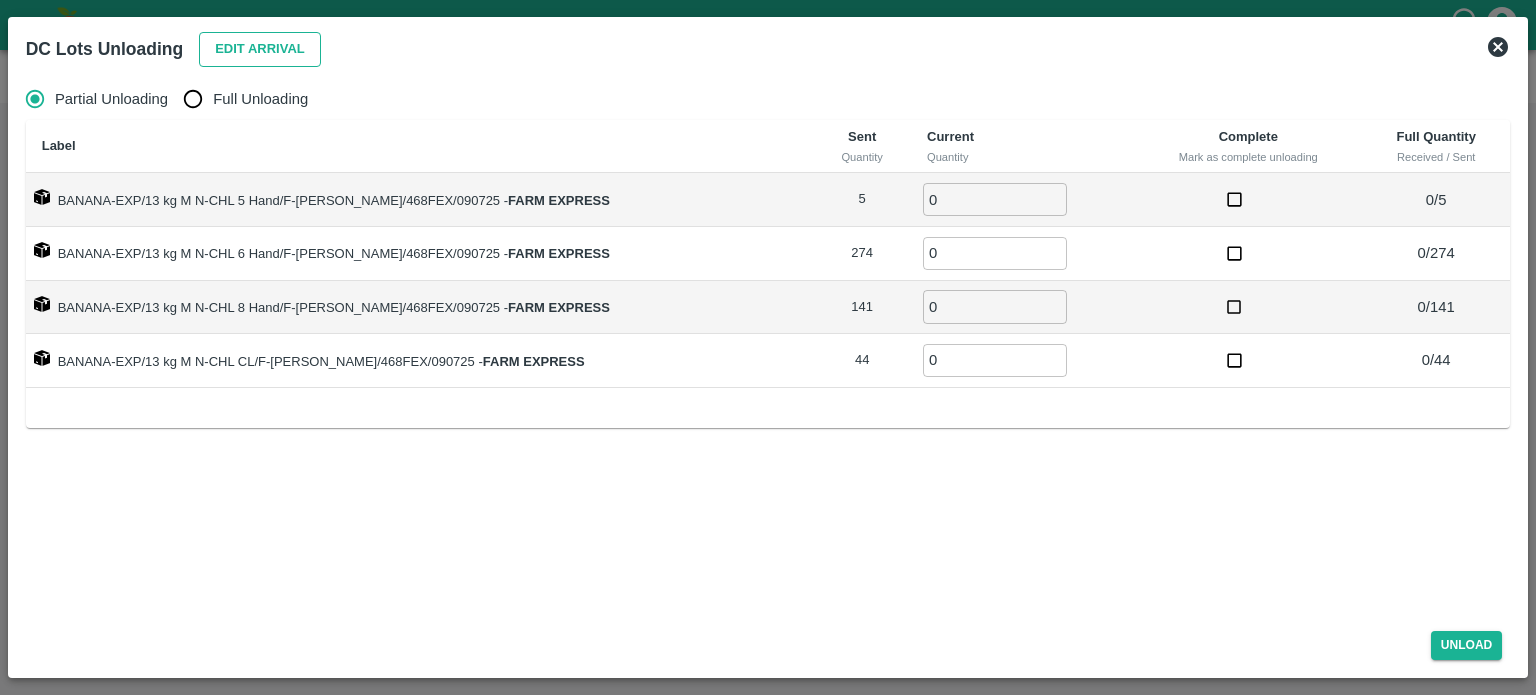 click on "Edit Arrival" at bounding box center [260, 49] 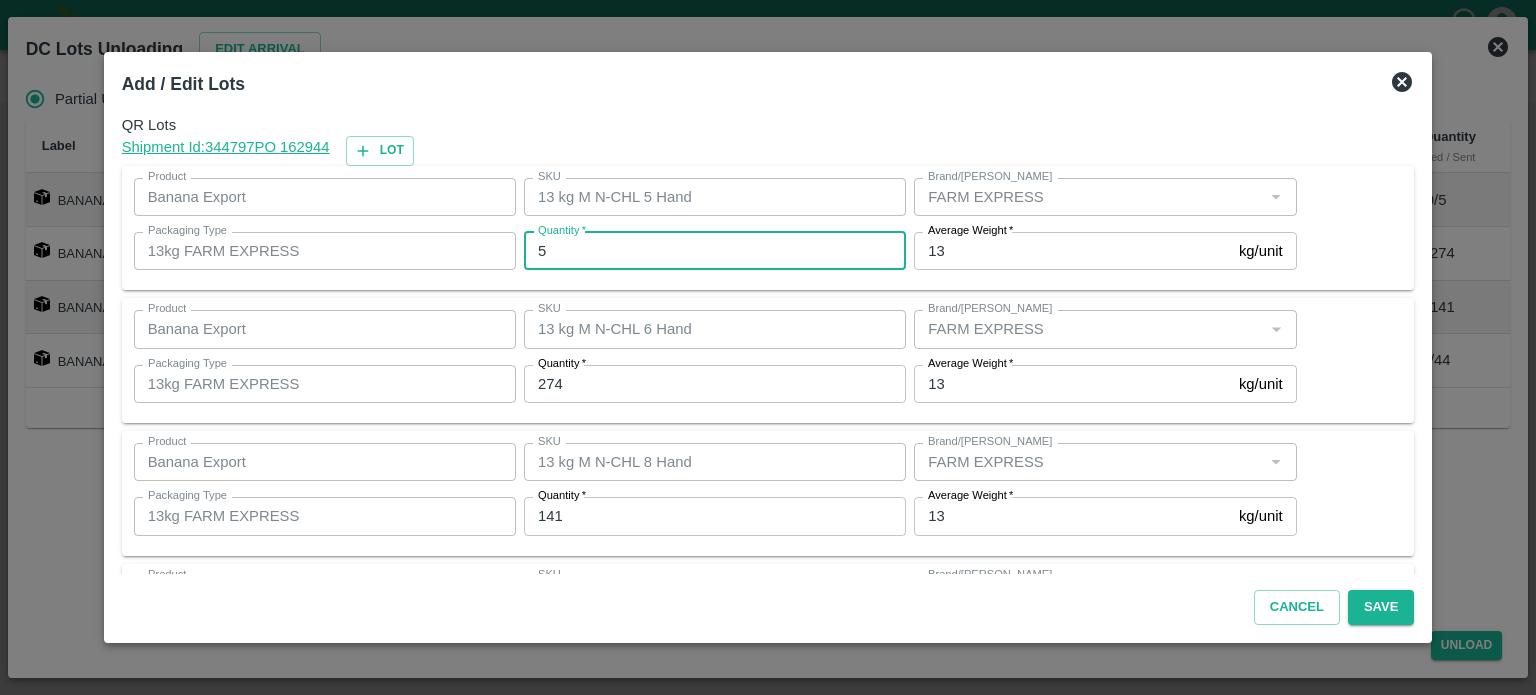 click on "5" at bounding box center (715, 251) 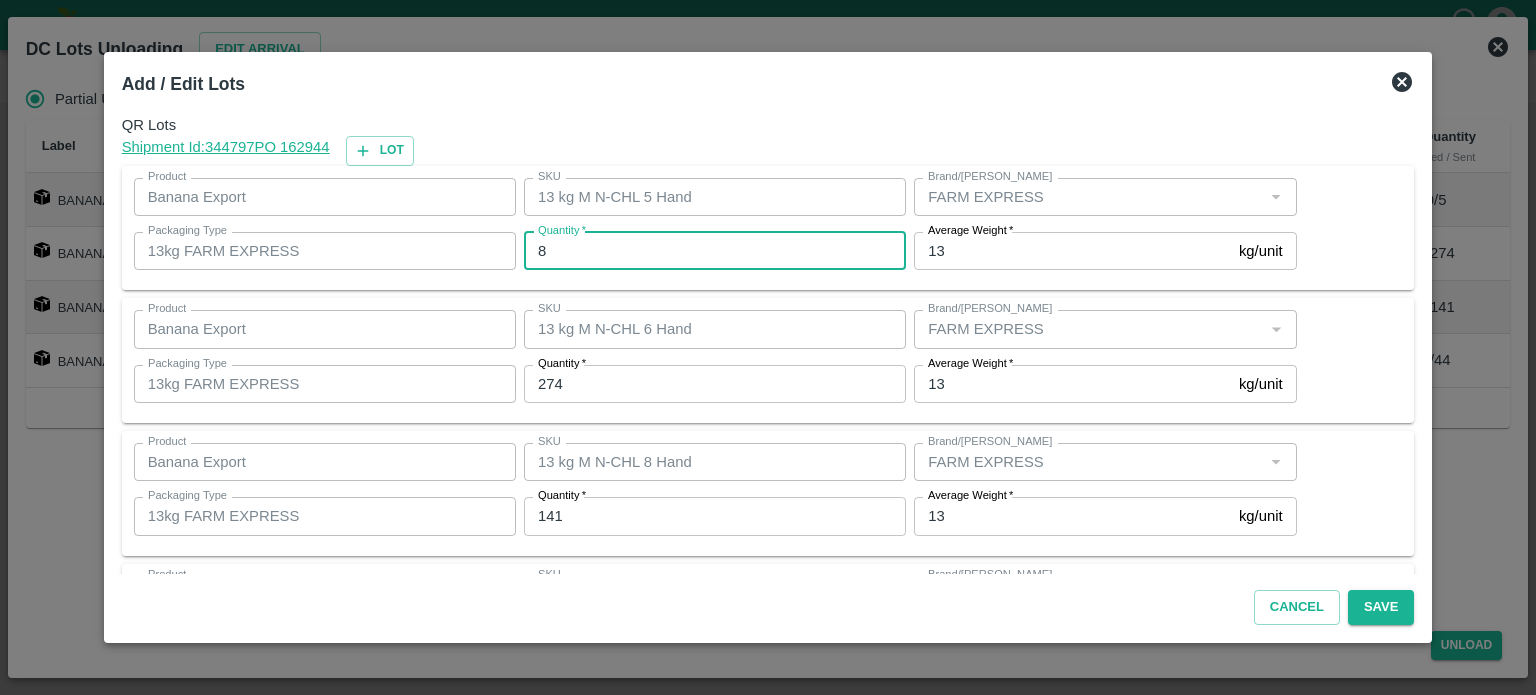 type on "8" 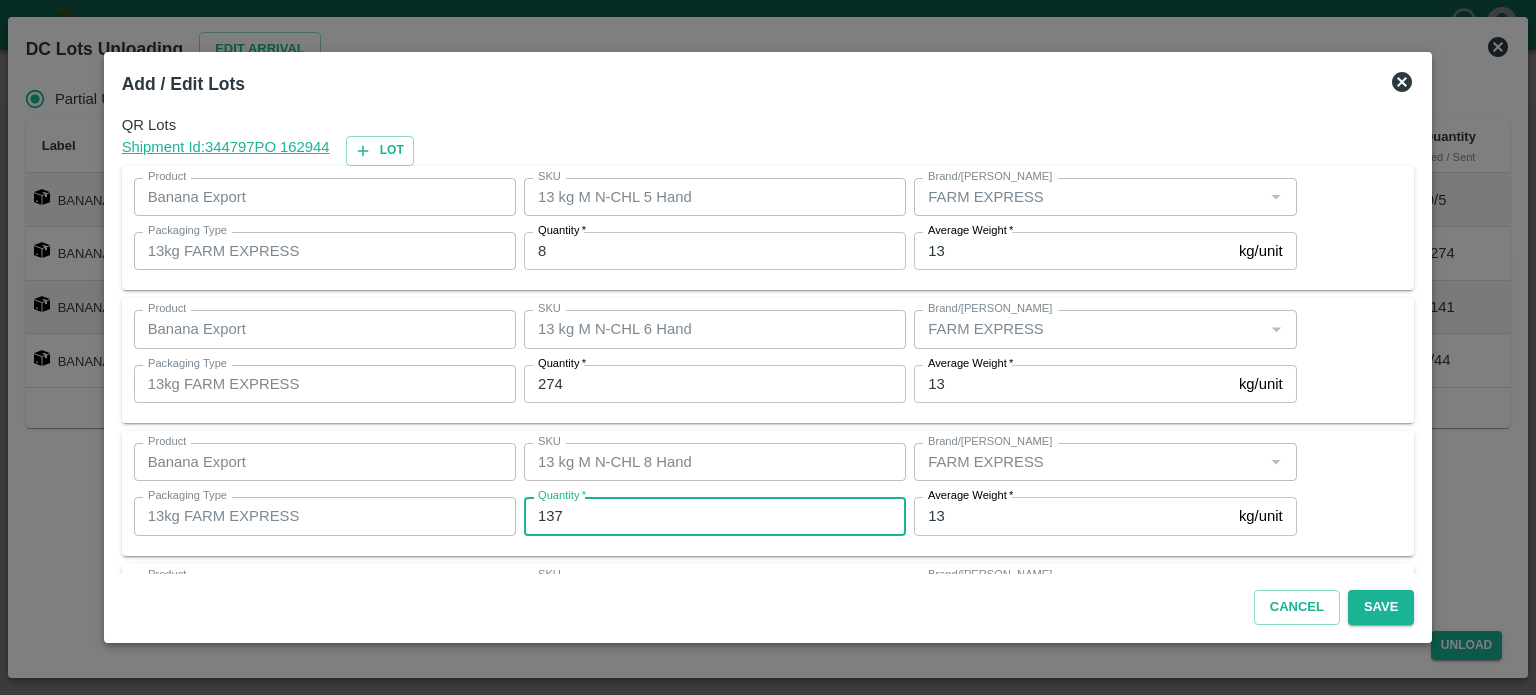 type on "137" 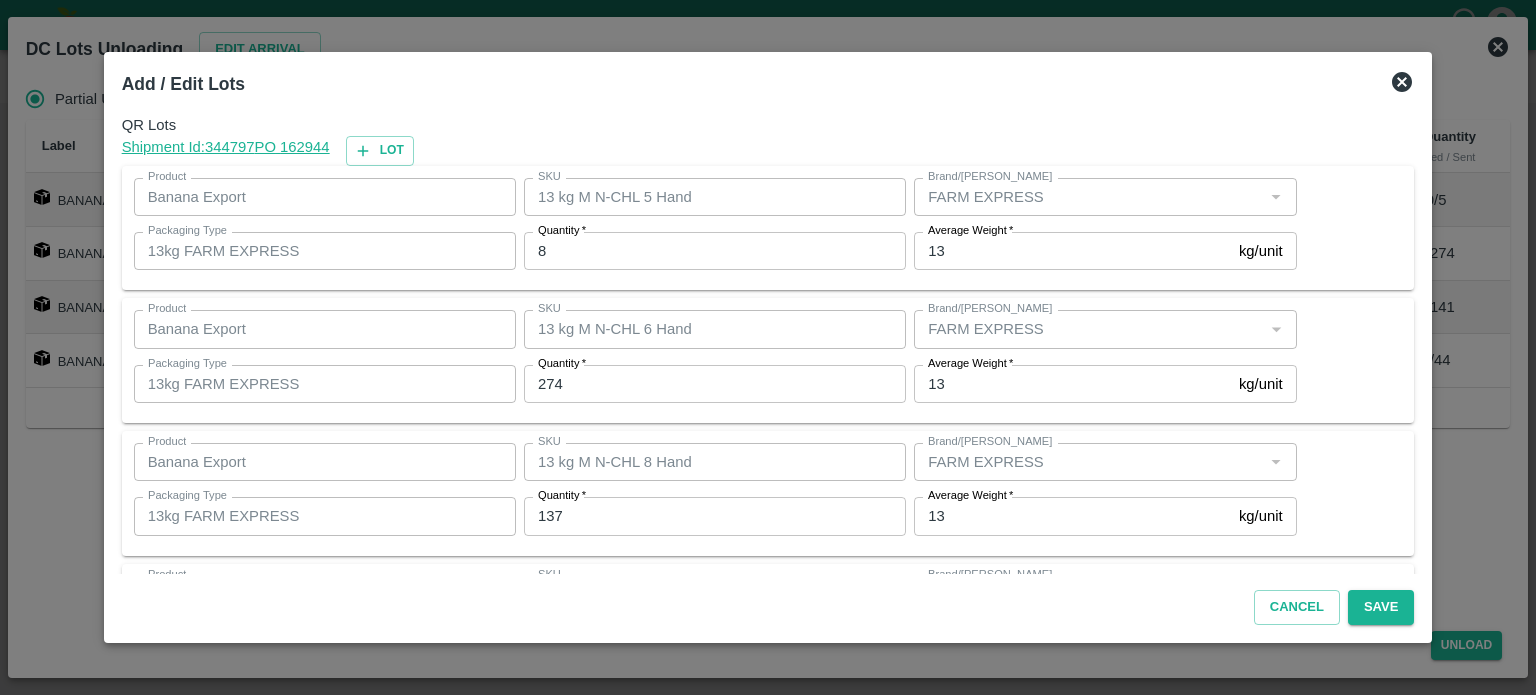 scroll, scrollTop: 129, scrollLeft: 0, axis: vertical 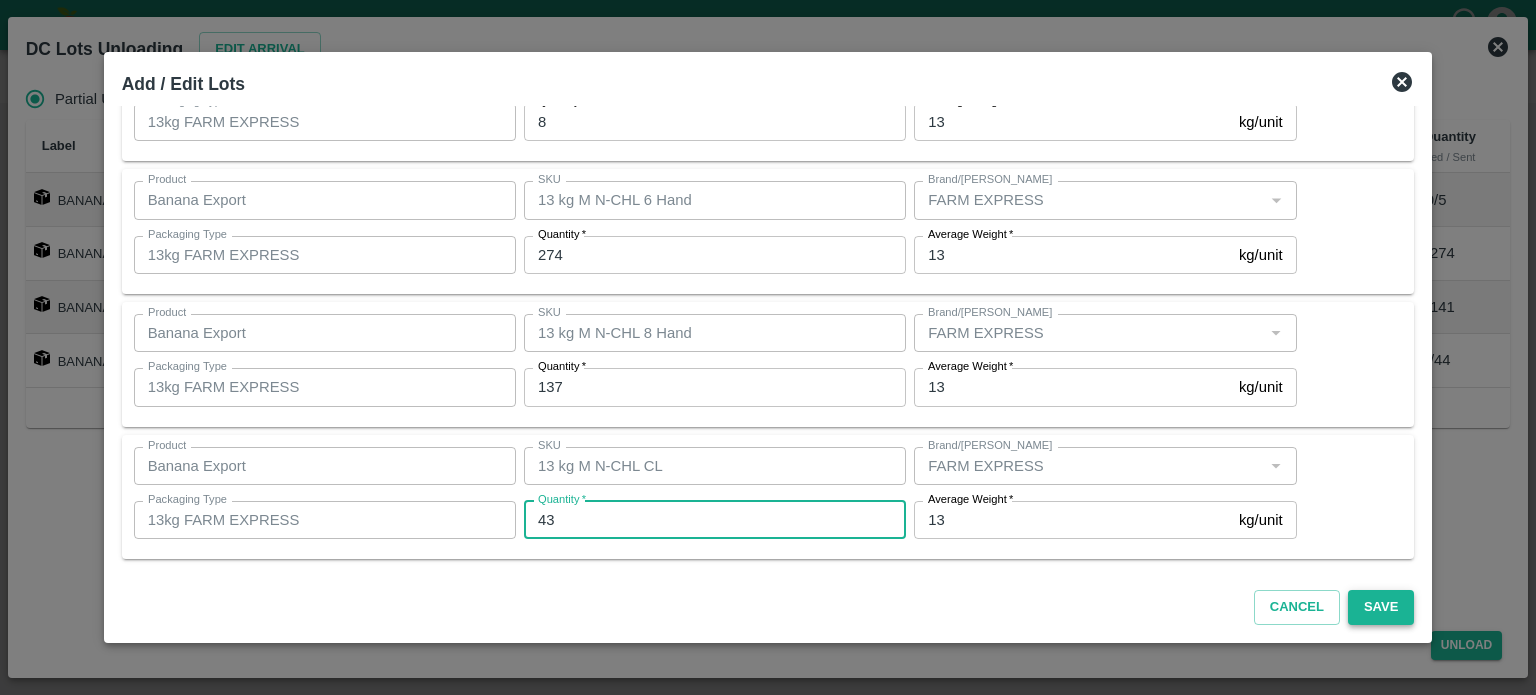 type on "43" 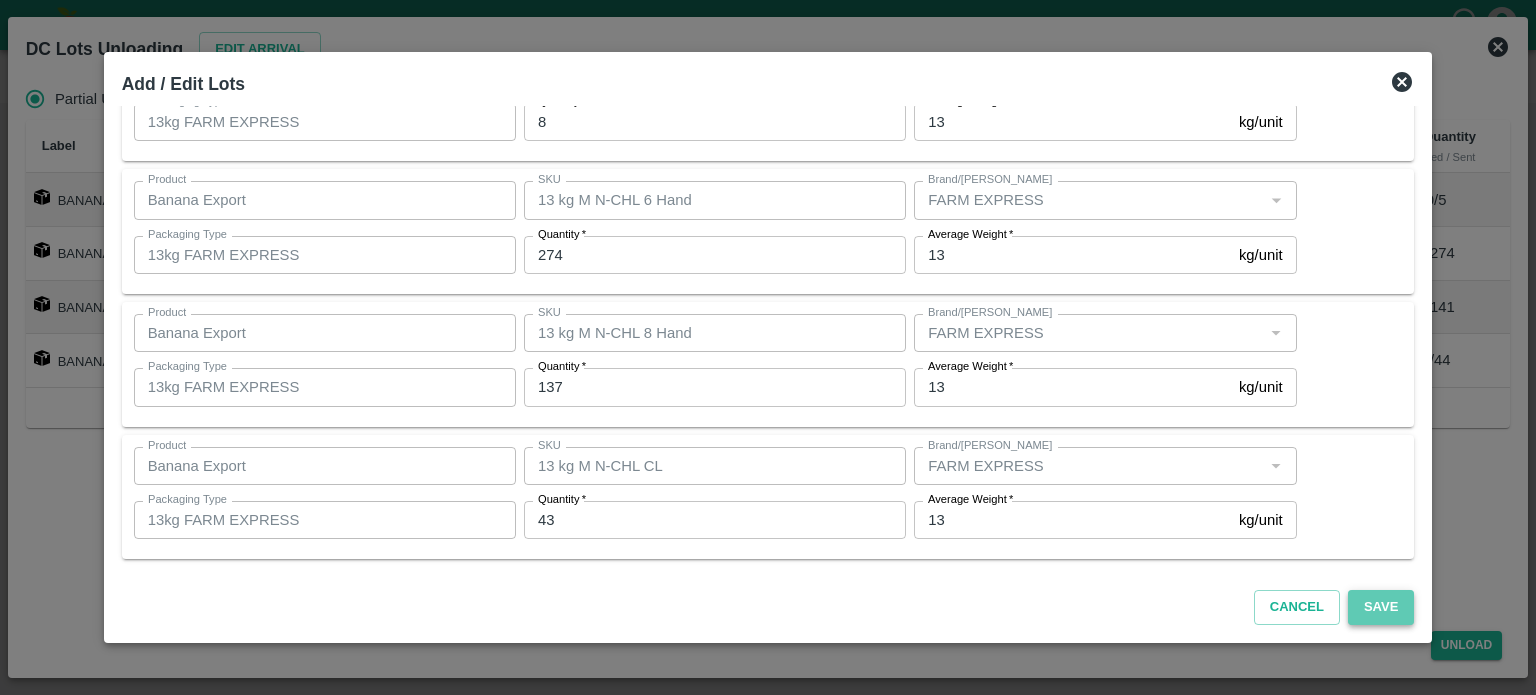 click on "Save" at bounding box center (1381, 607) 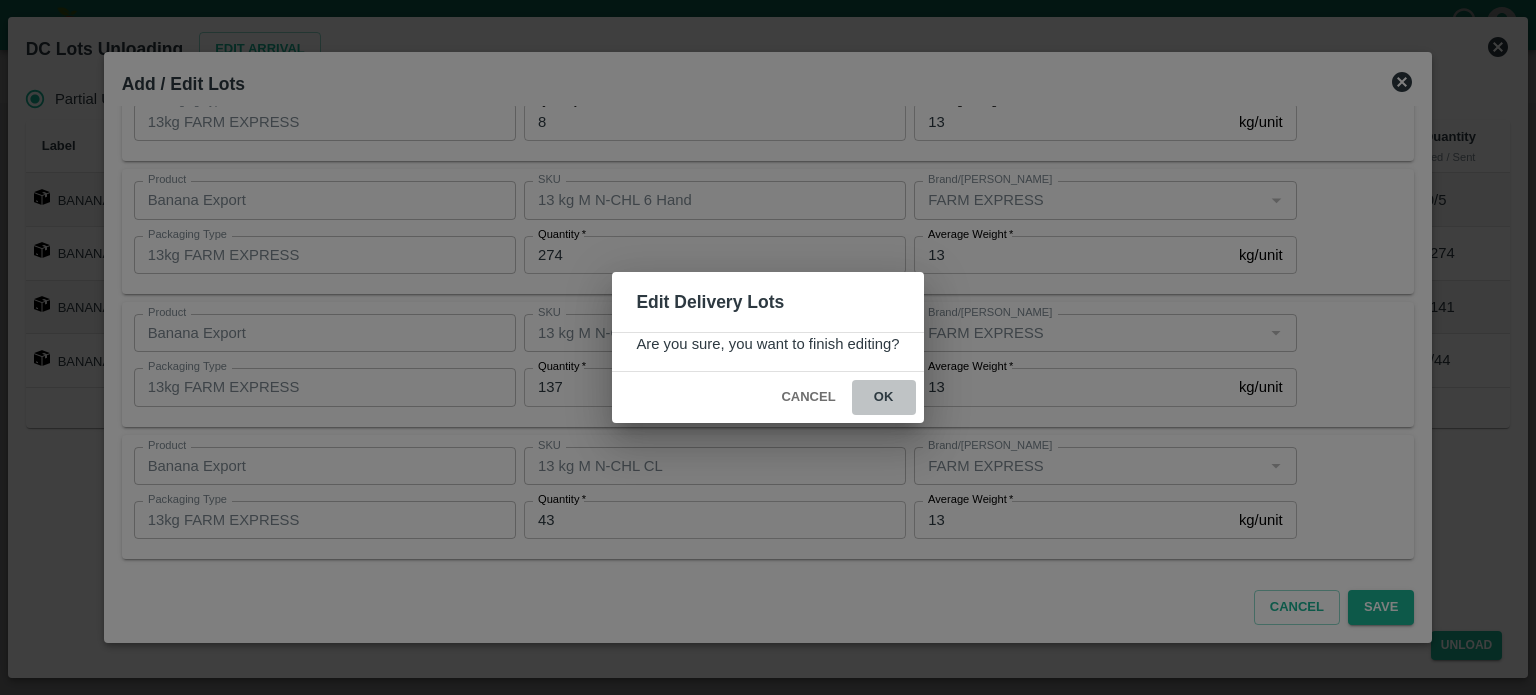 click on "ok" at bounding box center (884, 397) 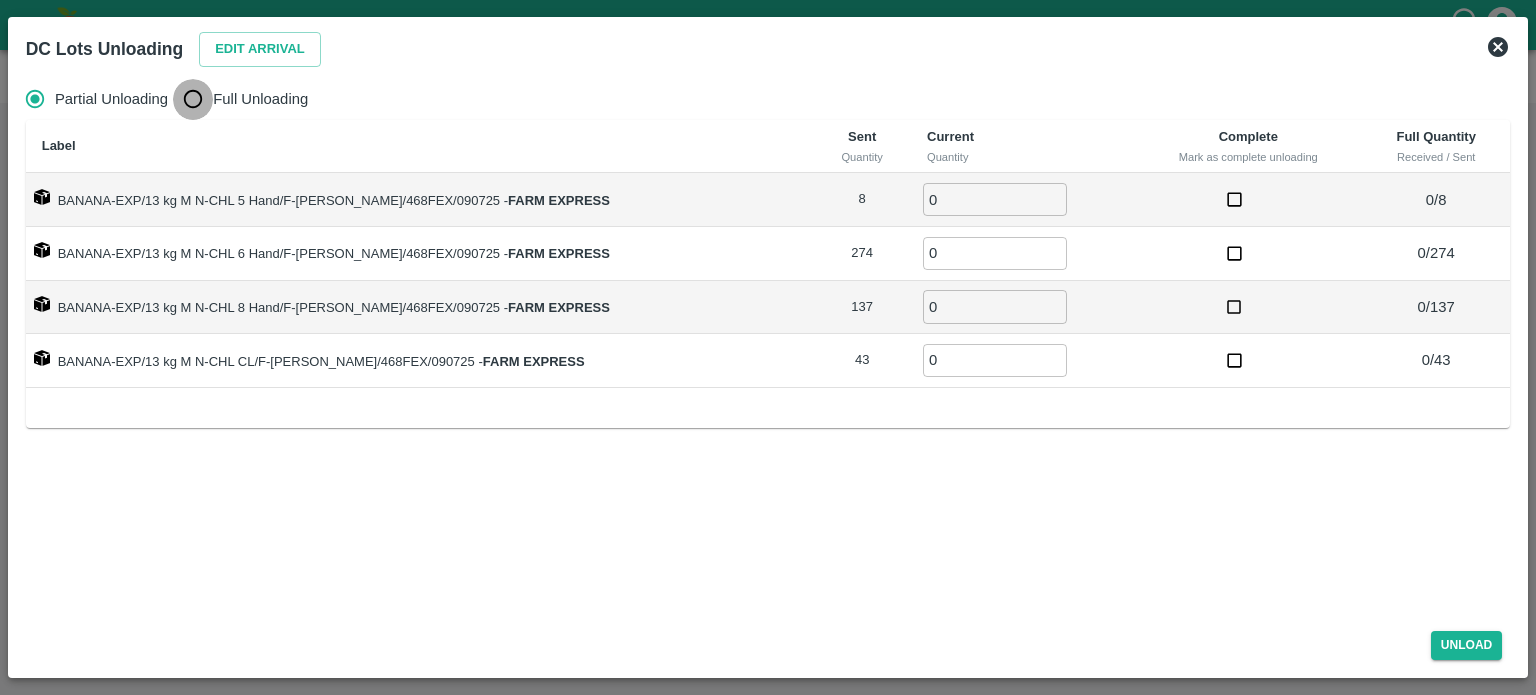 click on "Full Unloading" at bounding box center [193, 99] 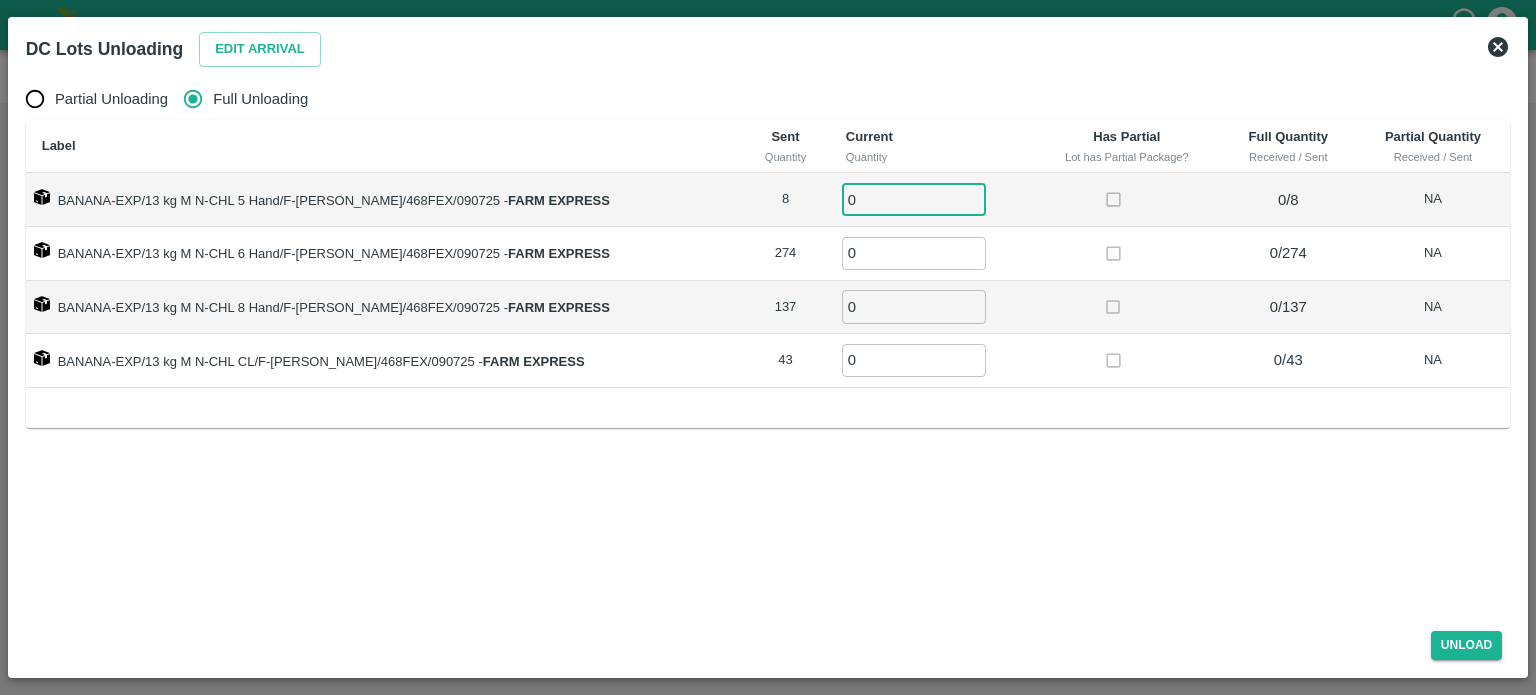 click on "0" at bounding box center [914, 199] 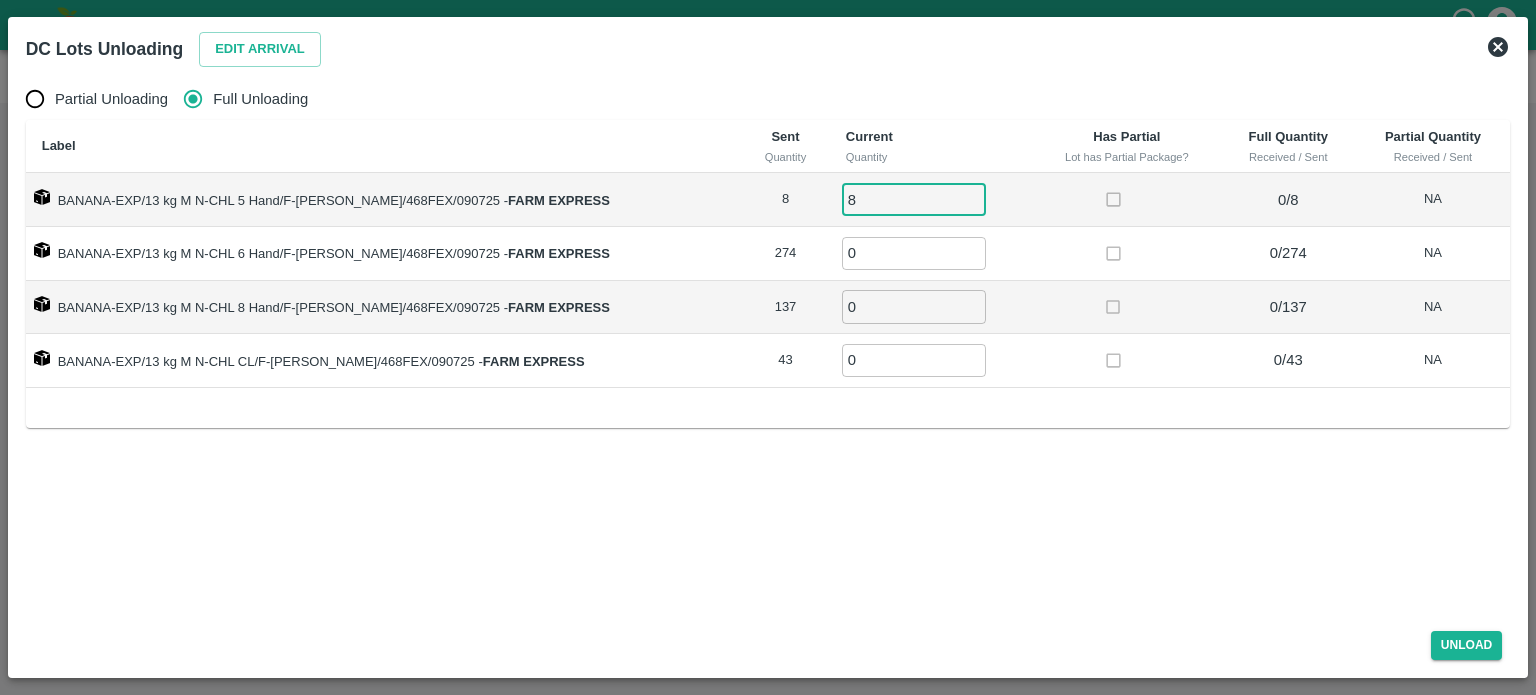 type on "8" 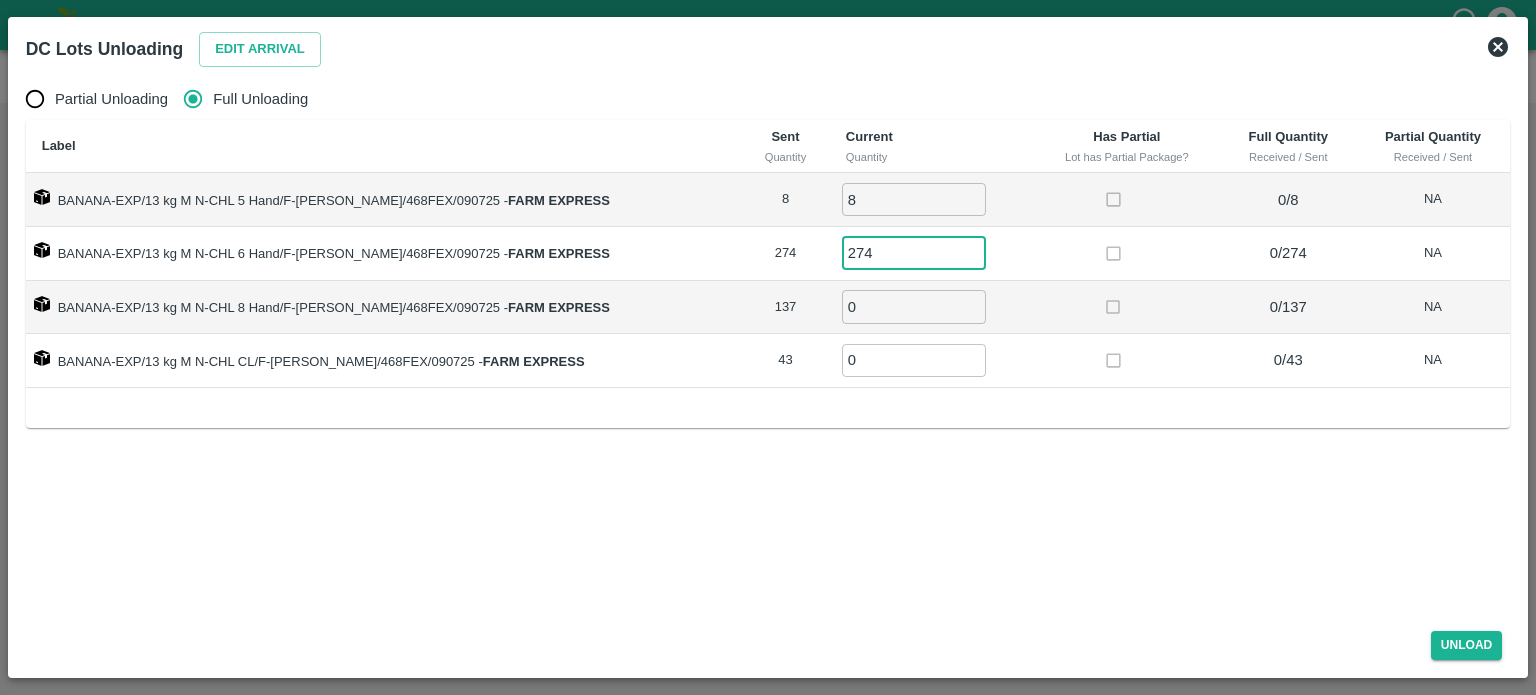 type on "274" 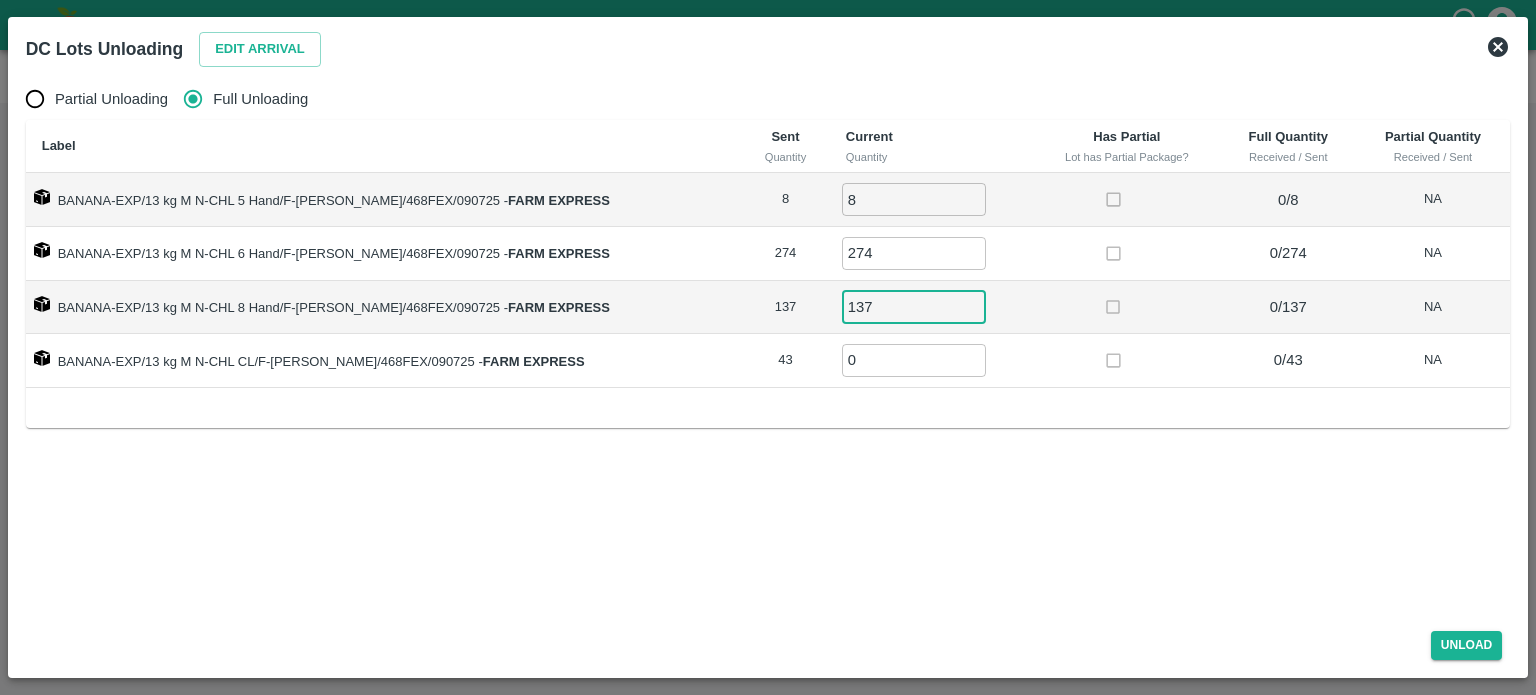 type on "137" 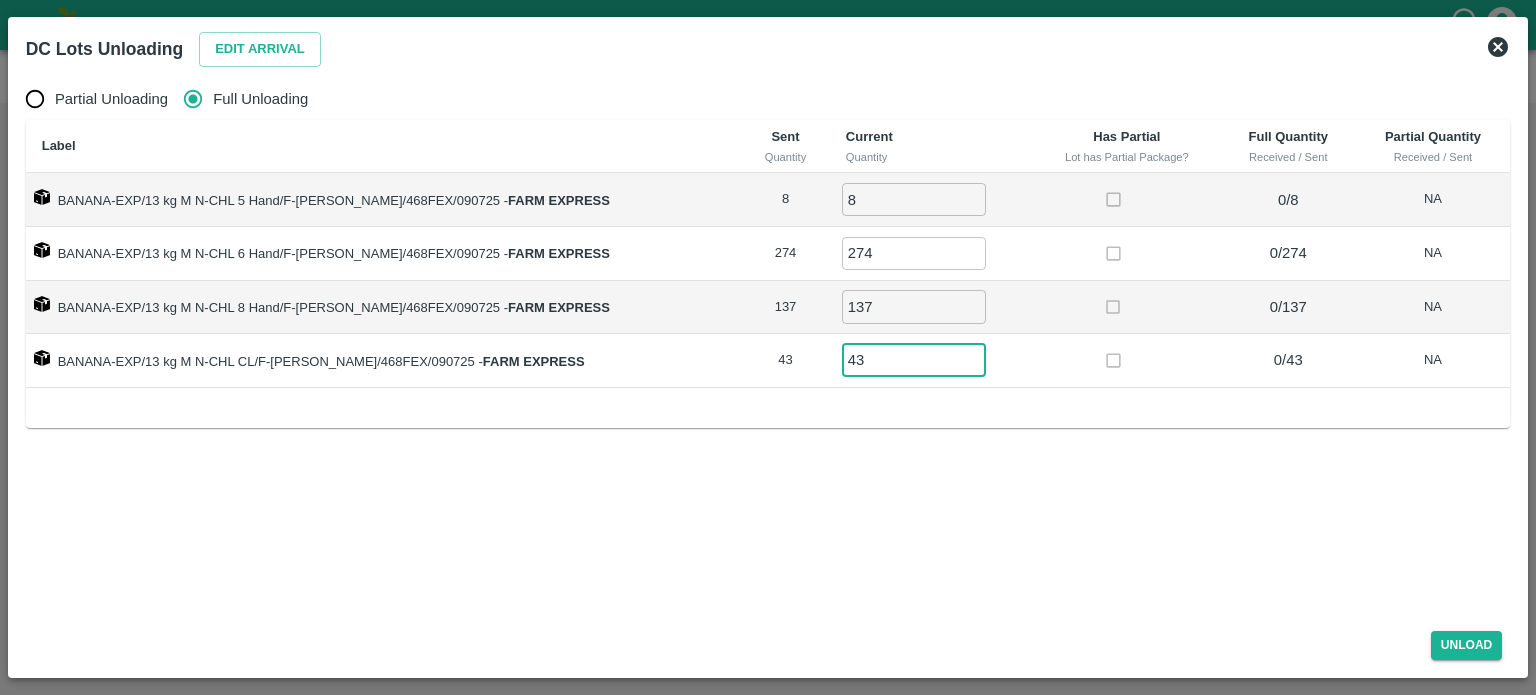 type on "43" 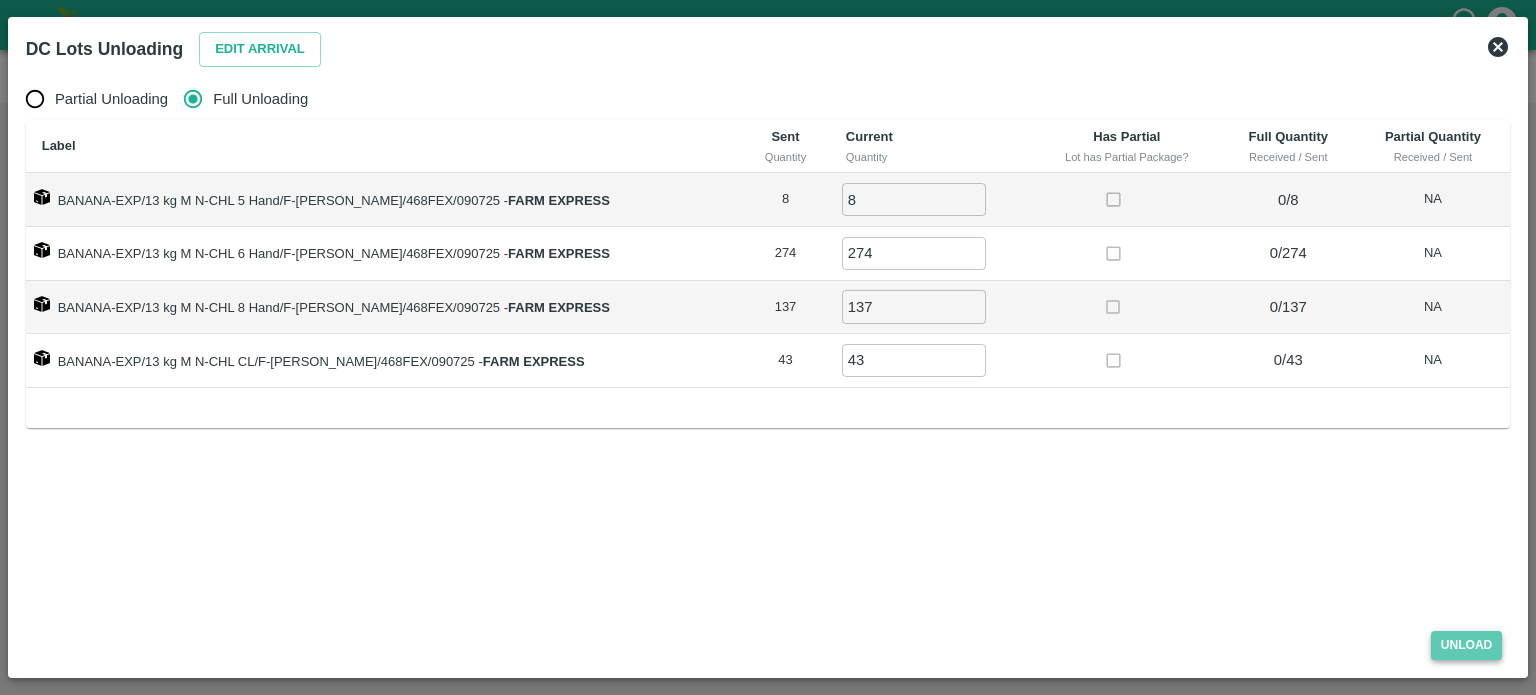 click on "Unload" at bounding box center [1467, 645] 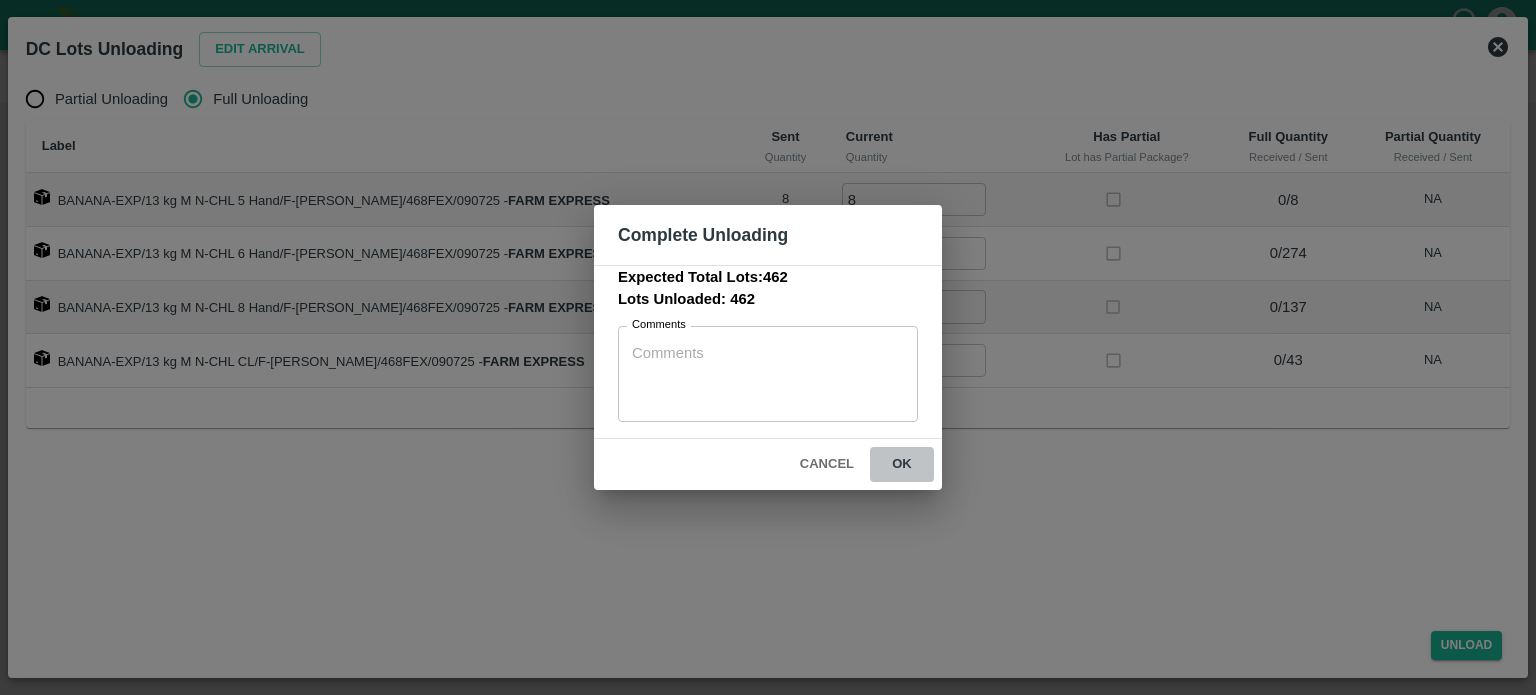 click on "ok" at bounding box center [902, 464] 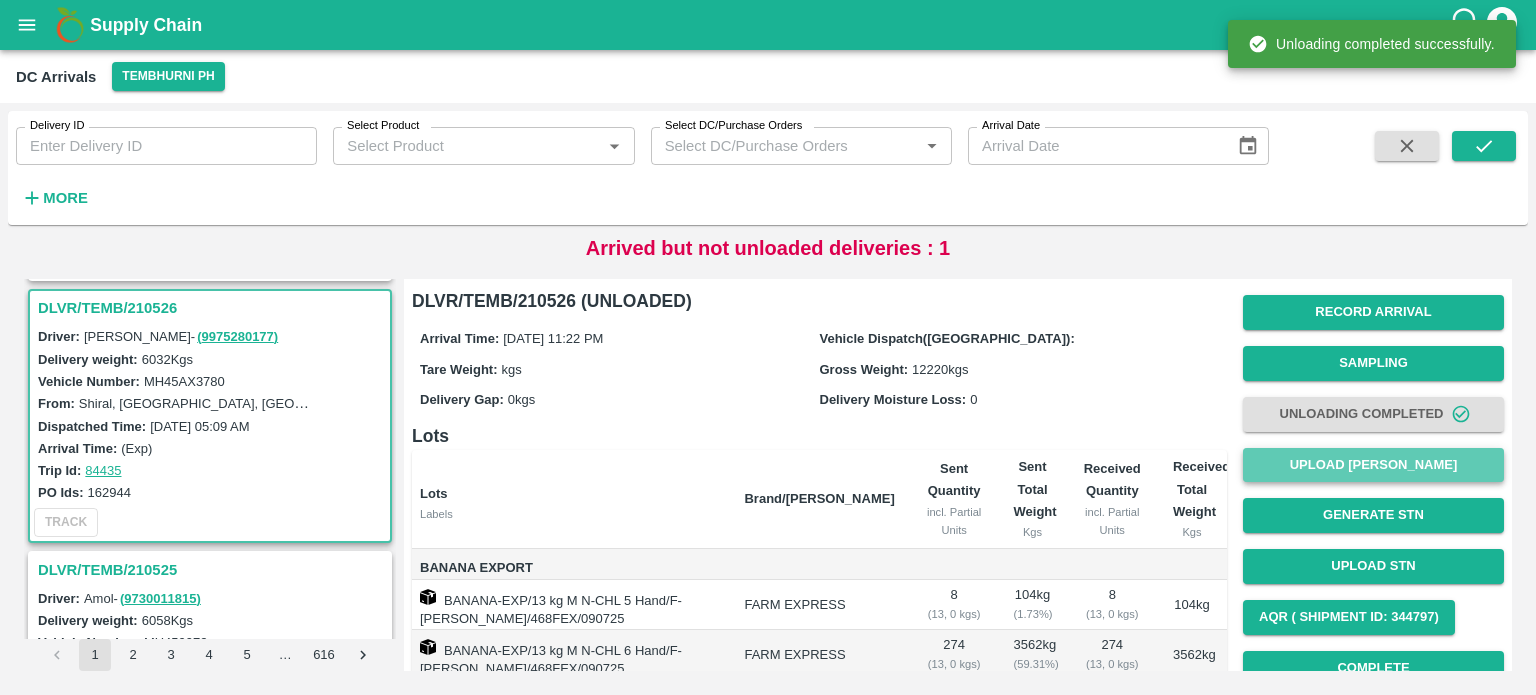 click on "Upload [PERSON_NAME]" at bounding box center (1373, 465) 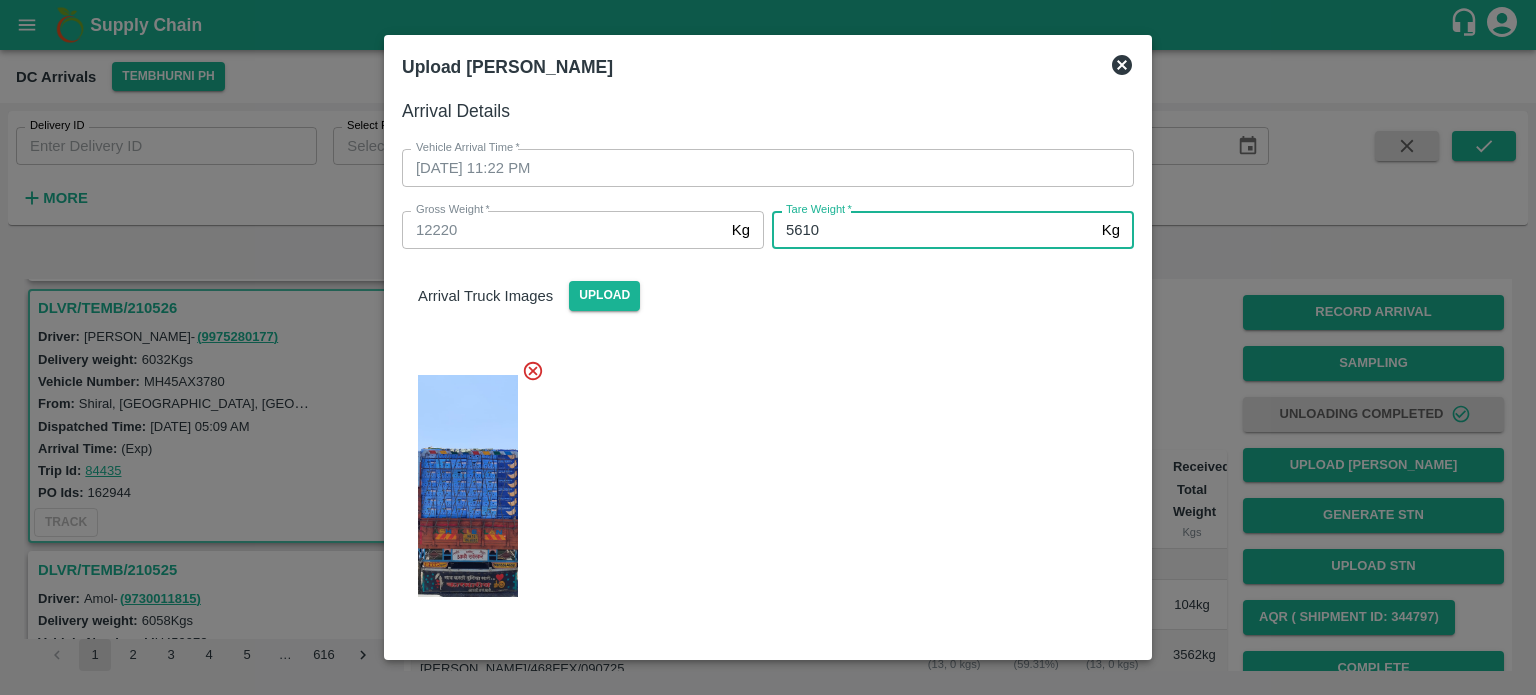 type on "5610" 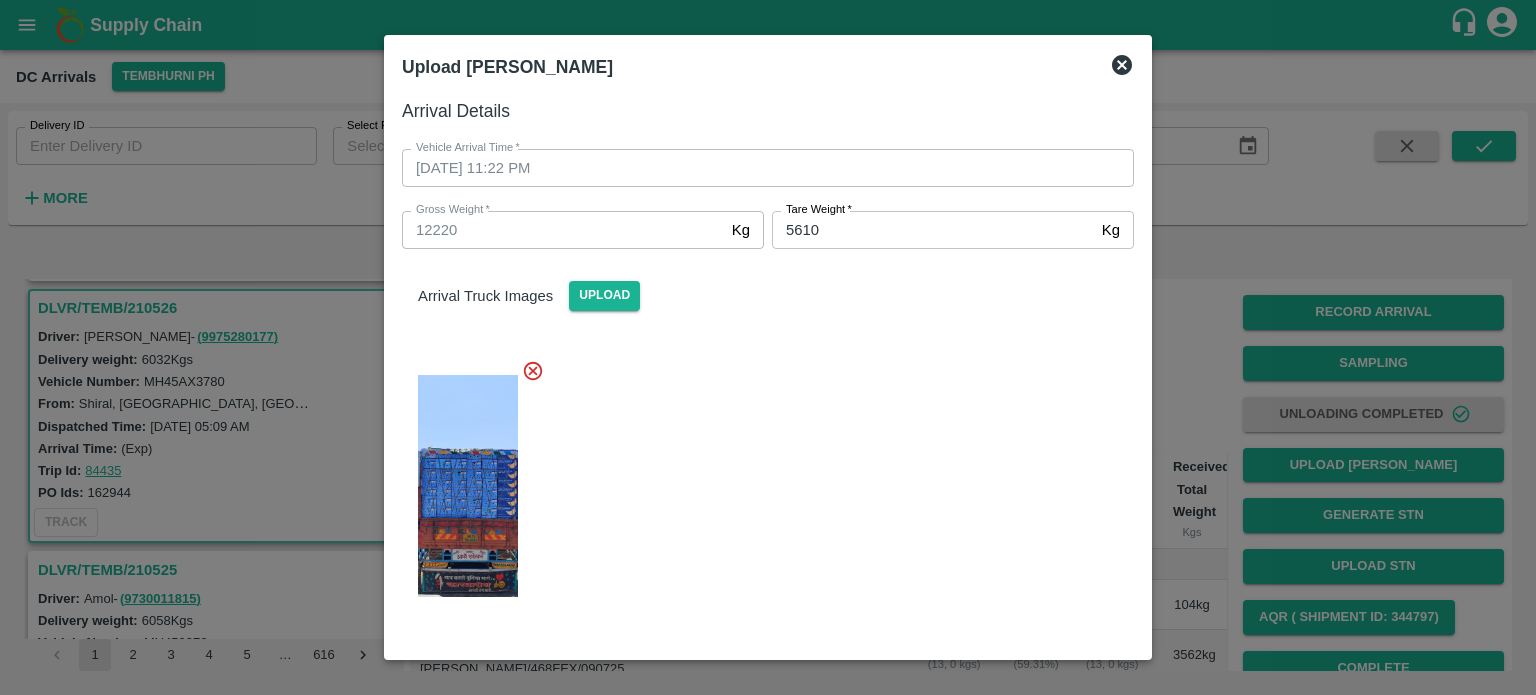 click at bounding box center [760, 480] 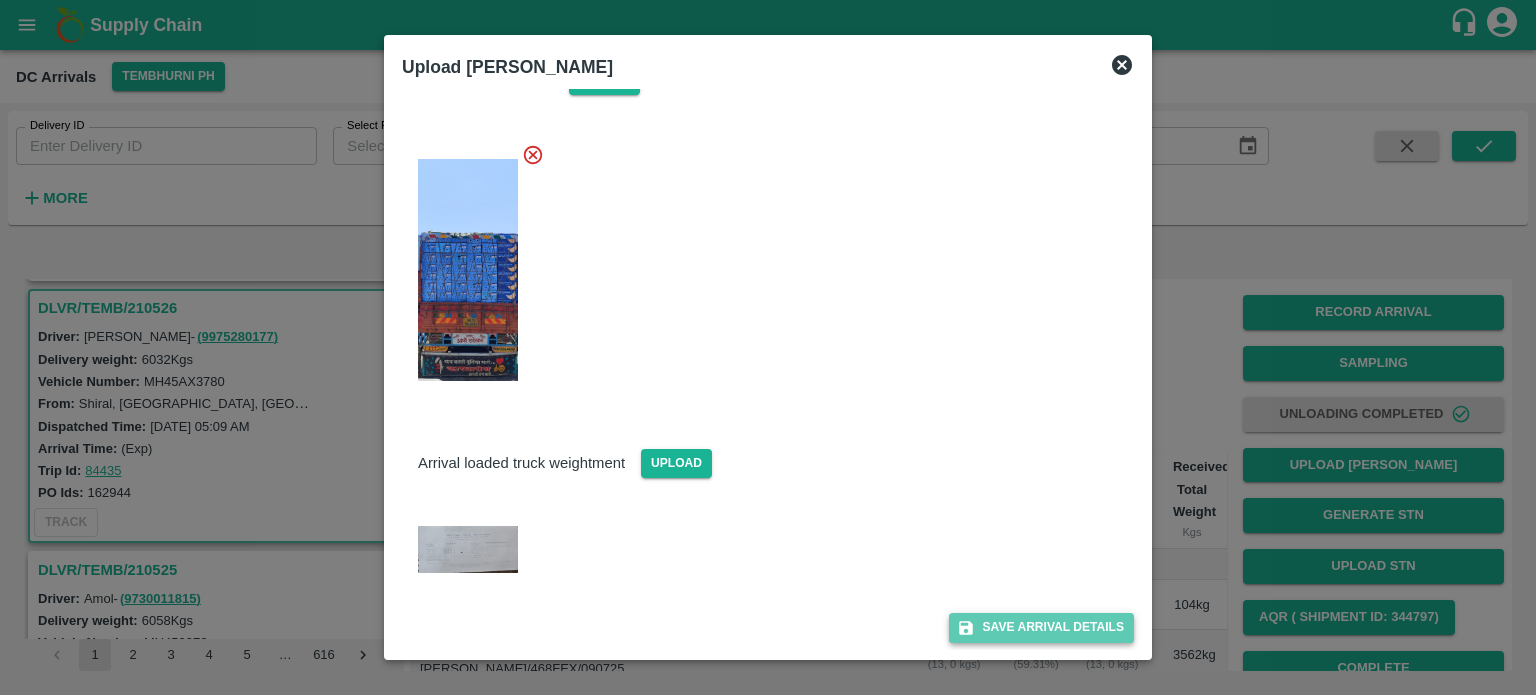 click on "Save Arrival Details" at bounding box center (1041, 627) 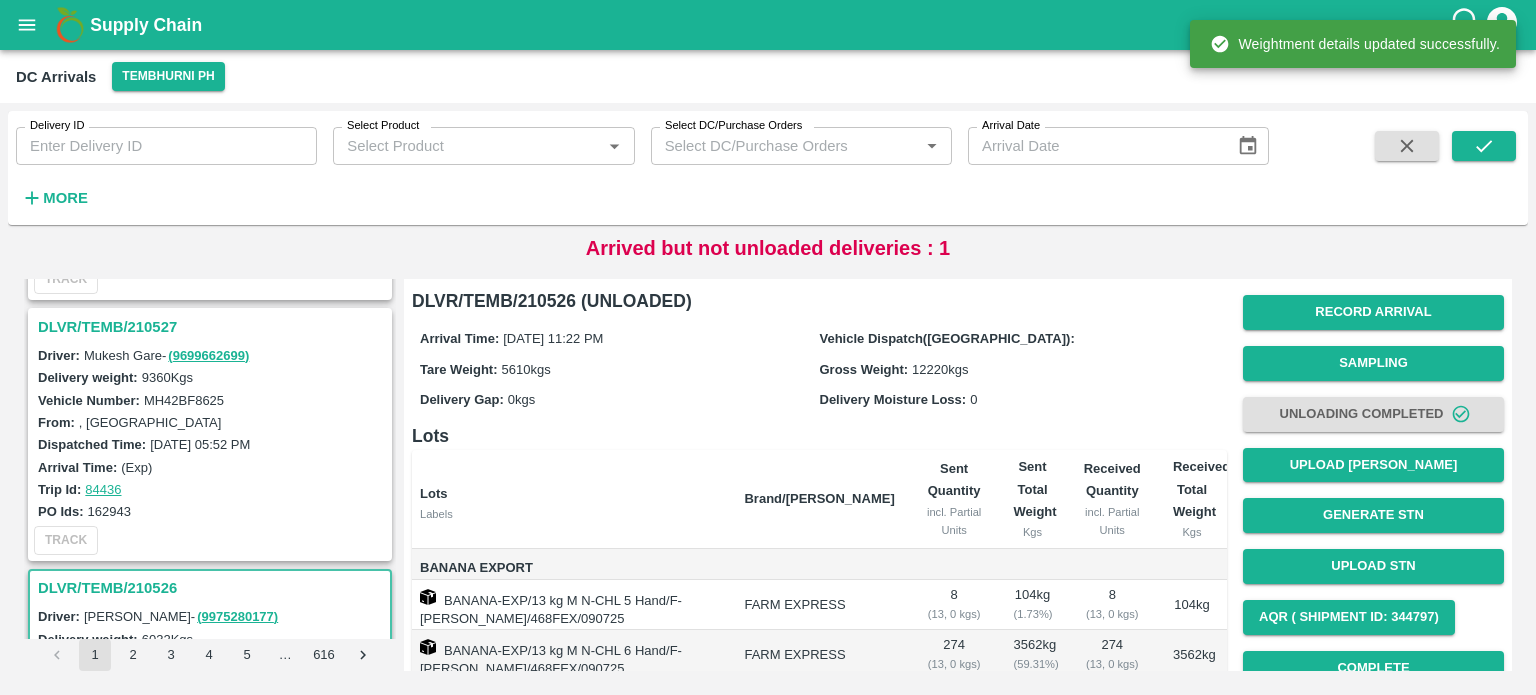 scroll, scrollTop: 1792, scrollLeft: 0, axis: vertical 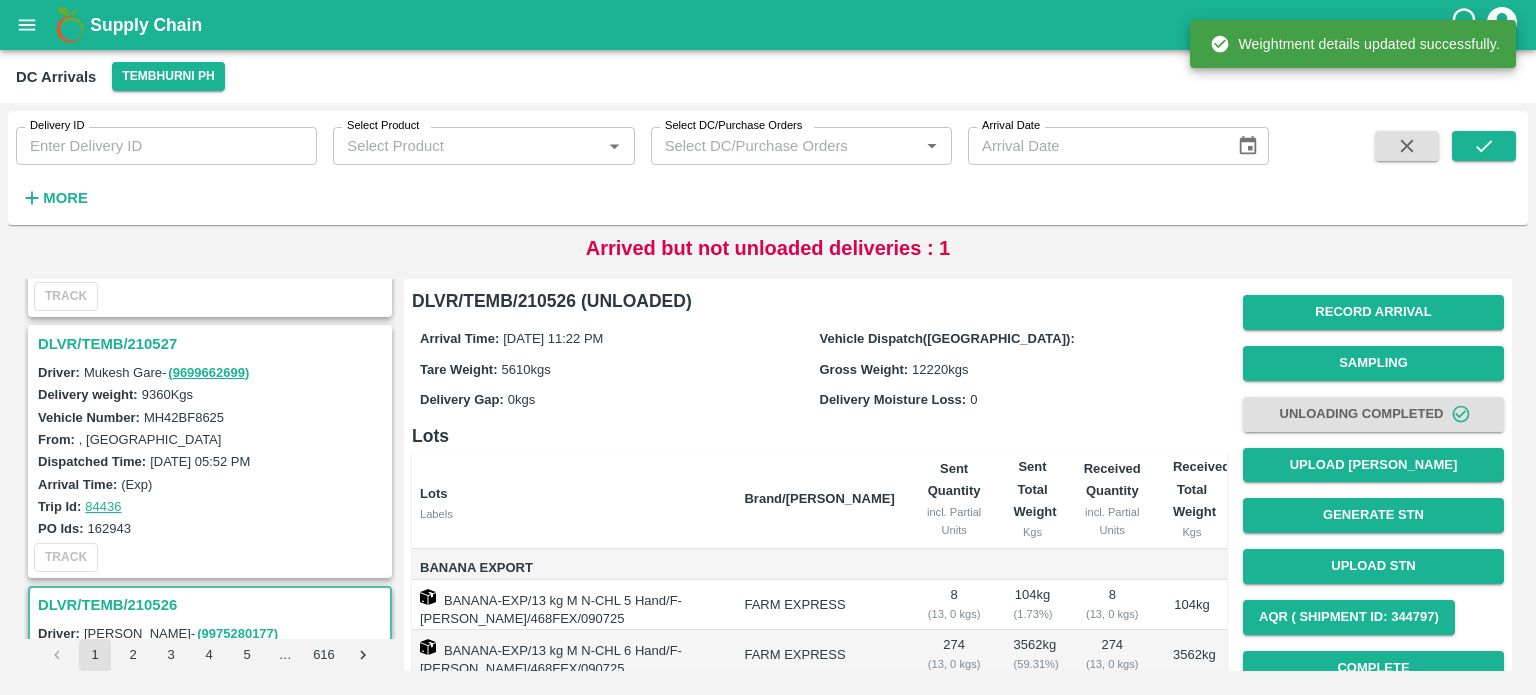 click on "DLVR/TEMB/210527" at bounding box center (213, 344) 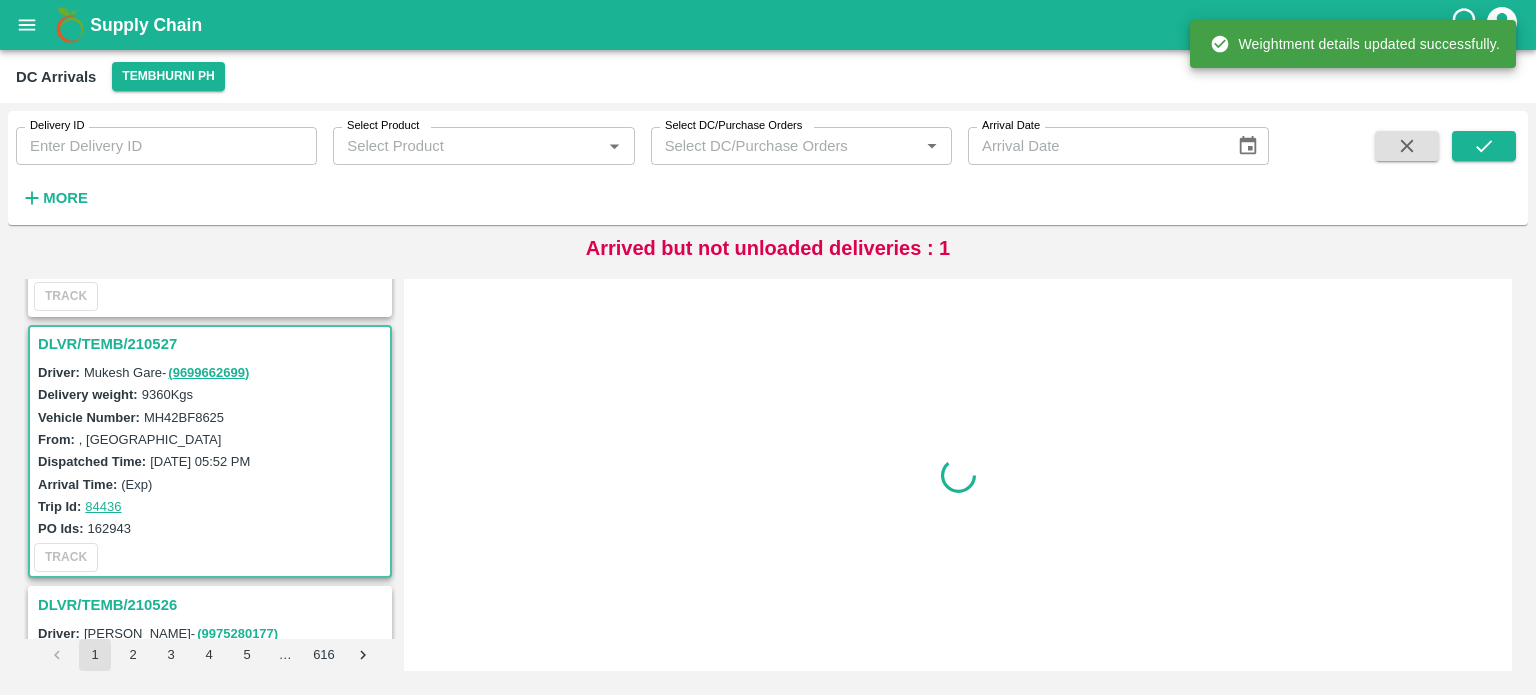 scroll, scrollTop: 1829, scrollLeft: 0, axis: vertical 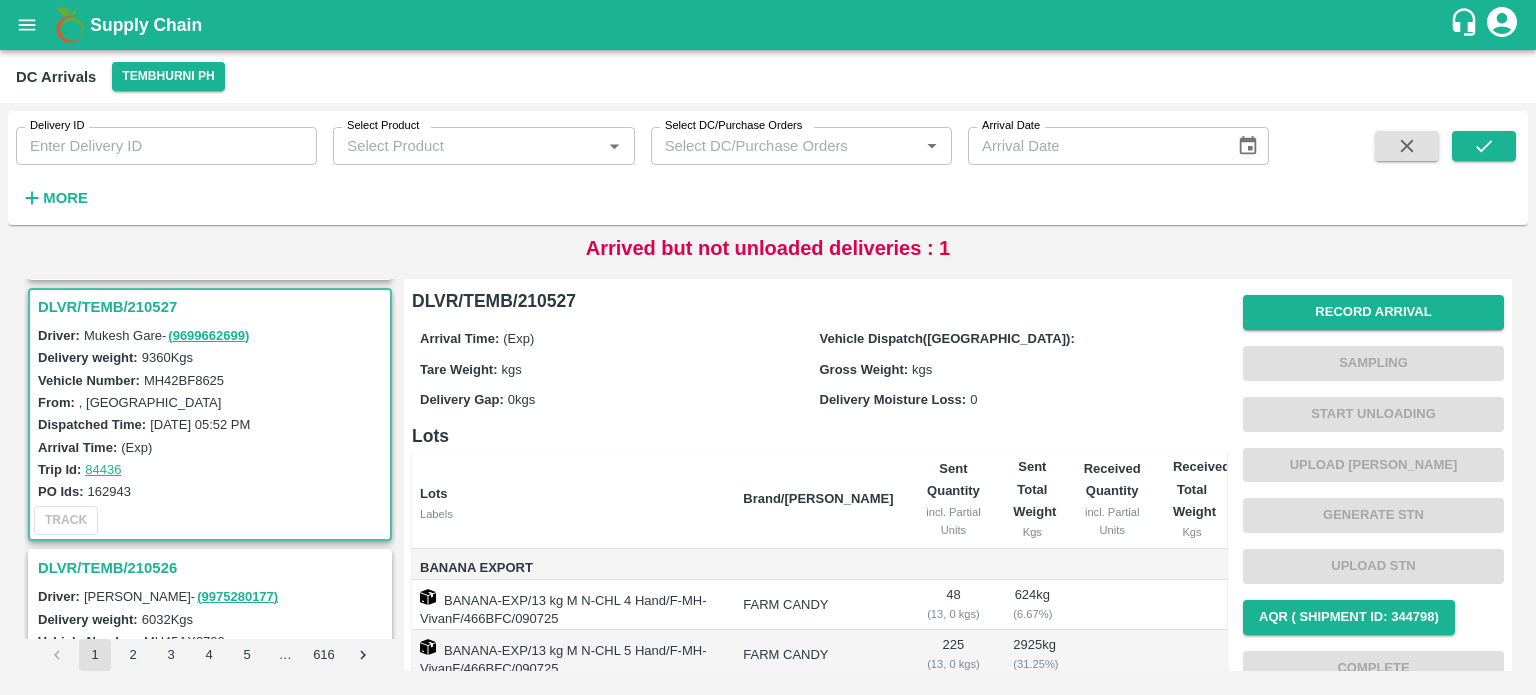 click on "Vehicle Number: MH42BF8625" at bounding box center [213, 380] 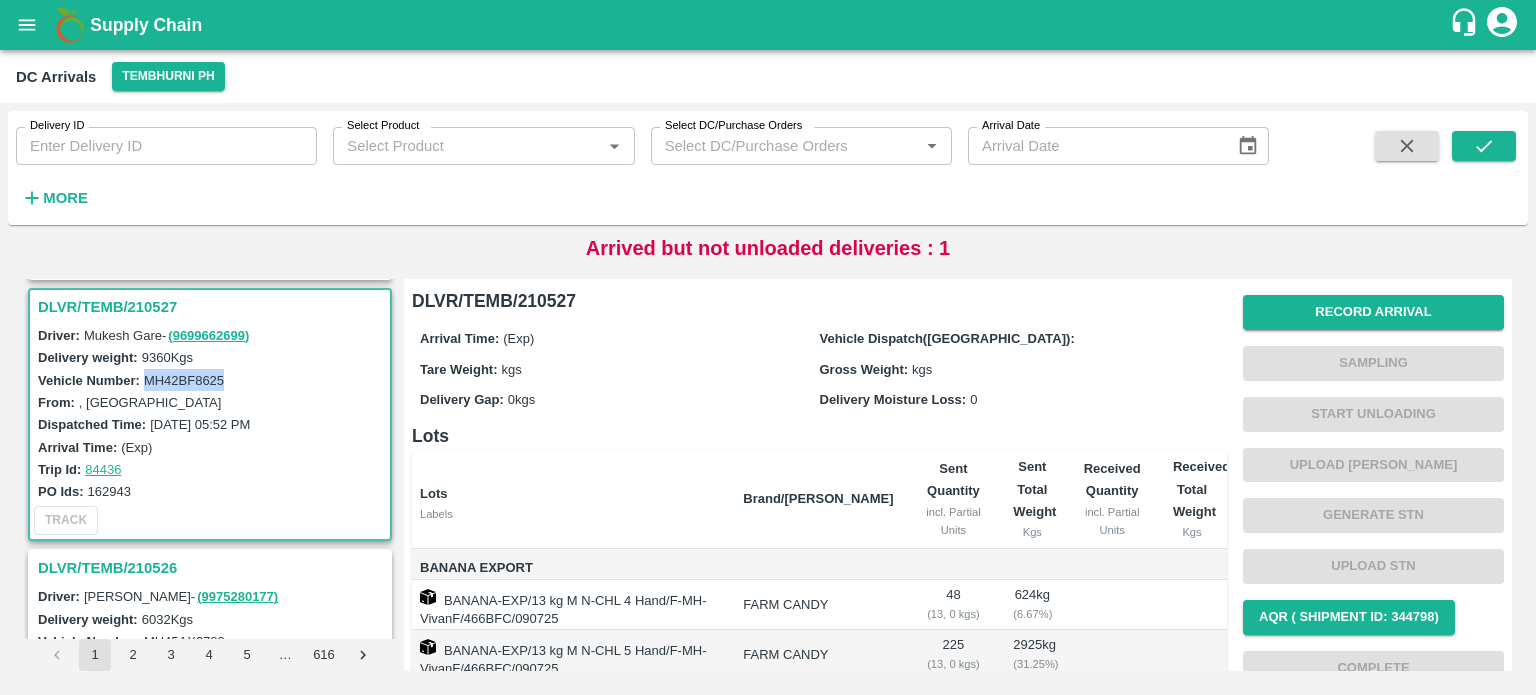 click on "Vehicle Number: MH42BF8625" at bounding box center [213, 380] 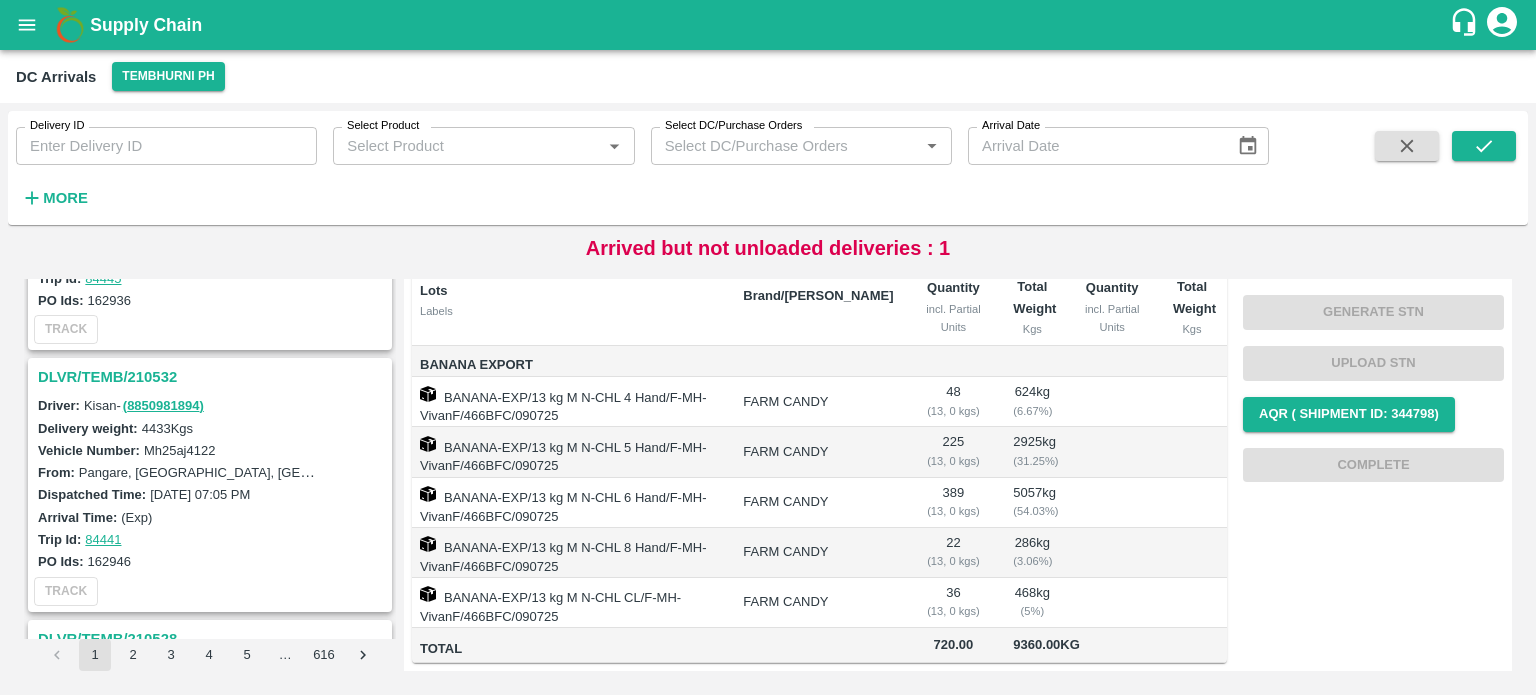 scroll, scrollTop: 1233, scrollLeft: 0, axis: vertical 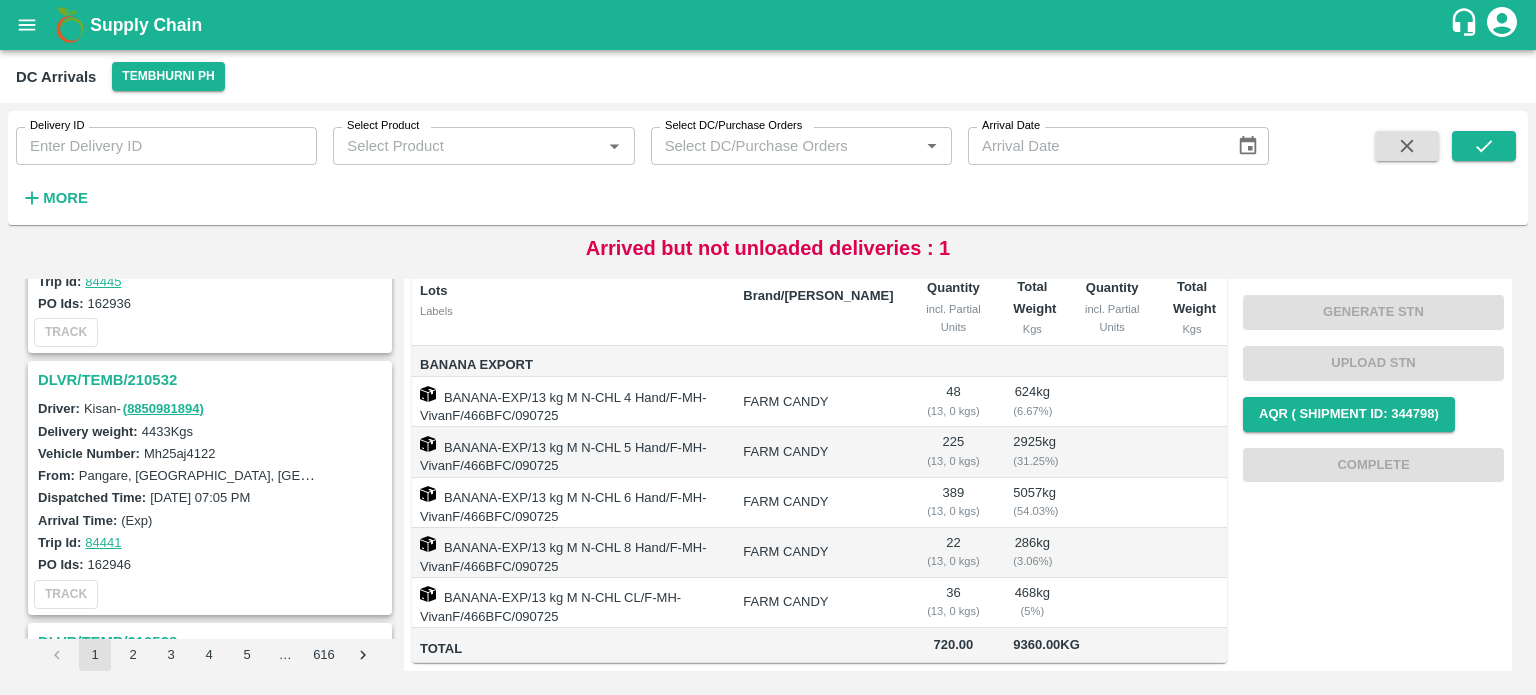 click on "DLVR/TEMB/210532" at bounding box center [213, 380] 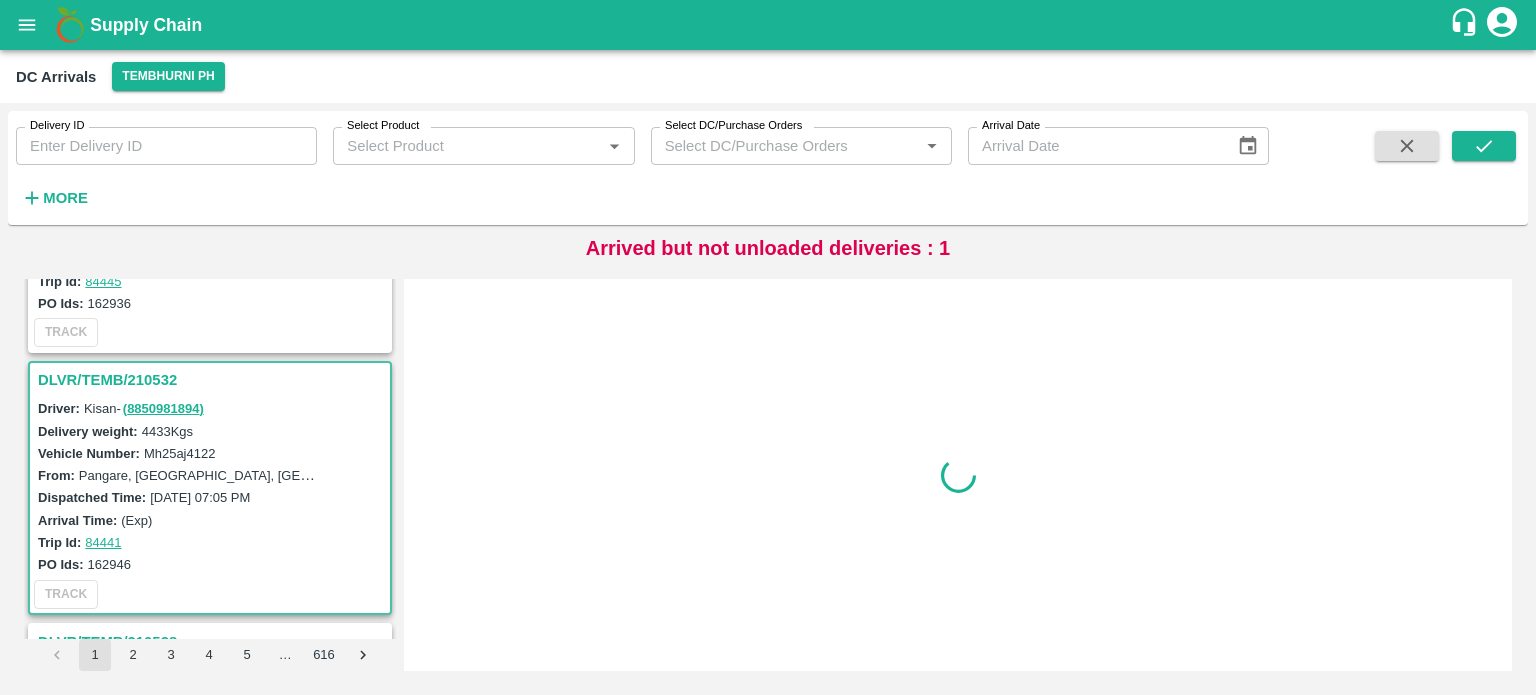 scroll, scrollTop: 0, scrollLeft: 0, axis: both 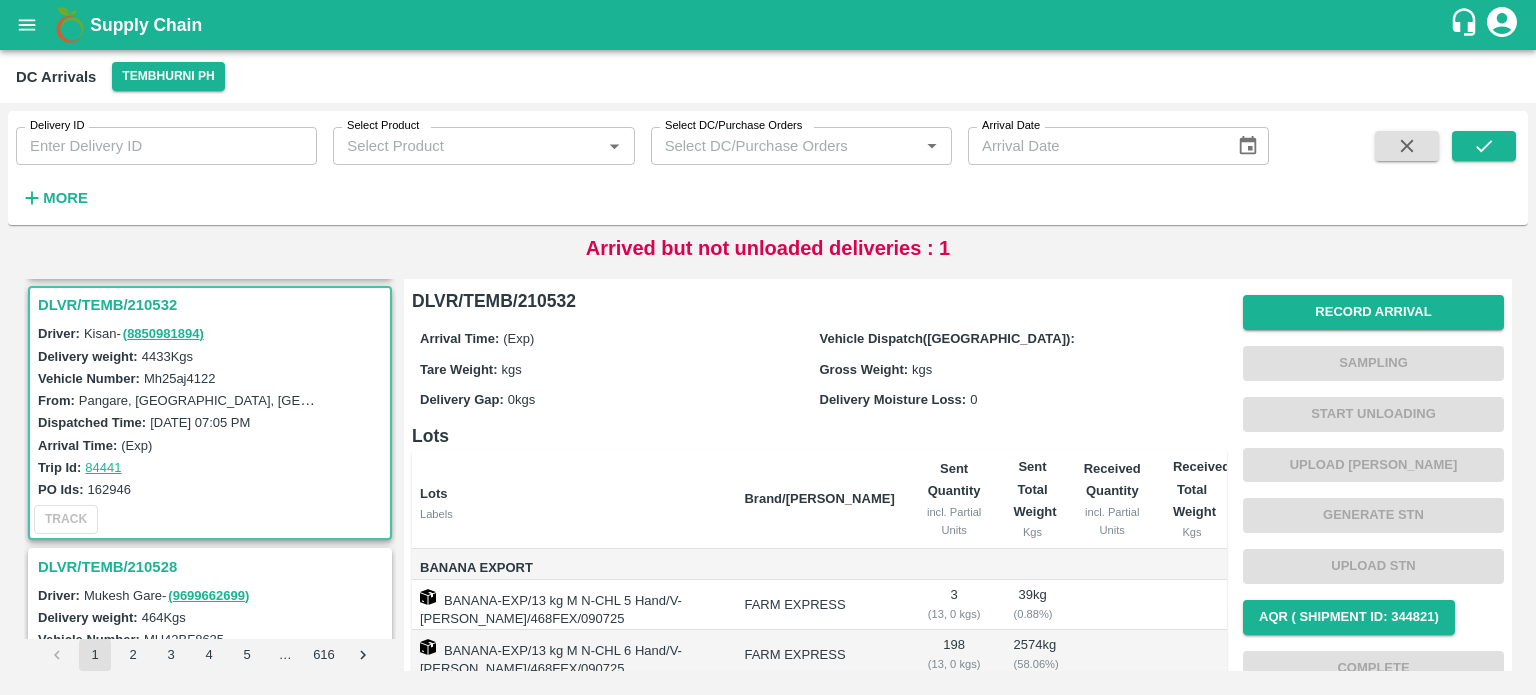 click on "Mh25aj4122" at bounding box center (180, 378) 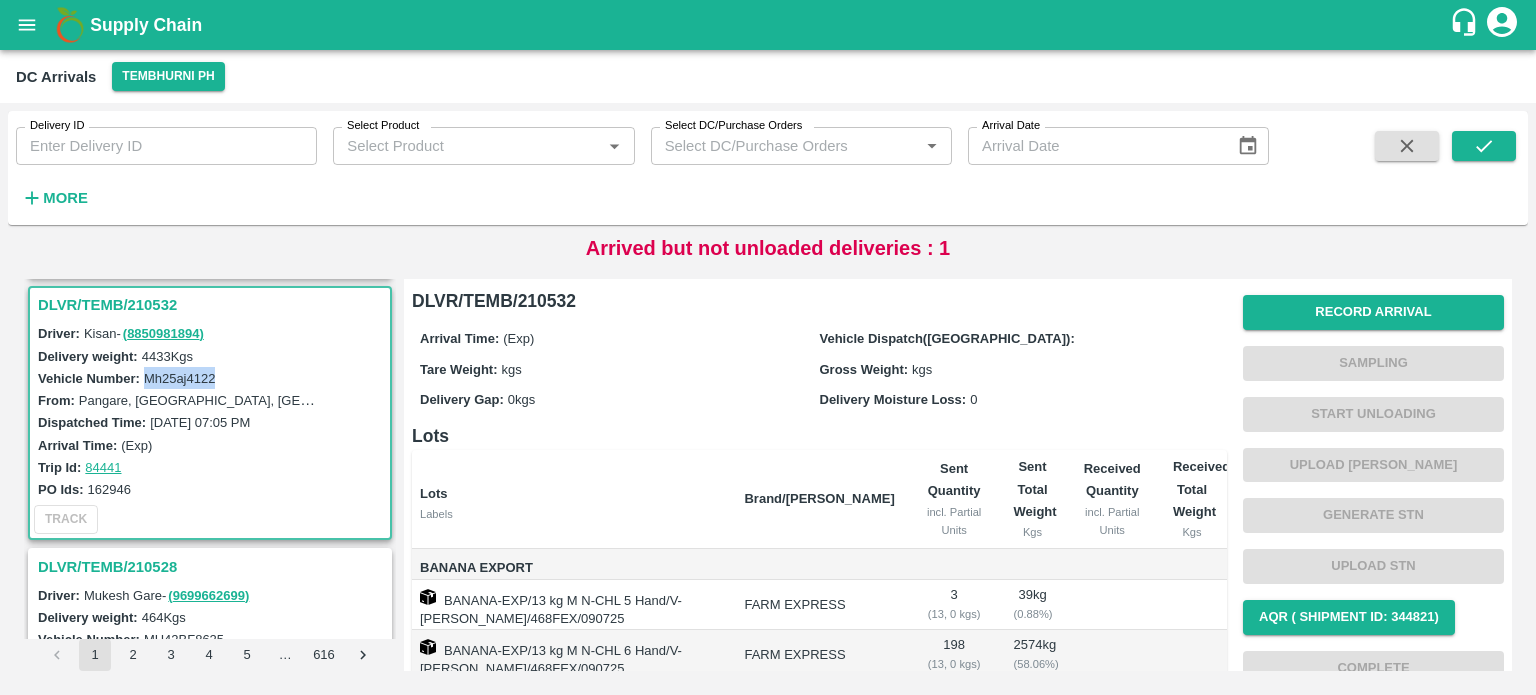 click on "Mh25aj4122" at bounding box center [180, 378] 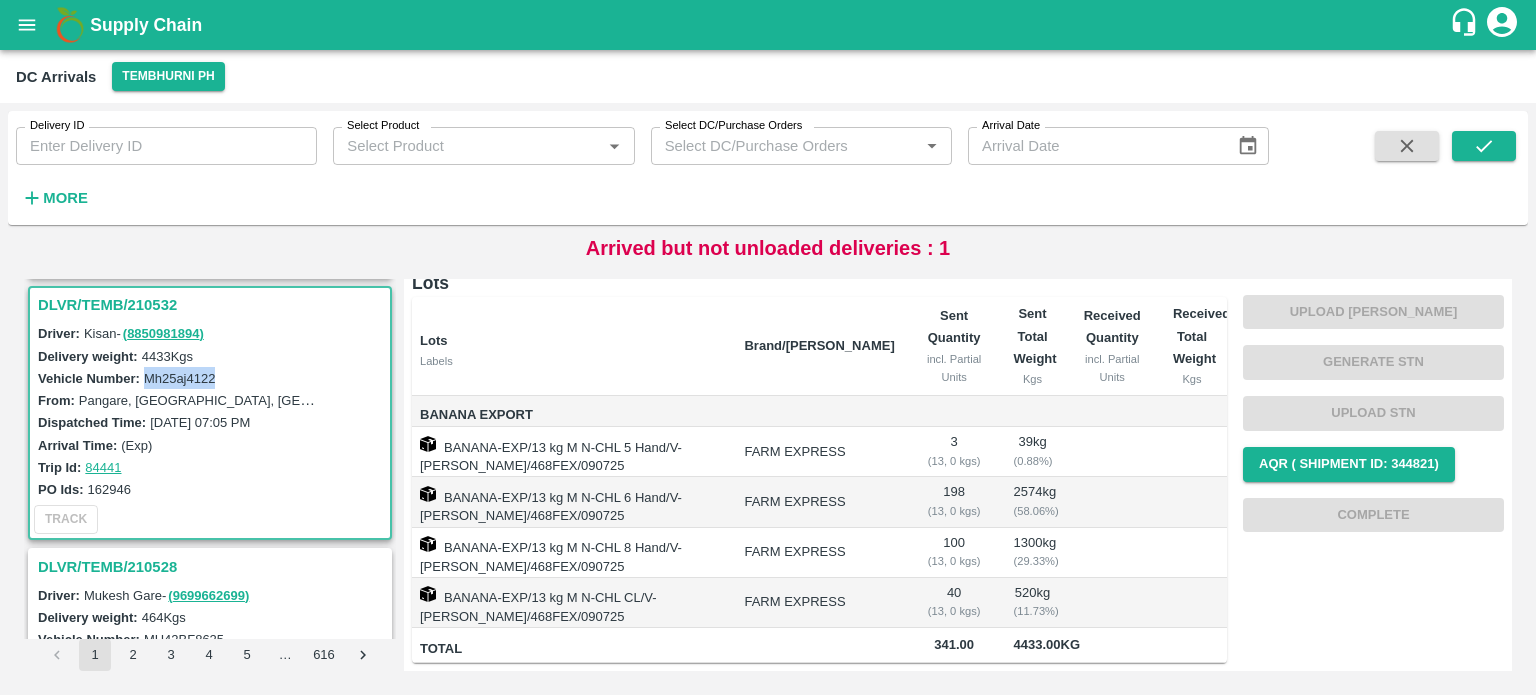 scroll, scrollTop: 0, scrollLeft: 0, axis: both 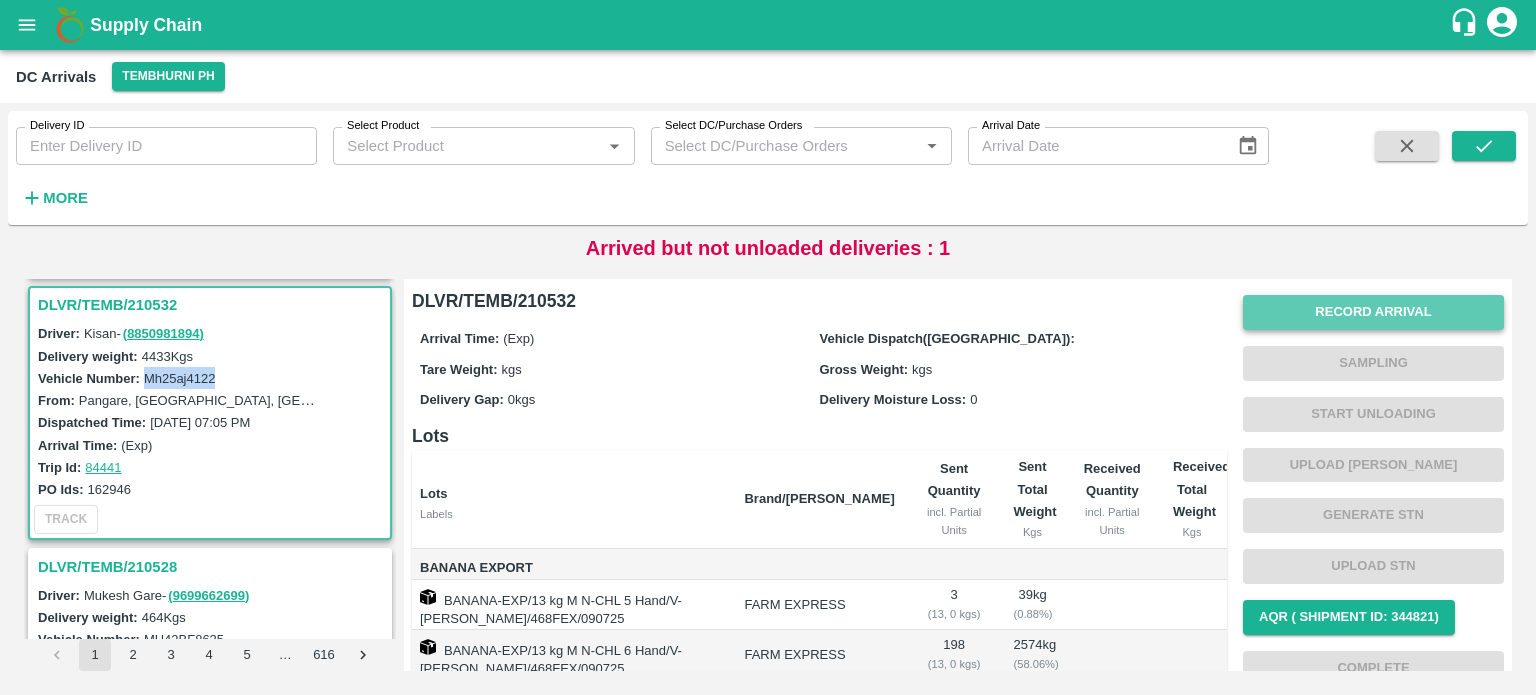 click on "Record Arrival" at bounding box center [1373, 312] 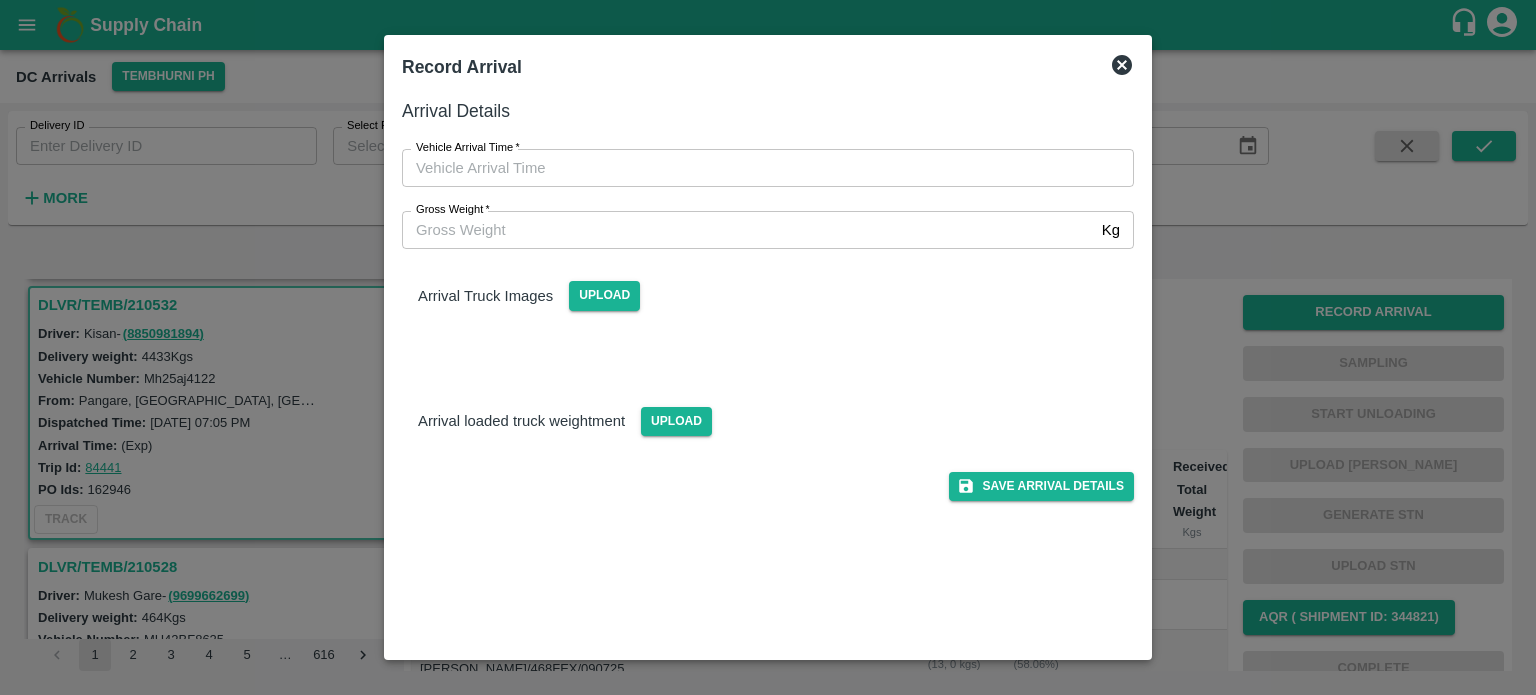 click on "Gross Weight   *" at bounding box center (748, 230) 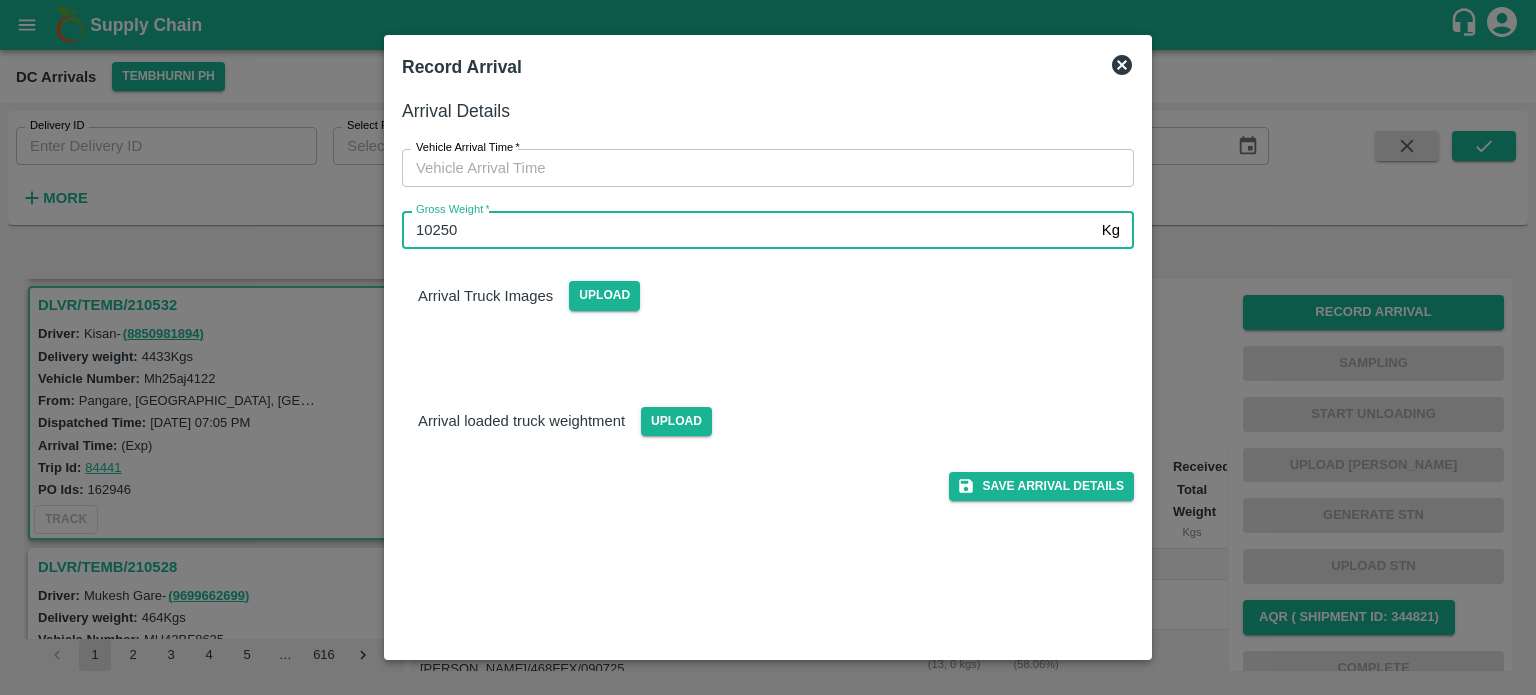 type on "10250" 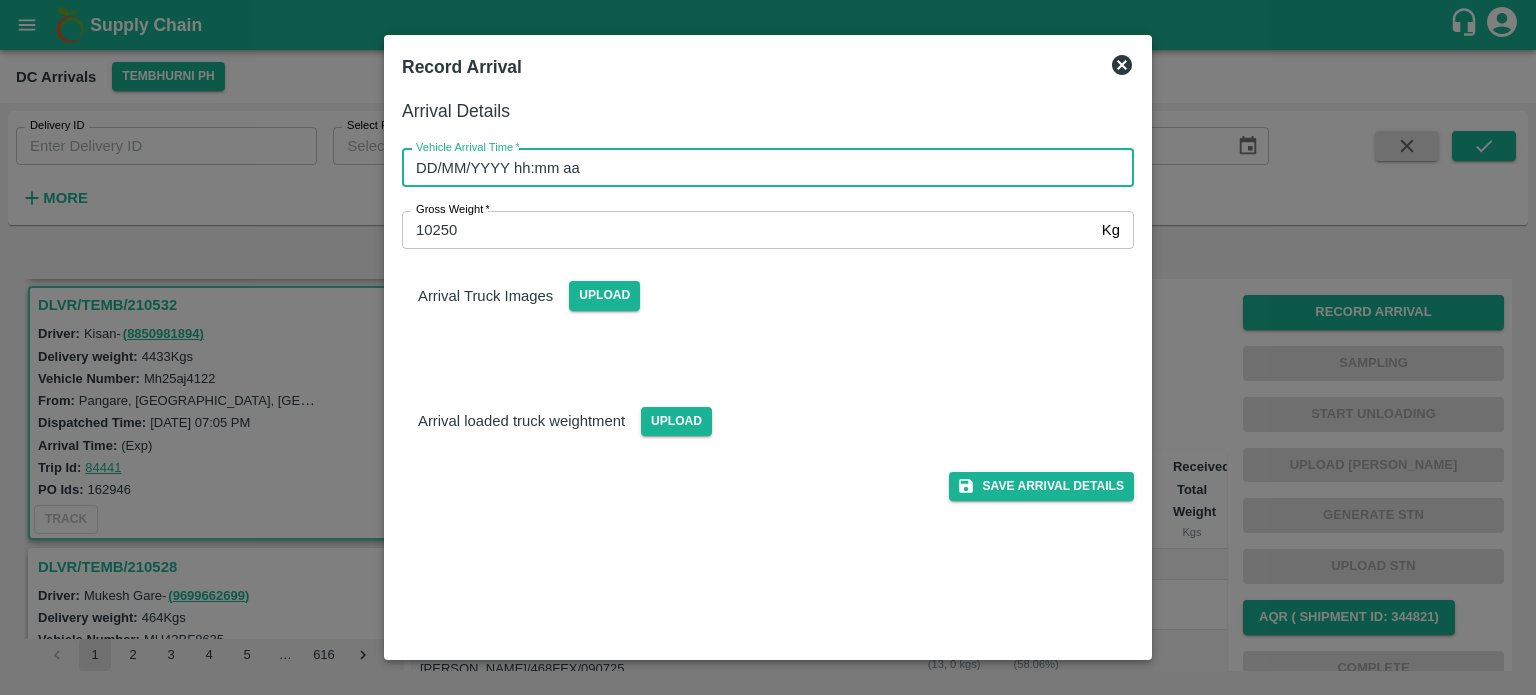 click on "DD/MM/YYYY hh:mm aa" at bounding box center (761, 168) 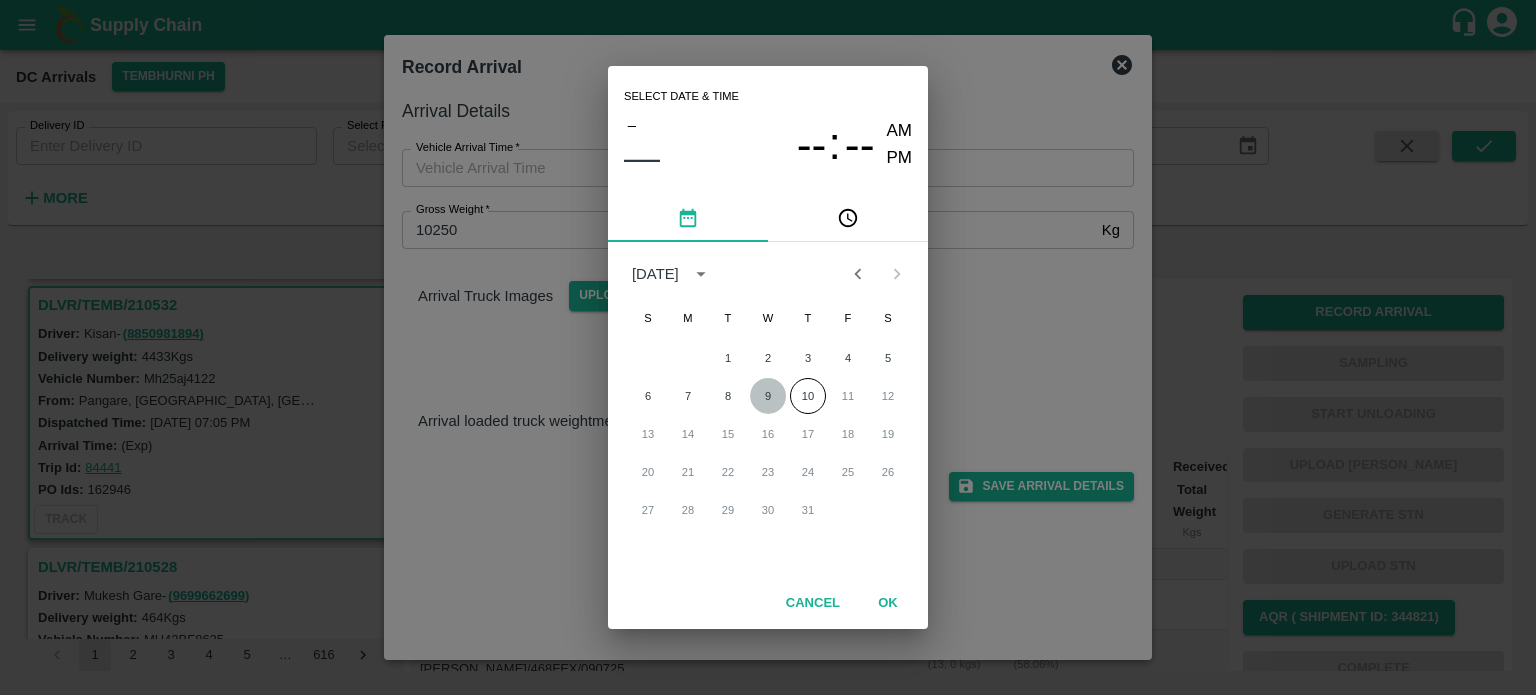 click on "9" at bounding box center (768, 396) 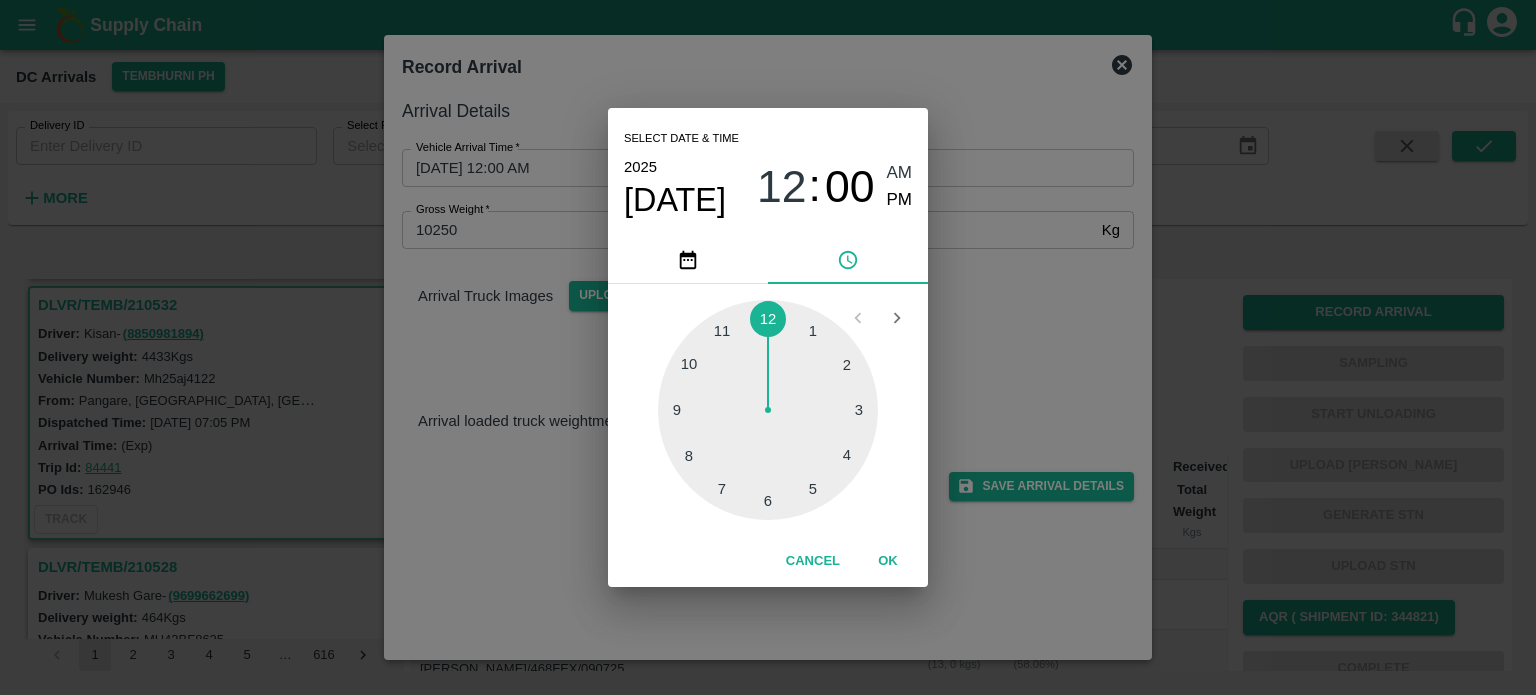click at bounding box center [768, 410] 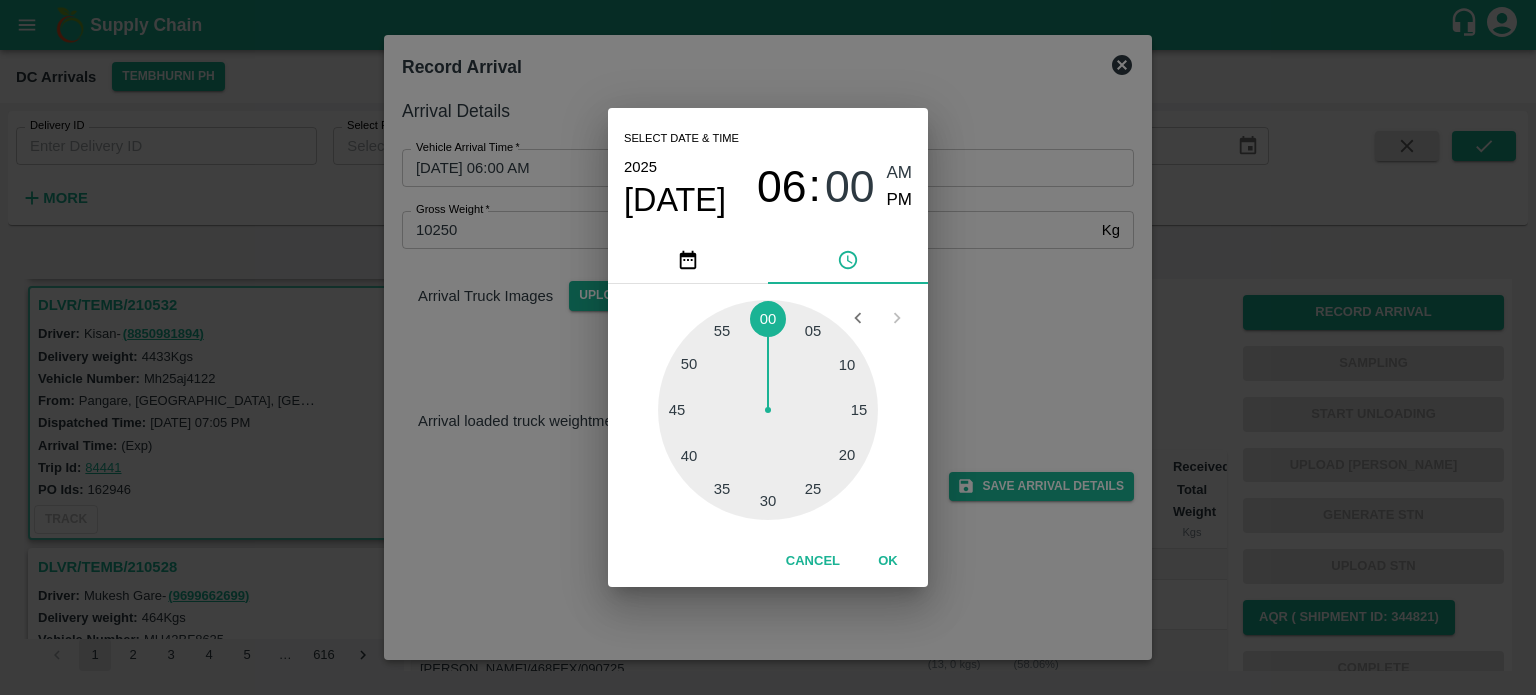 click at bounding box center [768, 410] 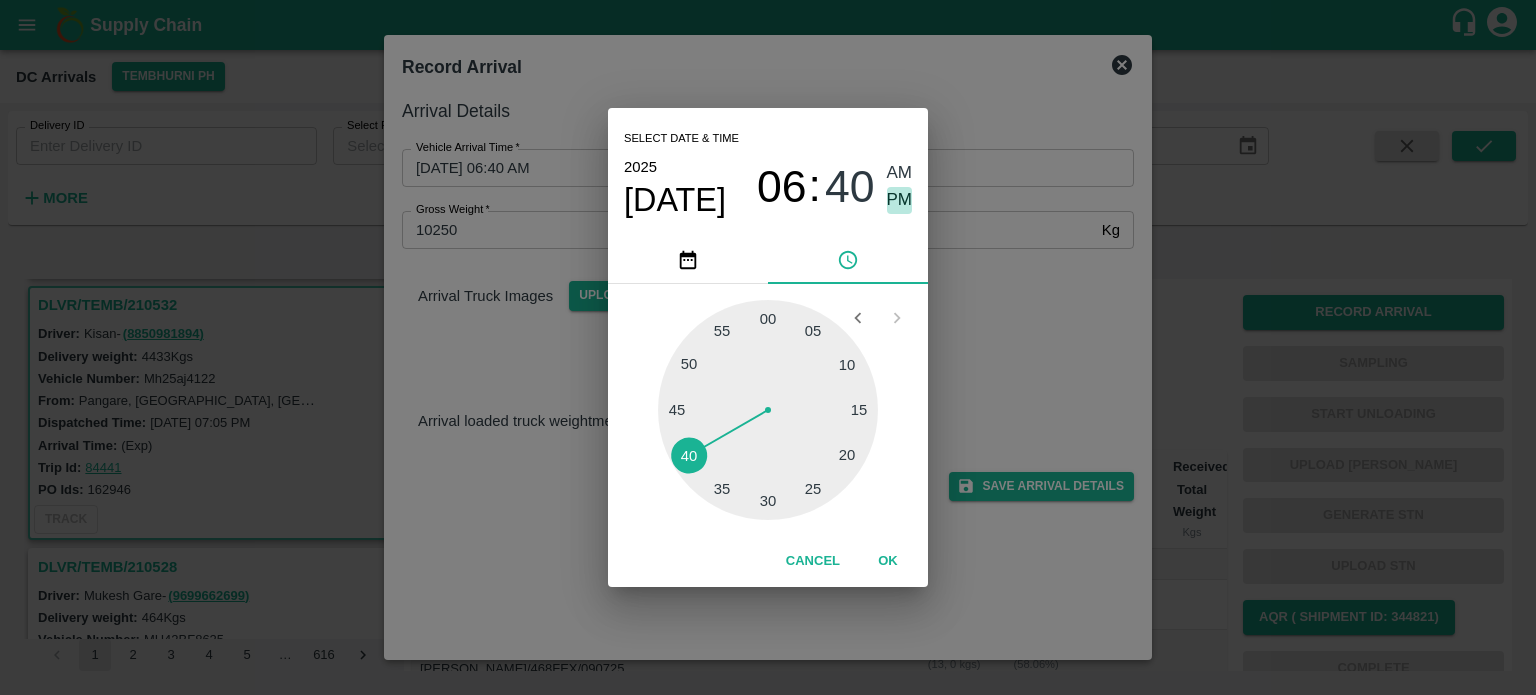 click on "PM" at bounding box center [900, 200] 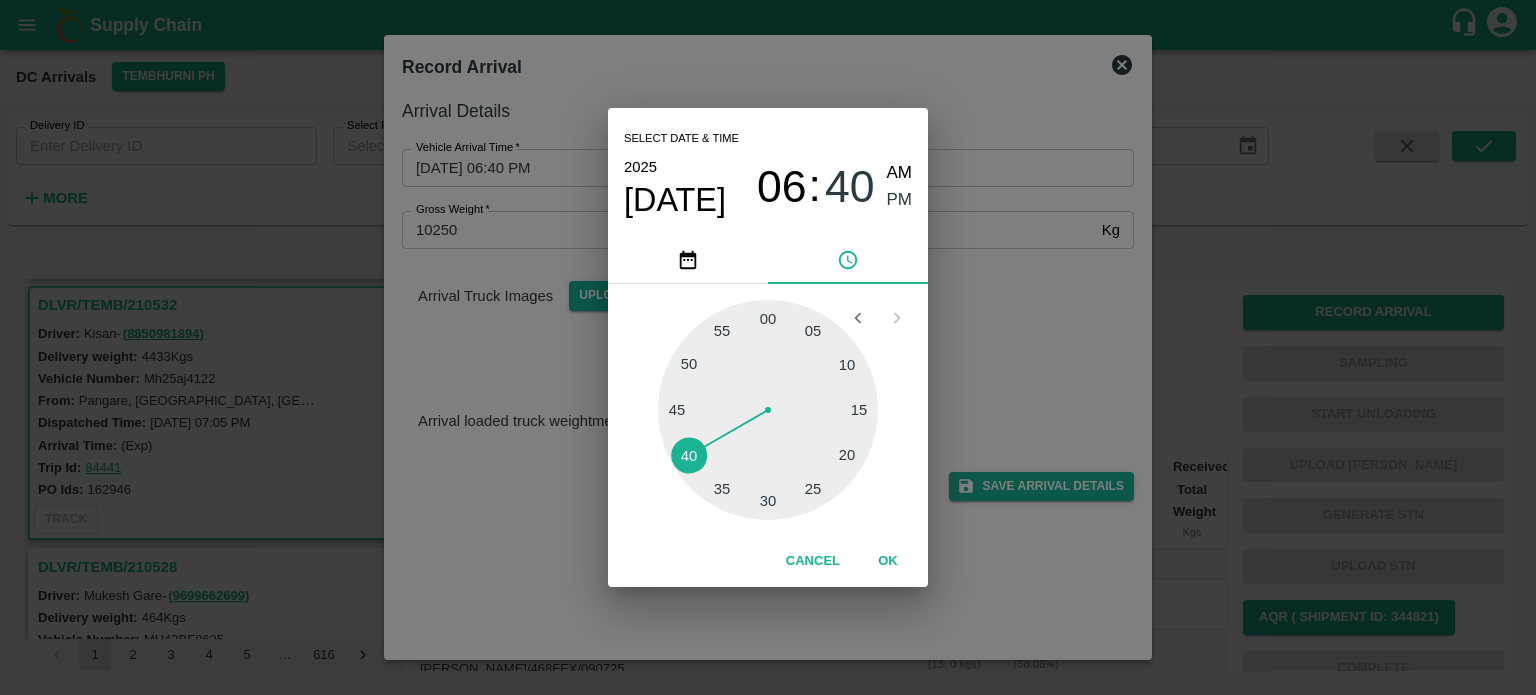click on "Select date & time [DATE] 06 : 40 AM PM 05 10 15 20 25 30 35 40 45 50 55 00 Cancel OK" at bounding box center [768, 347] 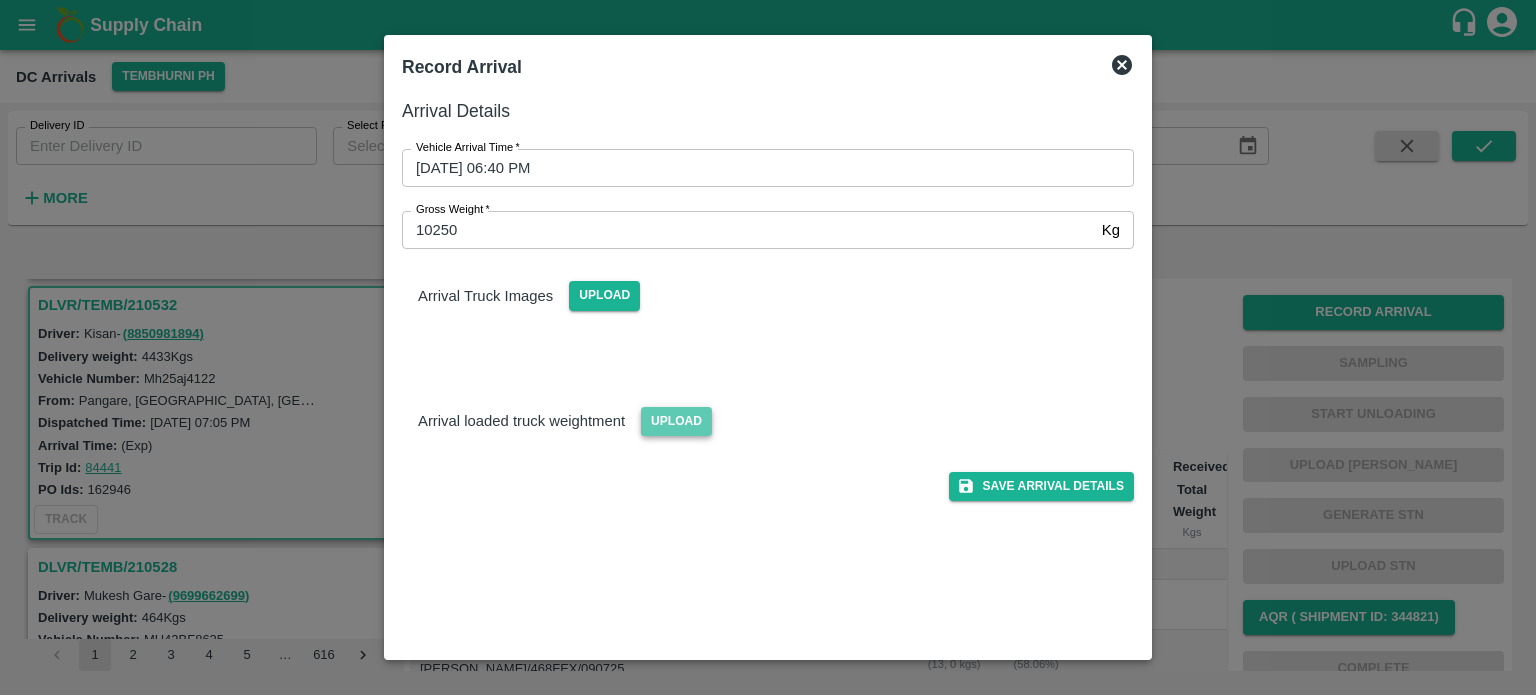 click on "Upload" at bounding box center [676, 421] 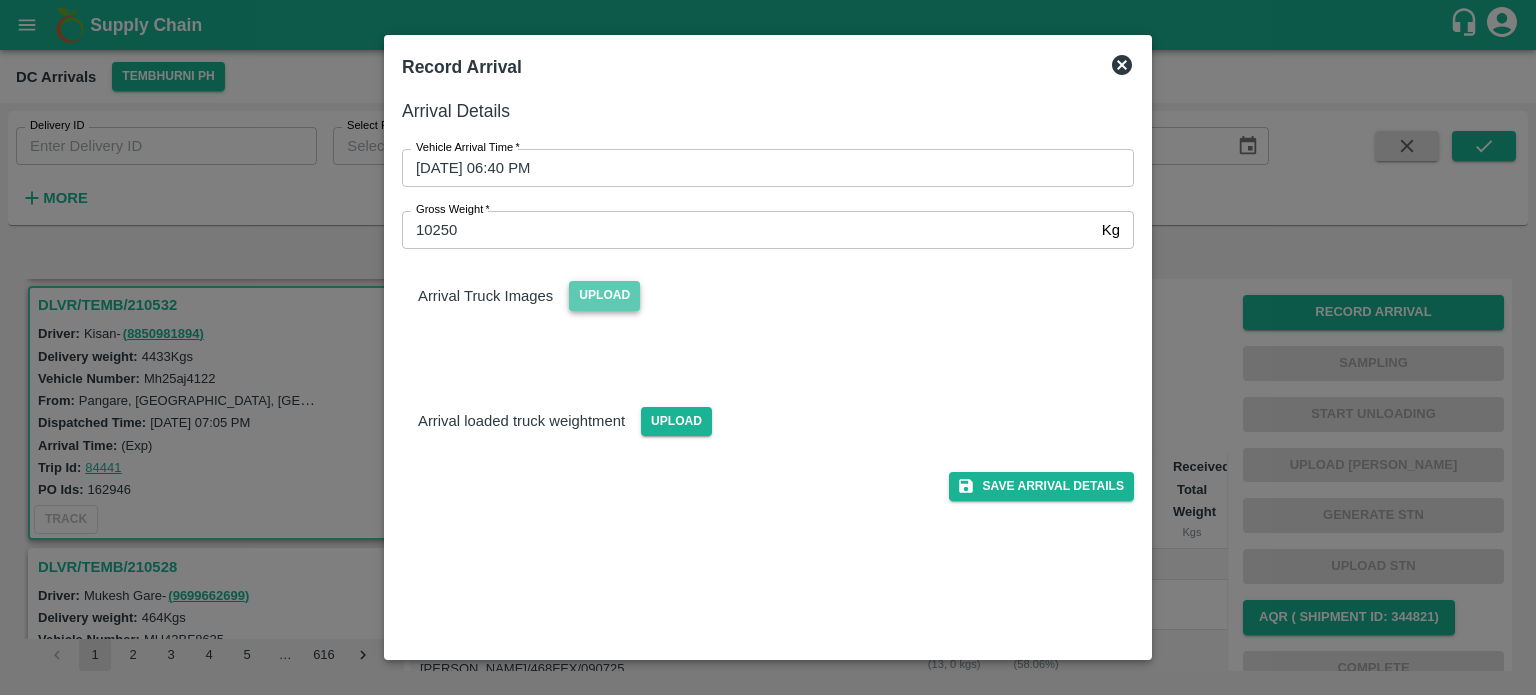 click on "Upload" at bounding box center (604, 295) 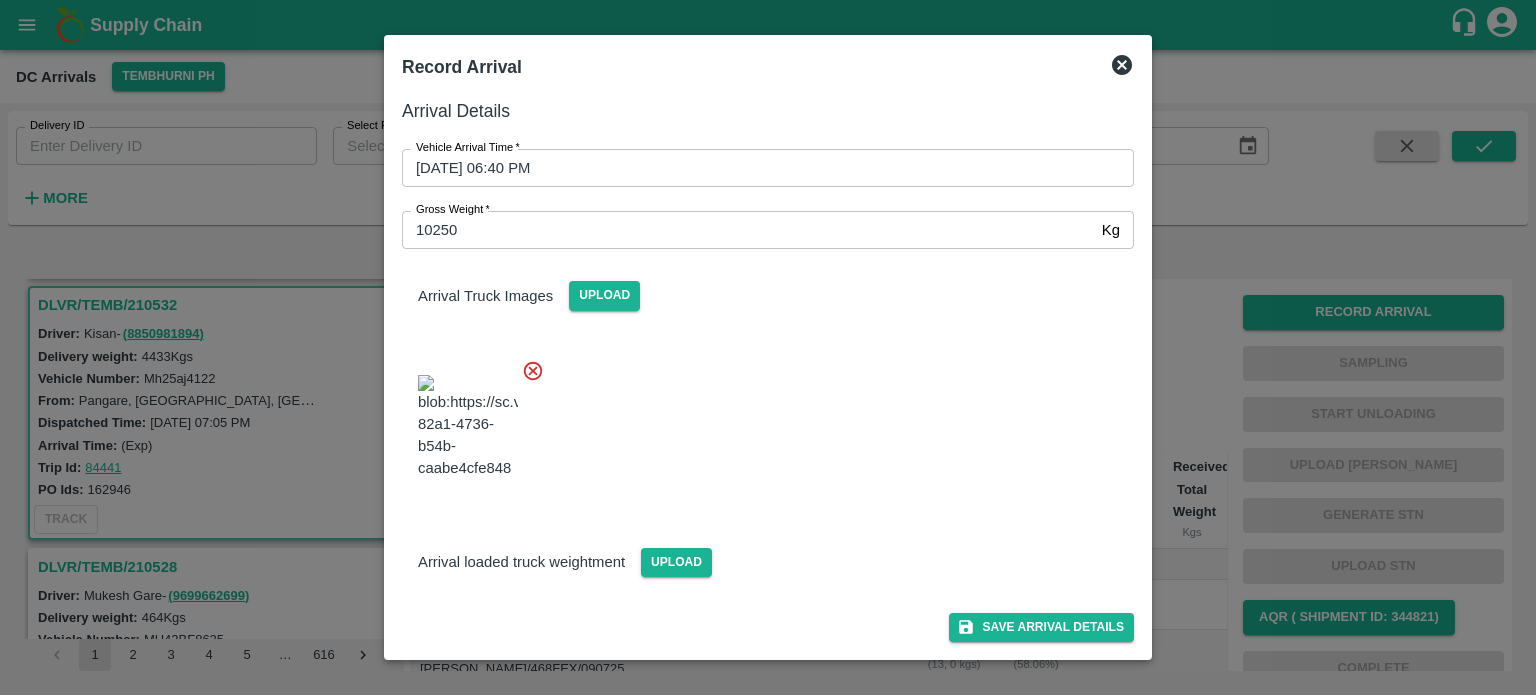 scroll, scrollTop: 116, scrollLeft: 0, axis: vertical 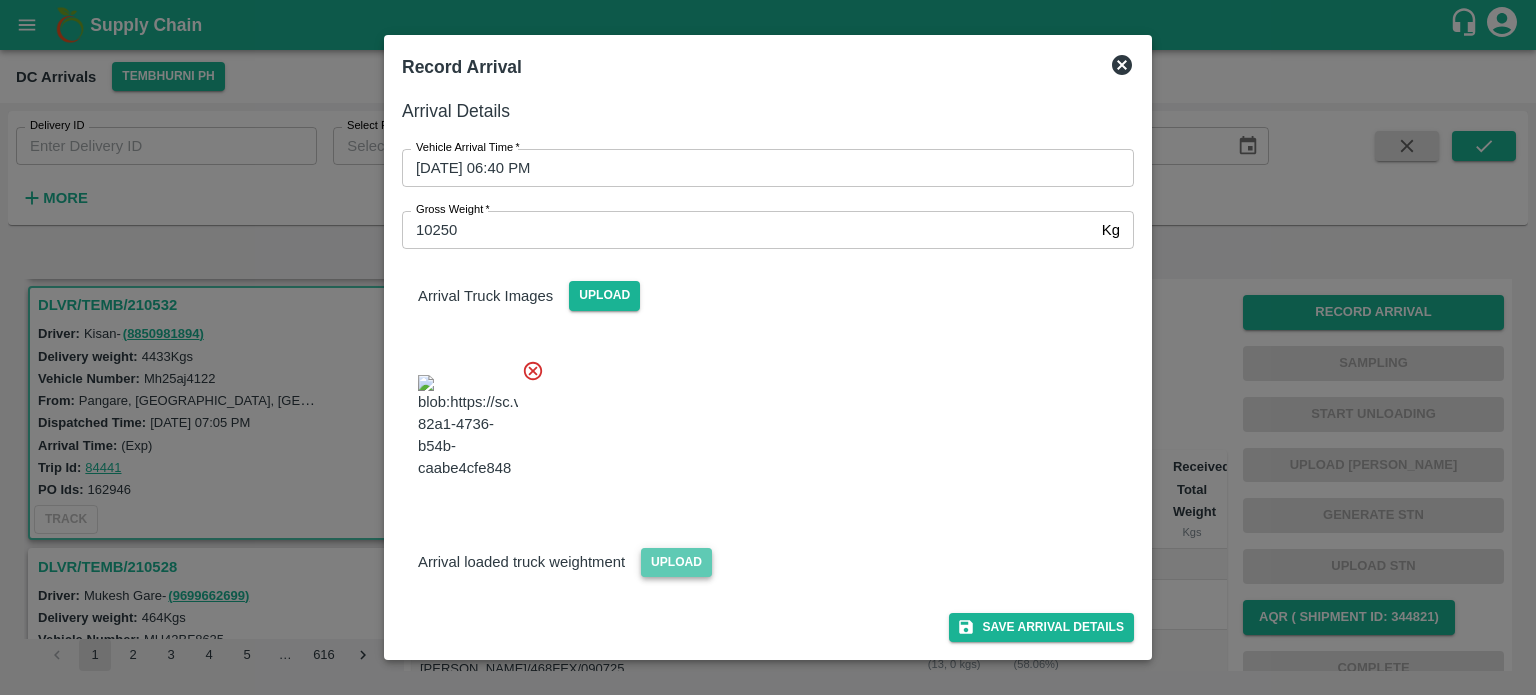 click on "Upload" at bounding box center (676, 562) 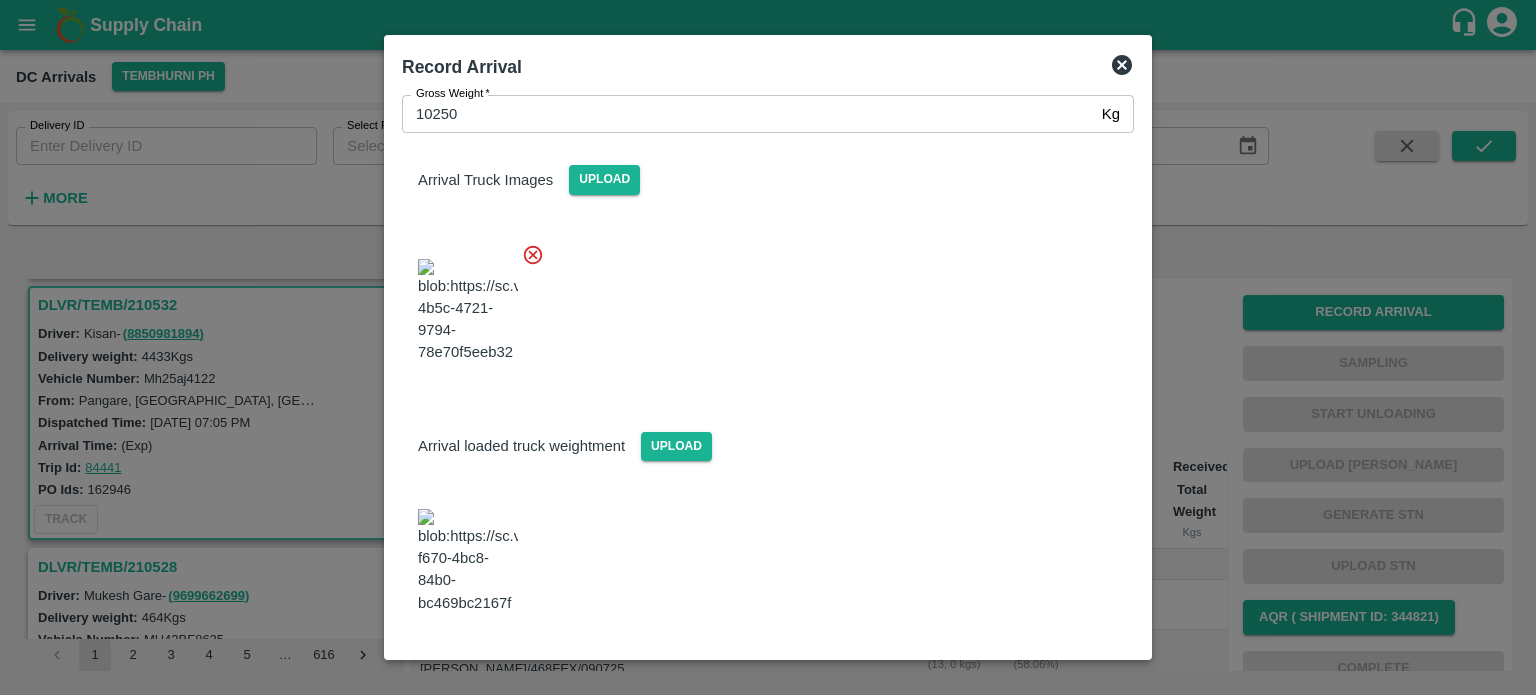 click at bounding box center (760, 305) 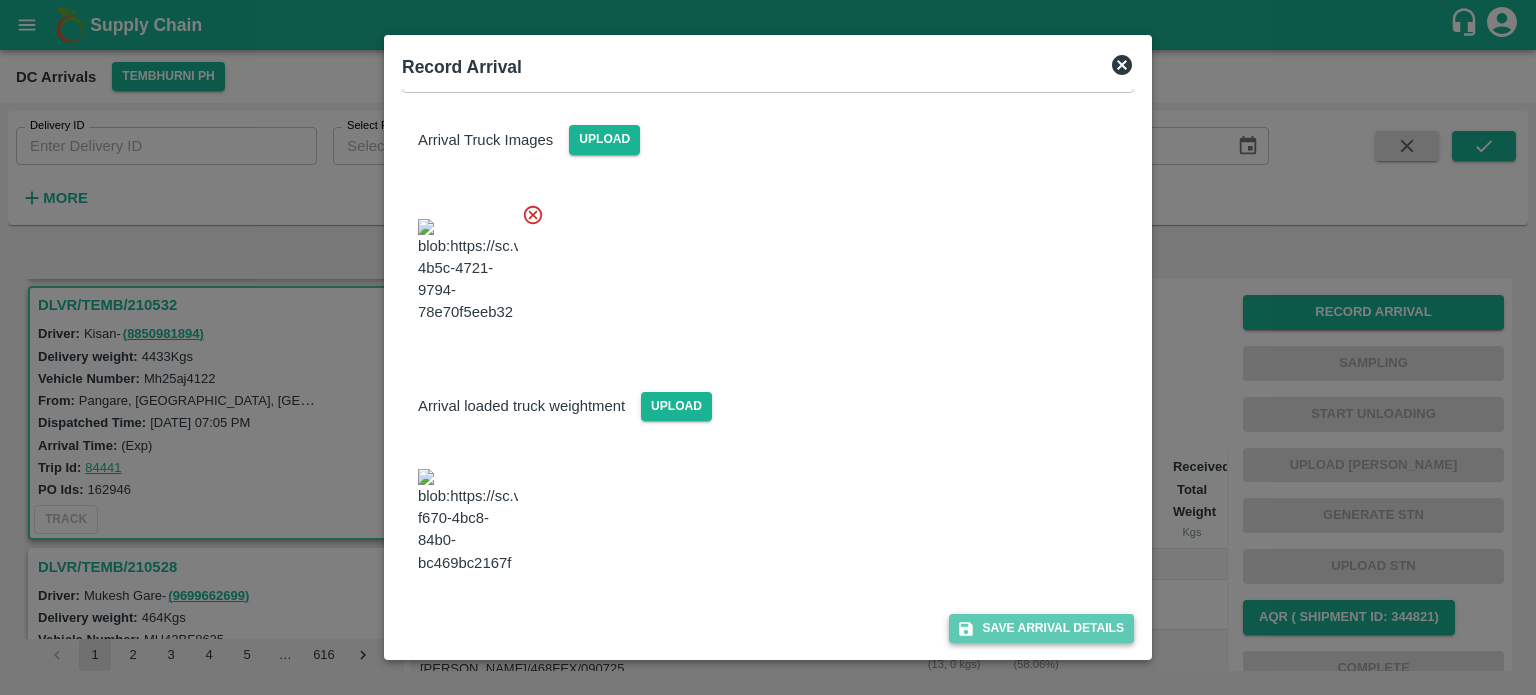 click on "Save Arrival Details" at bounding box center [1041, 628] 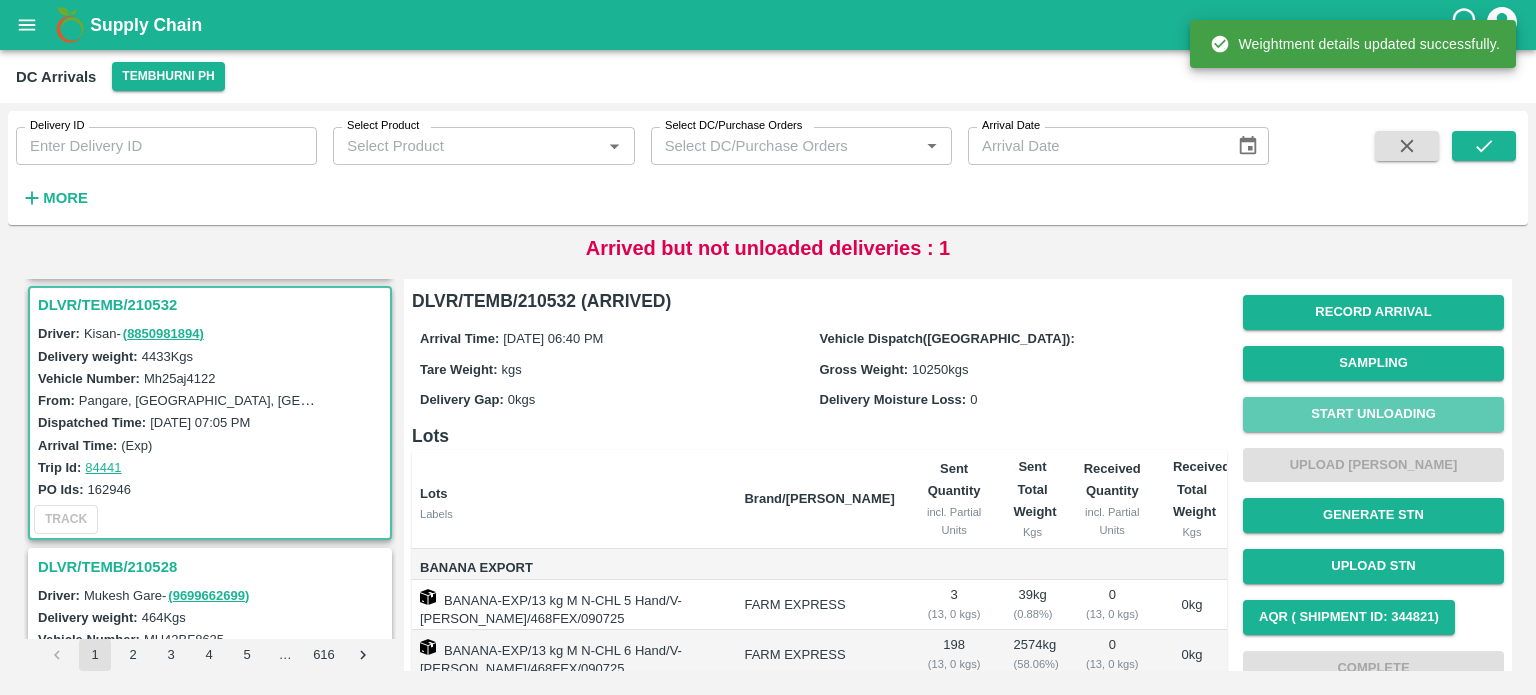 click on "Start Unloading" at bounding box center (1373, 414) 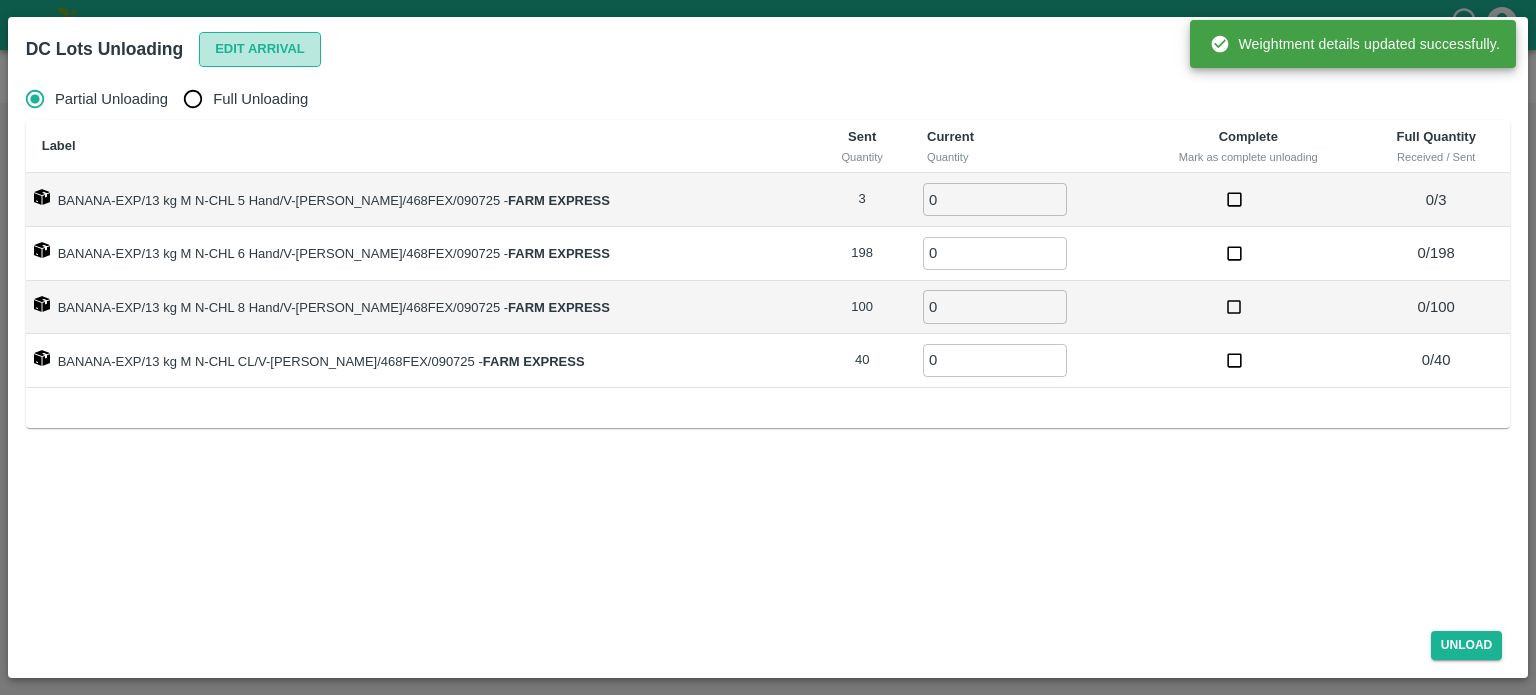click on "Edit Arrival" at bounding box center [260, 49] 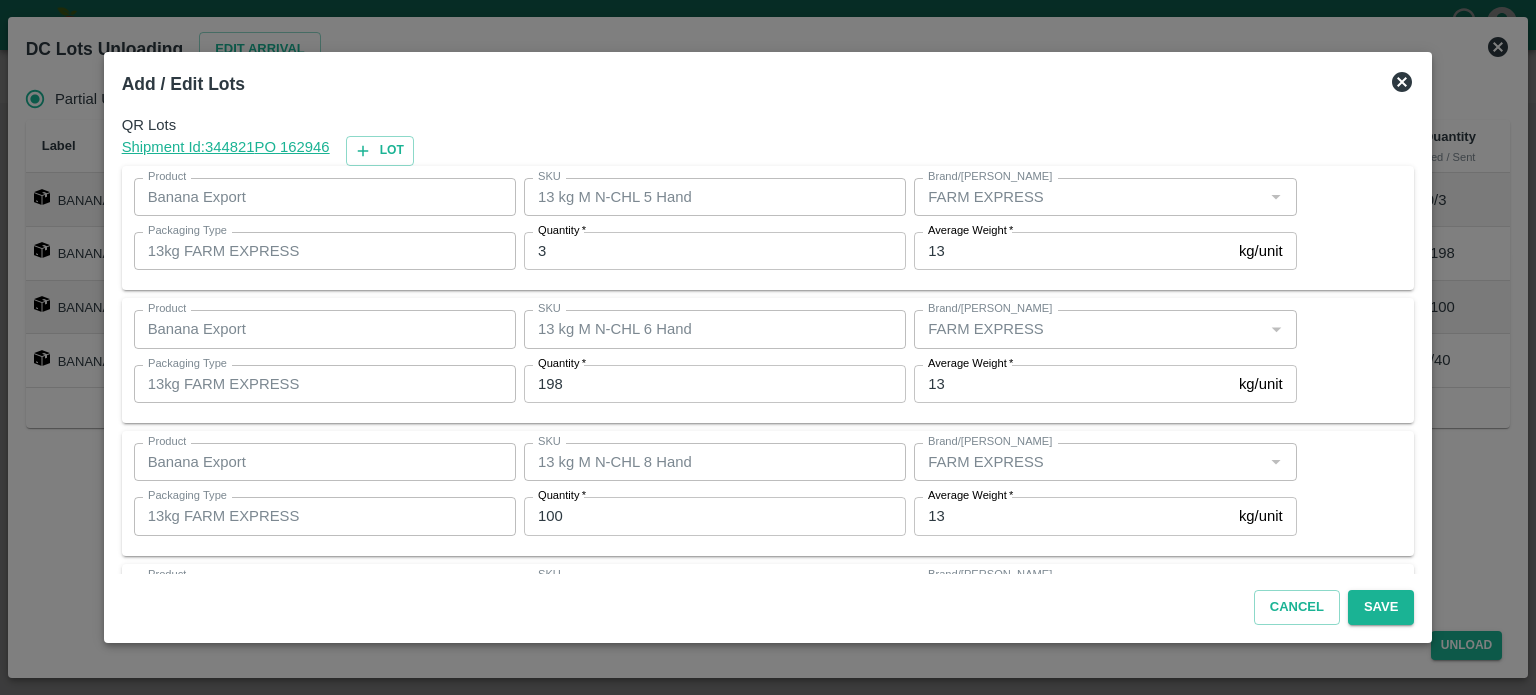 click on "Quantity   *" at bounding box center (562, 231) 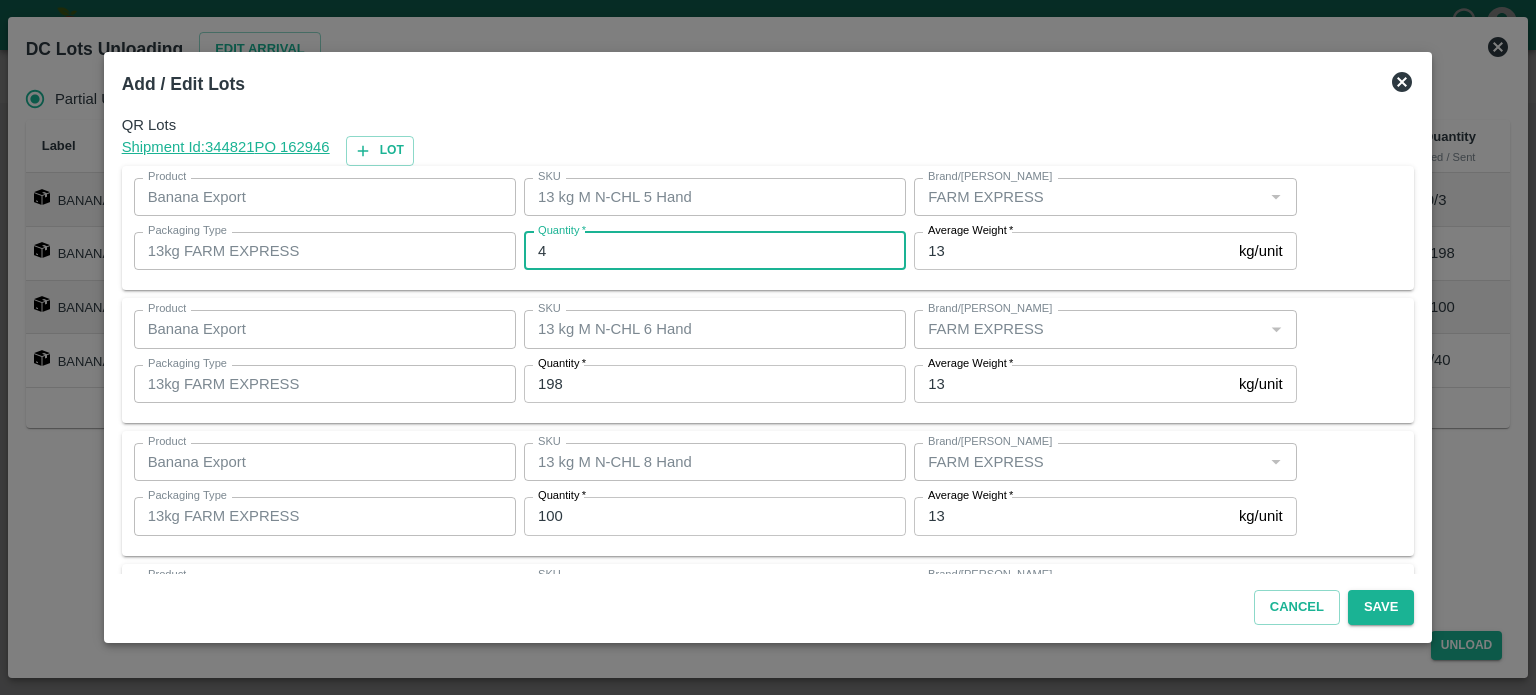 type on "4" 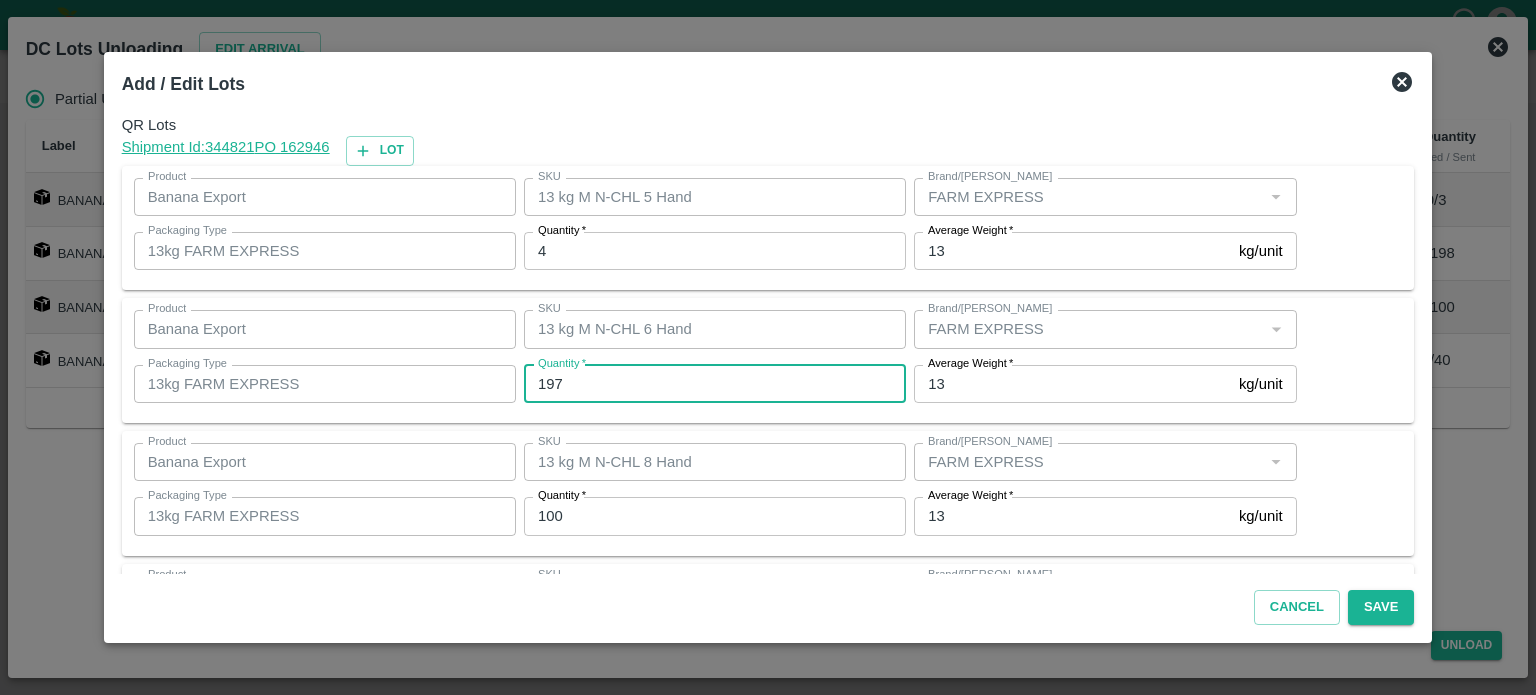 type on "197" 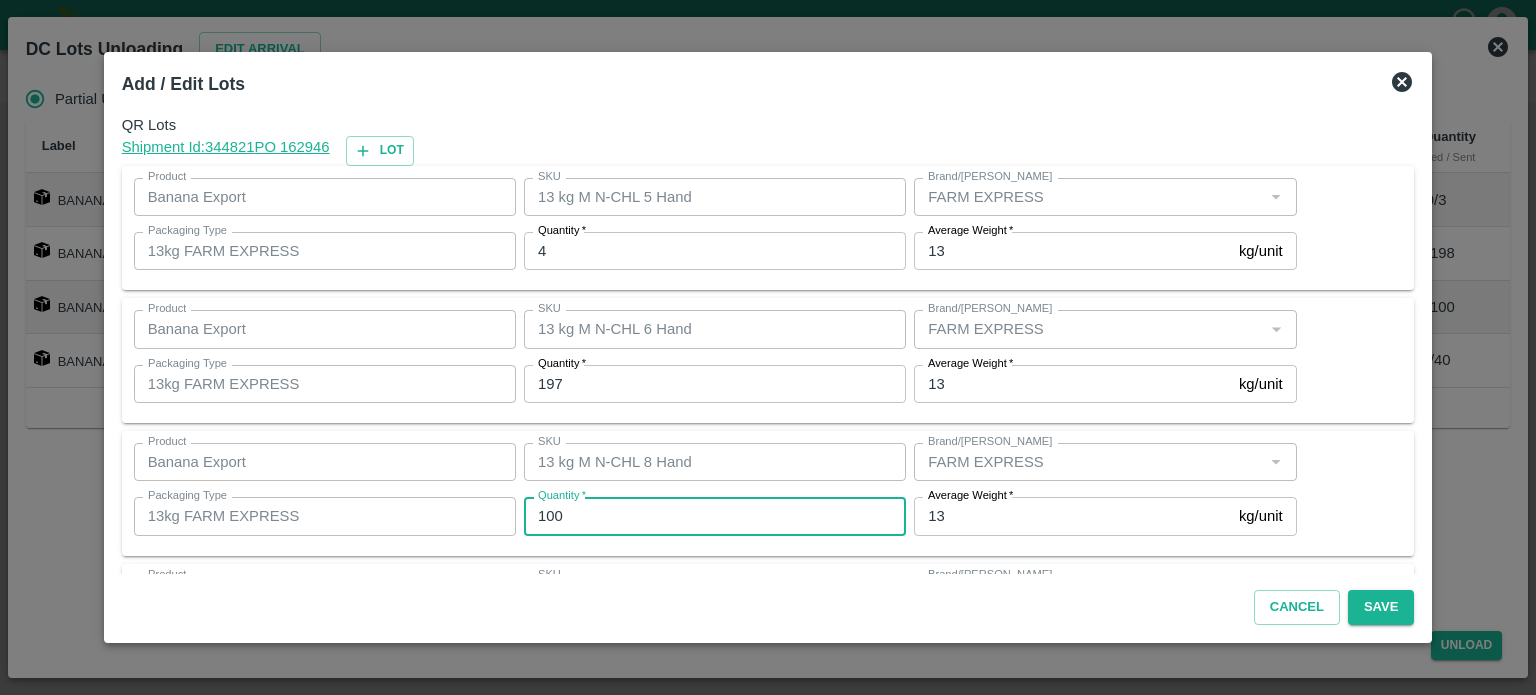 click on "100" at bounding box center [715, 516] 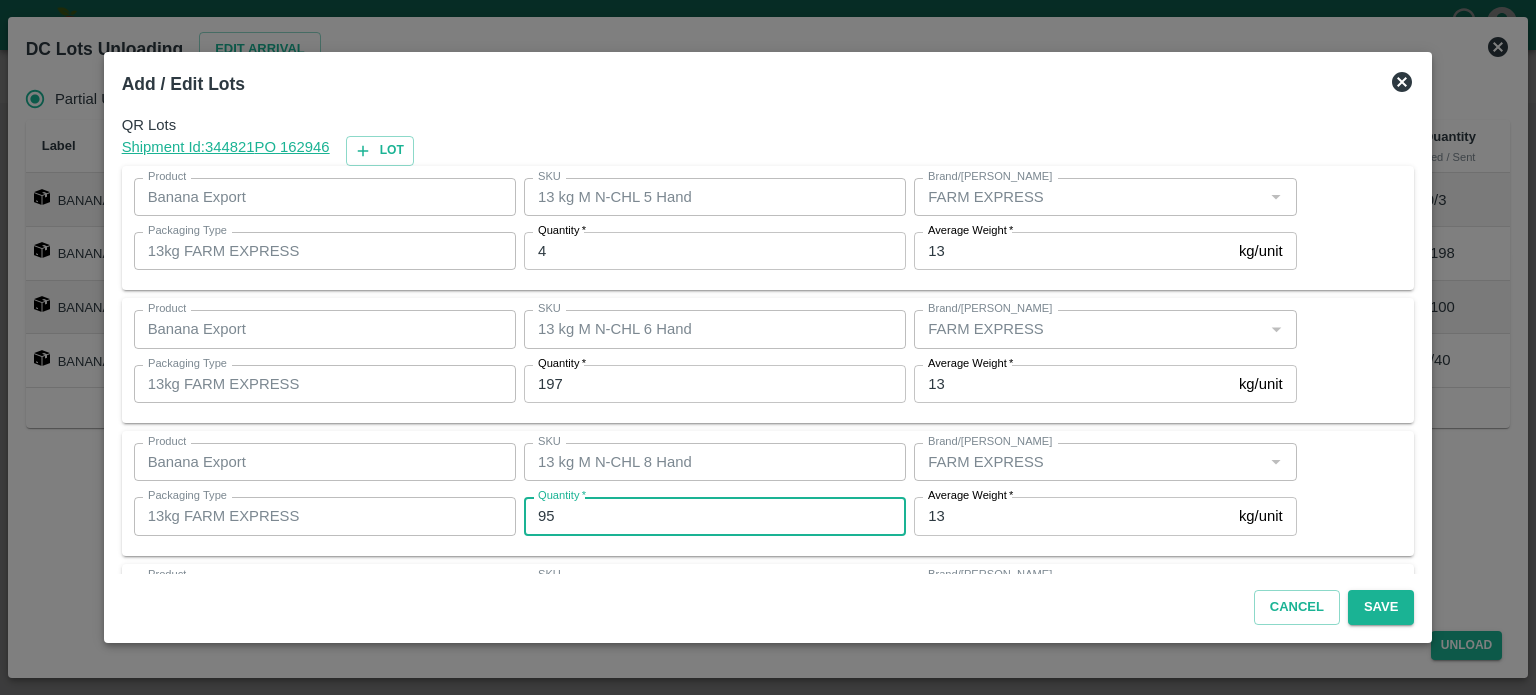 type on "95" 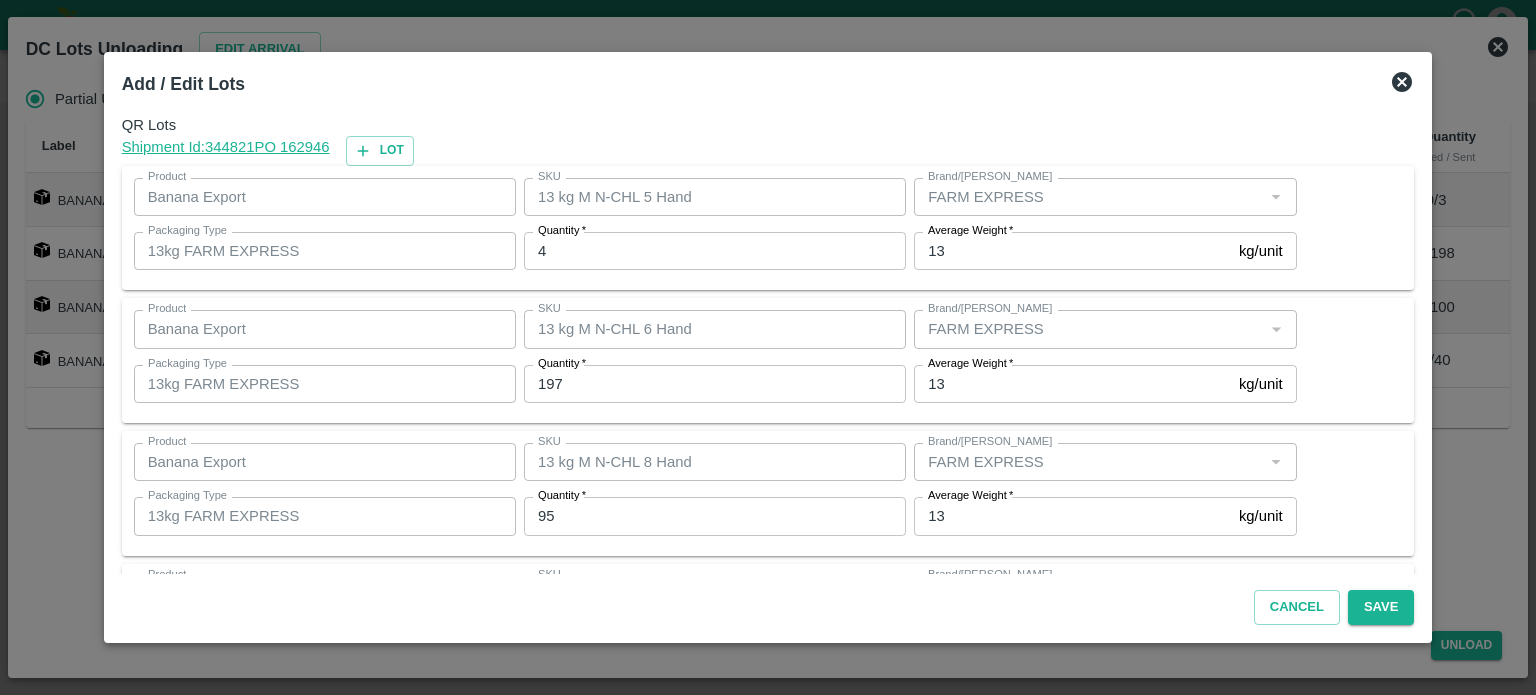 scroll, scrollTop: 129, scrollLeft: 0, axis: vertical 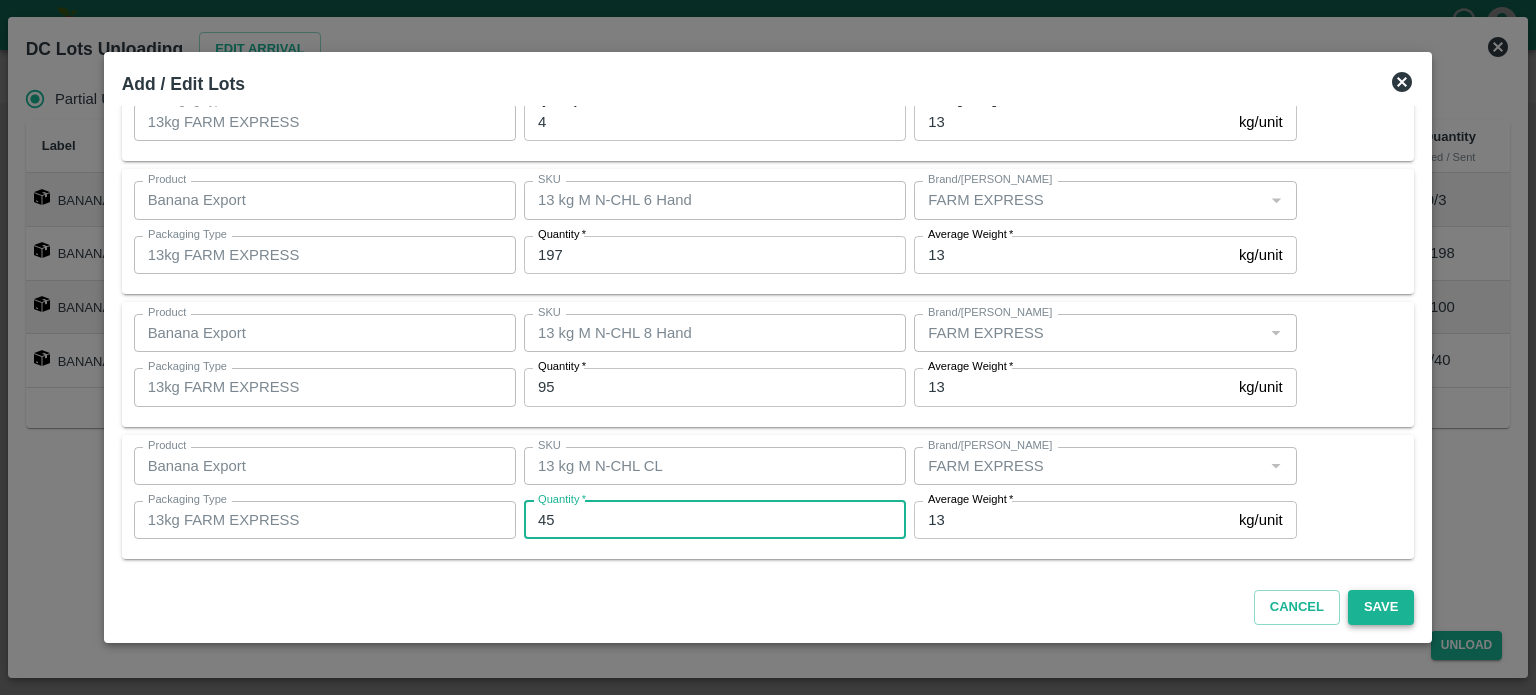 type on "45" 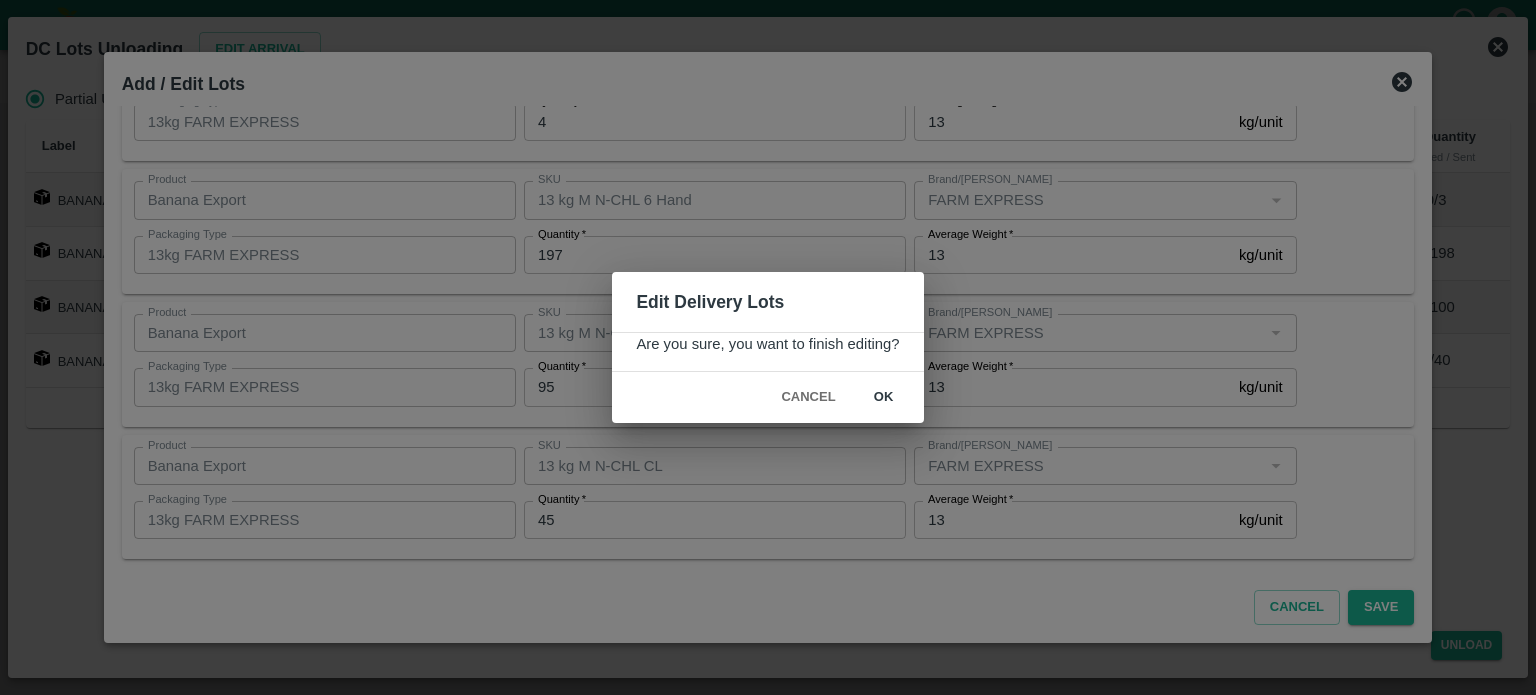 click on "ok" at bounding box center [884, 397] 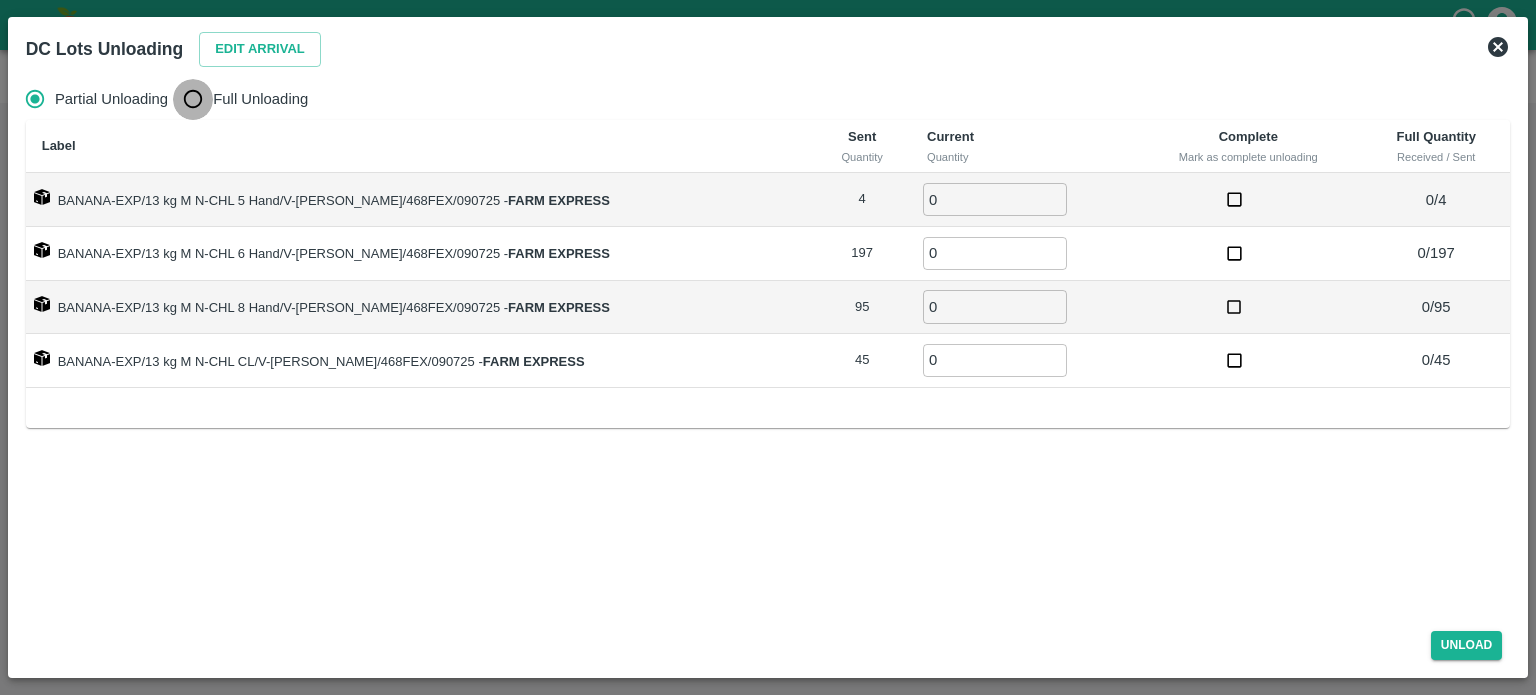 click on "Full Unloading" at bounding box center [193, 99] 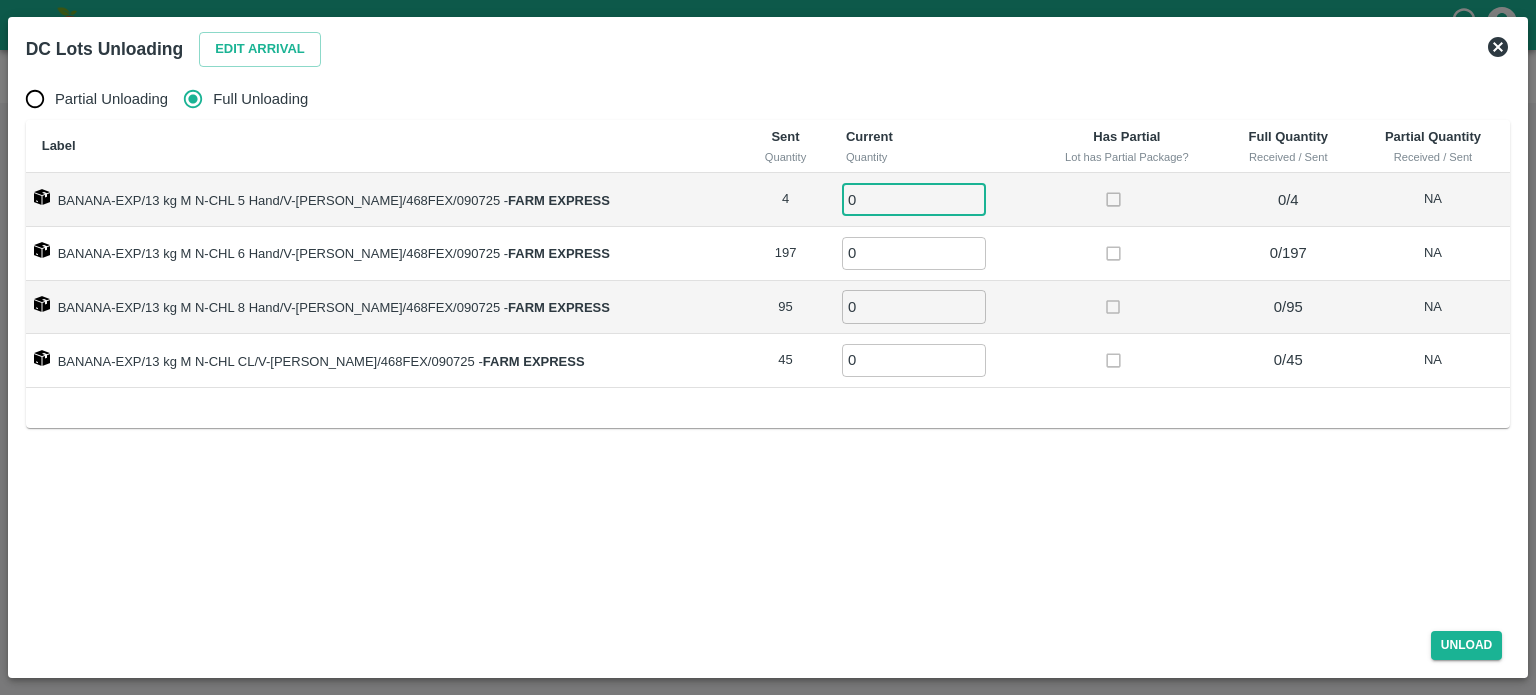 click on "0" at bounding box center (914, 199) 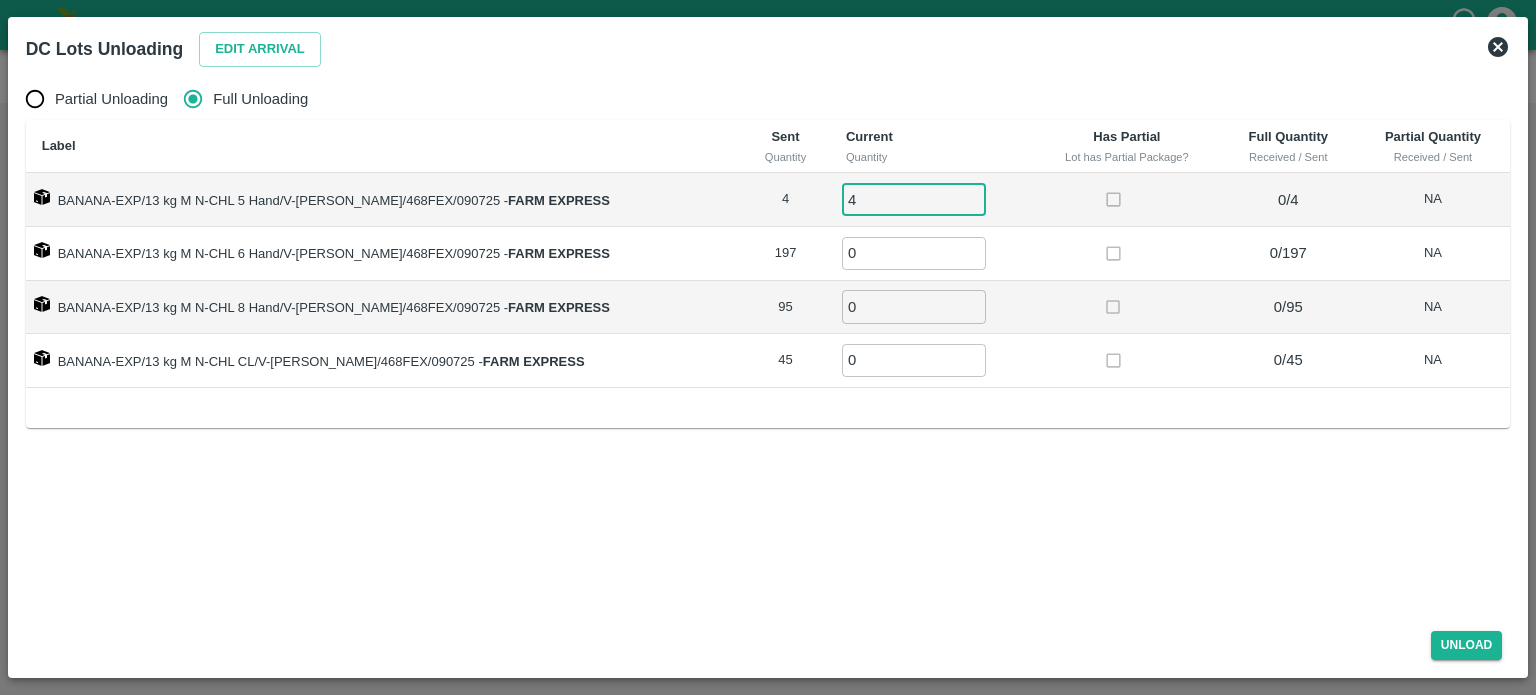 type on "4" 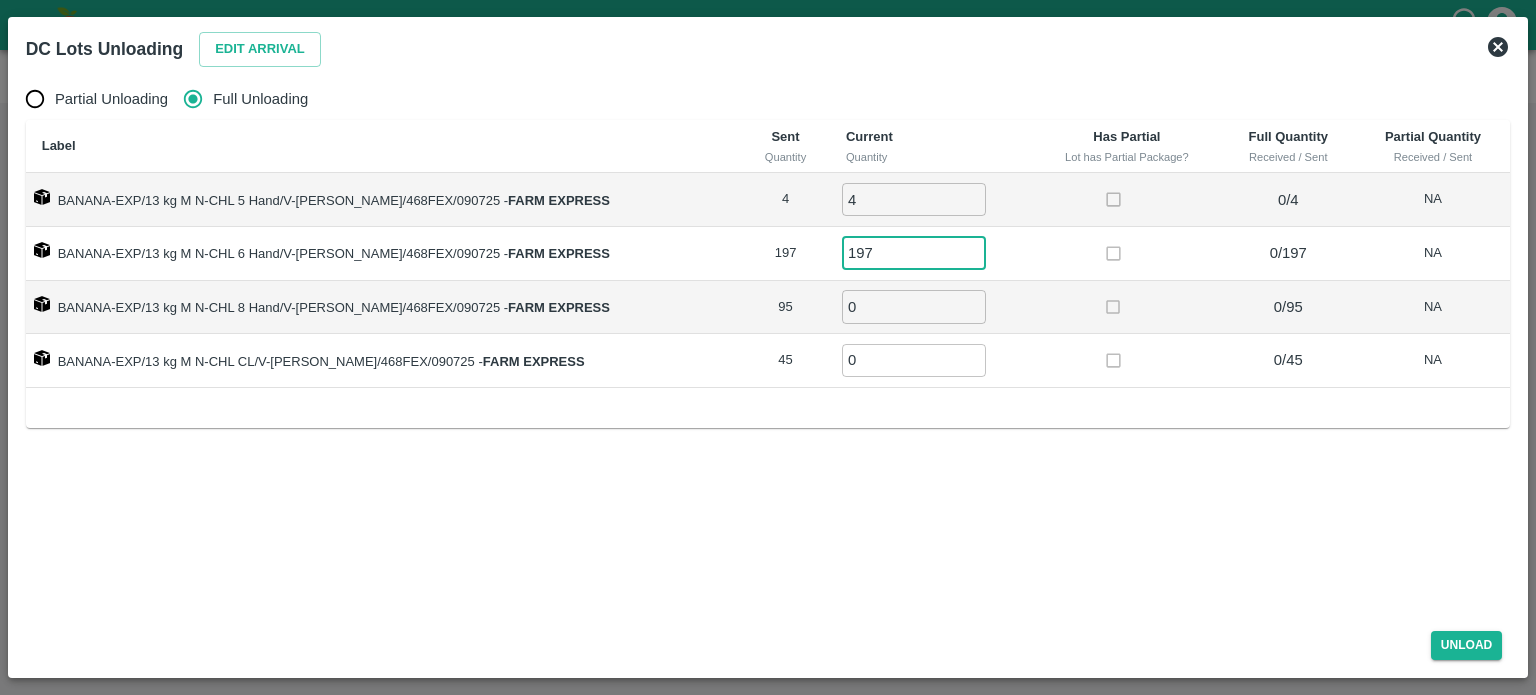 type on "197" 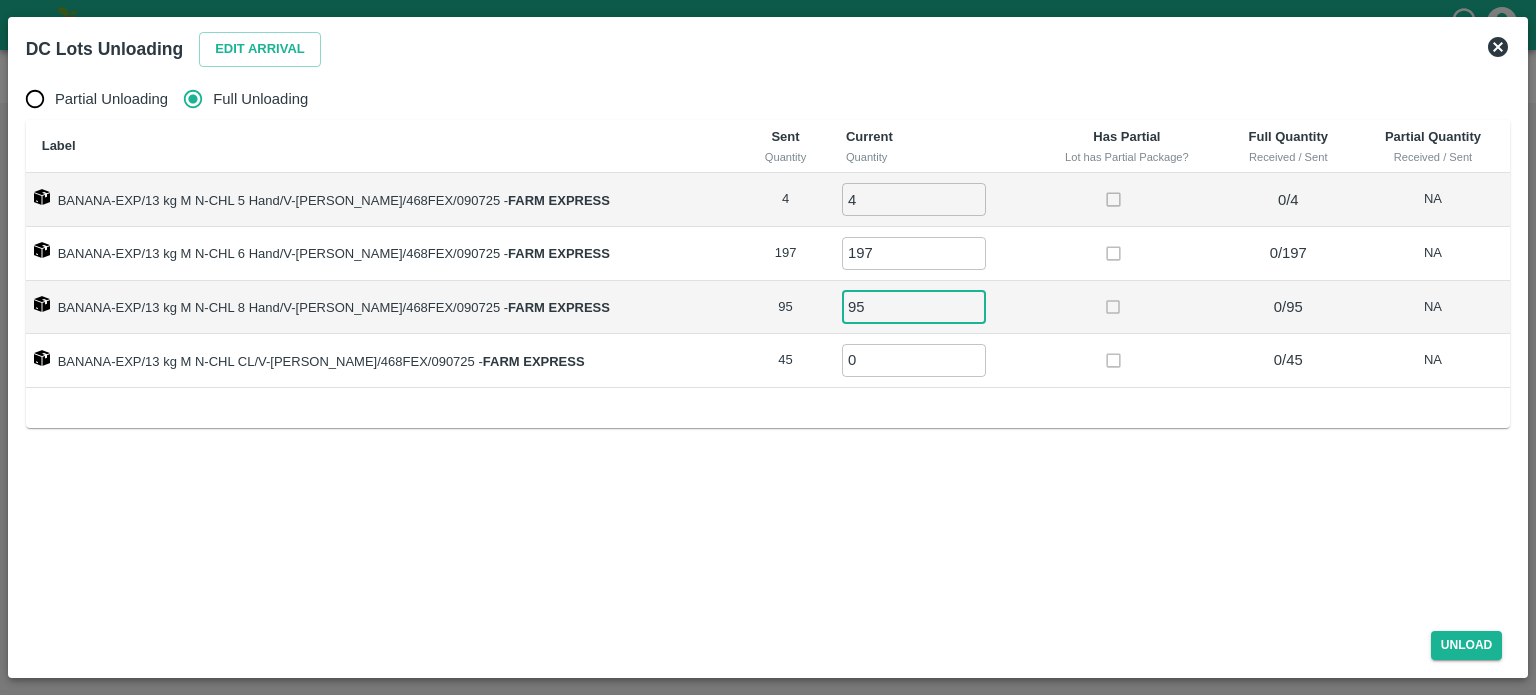 type on "95" 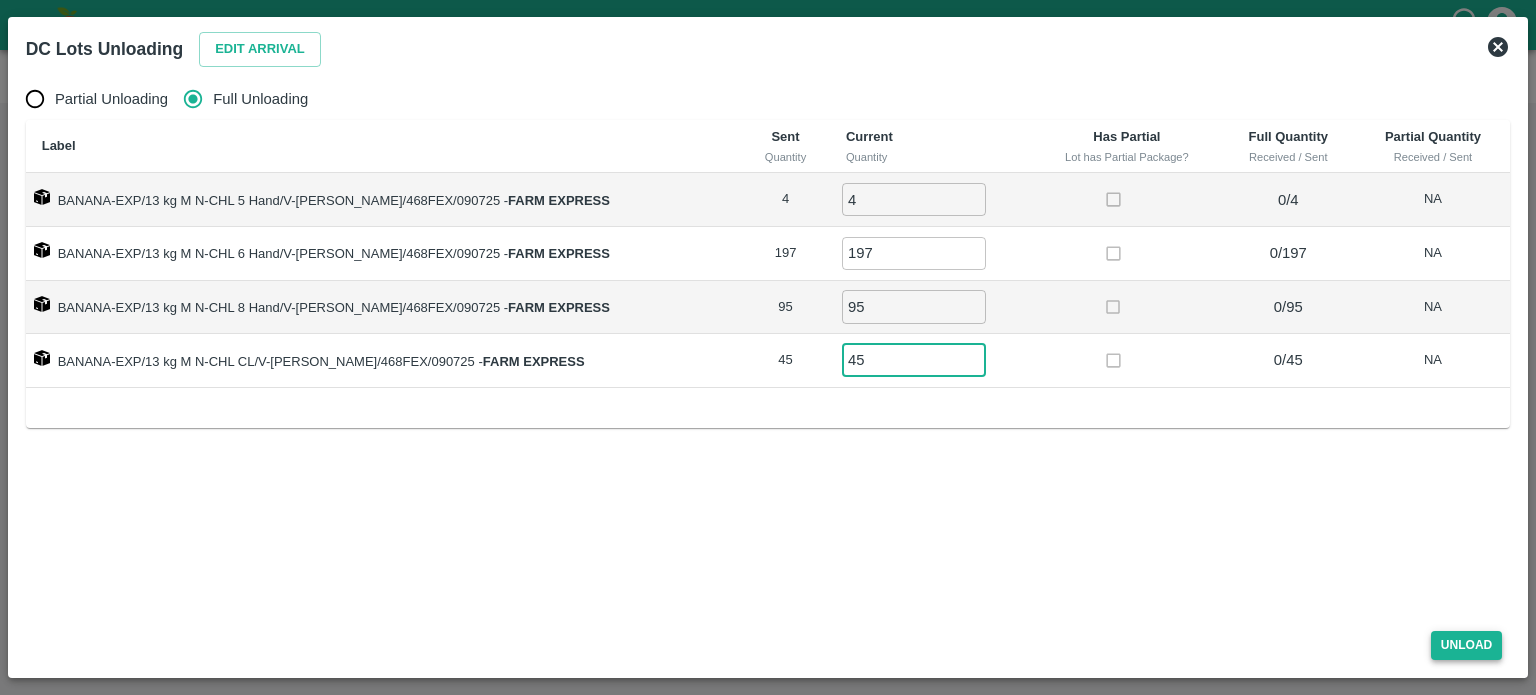 type on "45" 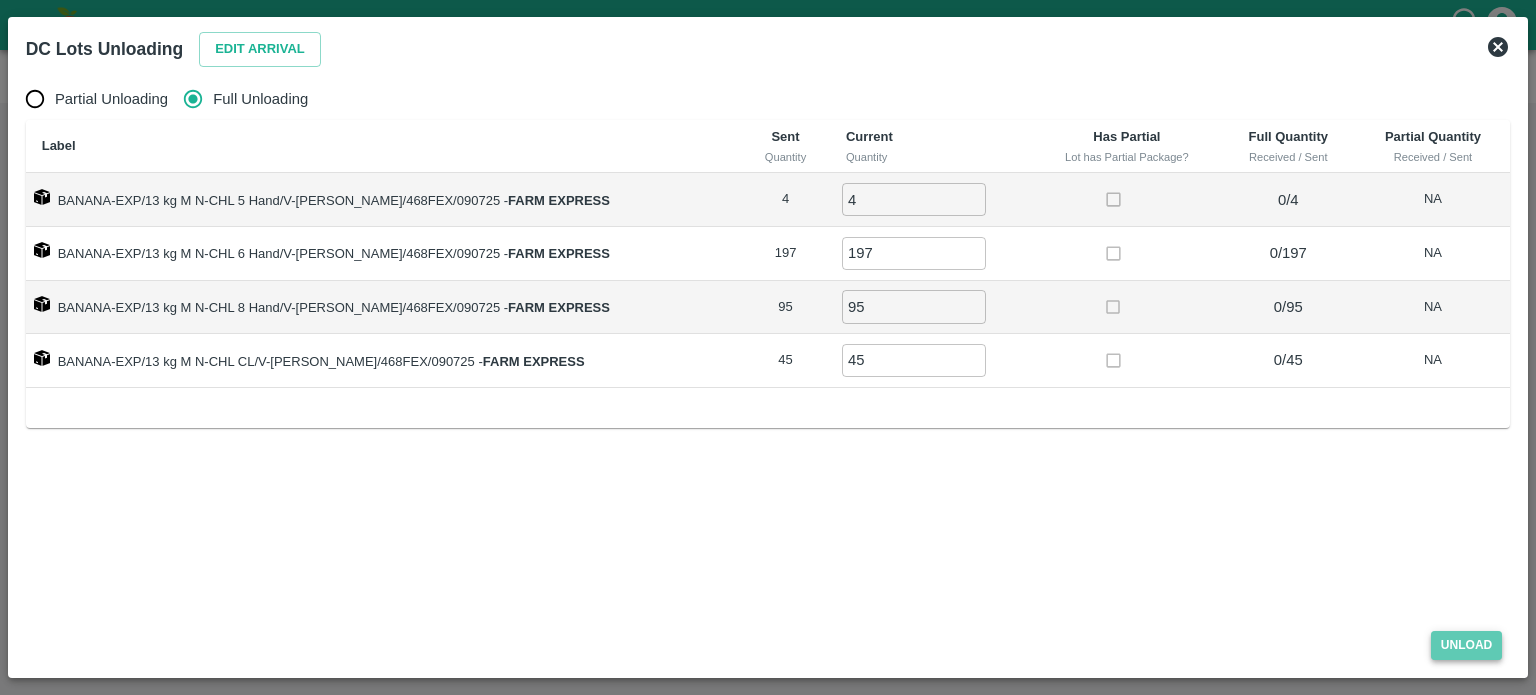 click on "Unload" at bounding box center (1467, 645) 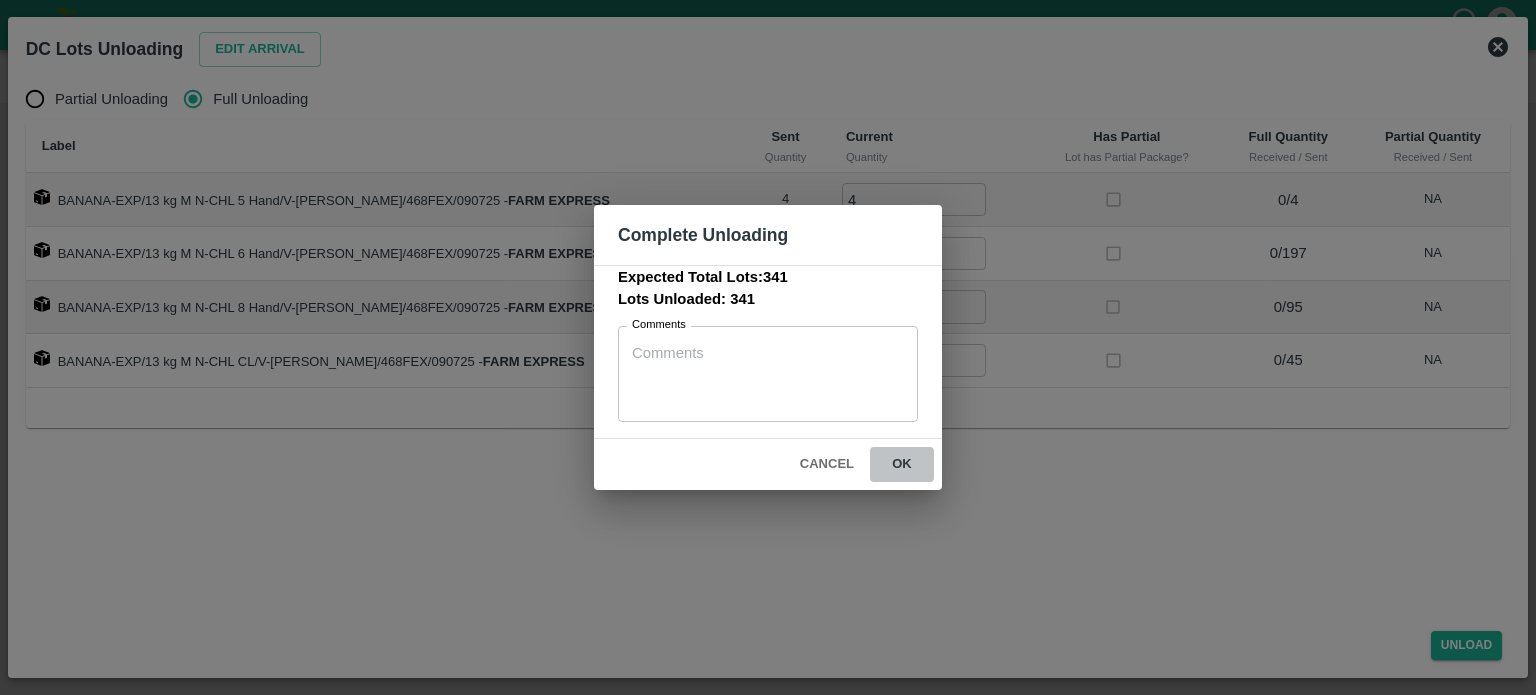 click on "ok" at bounding box center (902, 464) 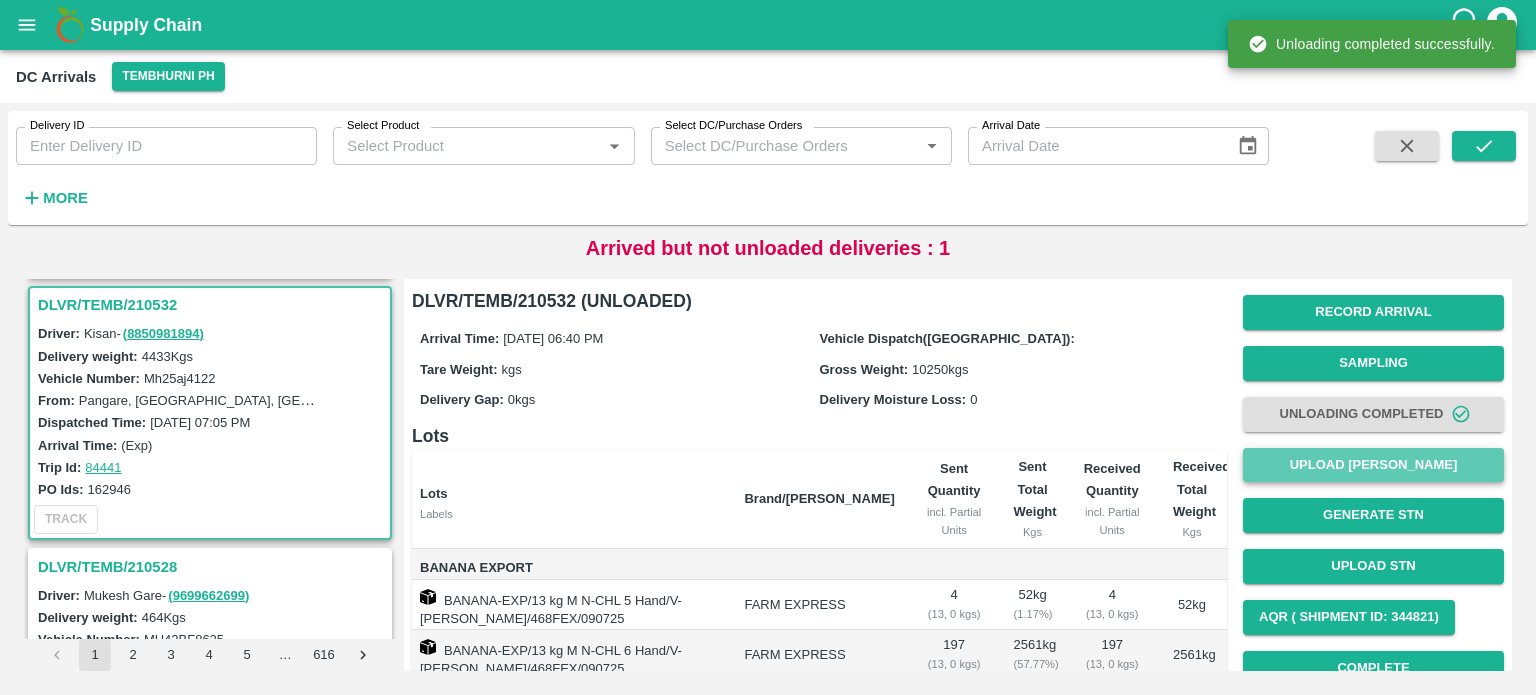 click on "Upload [PERSON_NAME]" at bounding box center [1373, 465] 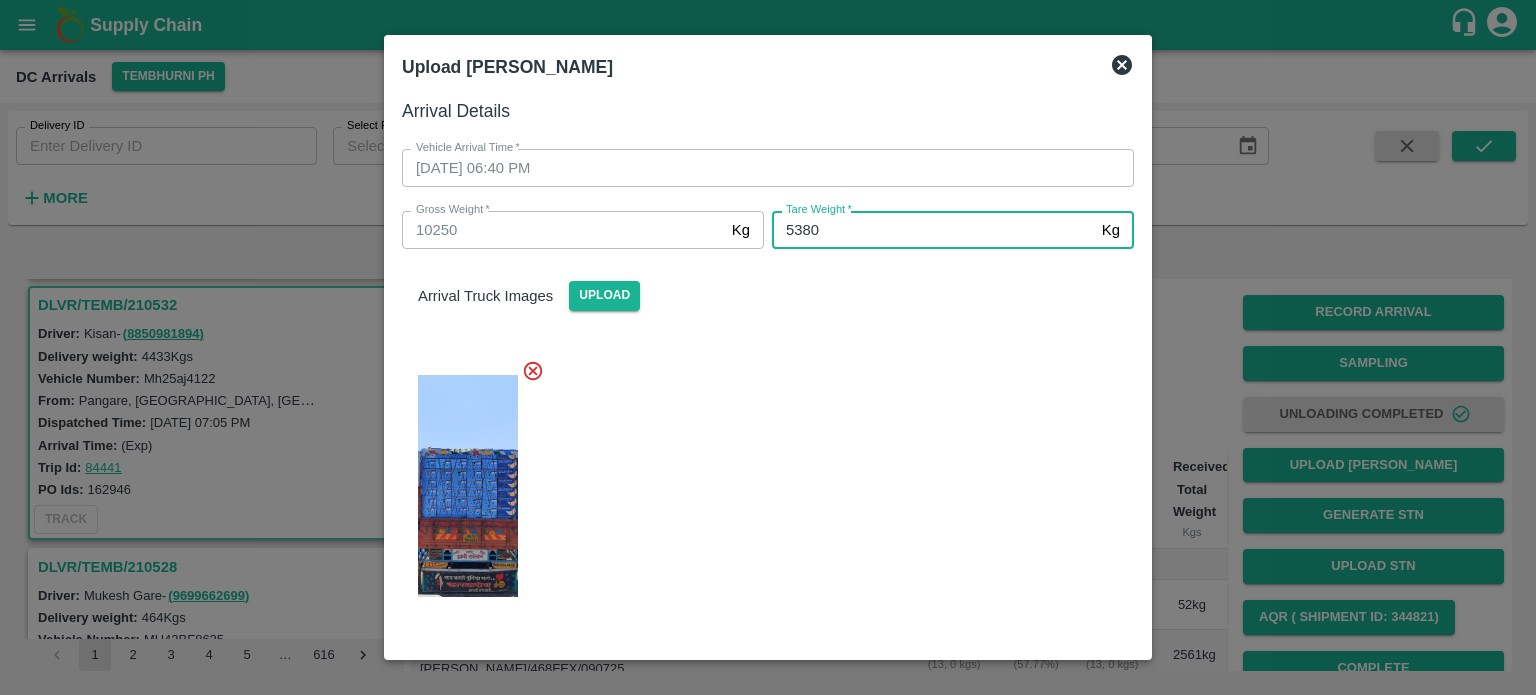 type on "5380" 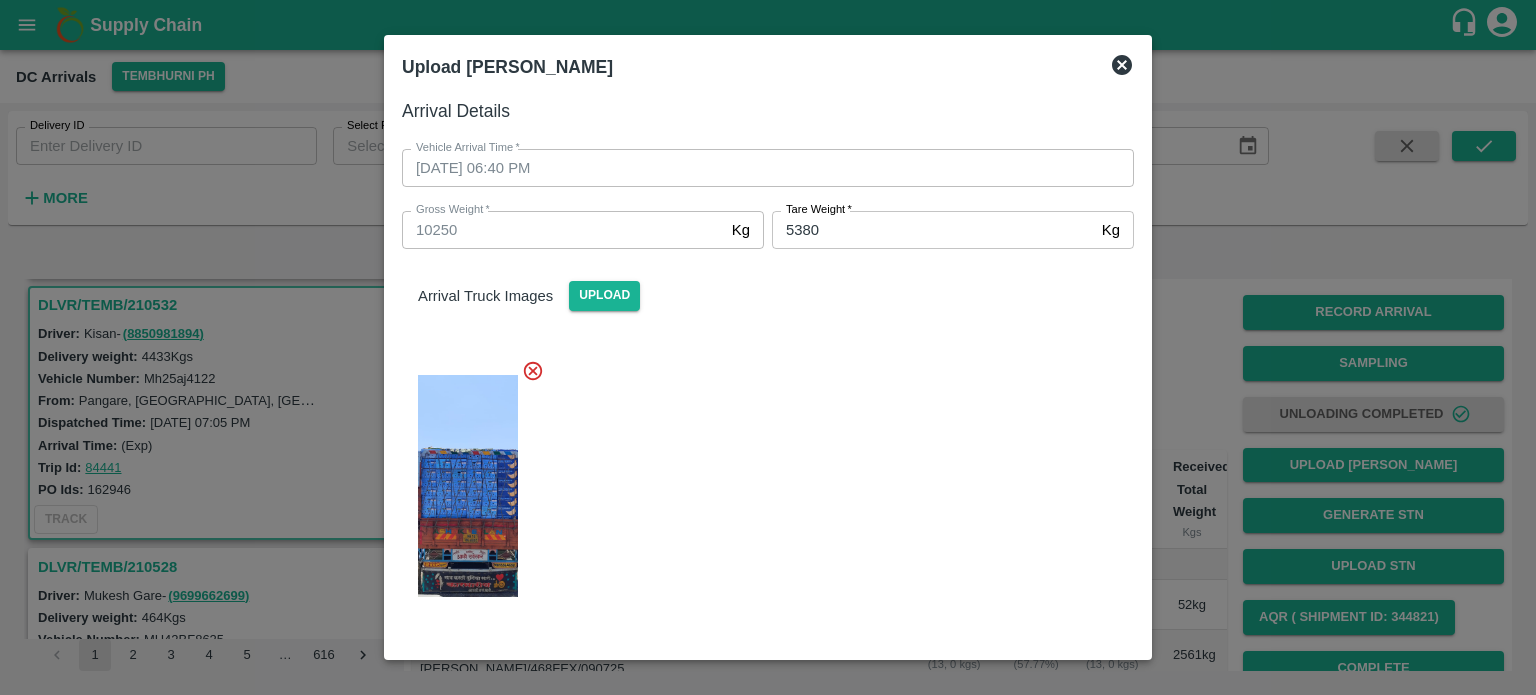 click at bounding box center (760, 480) 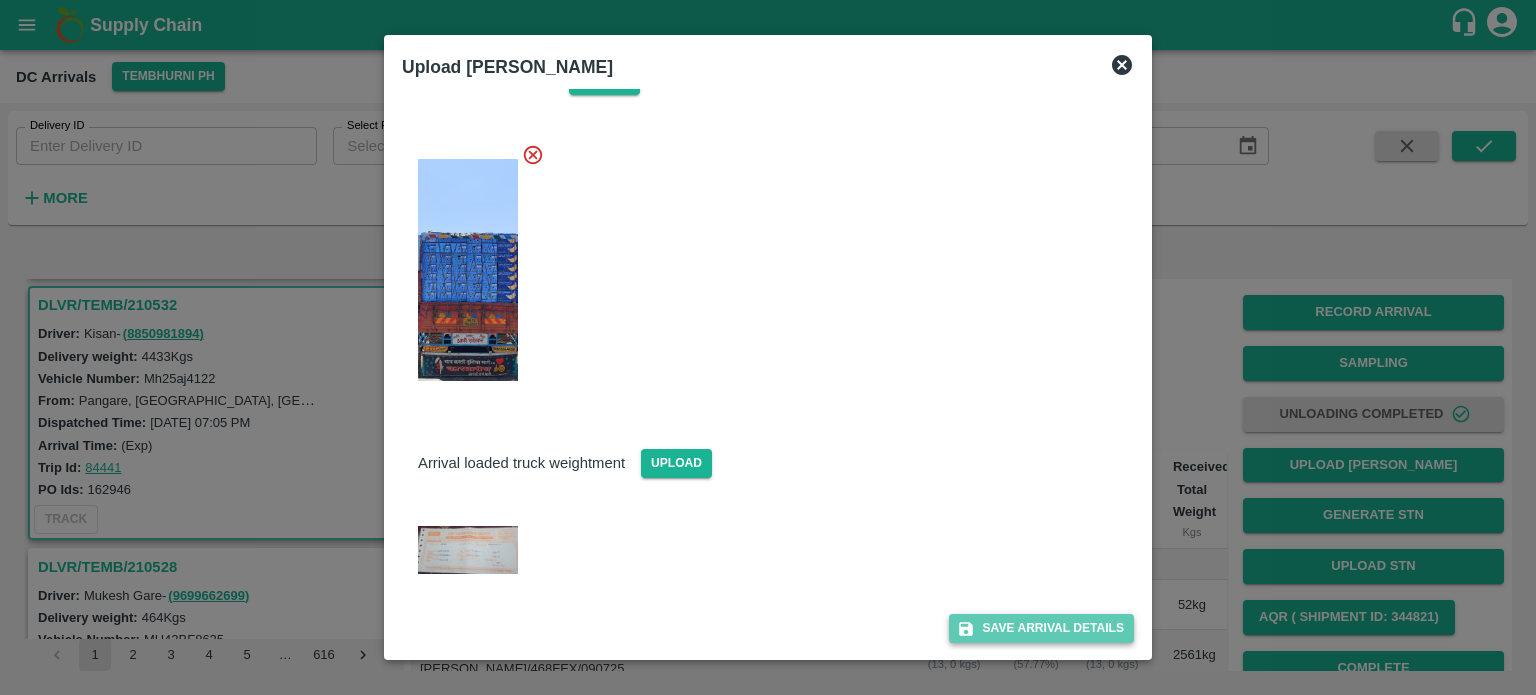 click on "Save Arrival Details" at bounding box center [1041, 628] 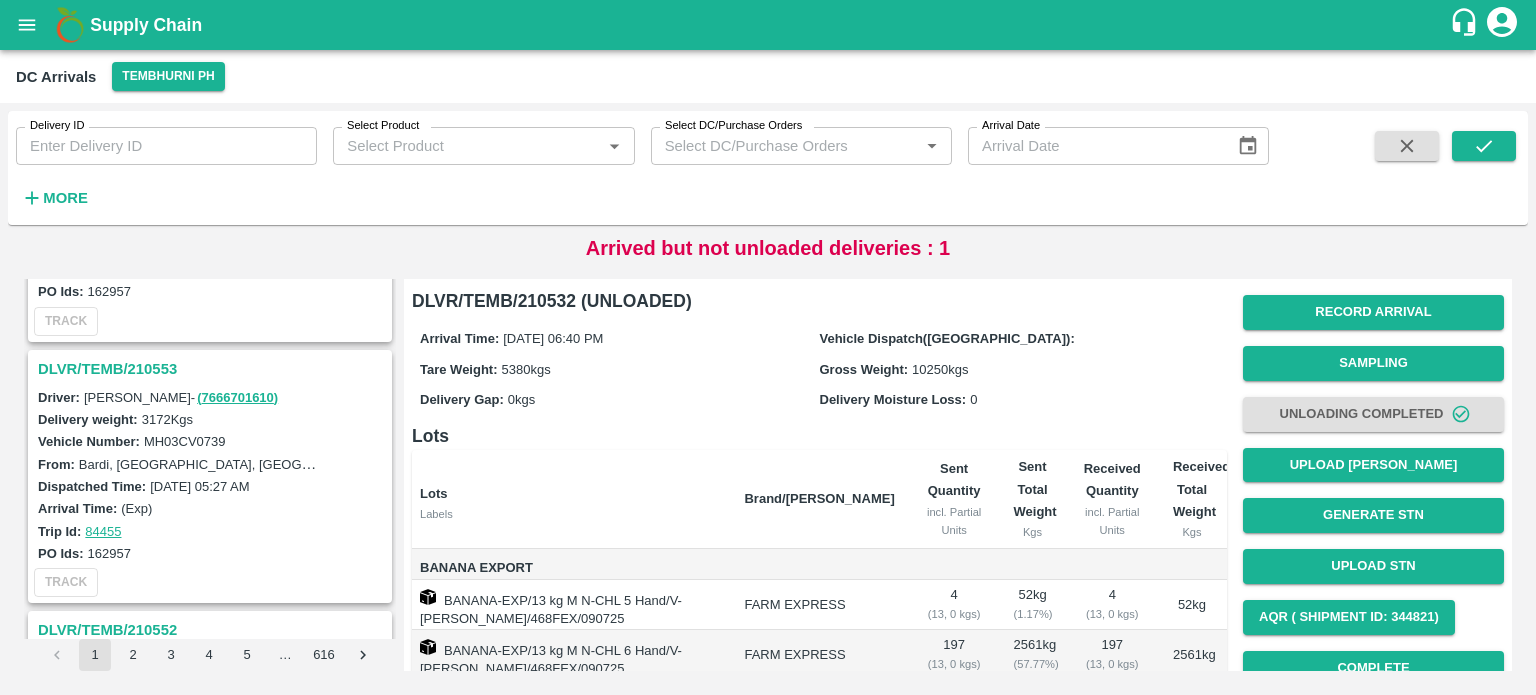 scroll, scrollTop: 196, scrollLeft: 0, axis: vertical 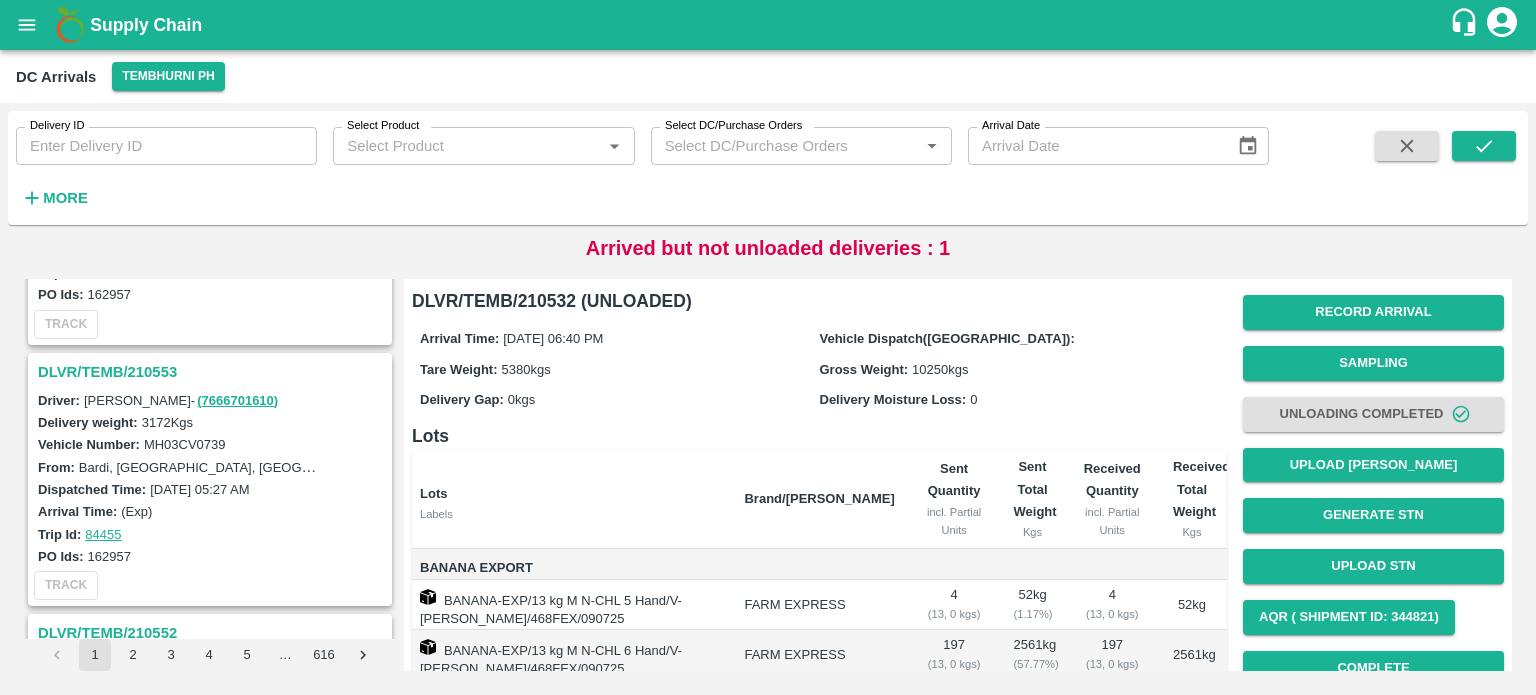 click on "DLVR/TEMB/210553" at bounding box center (213, 372) 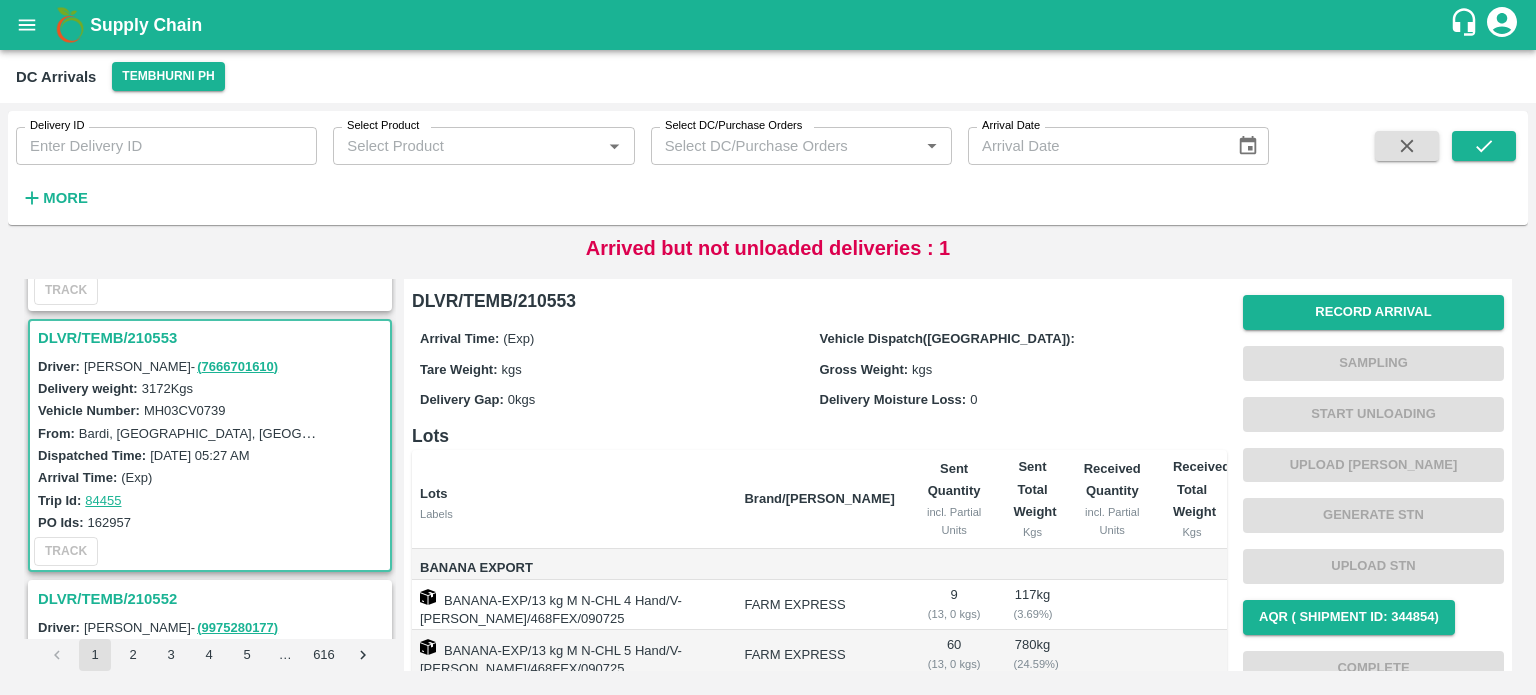 scroll, scrollTop: 231, scrollLeft: 0, axis: vertical 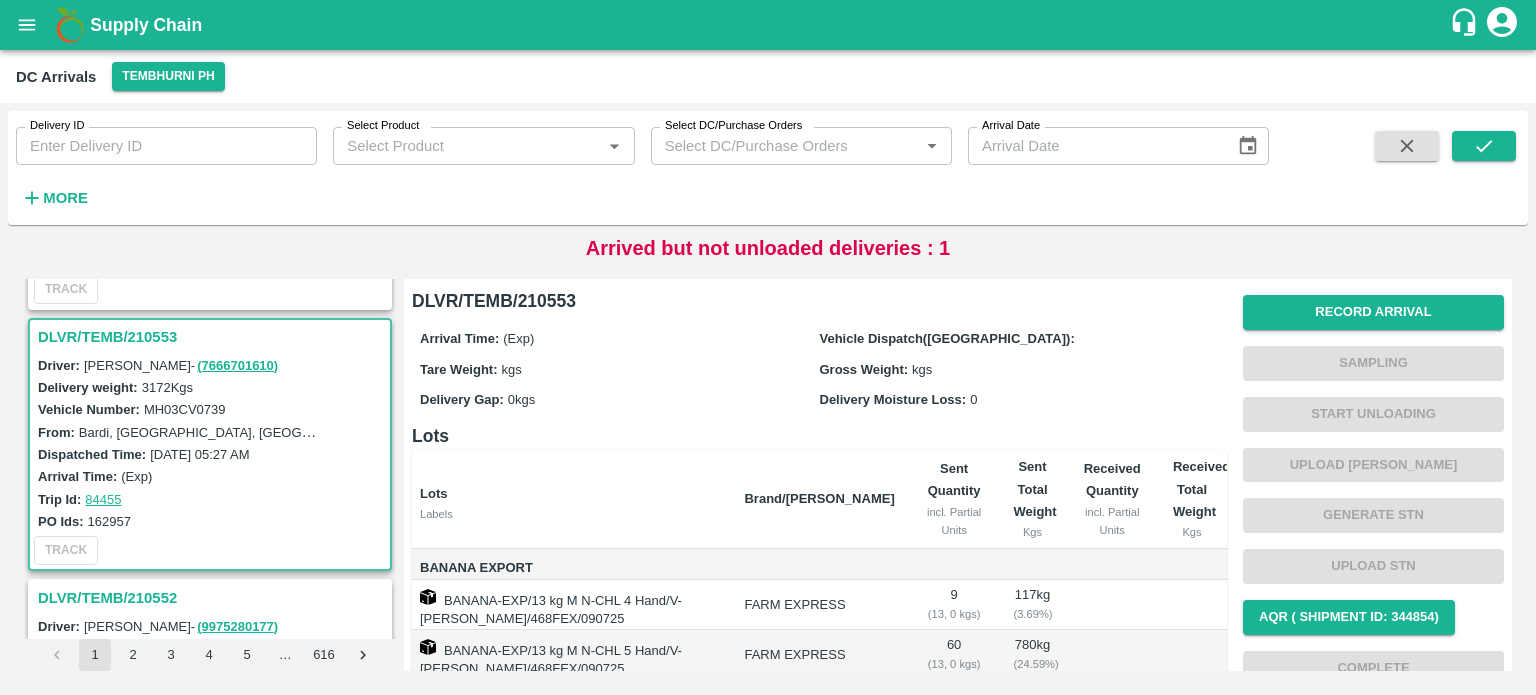 click on "MH03CV0739" at bounding box center (185, 409) 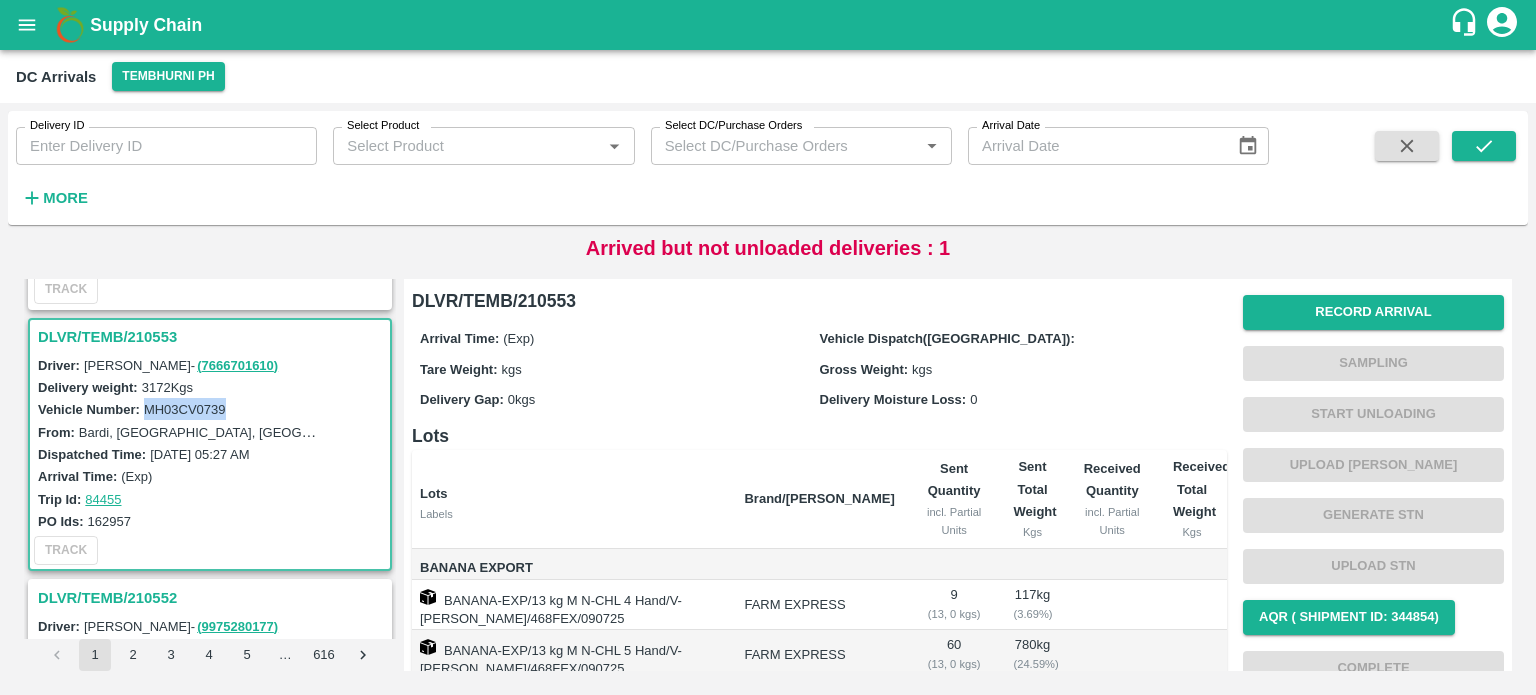 click on "MH03CV0739" at bounding box center (185, 409) 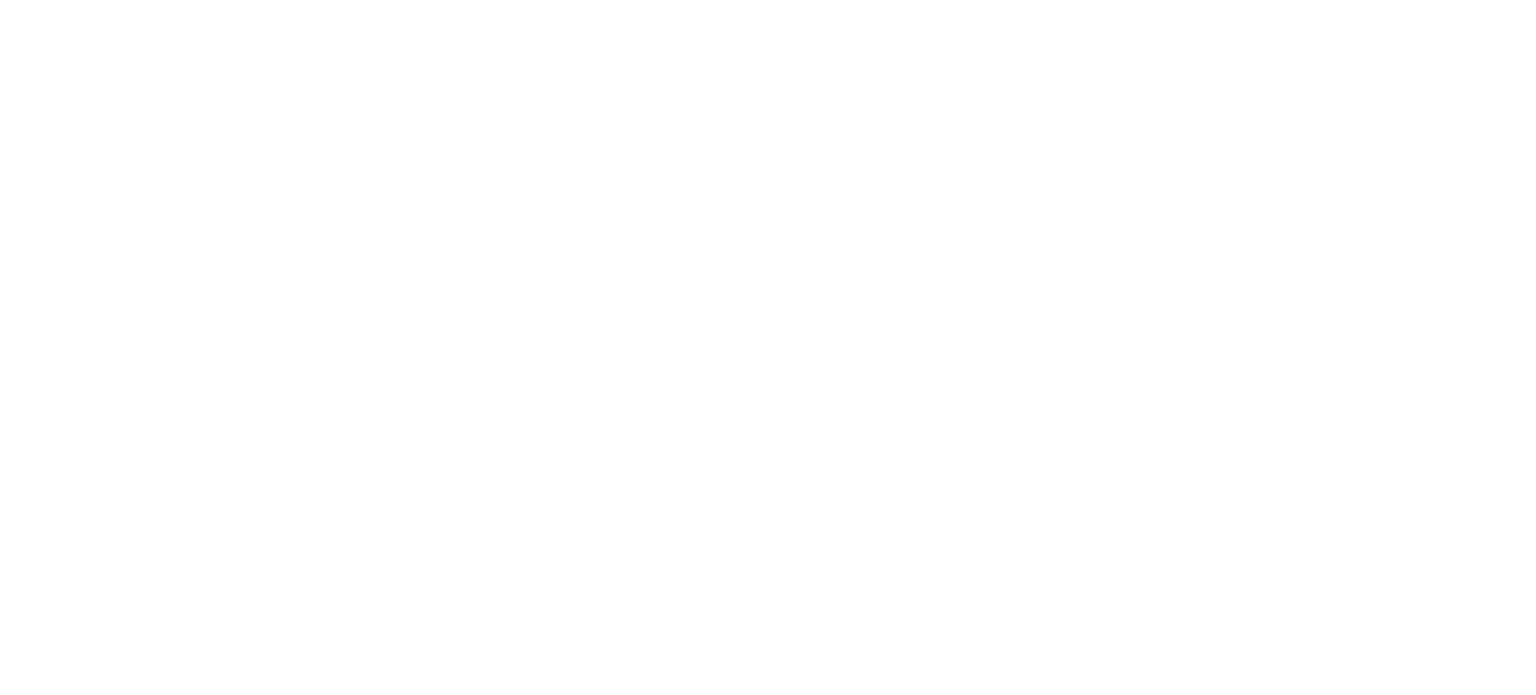 scroll, scrollTop: 0, scrollLeft: 0, axis: both 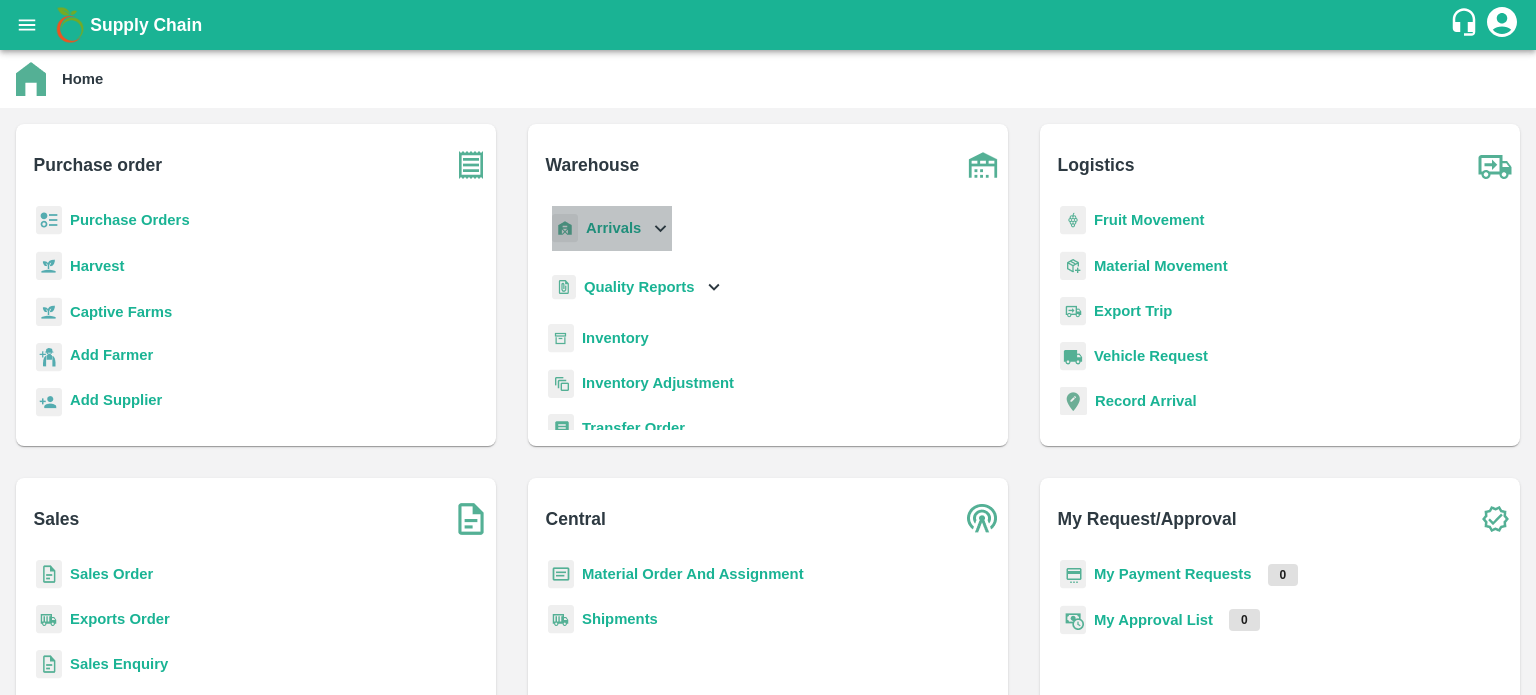 click 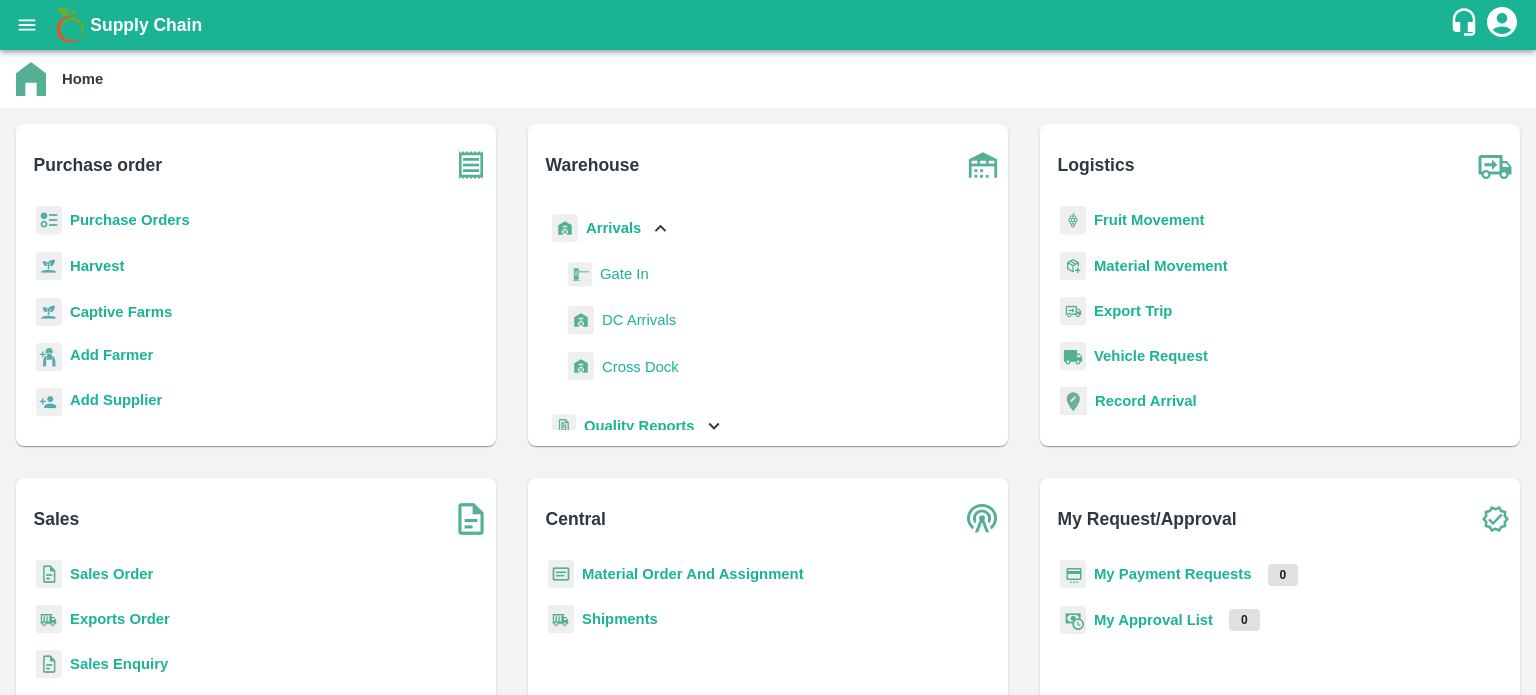 click on "DC Arrivals" at bounding box center [639, 320] 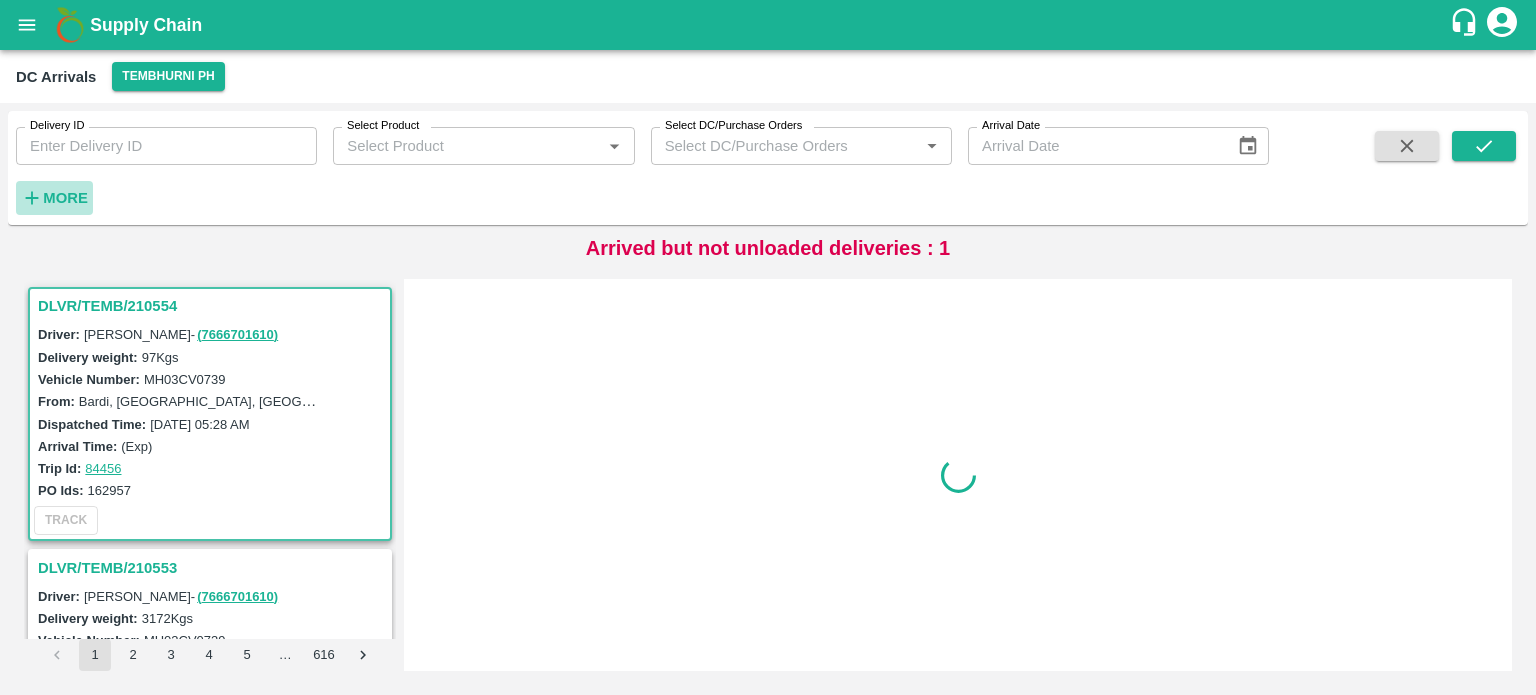 click on "More" at bounding box center (65, 198) 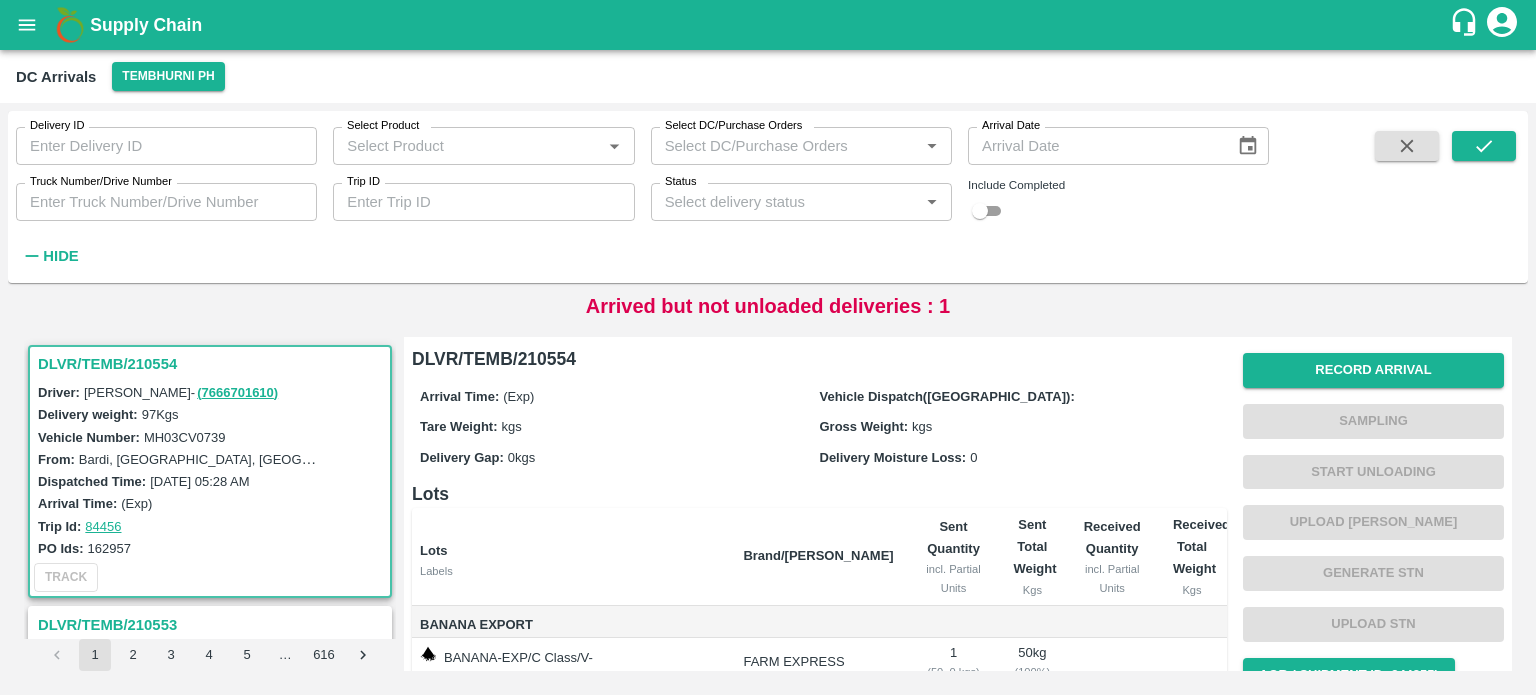click on "Truck Number/Drive Number" at bounding box center [166, 202] 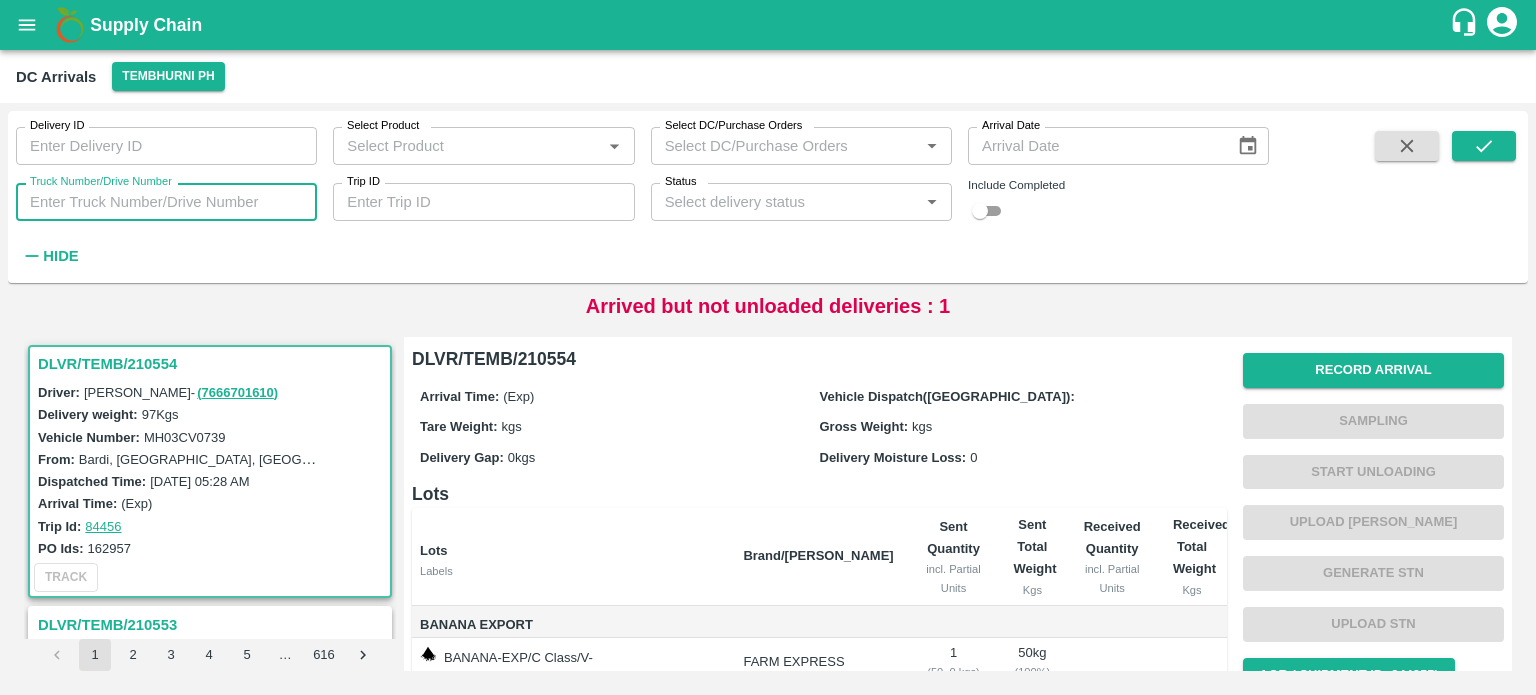 paste on "MH13CU5266" 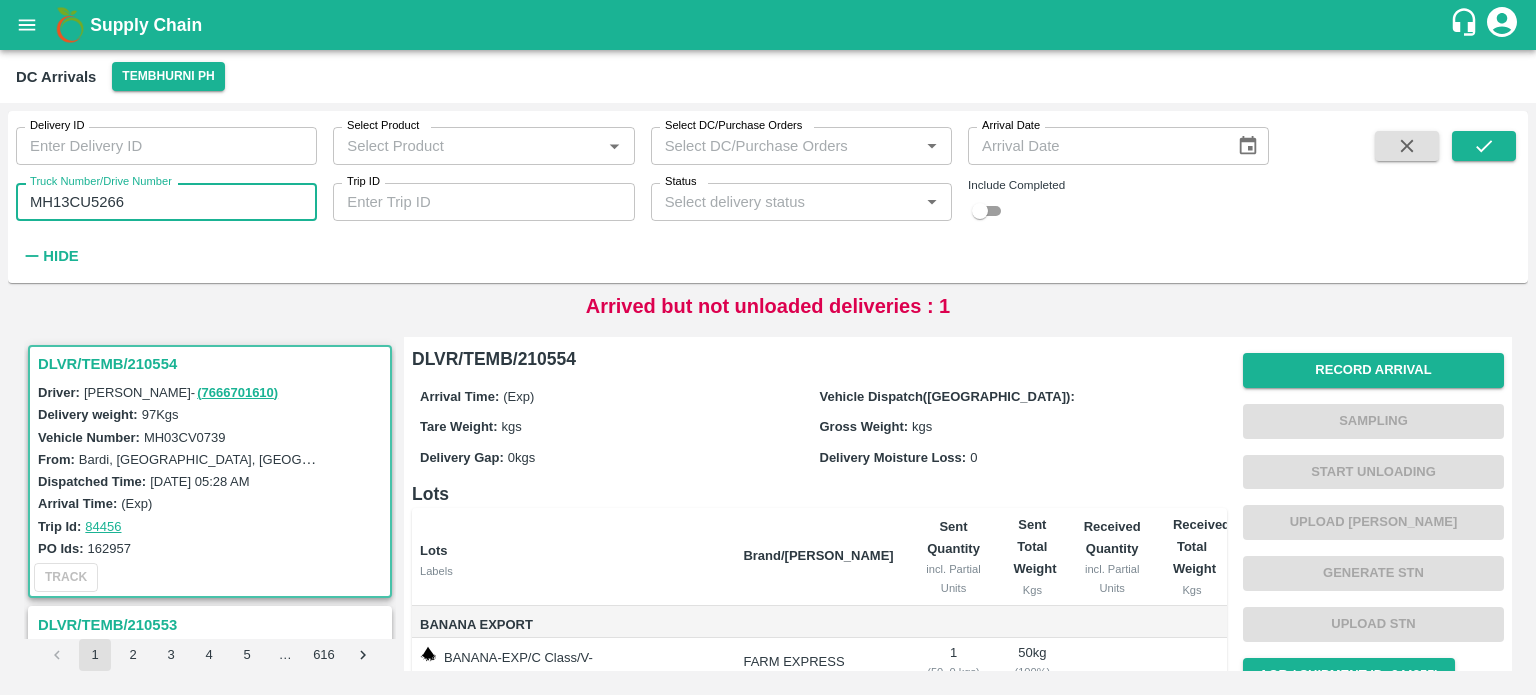 type on "MH13CU5266" 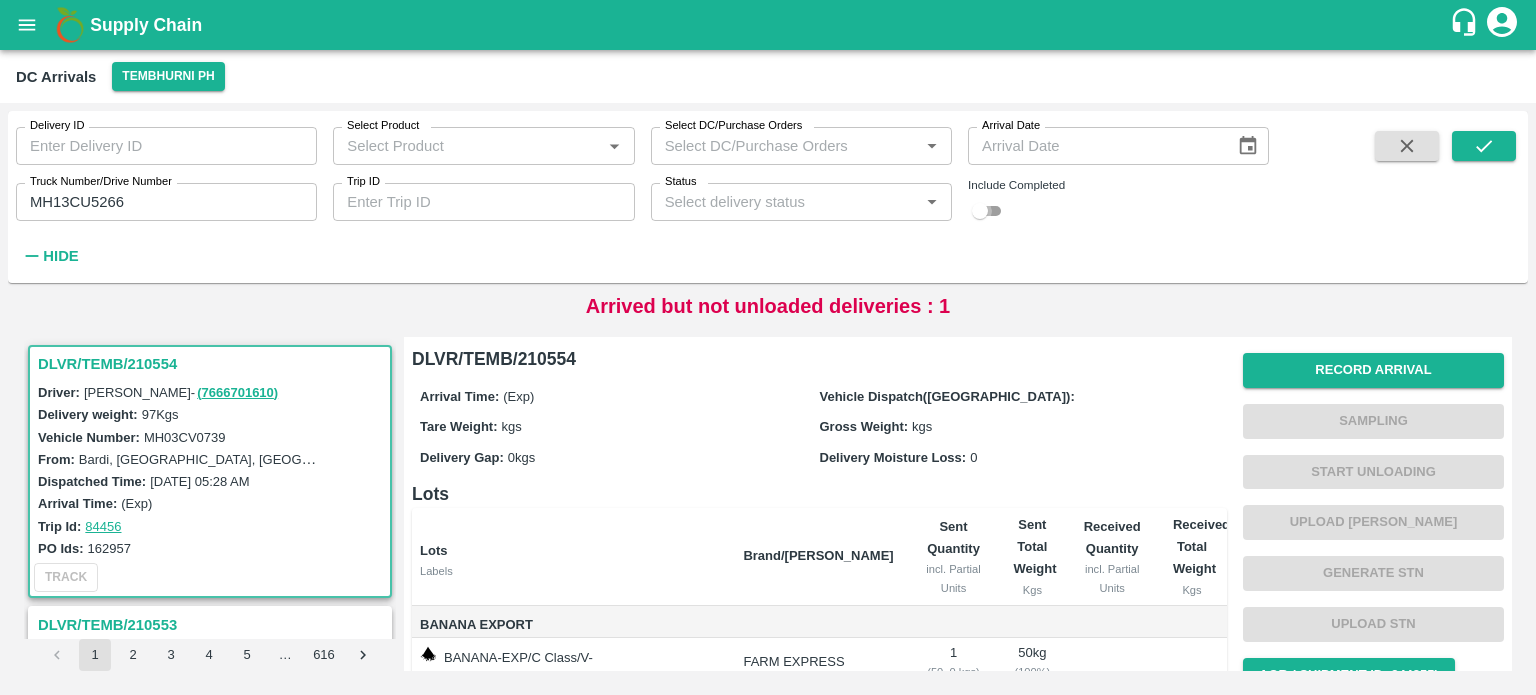 click at bounding box center [980, 211] 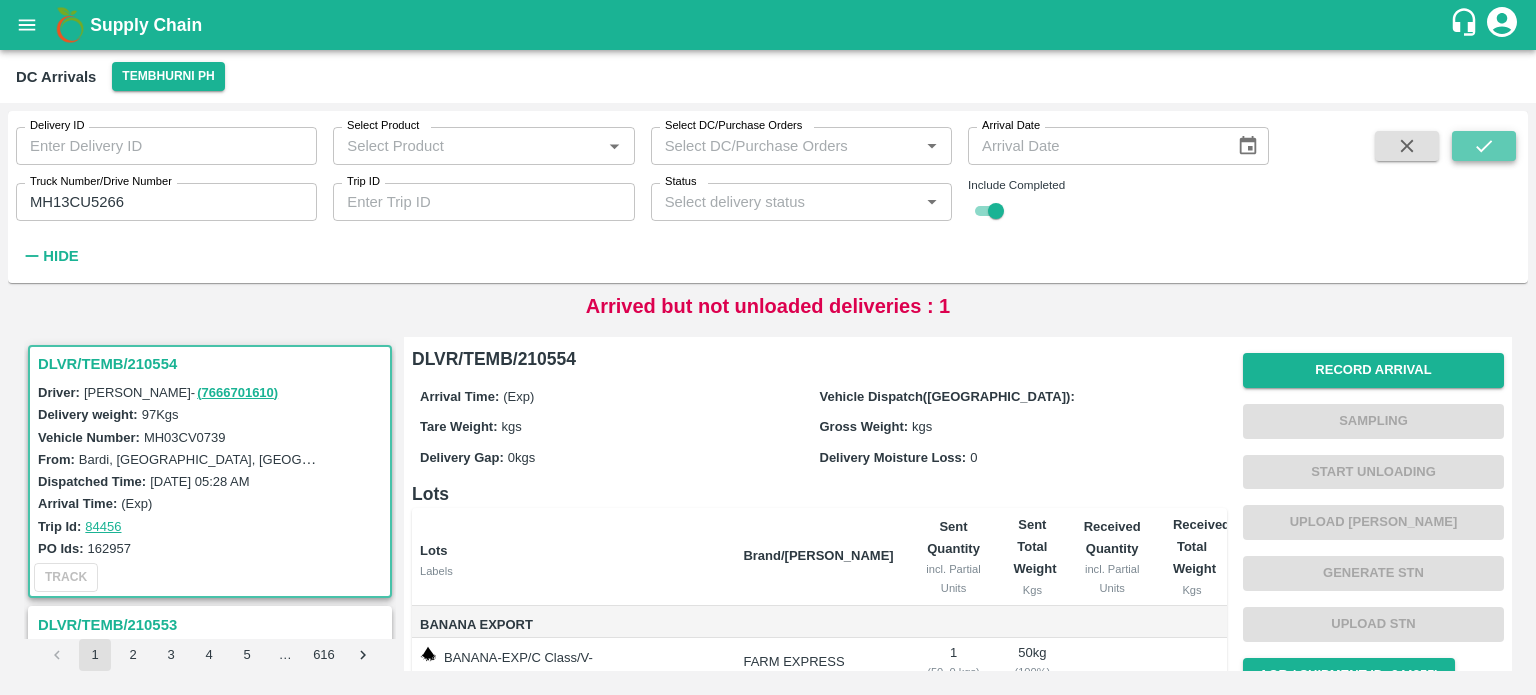 click 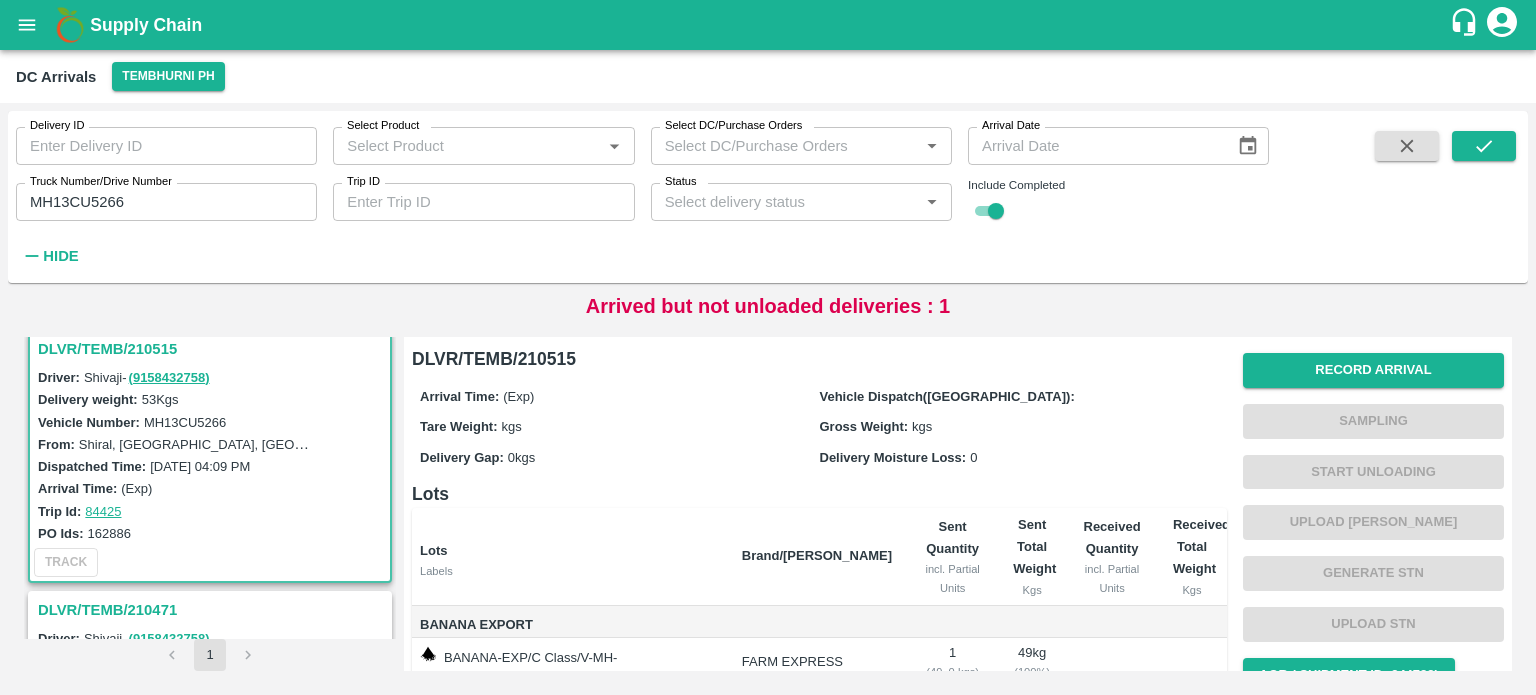 scroll, scrollTop: 0, scrollLeft: 0, axis: both 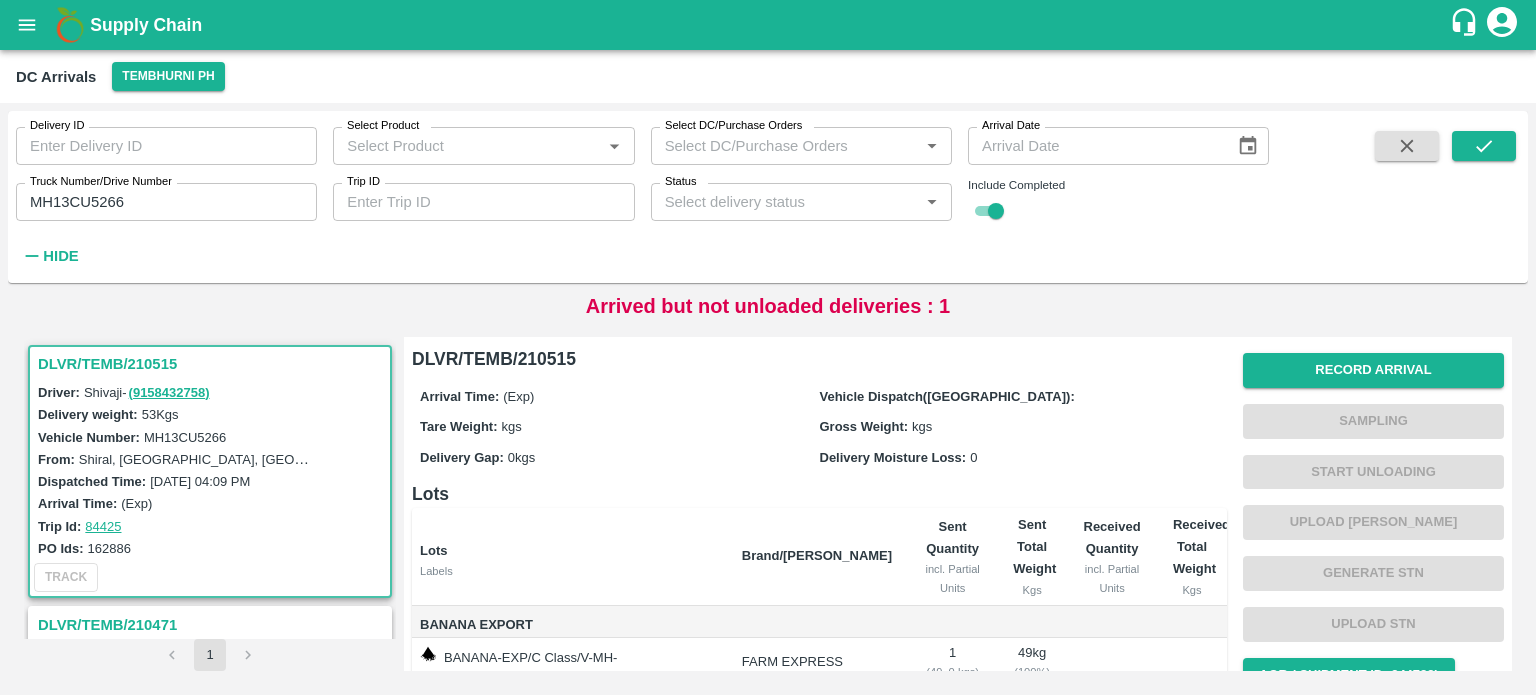 type 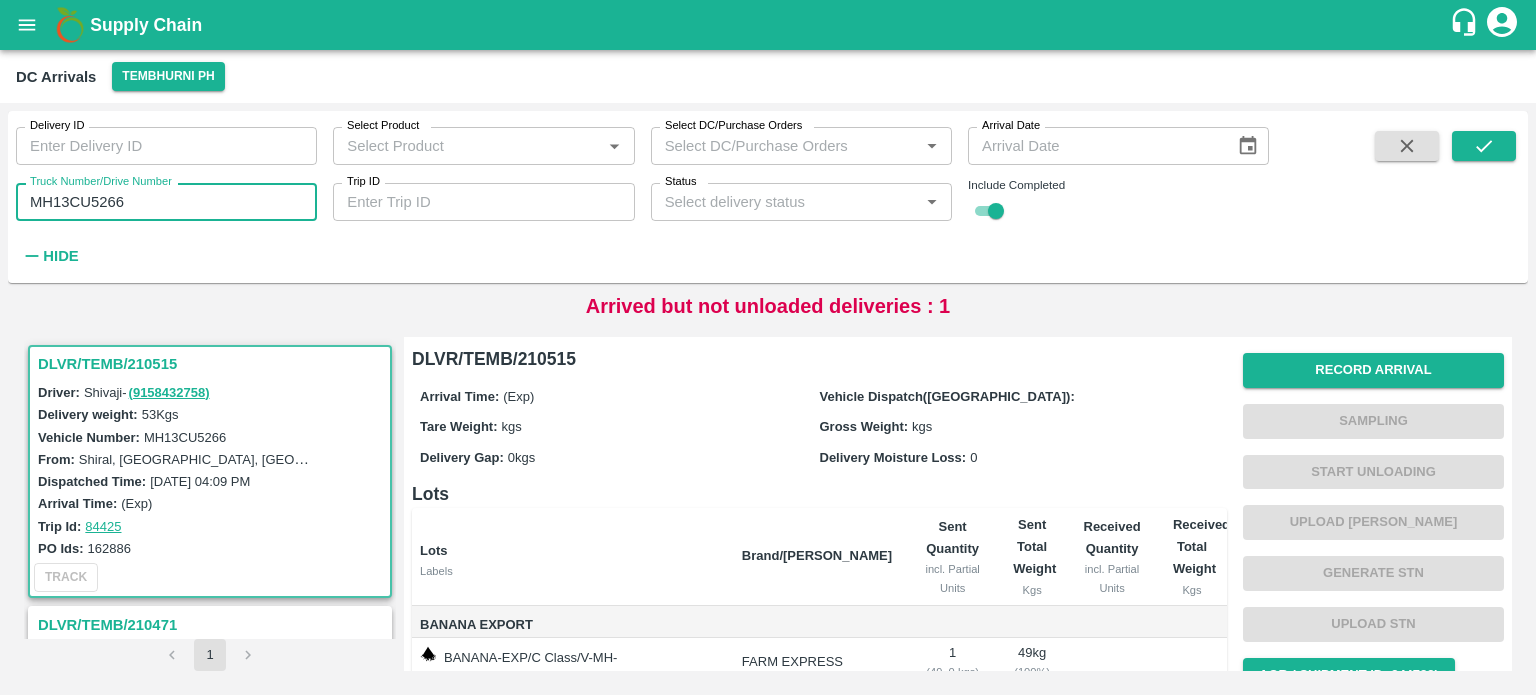 click on "MH13CU5266" at bounding box center [166, 202] 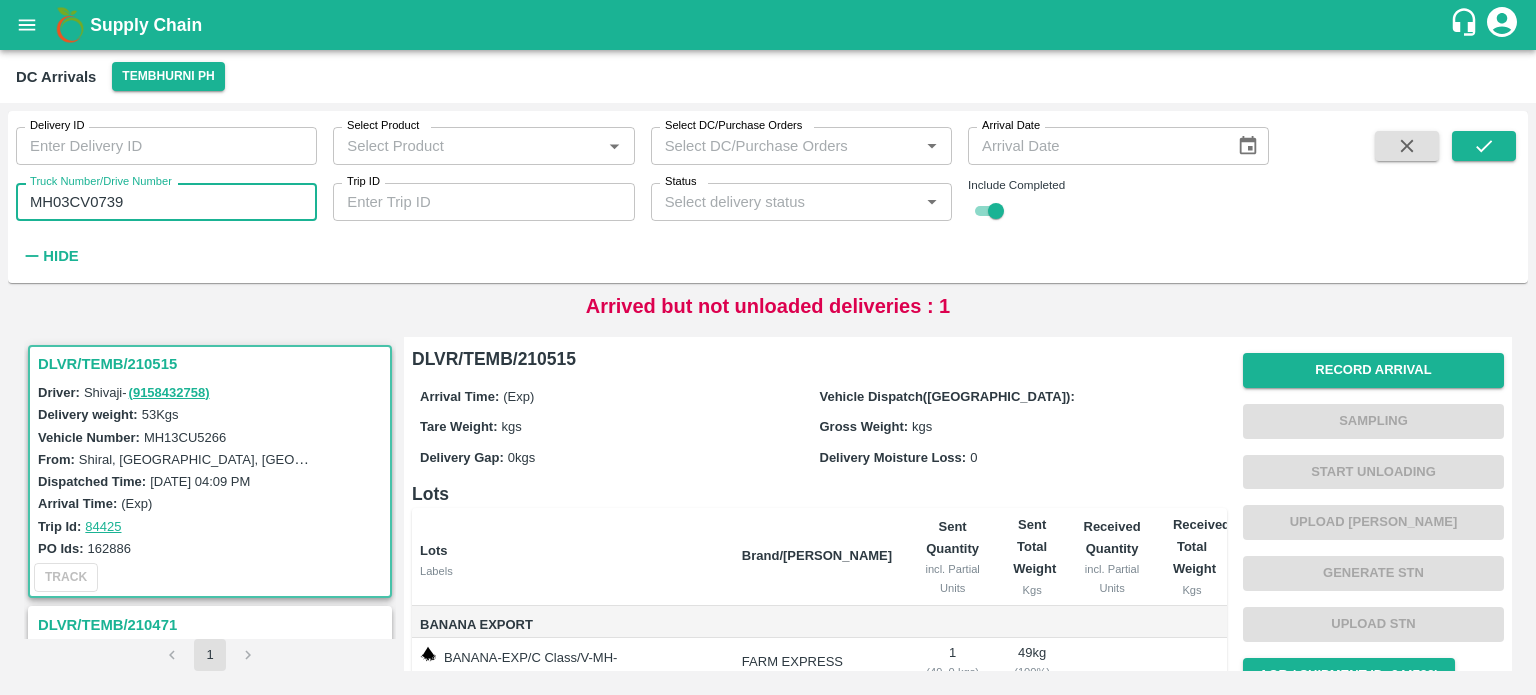 type on "MH03CV0739" 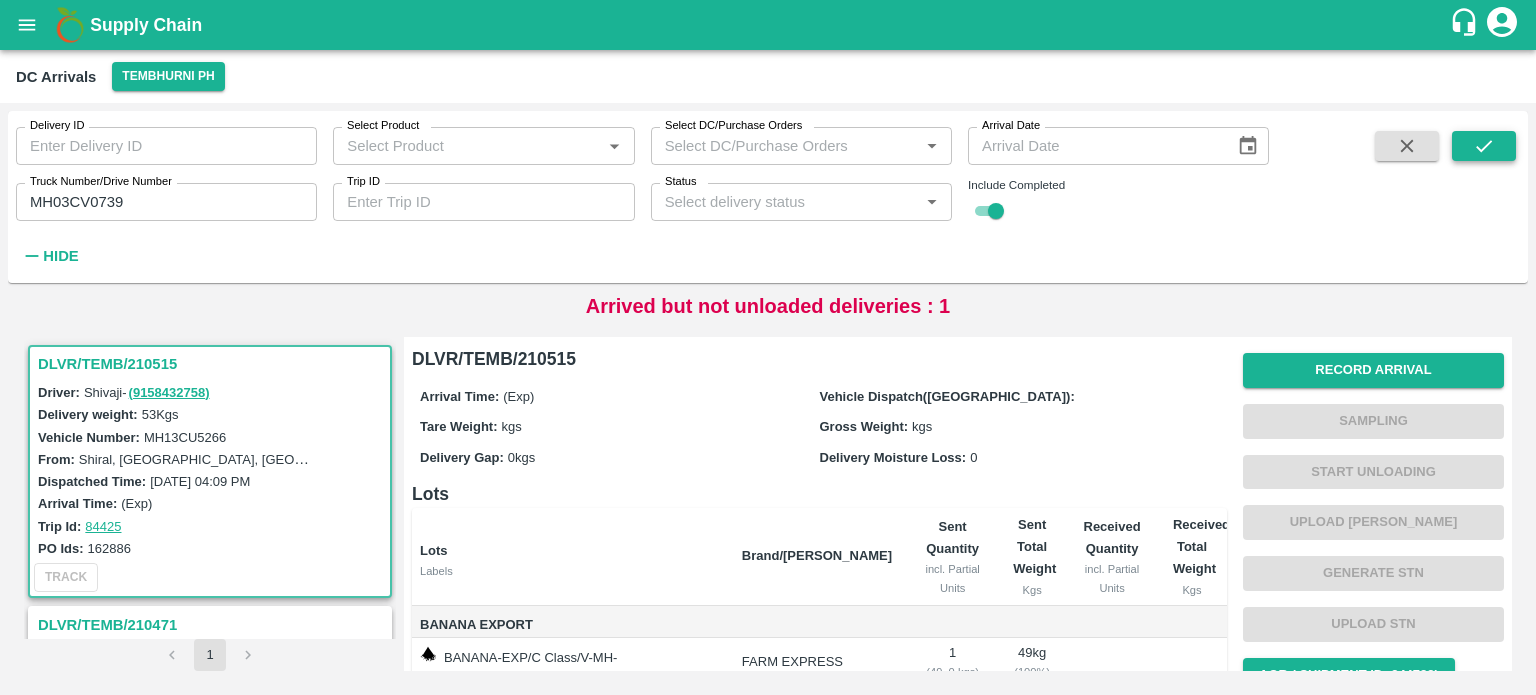 drag, startPoint x: 1491, startPoint y: 163, endPoint x: 1486, endPoint y: 145, distance: 18.681541 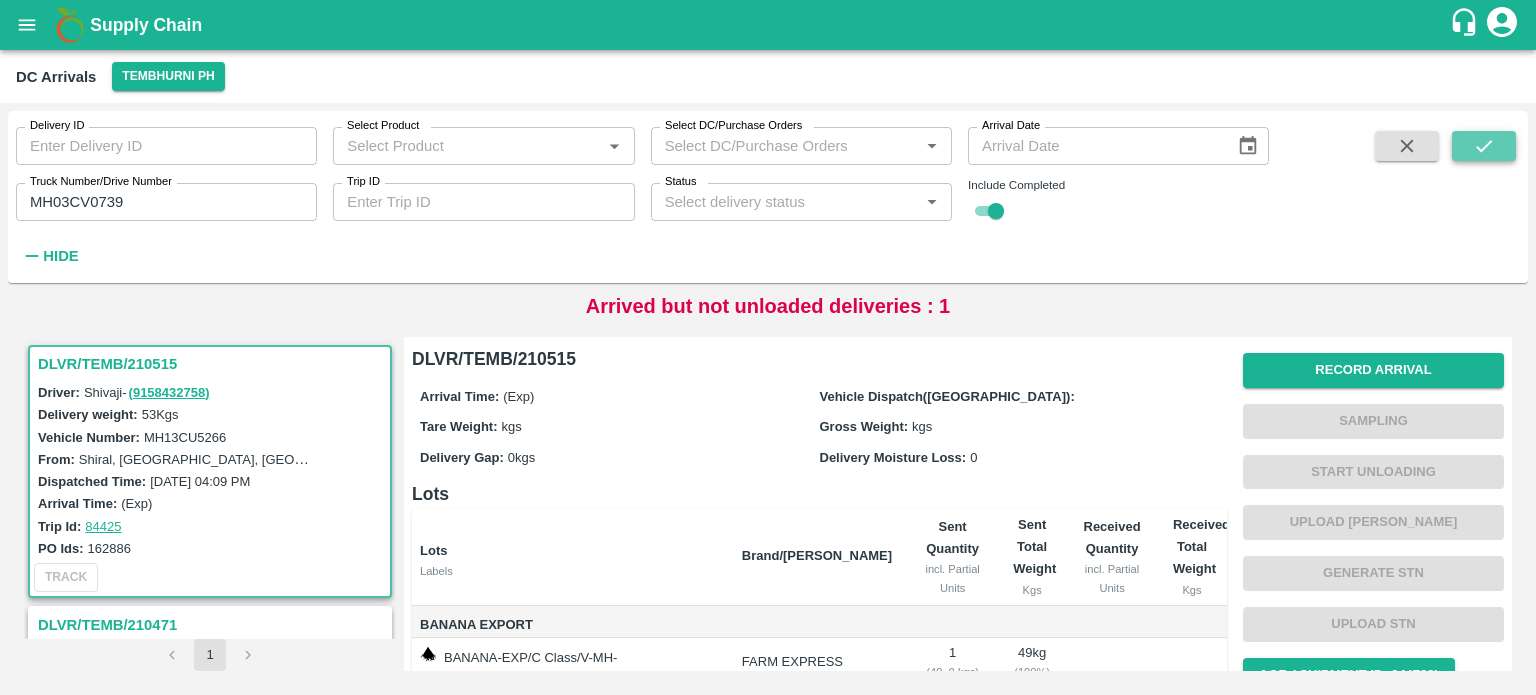 click 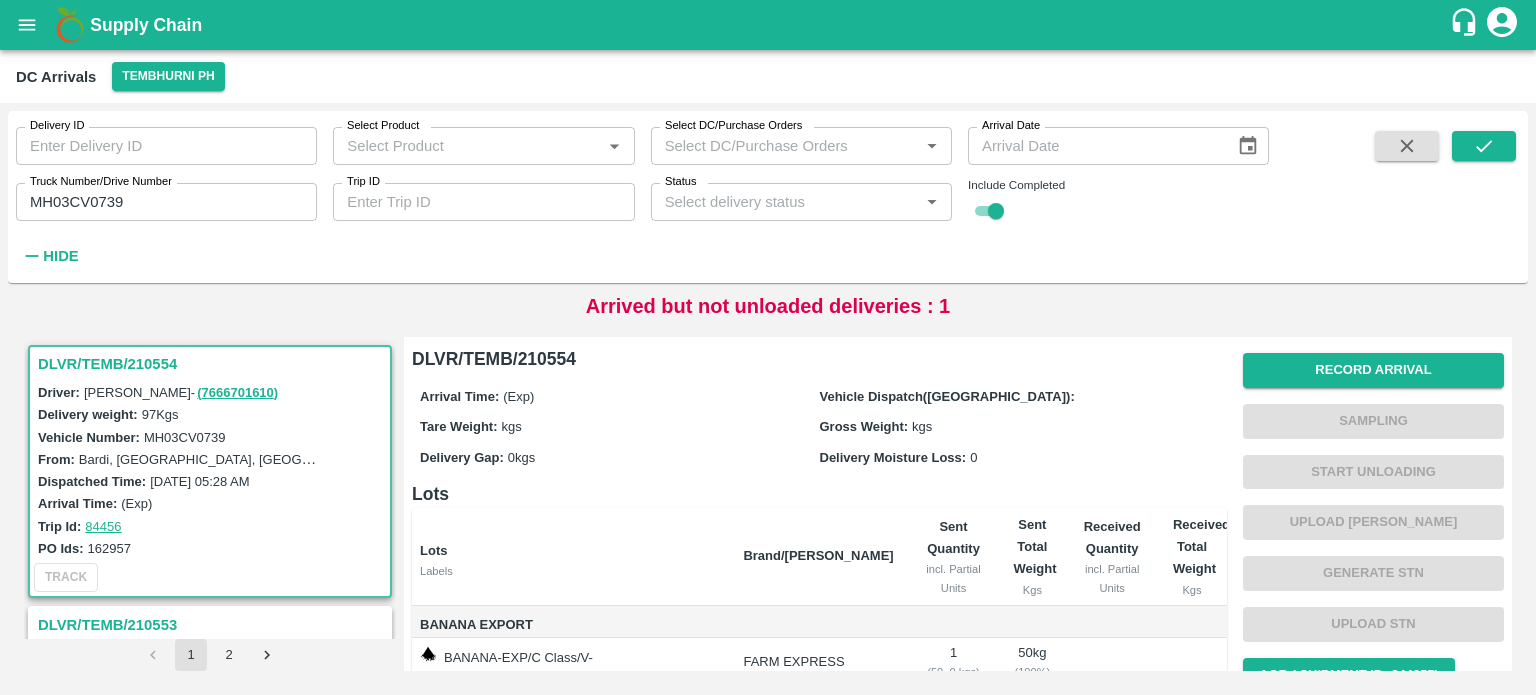 scroll, scrollTop: 140, scrollLeft: 0, axis: vertical 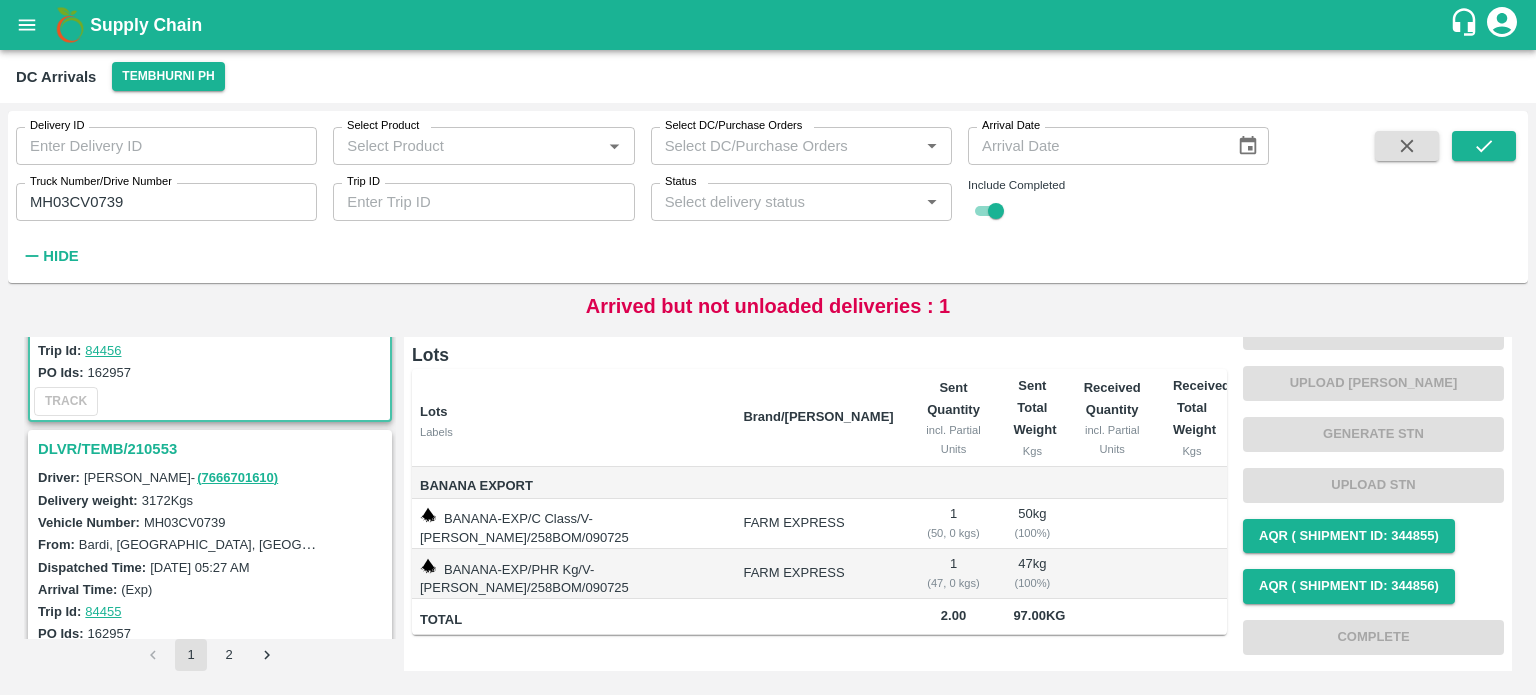 click on "DLVR/TEMB/210553" at bounding box center (213, 449) 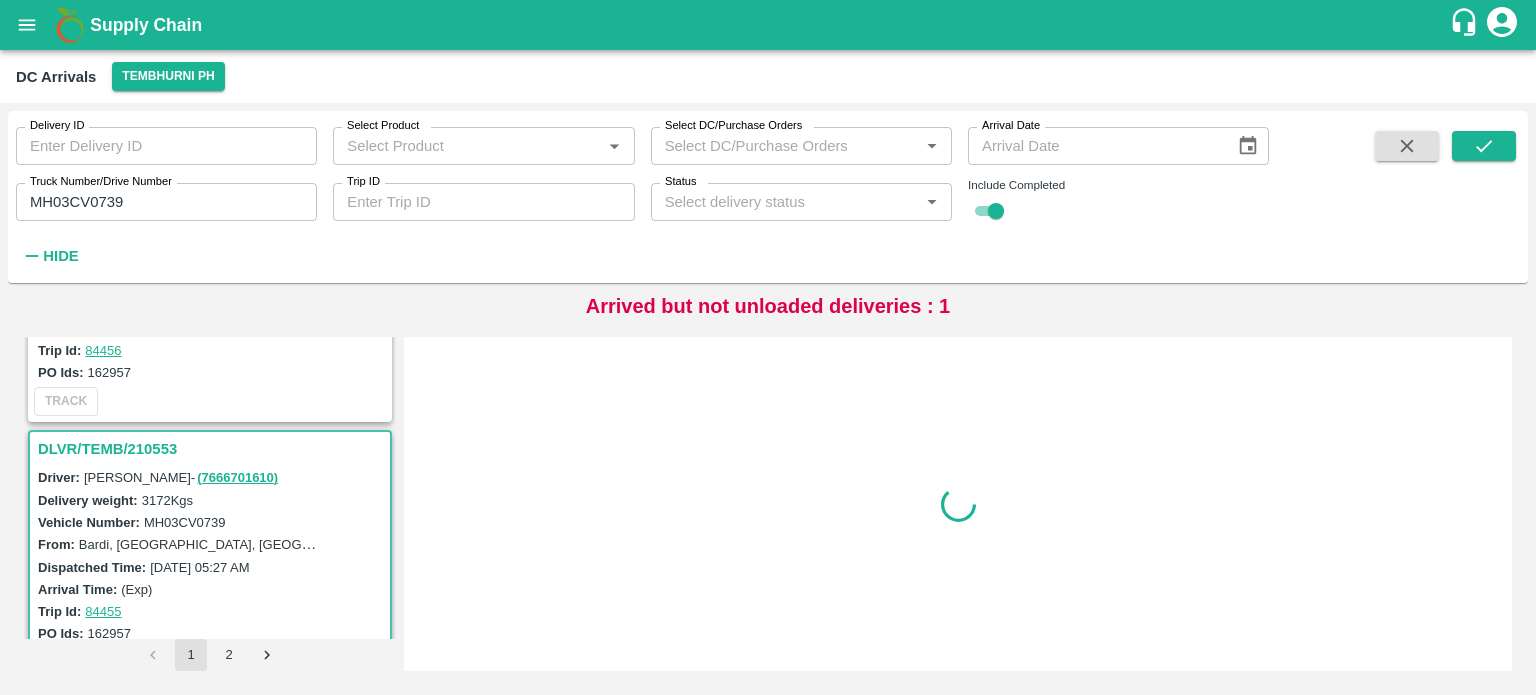 scroll, scrollTop: 0, scrollLeft: 0, axis: both 